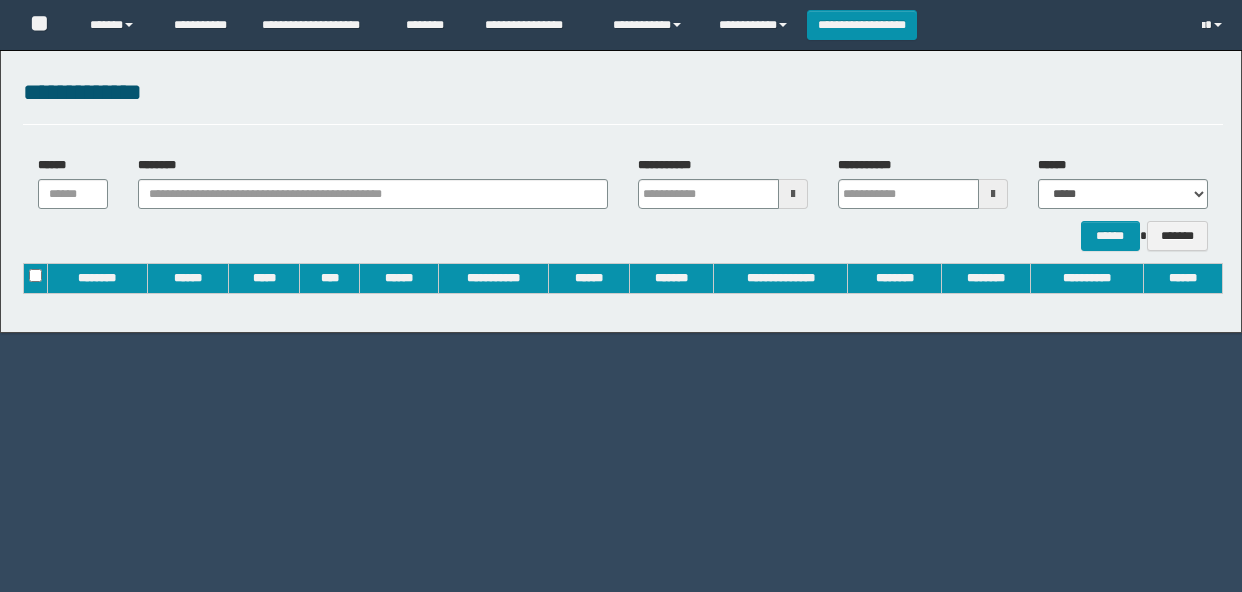 scroll, scrollTop: 0, scrollLeft: 0, axis: both 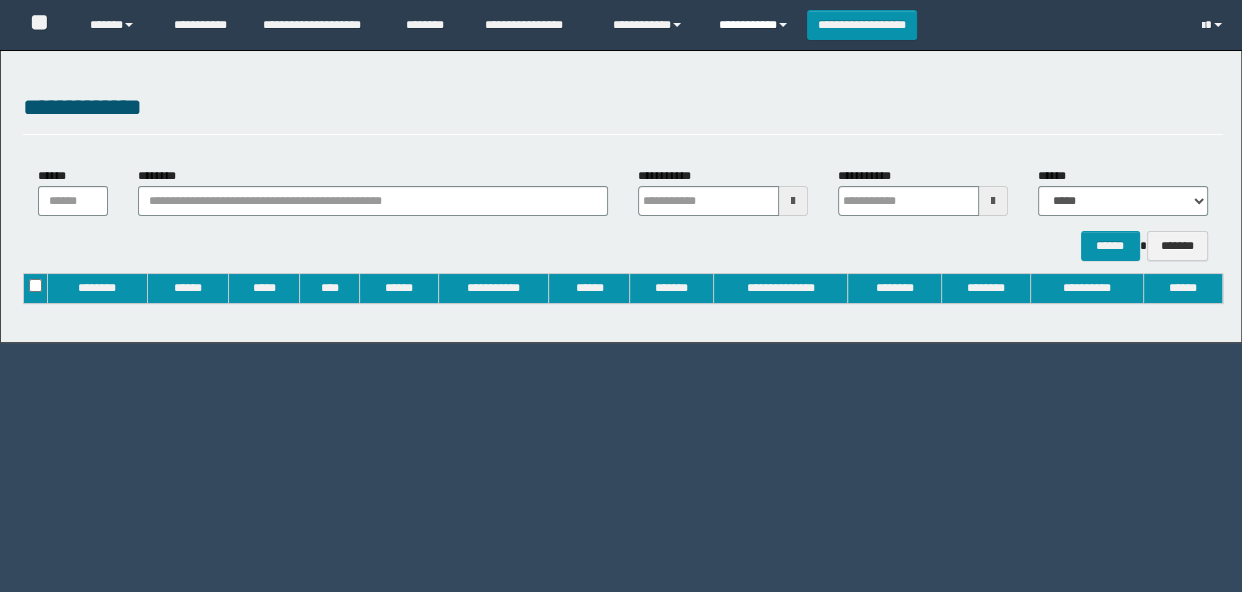 click on "**********" at bounding box center [755, 25] 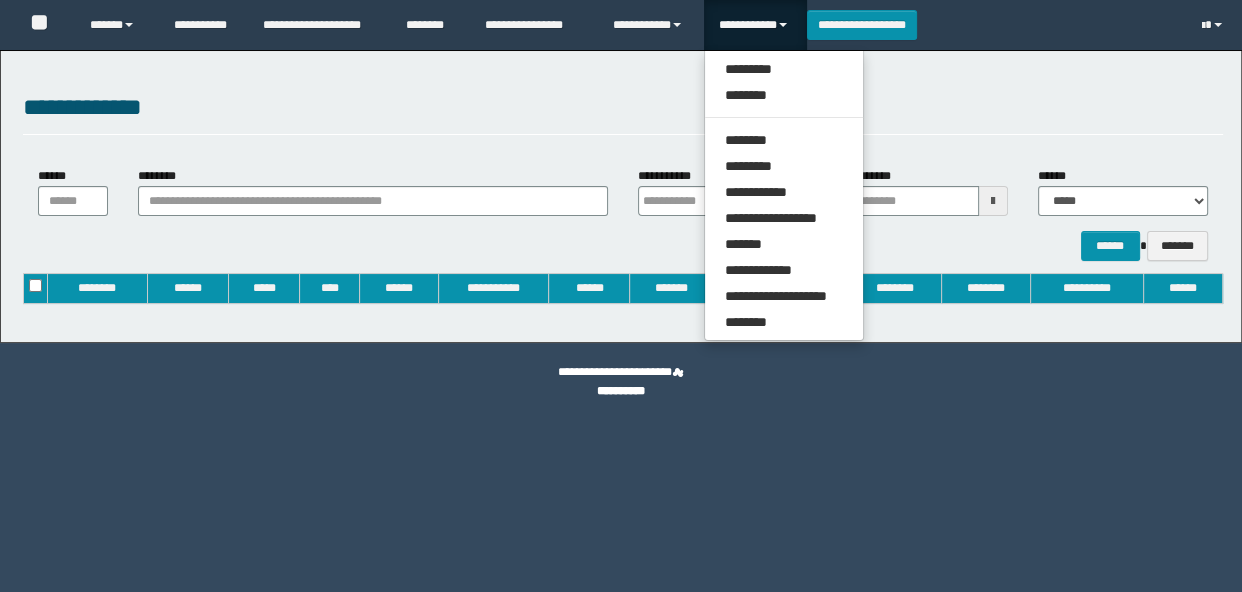 click on "**********" at bounding box center (755, 25) 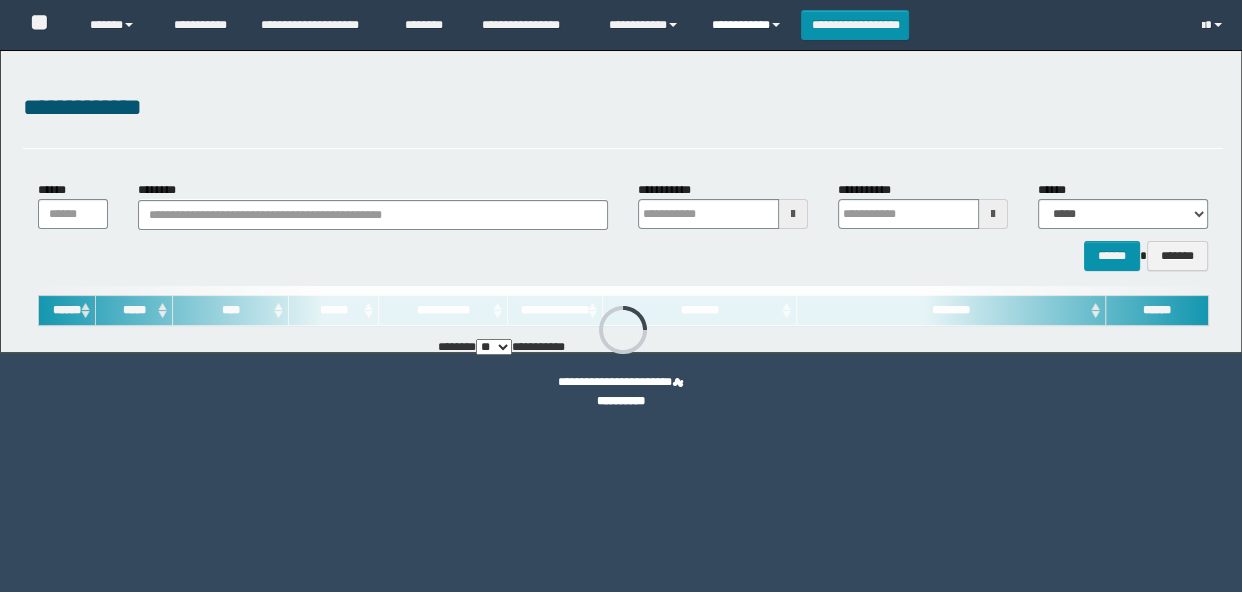 type on "**********" 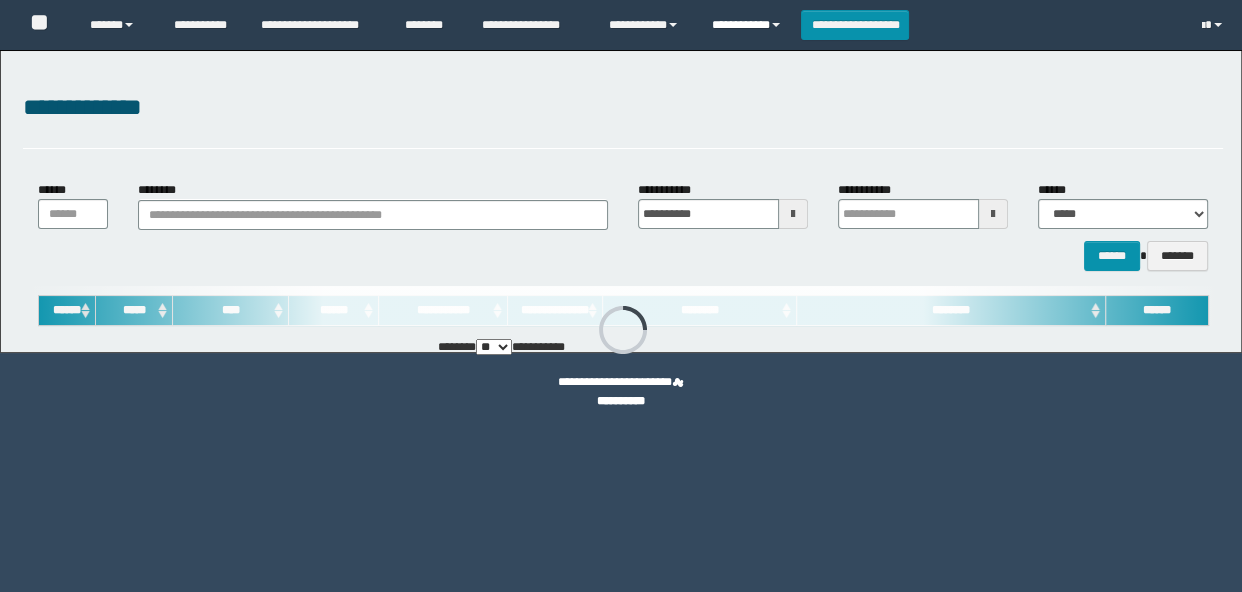 type on "**********" 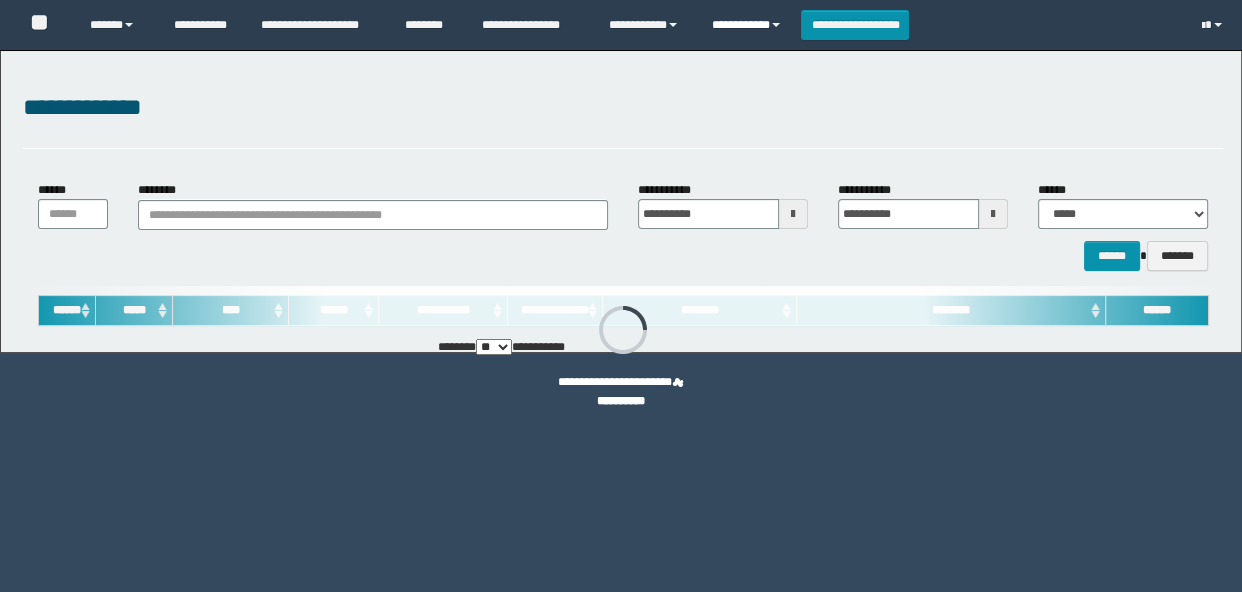 click on "**********" at bounding box center (749, 25) 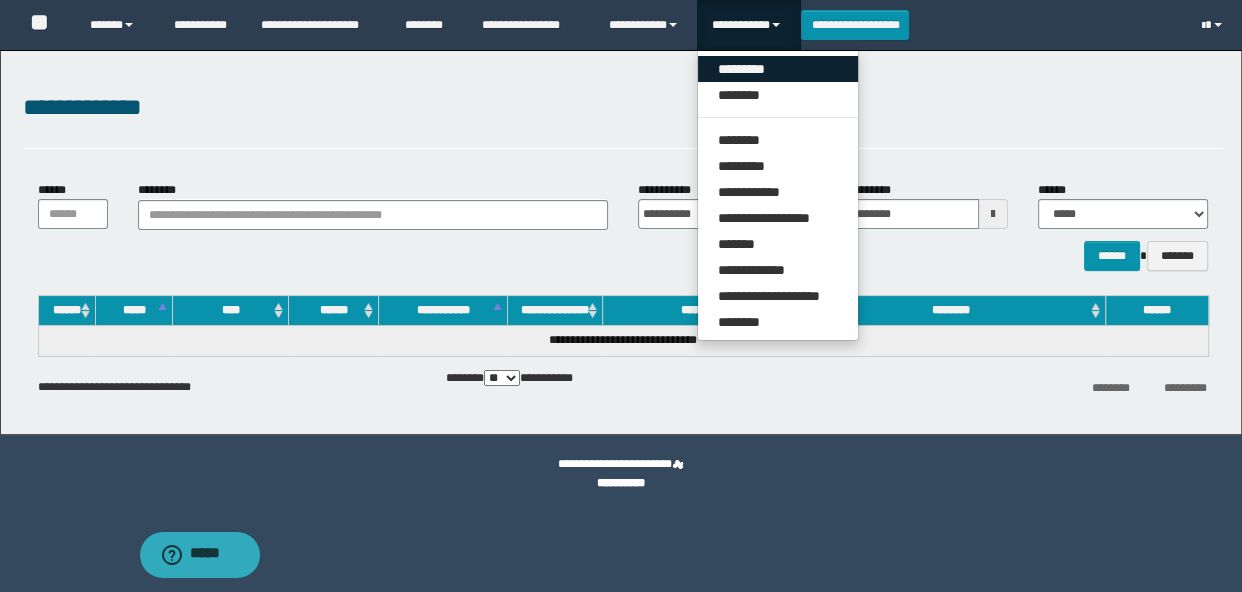 scroll, scrollTop: 0, scrollLeft: 0, axis: both 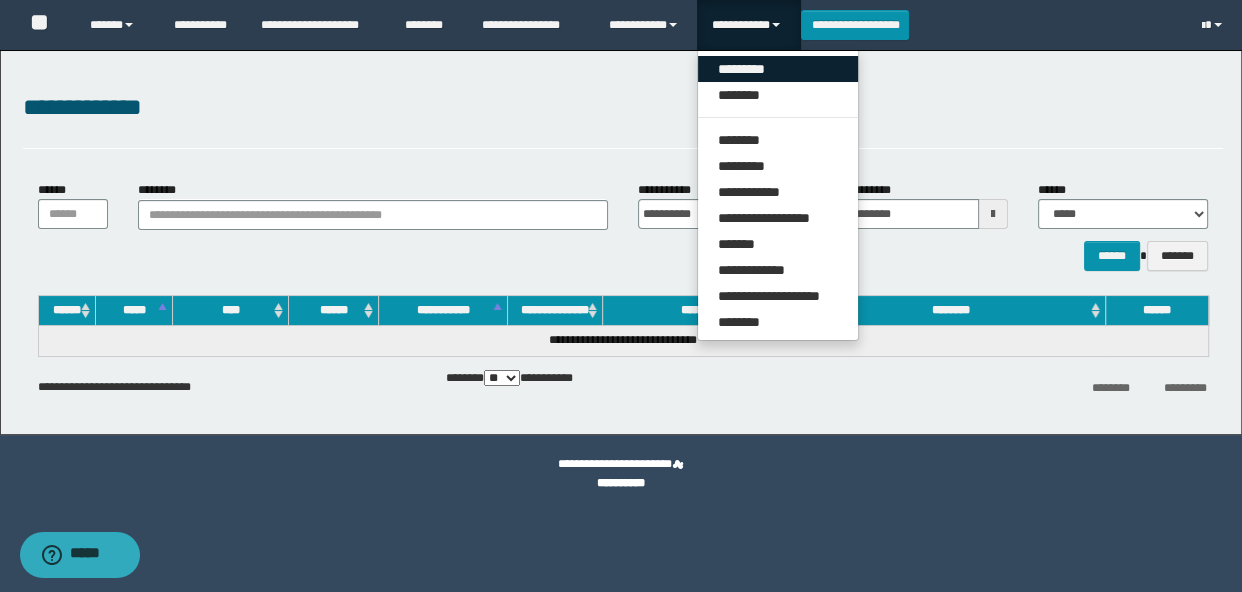 click on "*********" at bounding box center [778, 69] 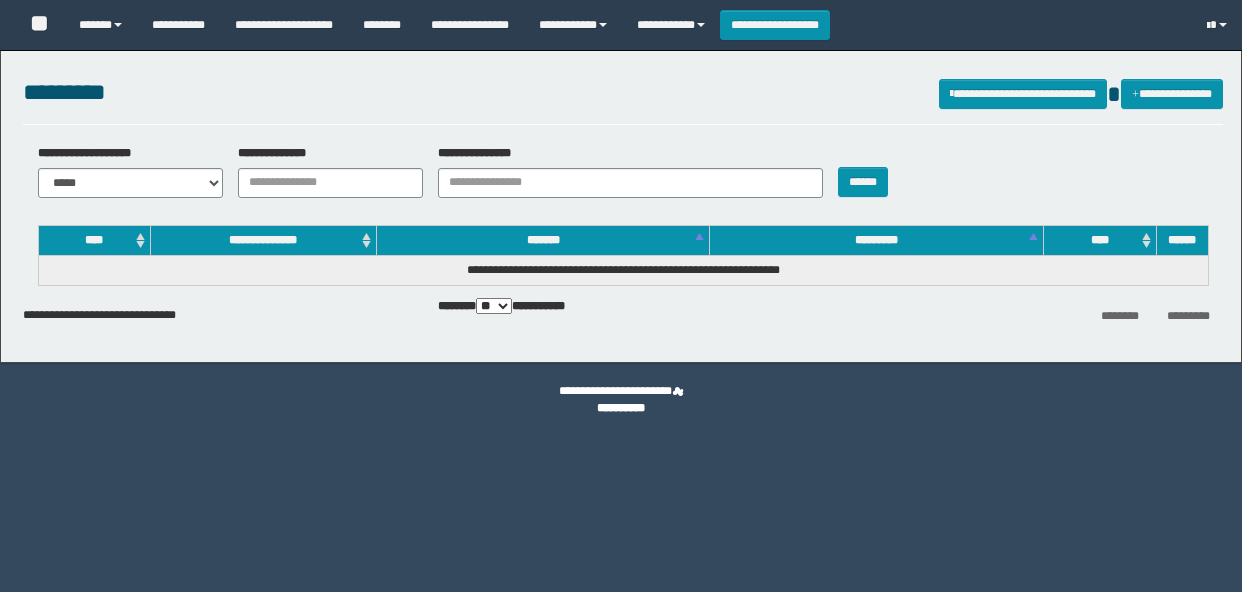 scroll, scrollTop: 0, scrollLeft: 0, axis: both 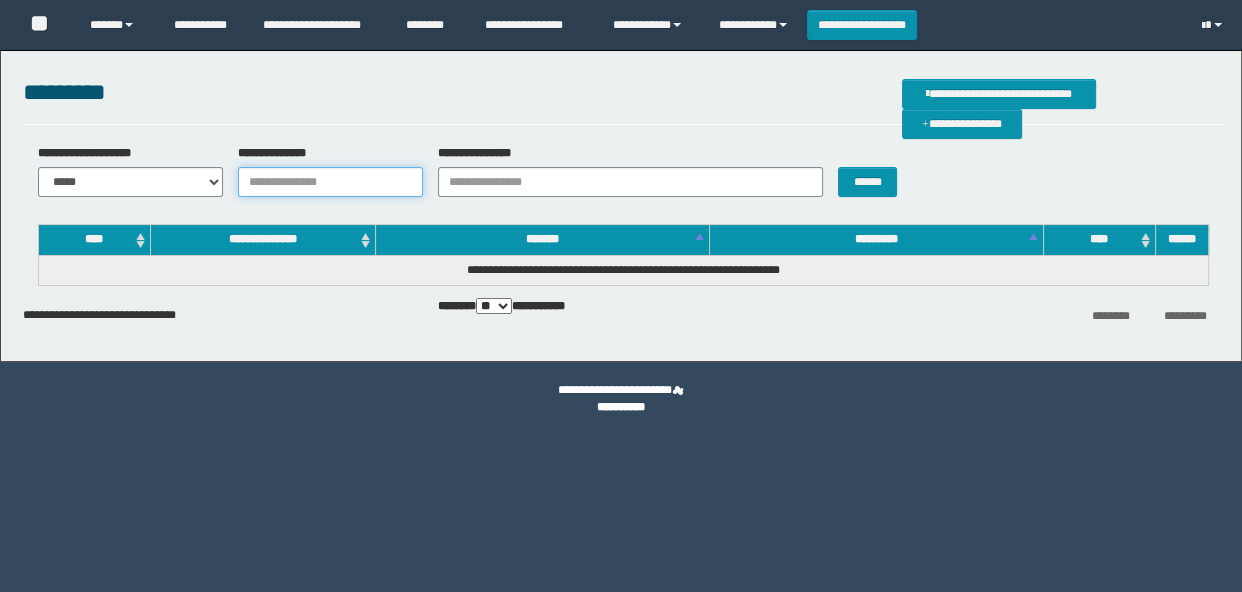 click on "**********" at bounding box center [330, 182] 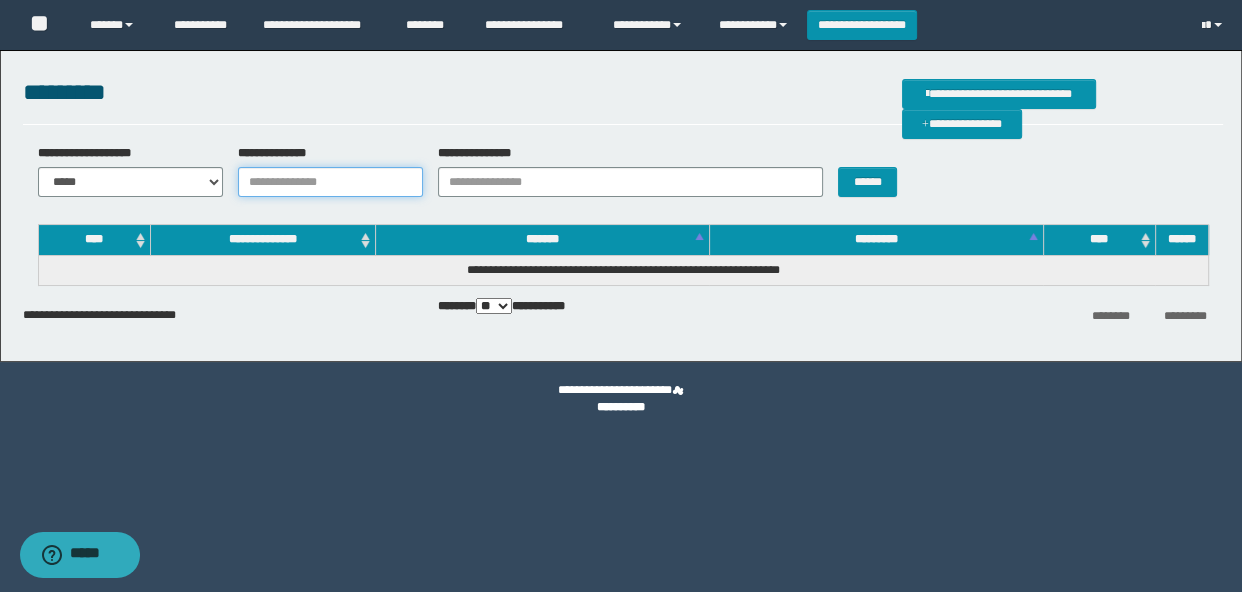 scroll, scrollTop: 0, scrollLeft: 0, axis: both 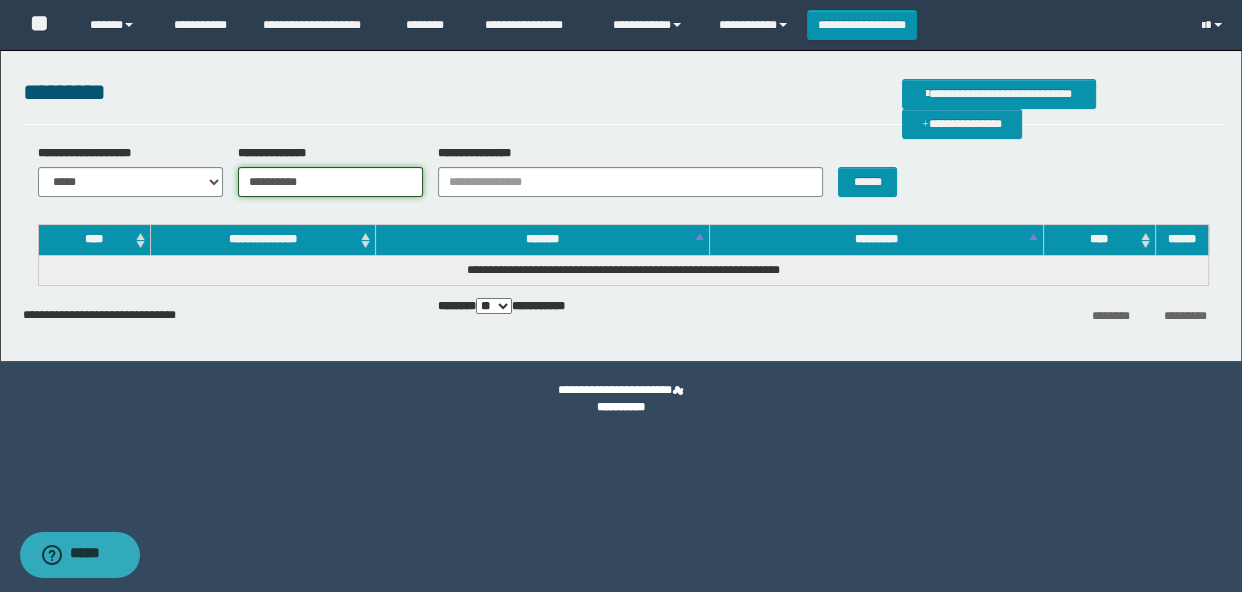 click on "**********" at bounding box center [330, 182] 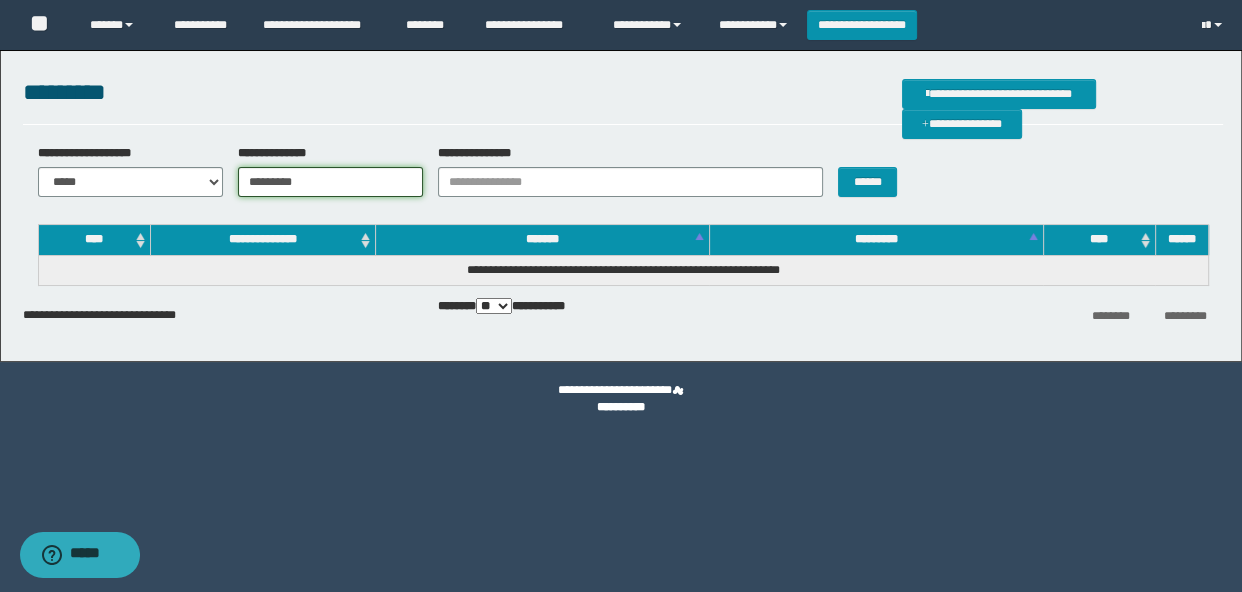 type on "**********" 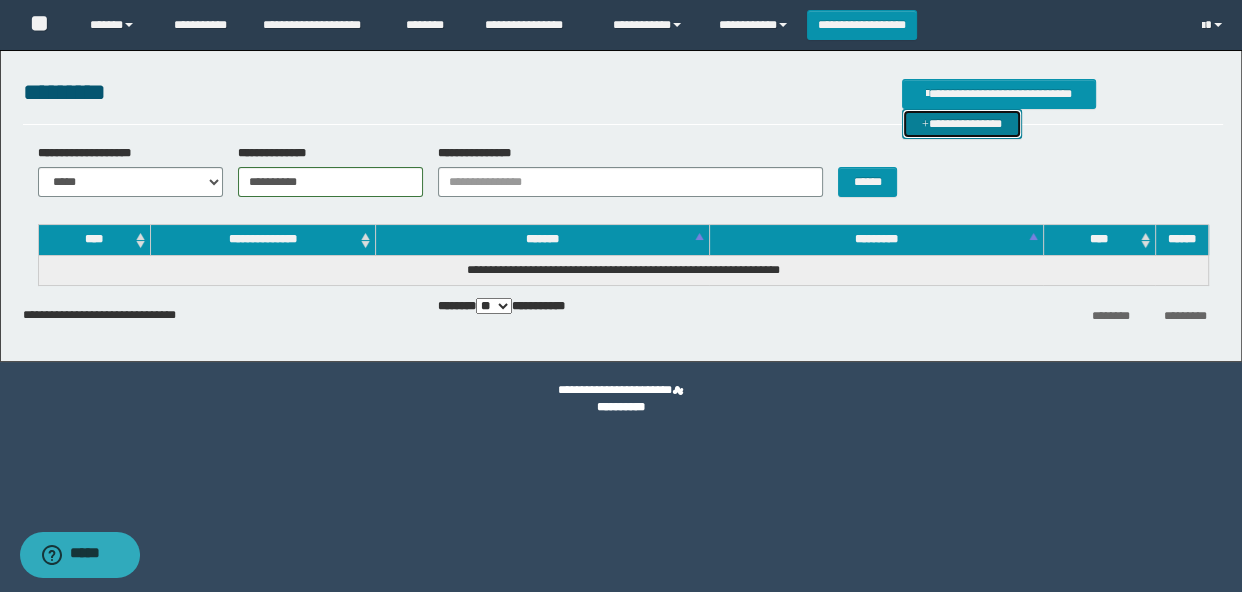 click on "**********" at bounding box center [962, 124] 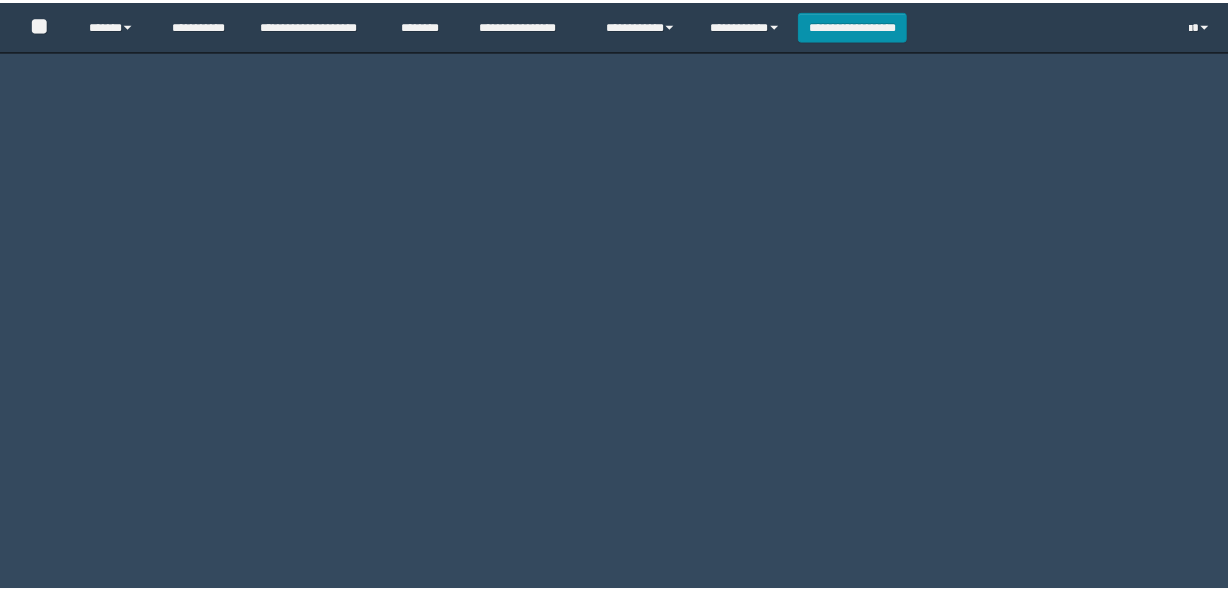 scroll, scrollTop: 0, scrollLeft: 0, axis: both 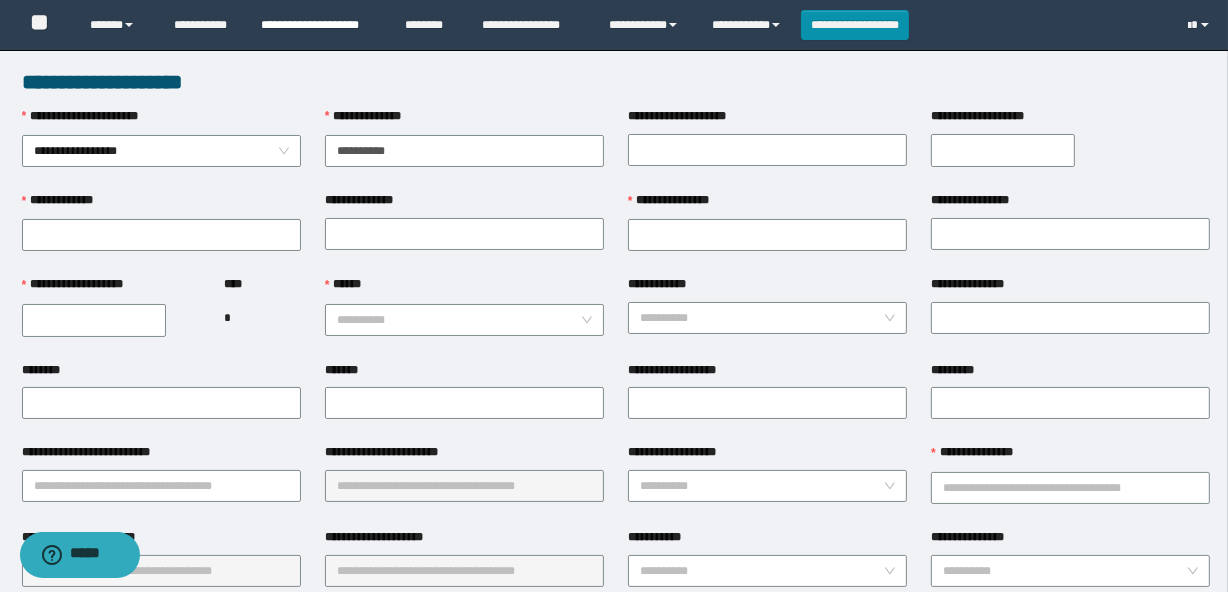 type on "**********" 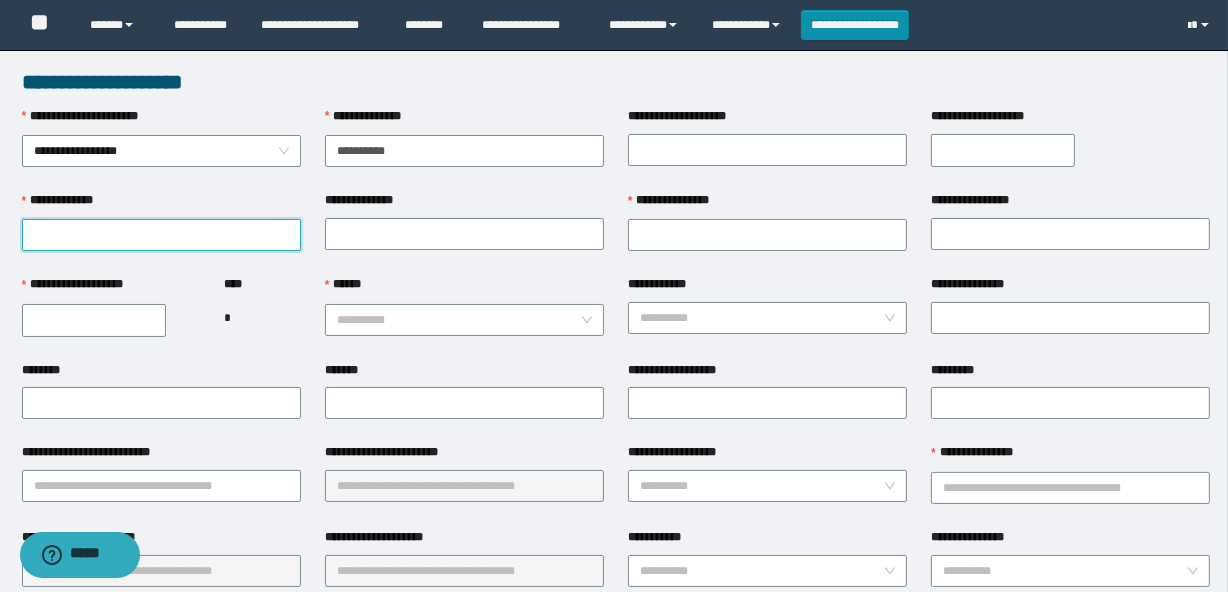 click on "**********" at bounding box center [161, 235] 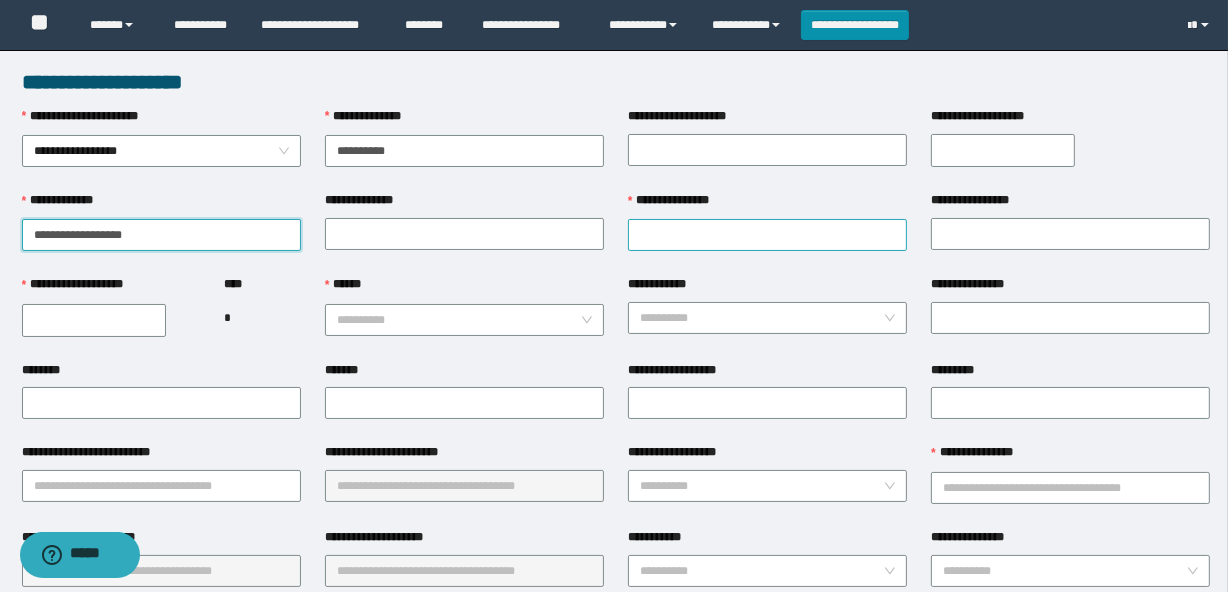 type on "**********" 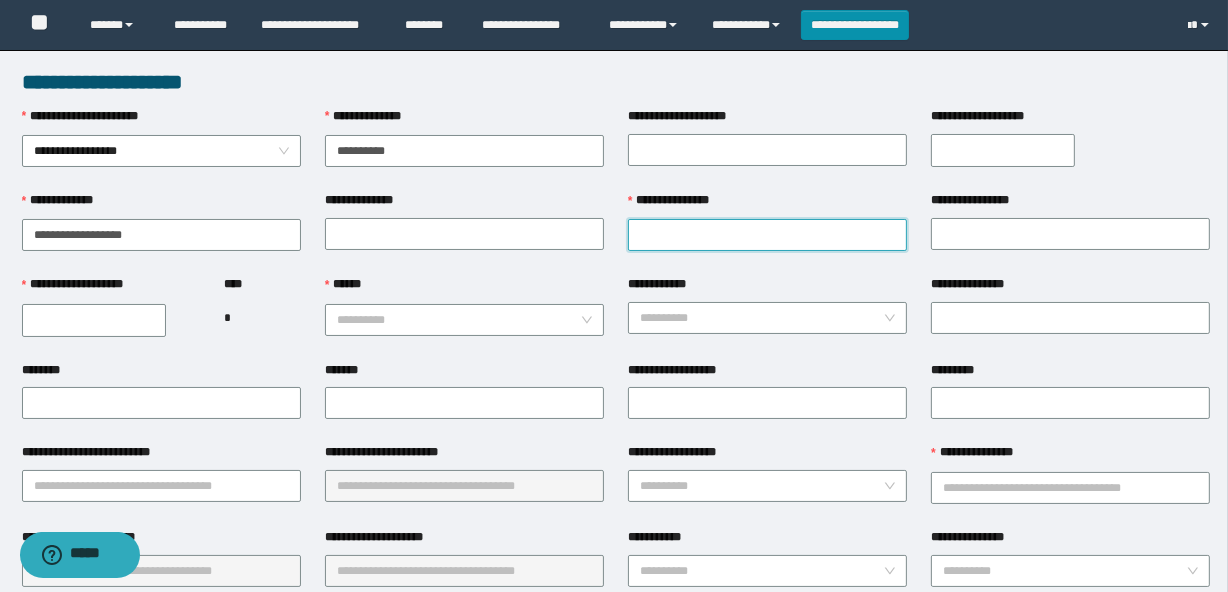 click on "**********" at bounding box center (767, 235) 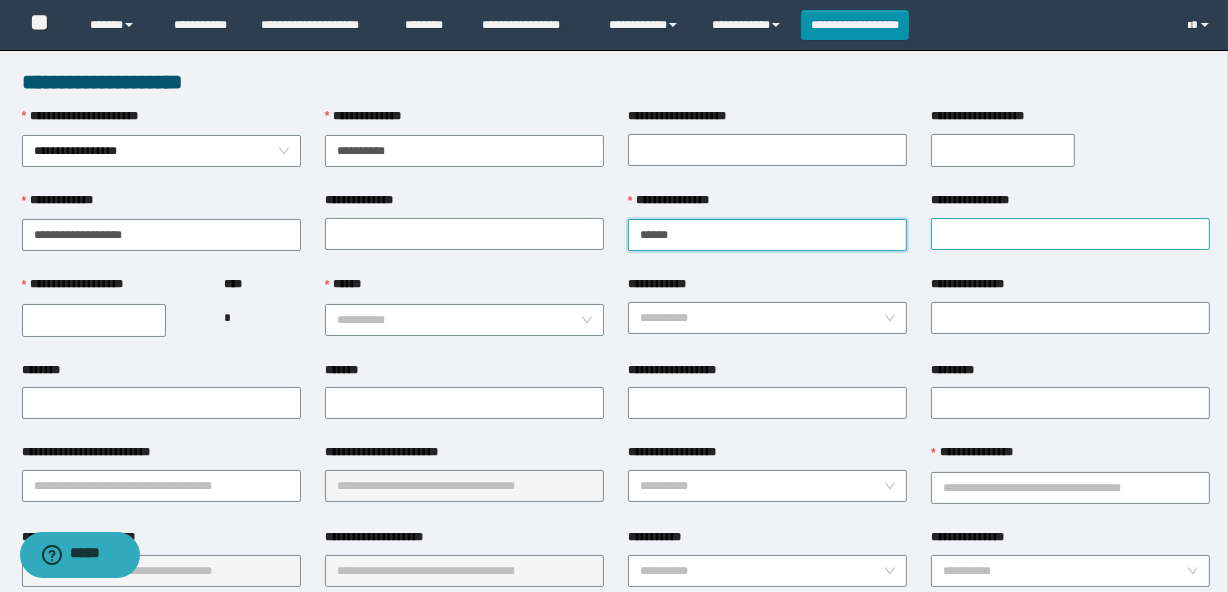 type on "******" 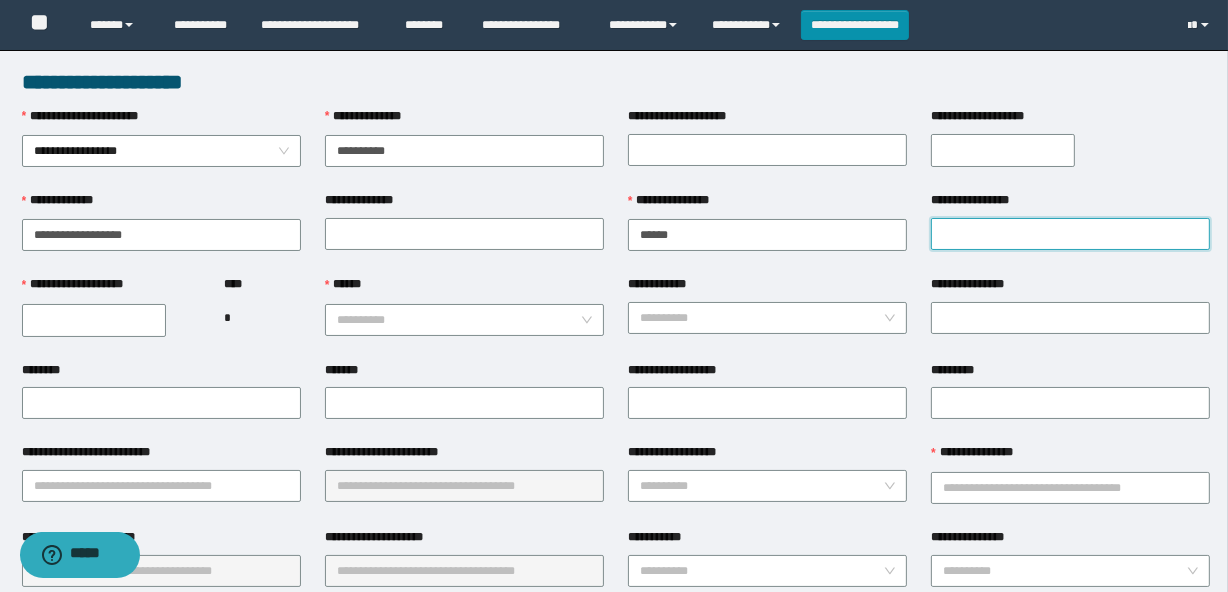 click on "**********" at bounding box center (1070, 234) 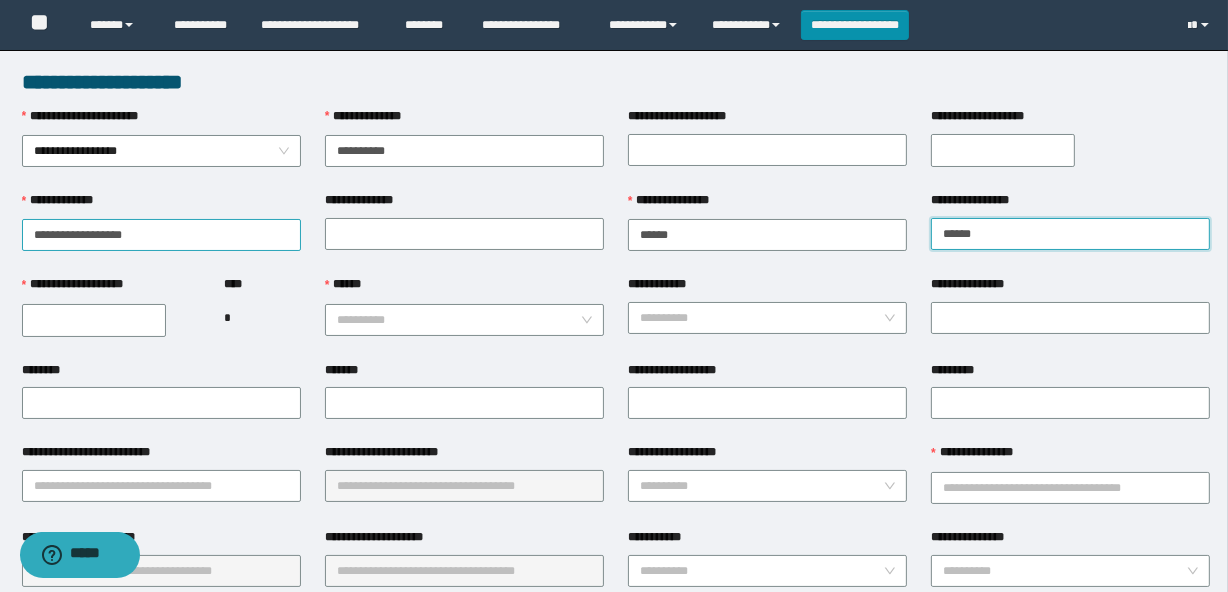 type on "******" 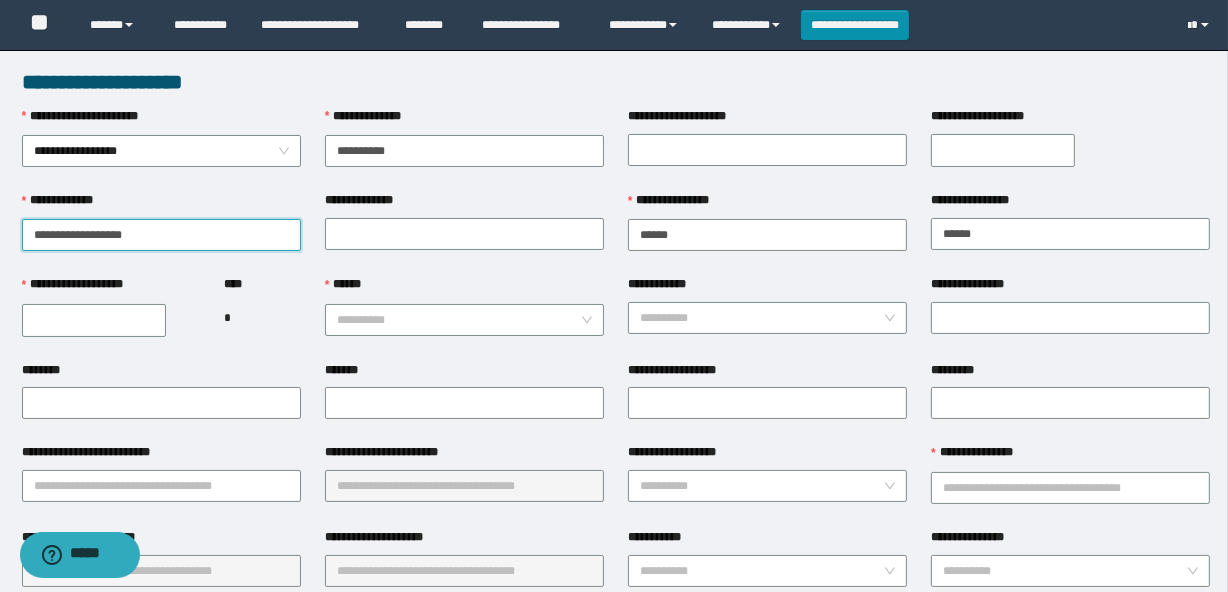 click on "**********" at bounding box center (161, 235) 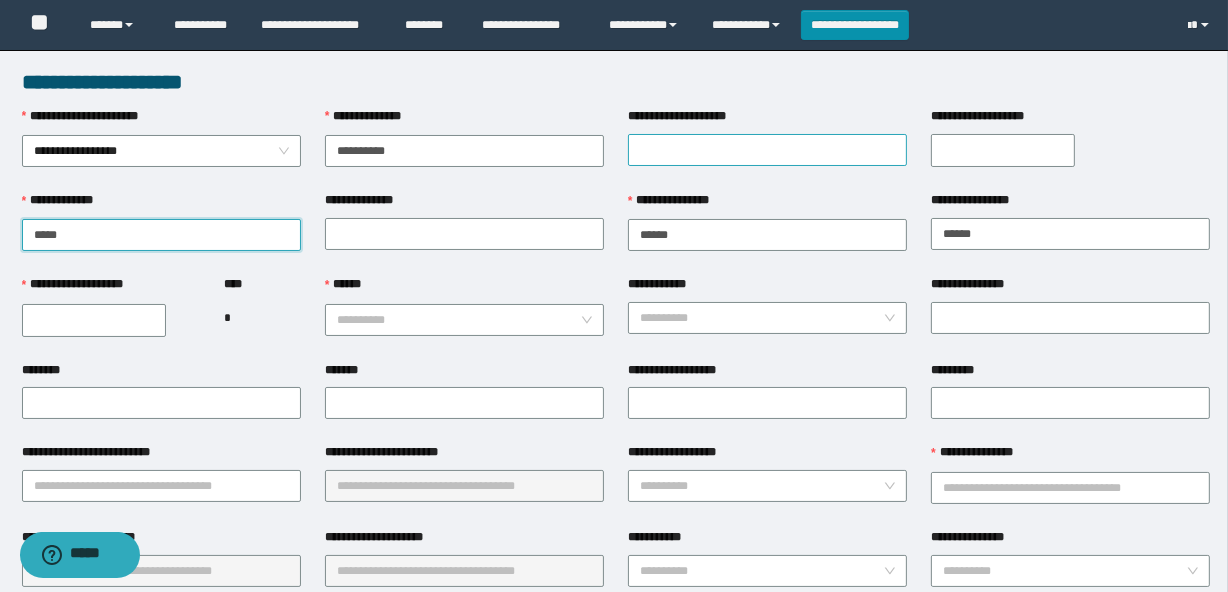 type on "****" 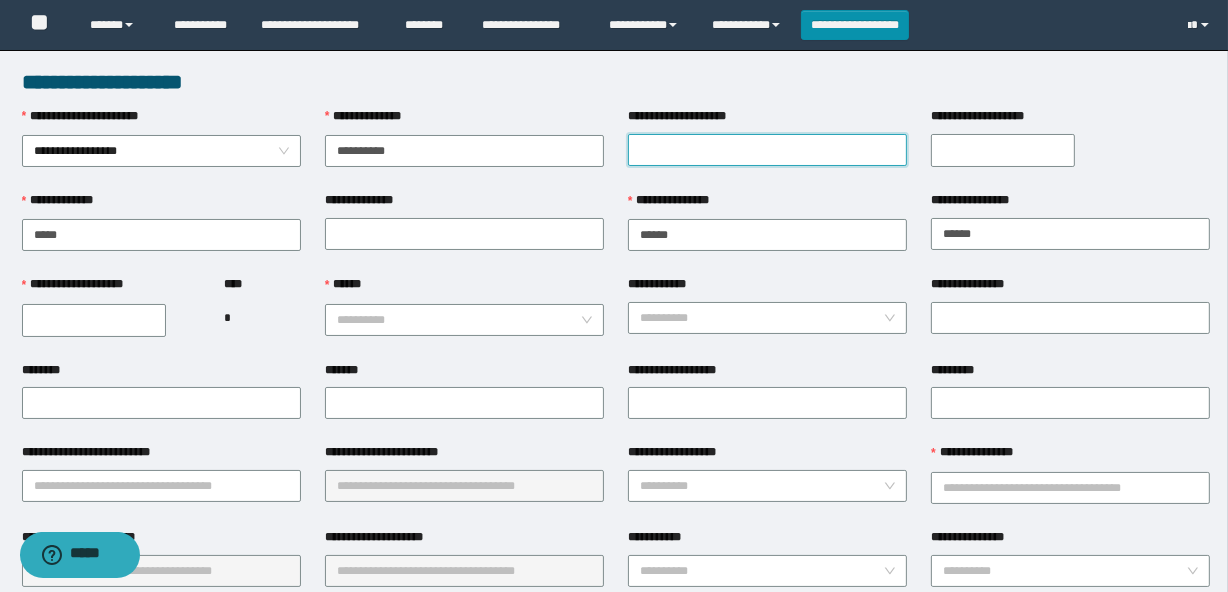click on "**********" at bounding box center (767, 150) 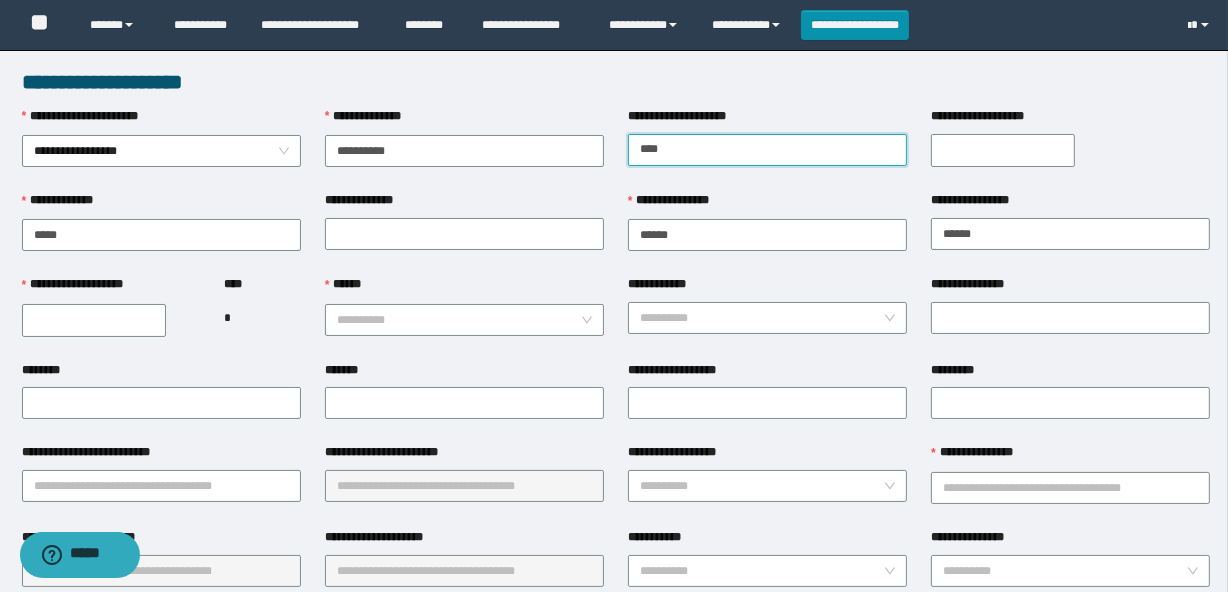 type on "********" 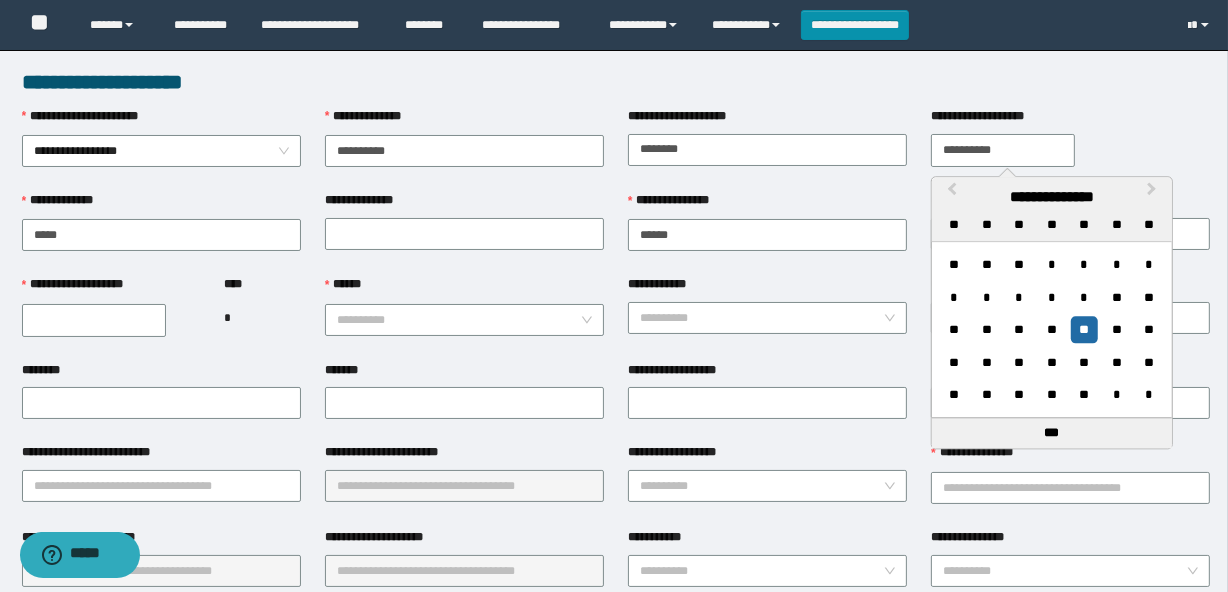 type on "**********" 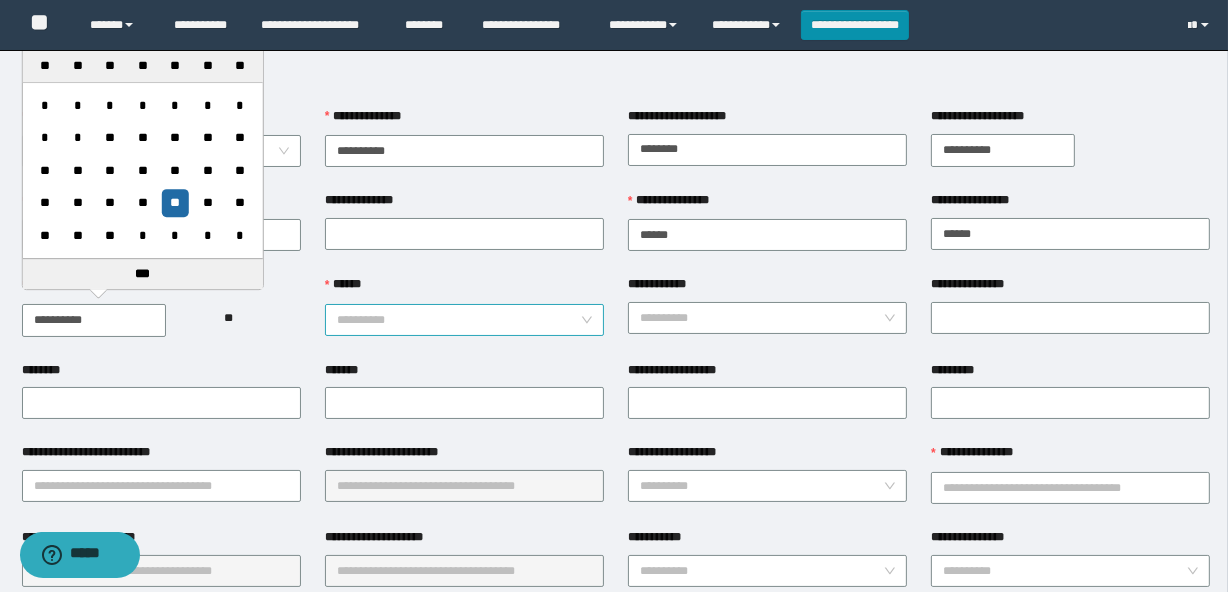 type on "**********" 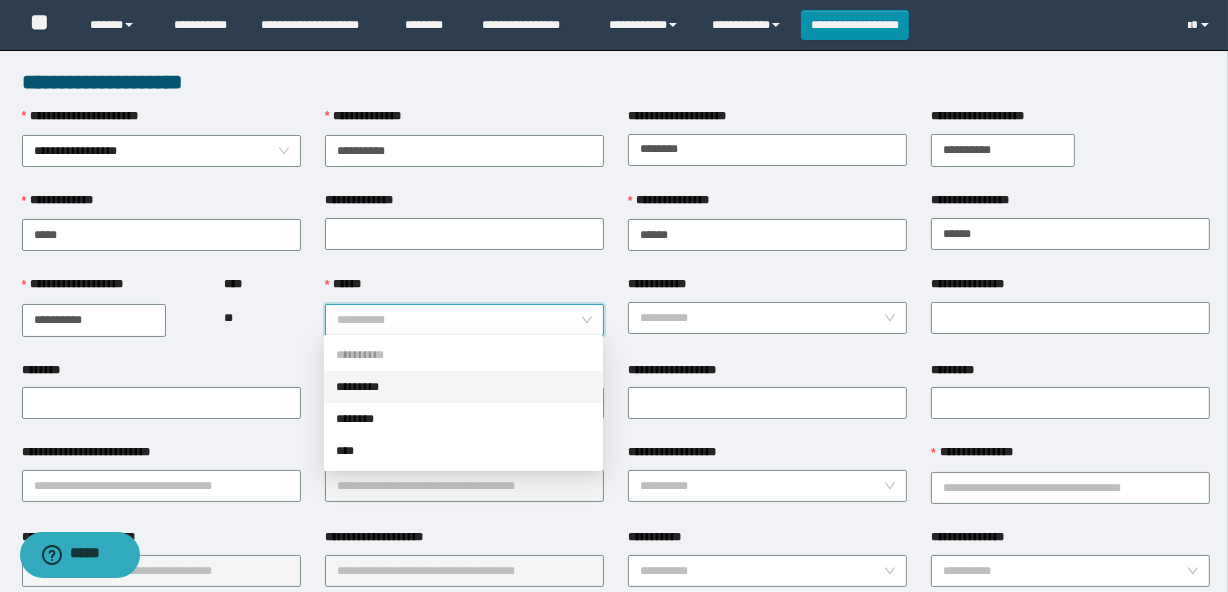 click on "*********" at bounding box center (463, 387) 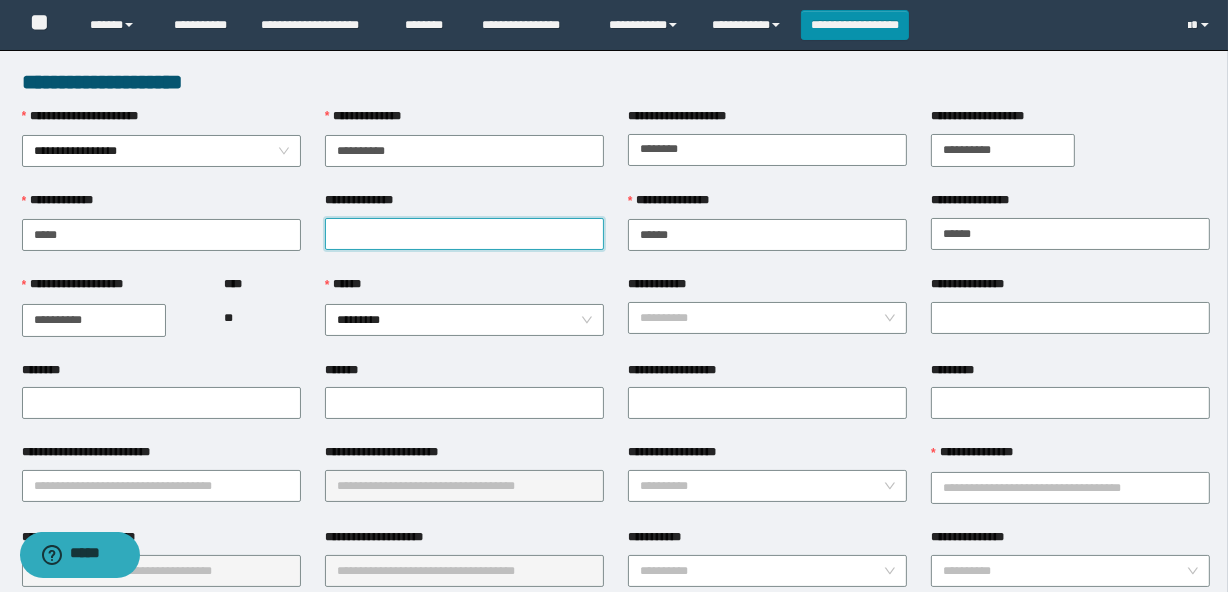 click on "**********" at bounding box center [464, 234] 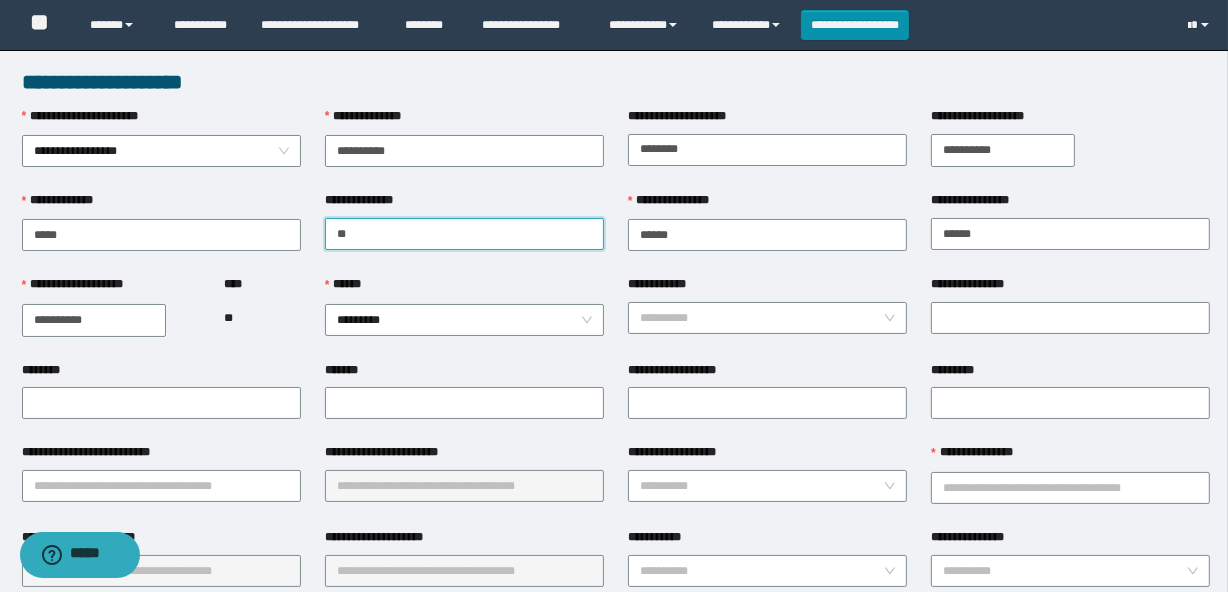 type on "******" 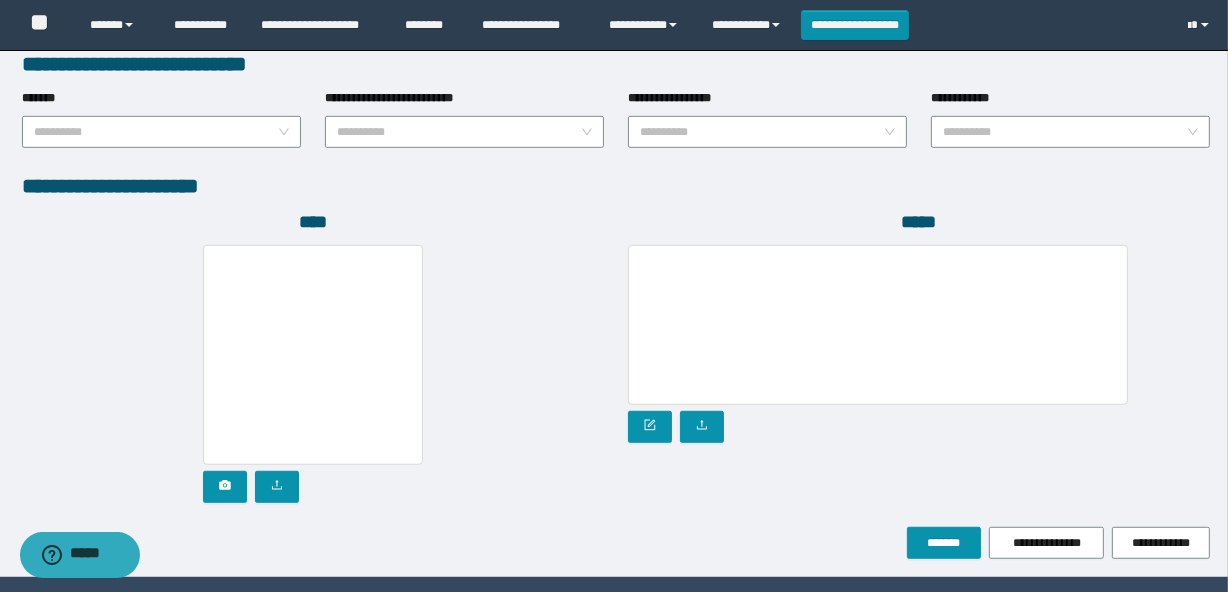 scroll, scrollTop: 1110, scrollLeft: 0, axis: vertical 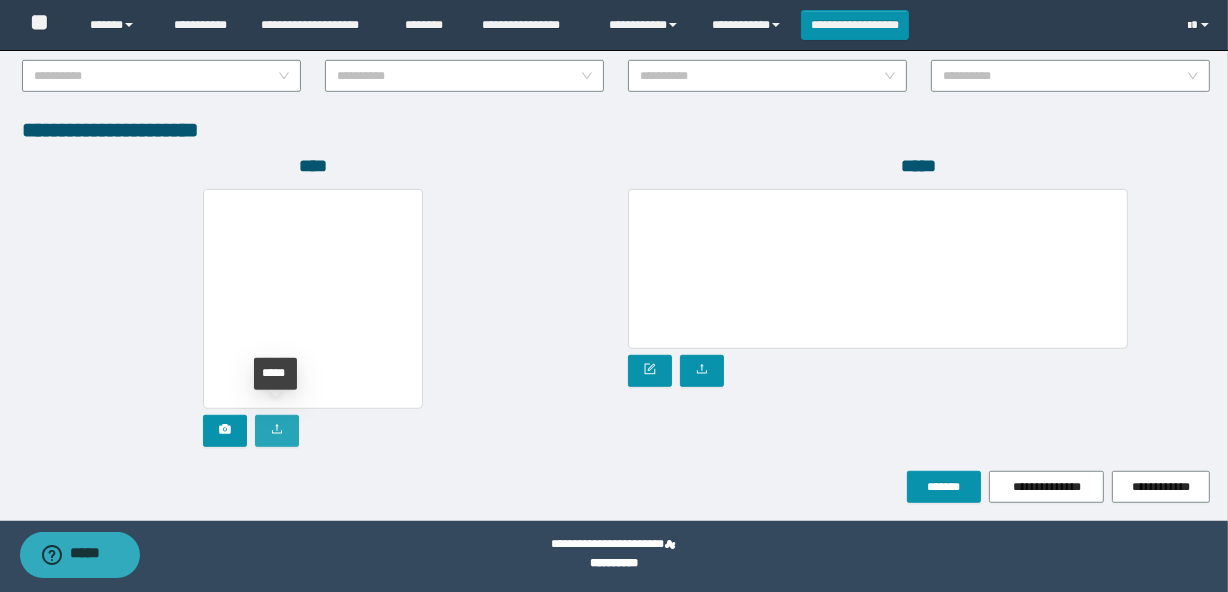 click 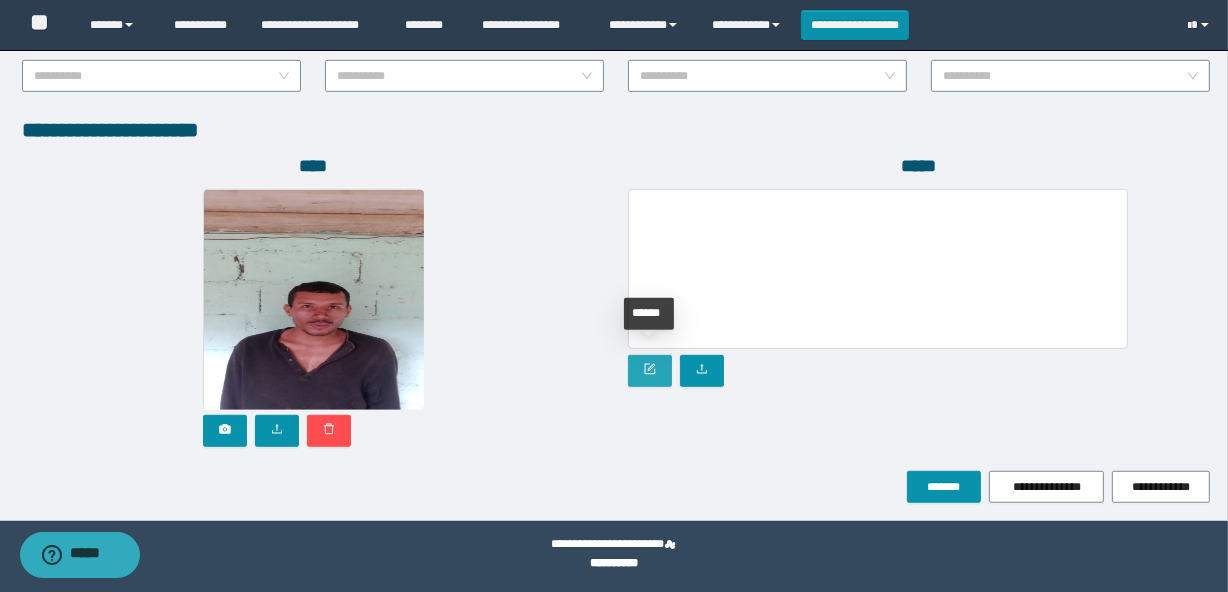 click at bounding box center (650, 371) 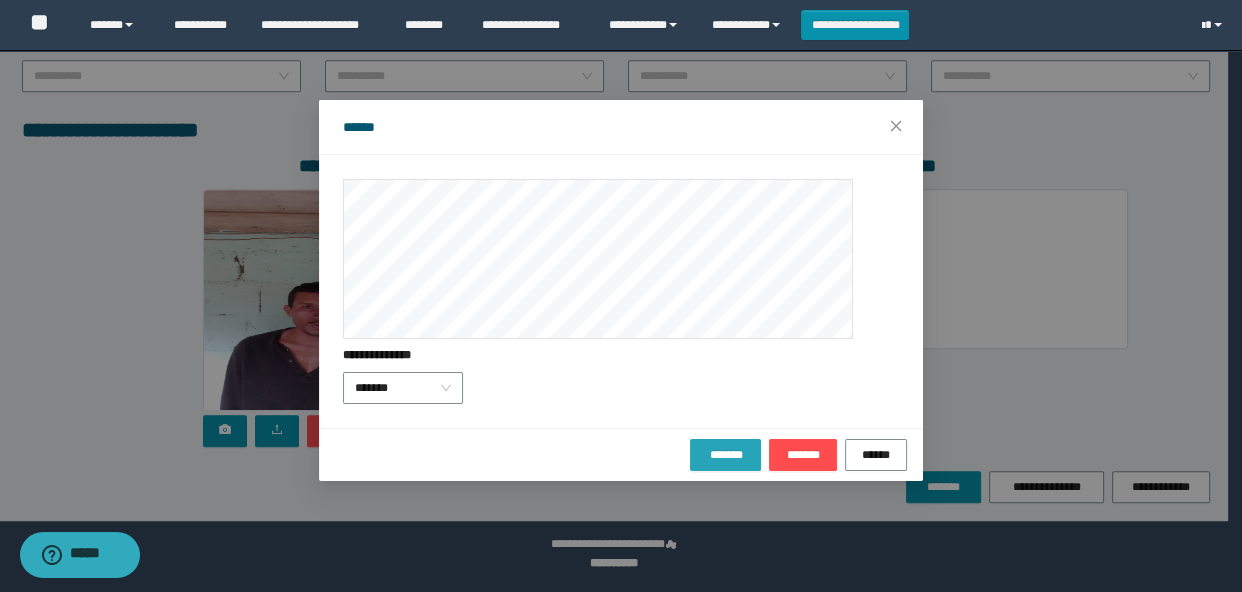 click on "*******" at bounding box center [725, 454] 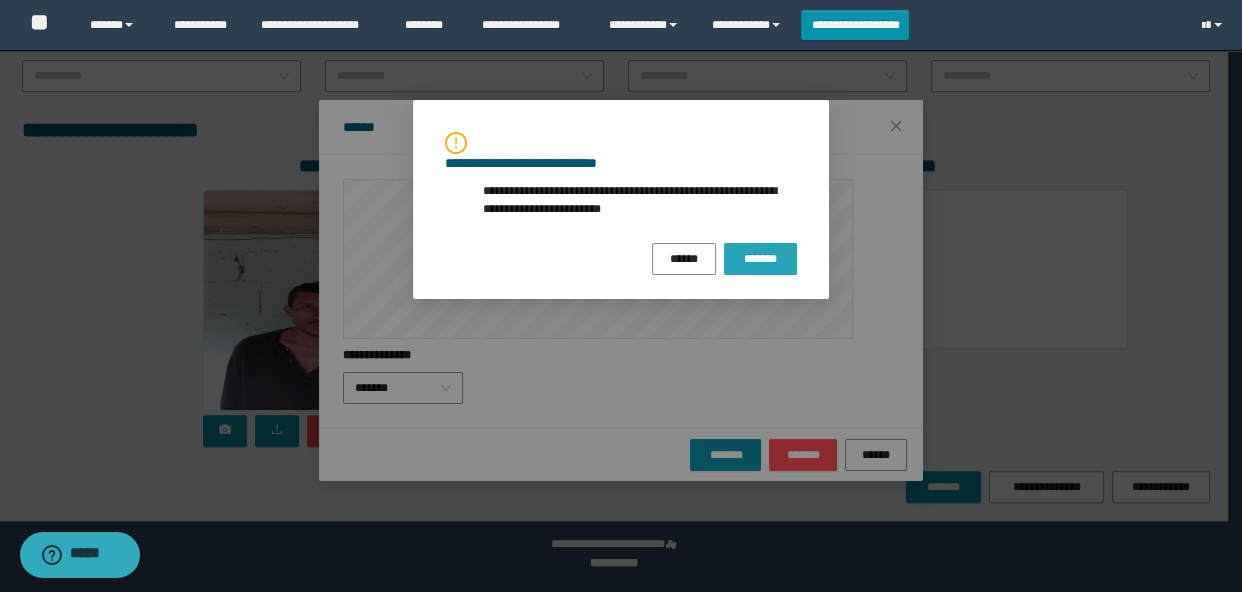 click on "*******" at bounding box center [760, 259] 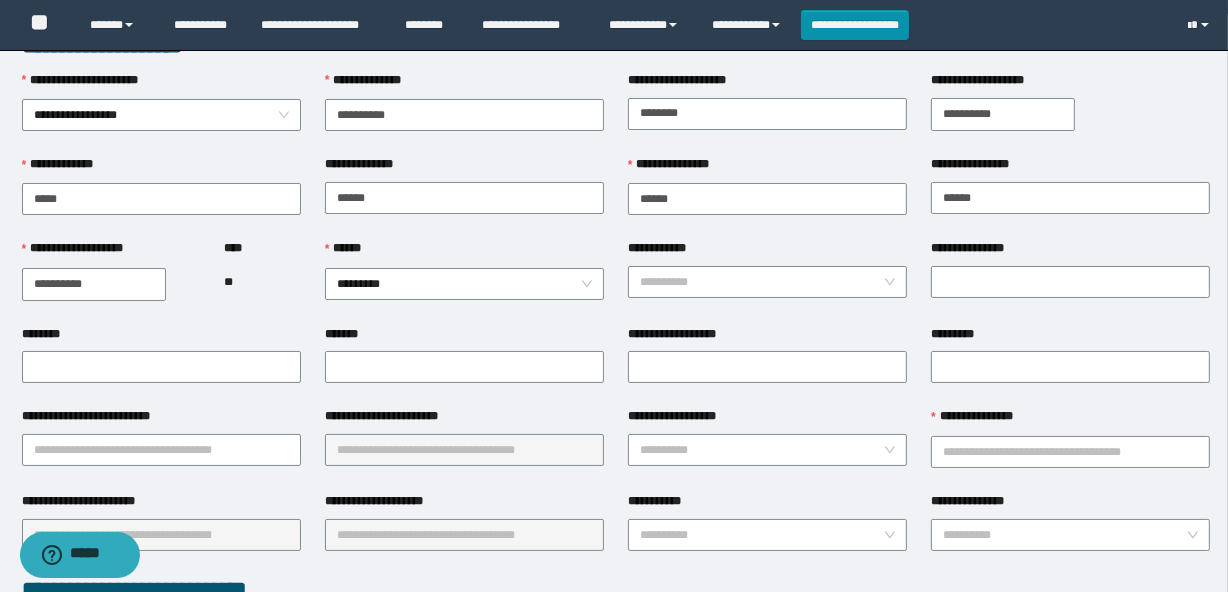 scroll, scrollTop: 0, scrollLeft: 0, axis: both 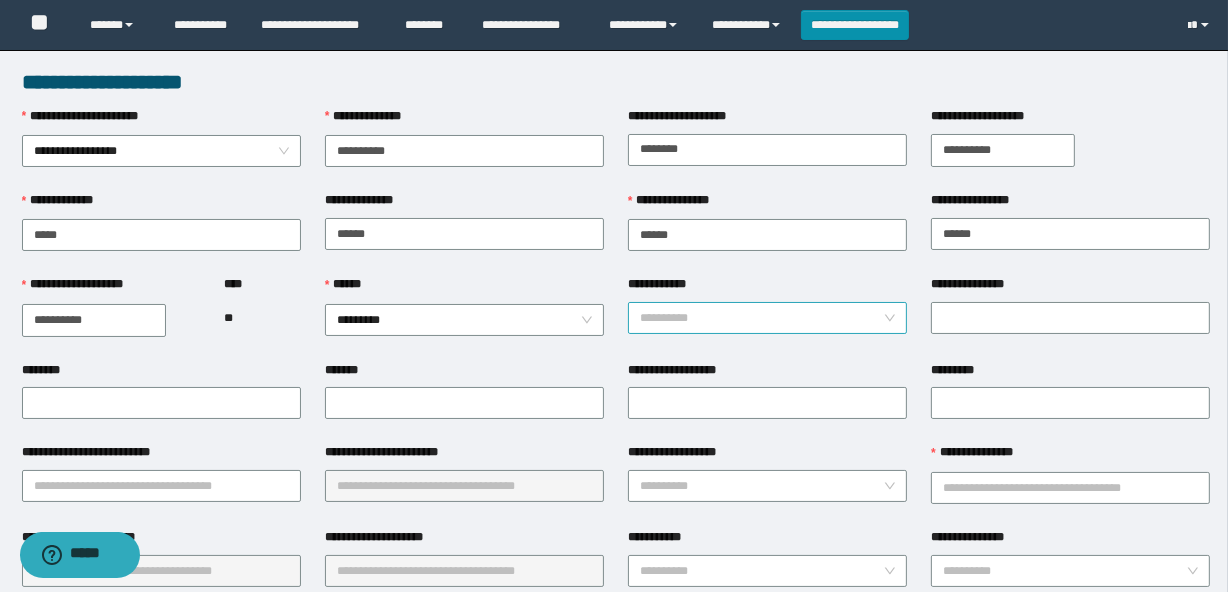 click on "**********" at bounding box center (761, 318) 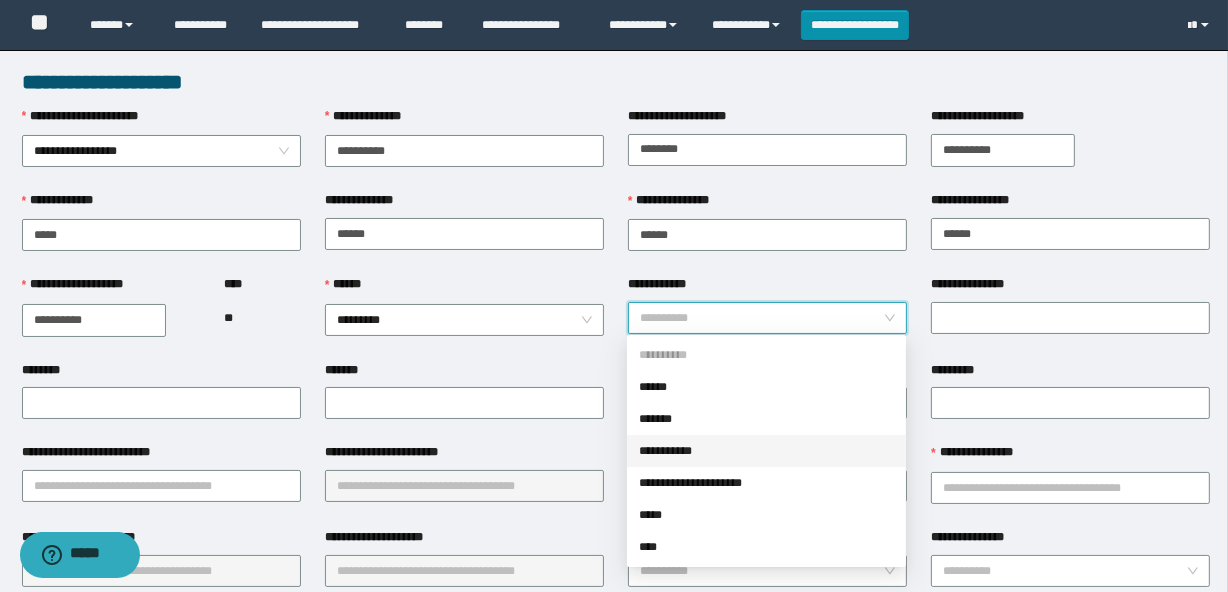 drag, startPoint x: 708, startPoint y: 444, endPoint x: 929, endPoint y: 360, distance: 236.42546 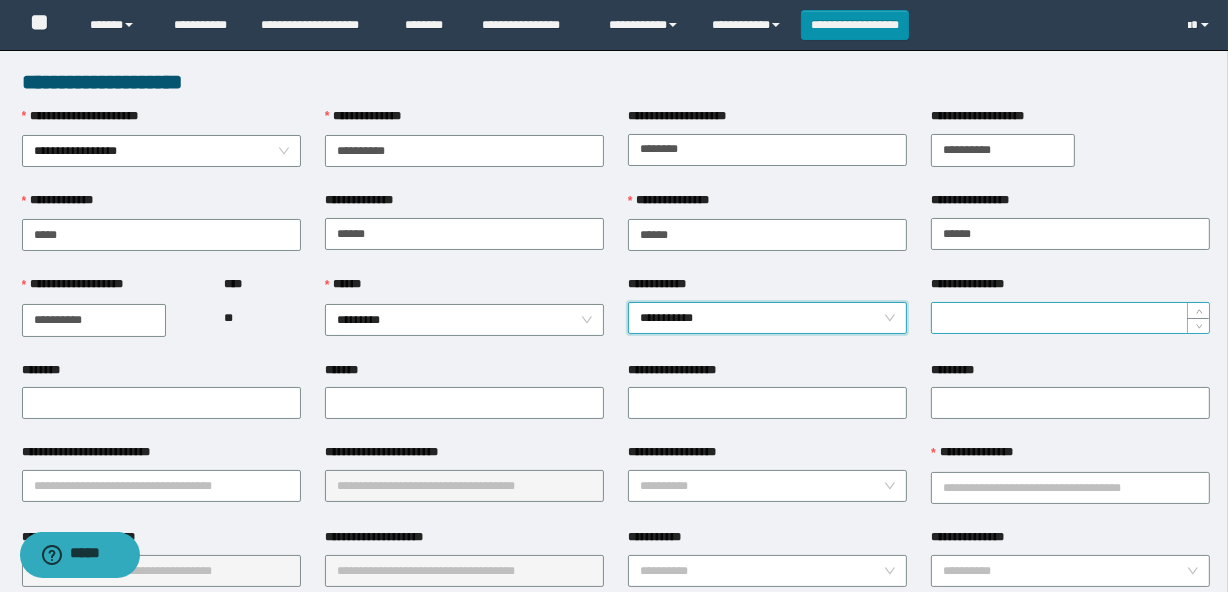 click on "**********" at bounding box center (1070, 318) 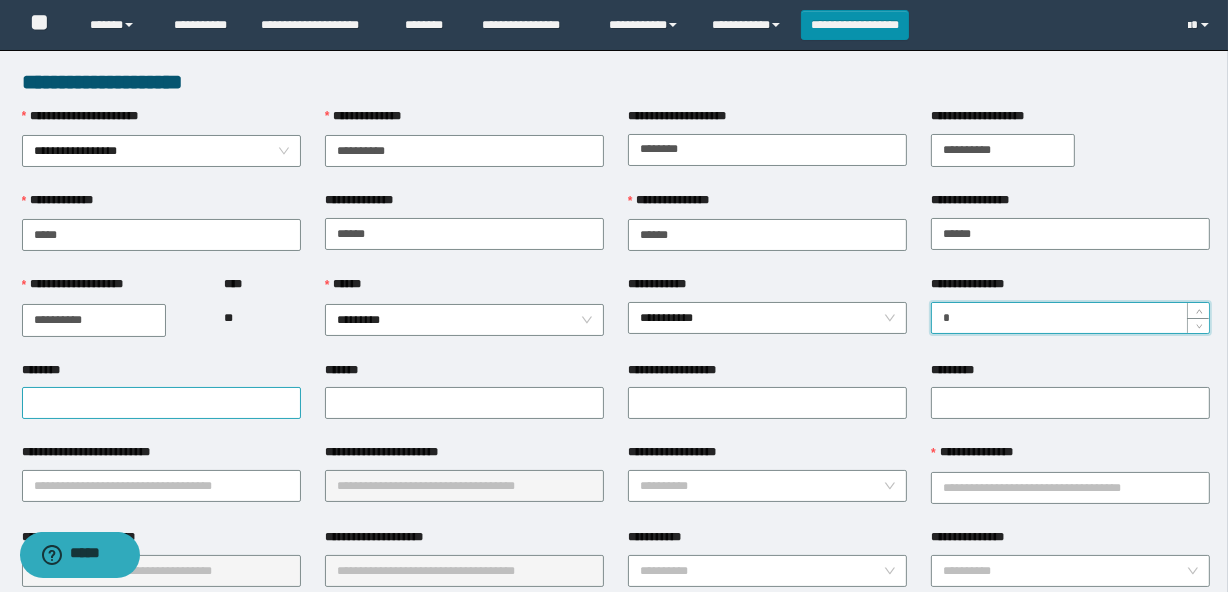 type on "*" 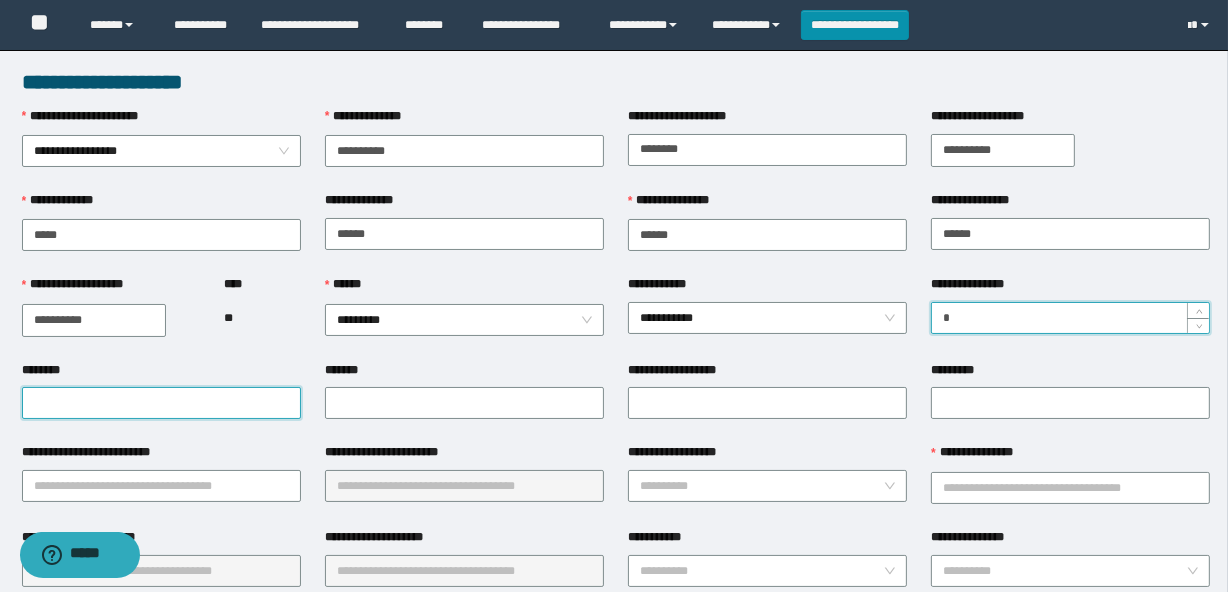 click on "********" at bounding box center [161, 403] 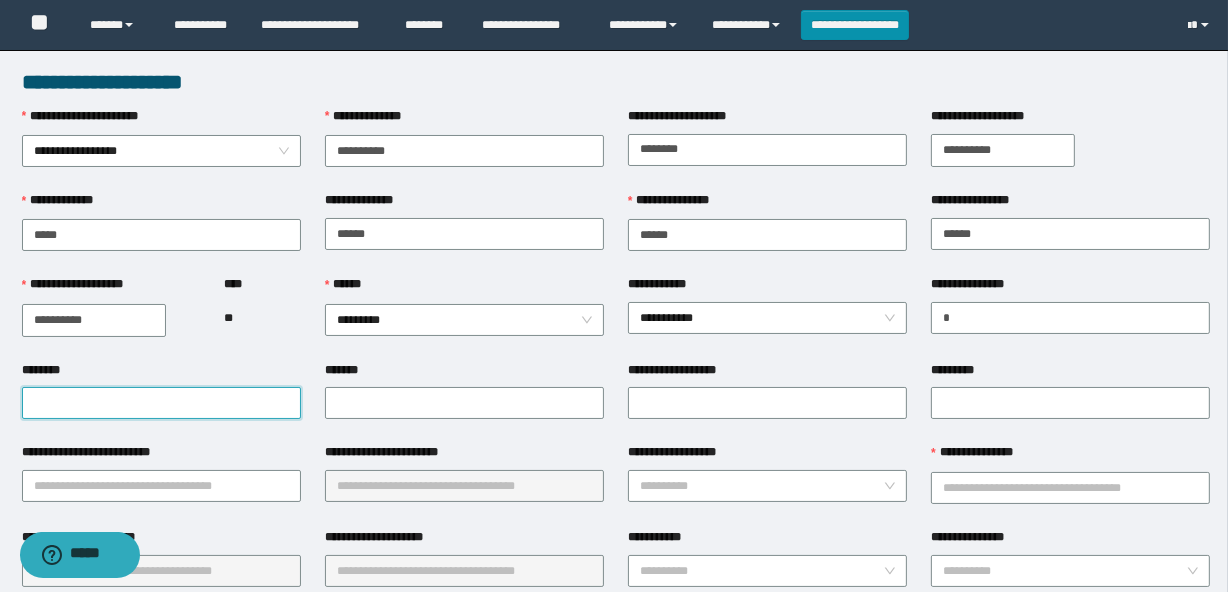 paste on "**********" 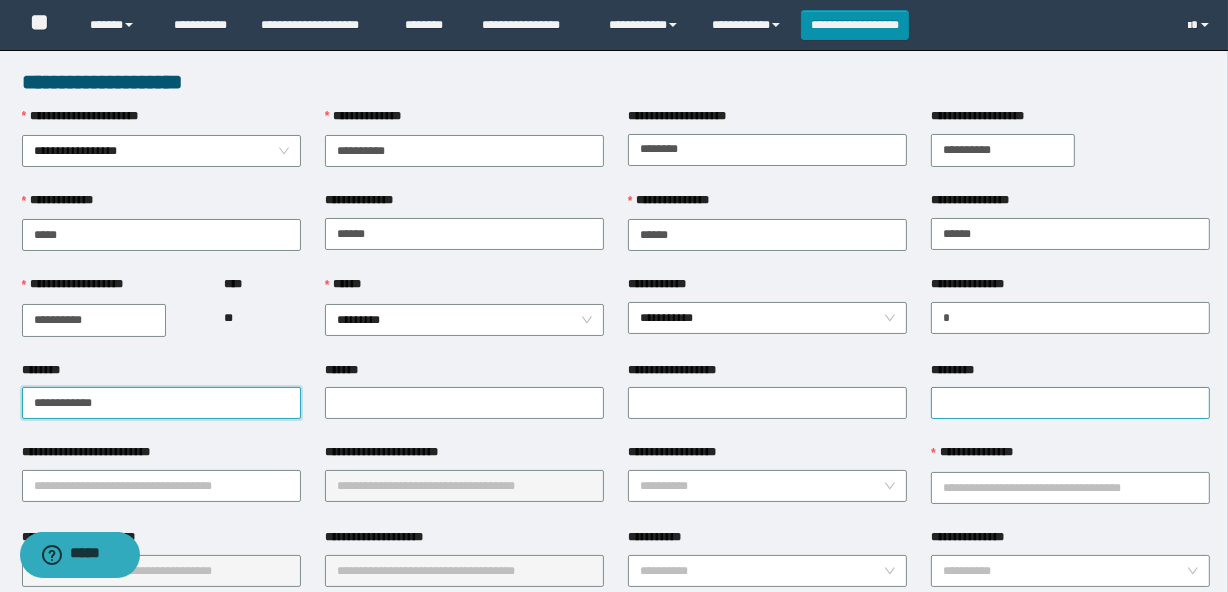 type on "**********" 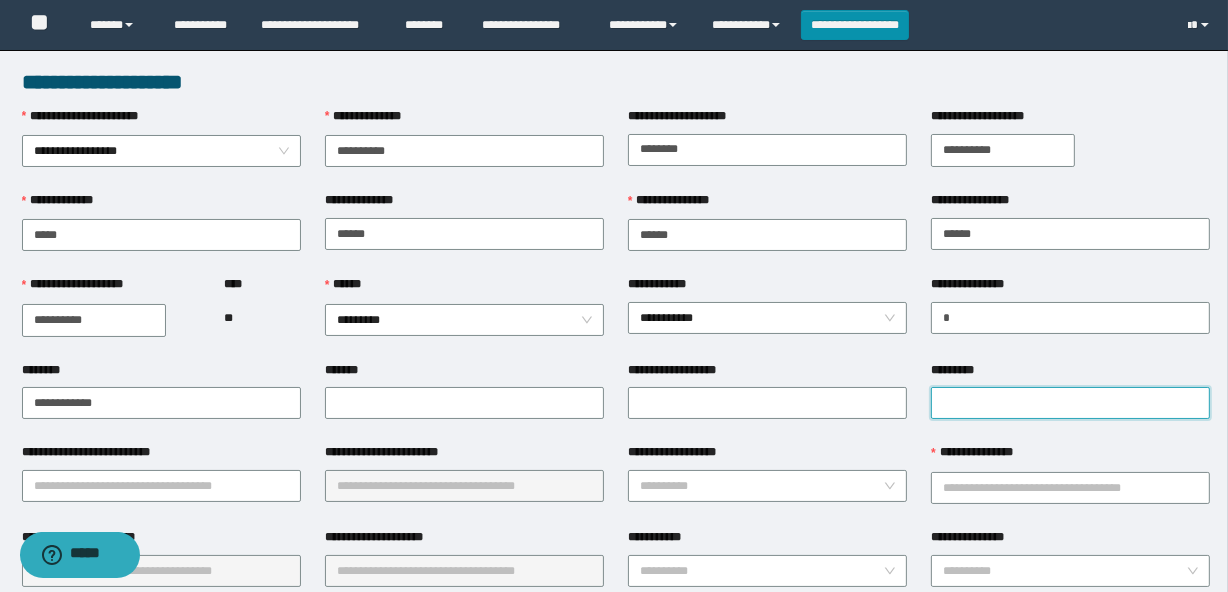 click on "*********" at bounding box center (1070, 403) 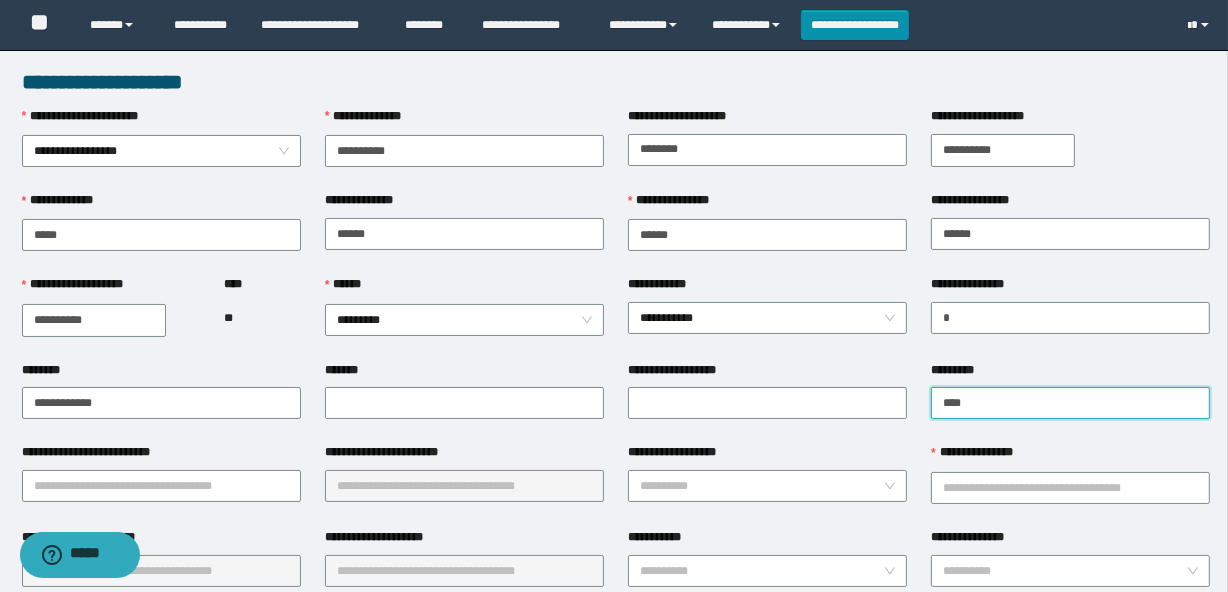 type on "**********" 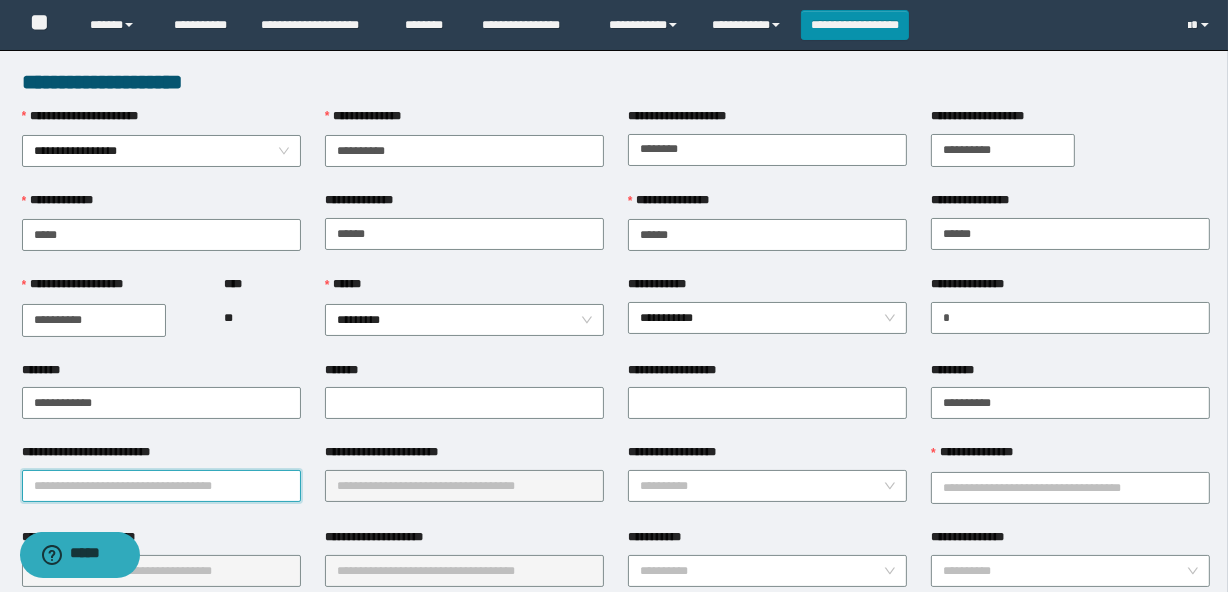 click on "**********" at bounding box center (161, 486) 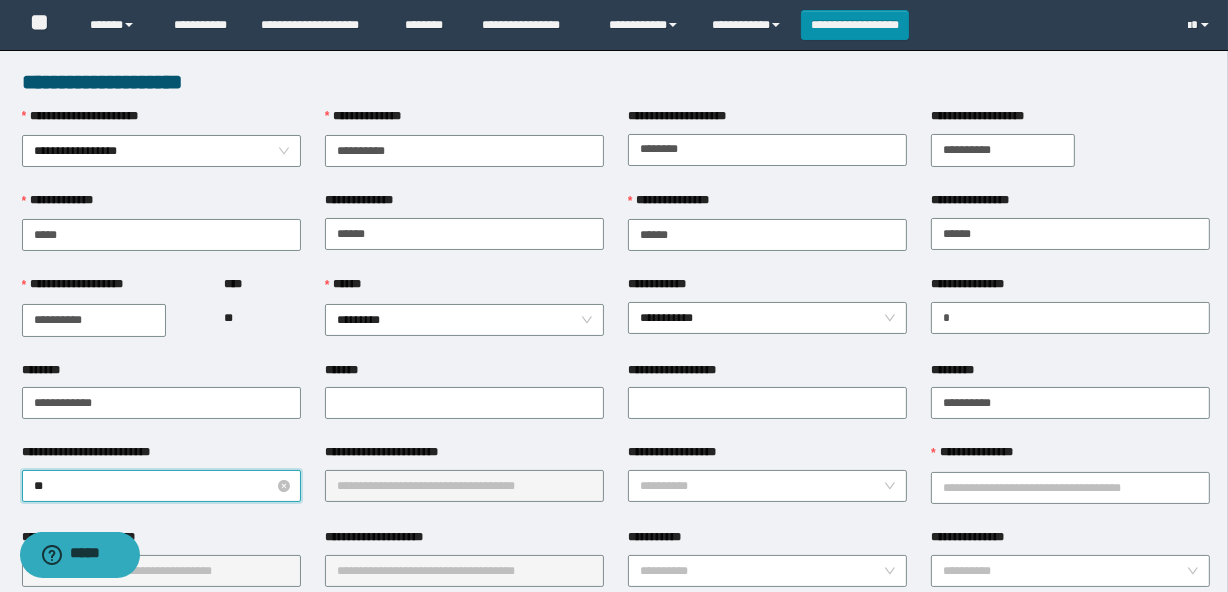 type on "***" 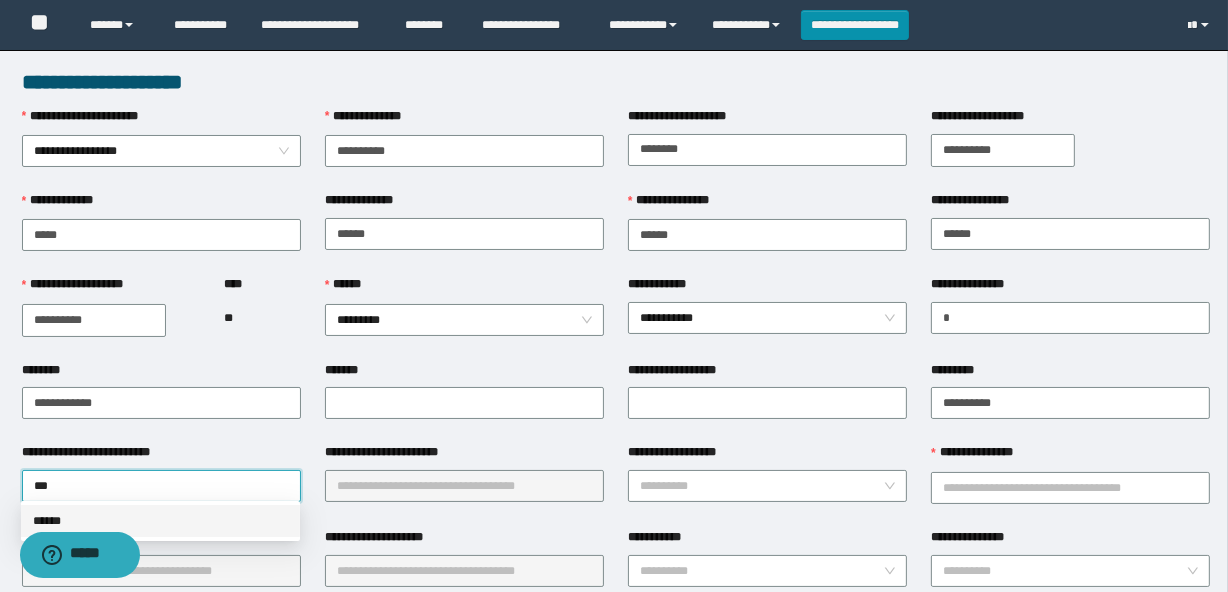 click on "******" at bounding box center (160, 521) 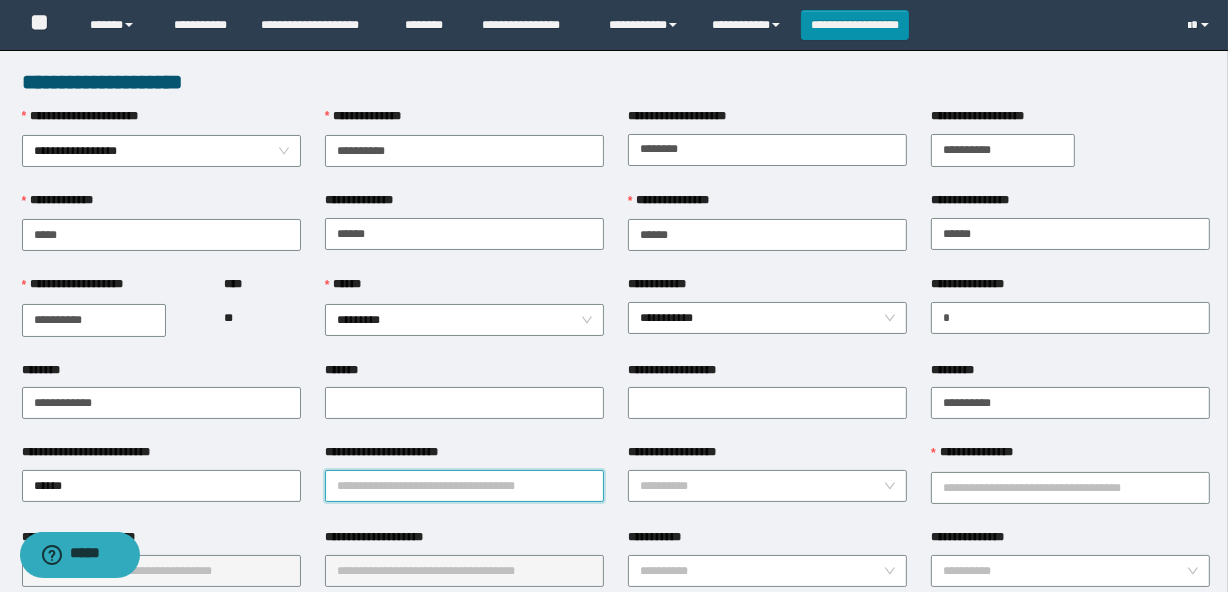 click on "**********" at bounding box center (464, 486) 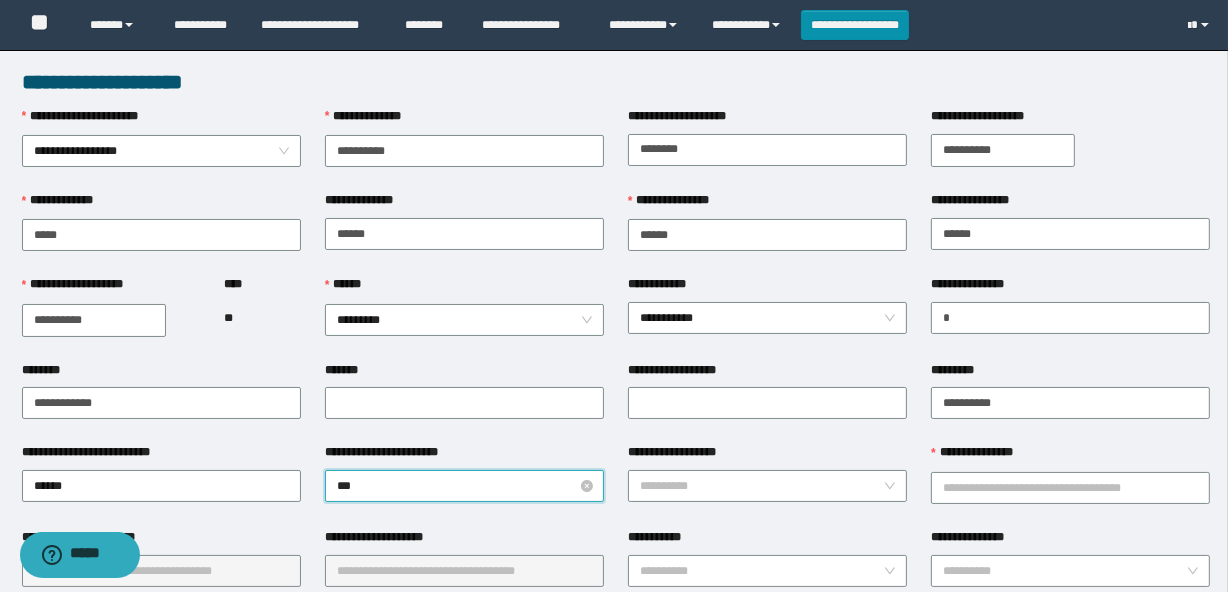 type on "****" 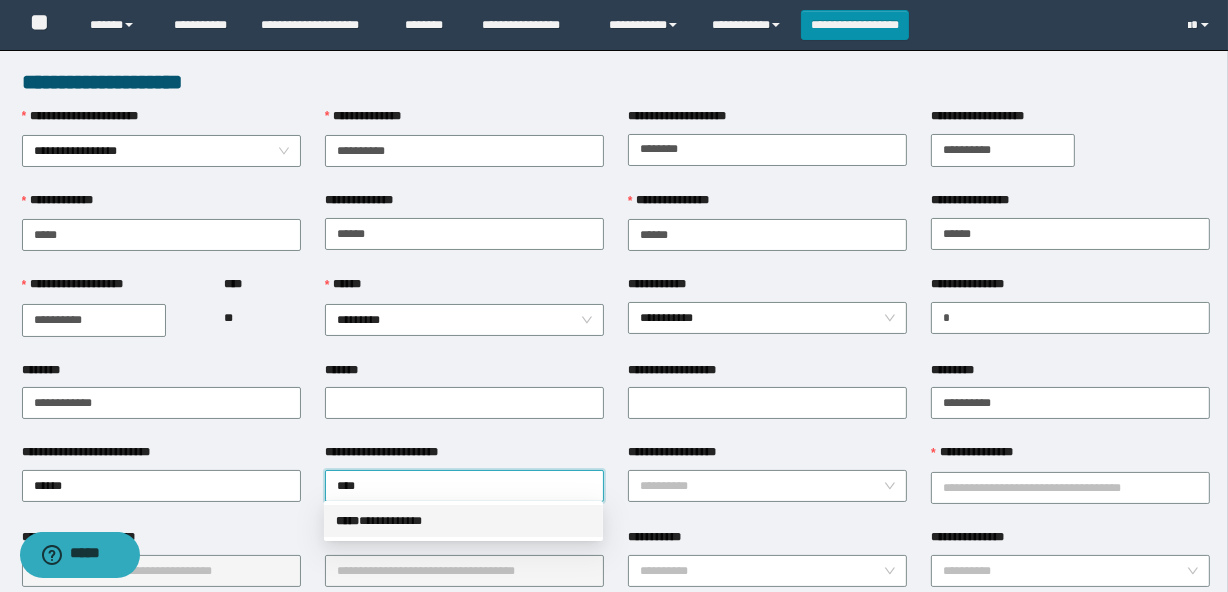 click on "**********" at bounding box center [463, 521] 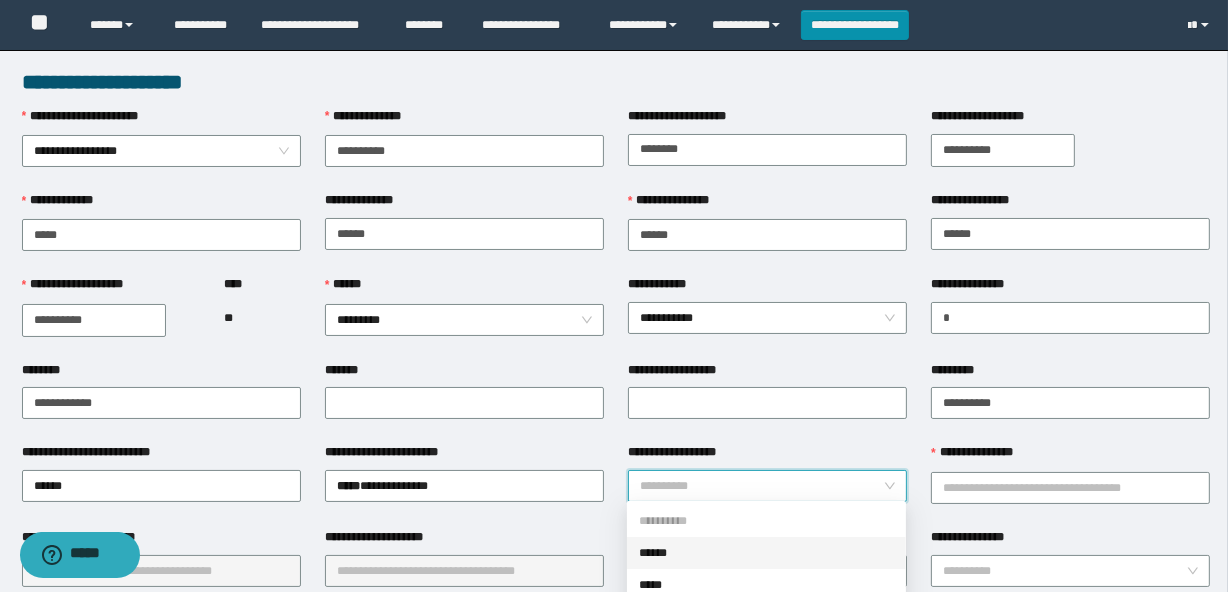 click on "**********" at bounding box center [761, 486] 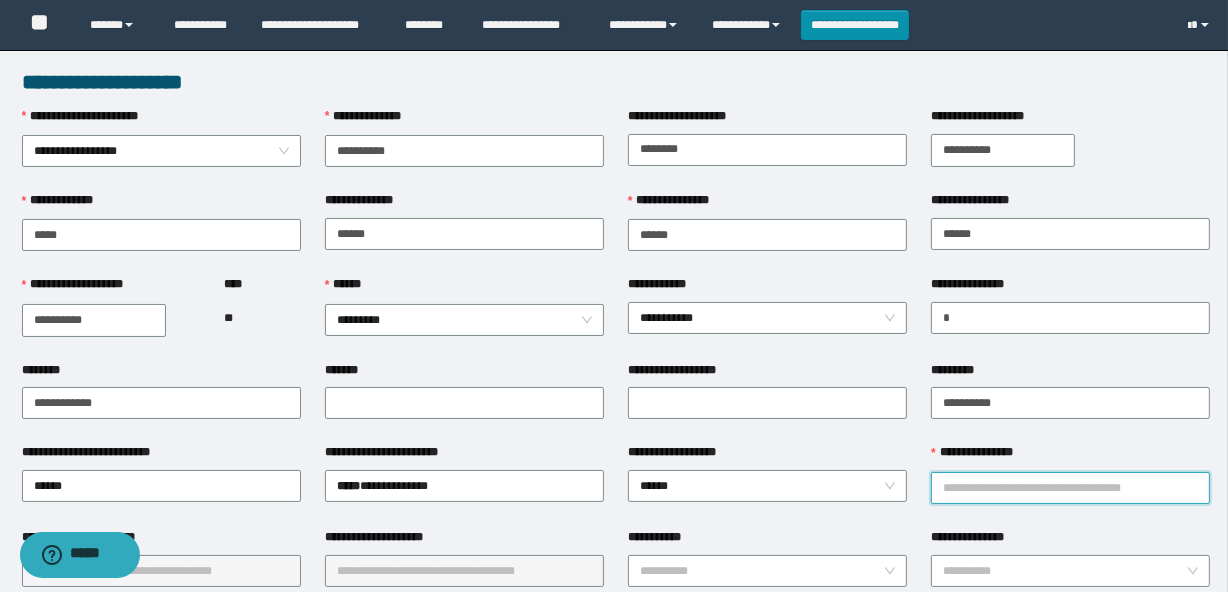 click on "**********" at bounding box center (1070, 488) 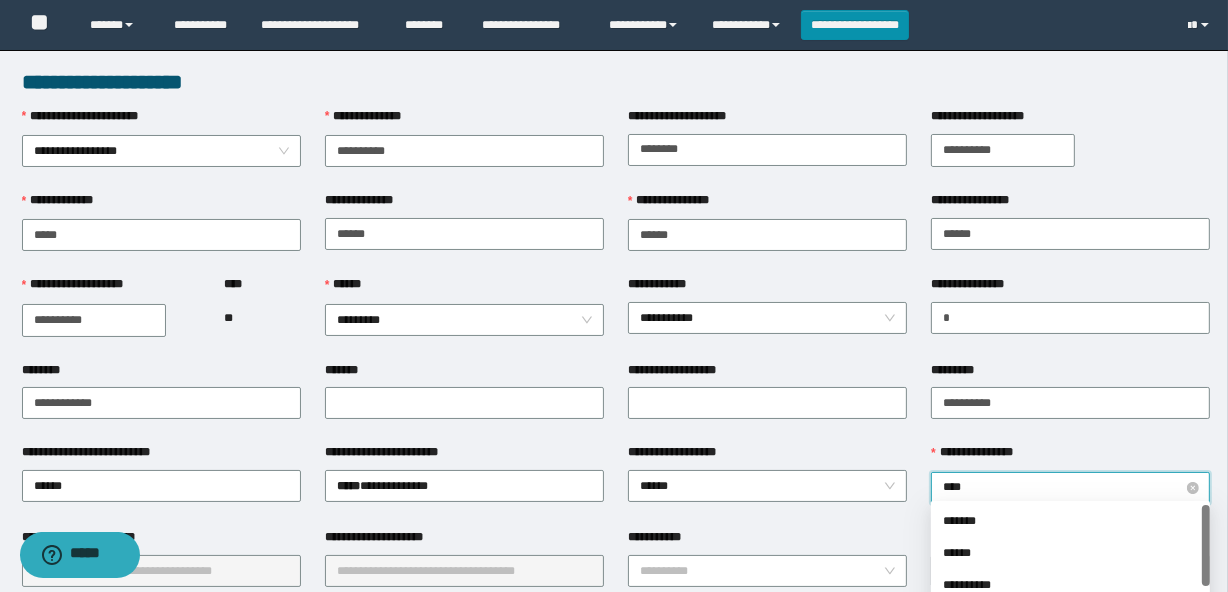 type on "*****" 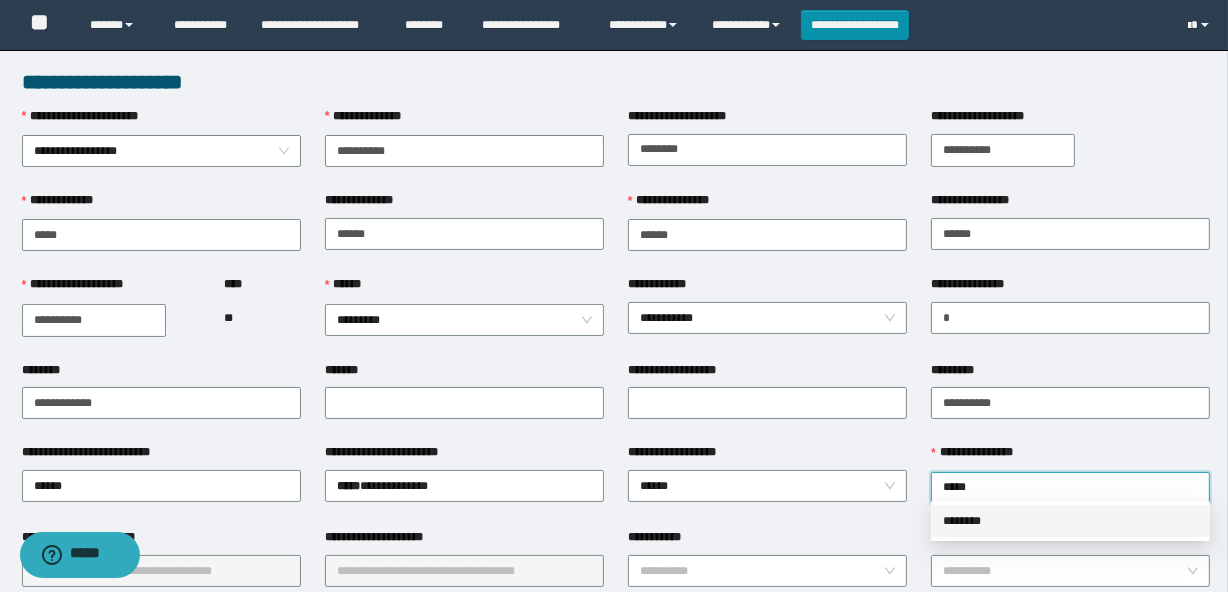 click on "********" at bounding box center [1070, 521] 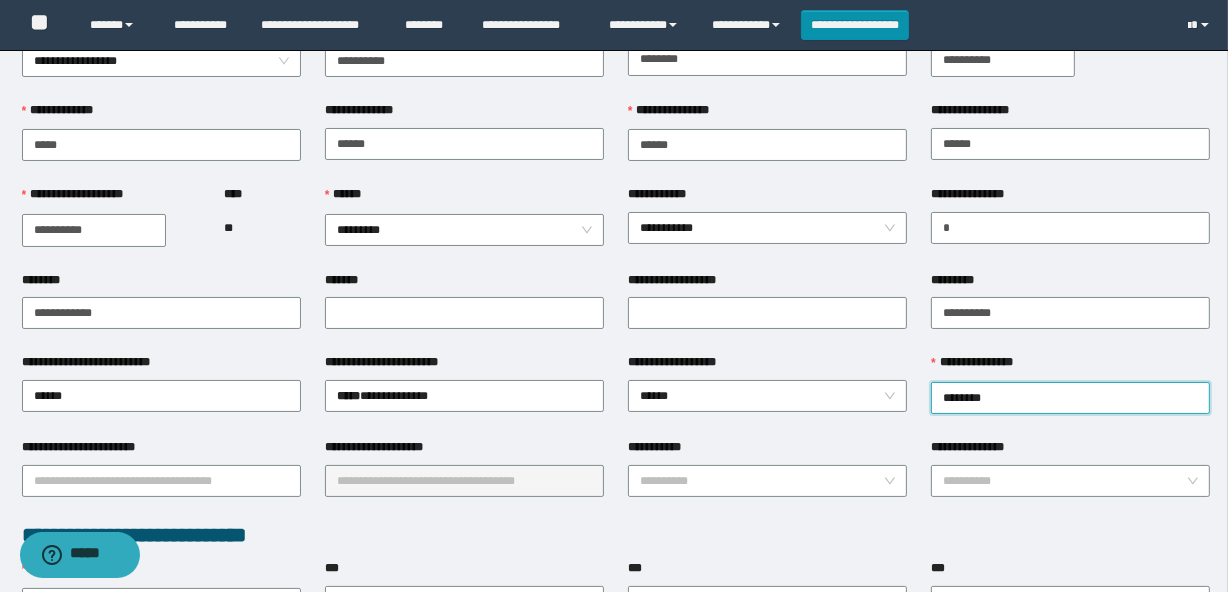 scroll, scrollTop: 181, scrollLeft: 0, axis: vertical 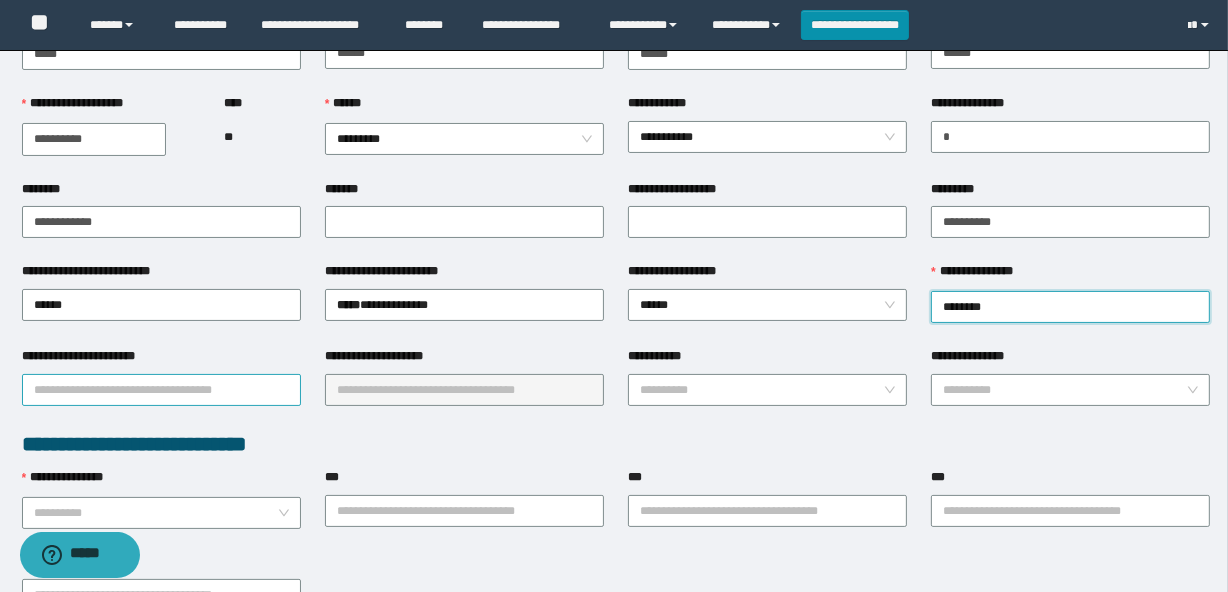 click on "**********" at bounding box center [161, 390] 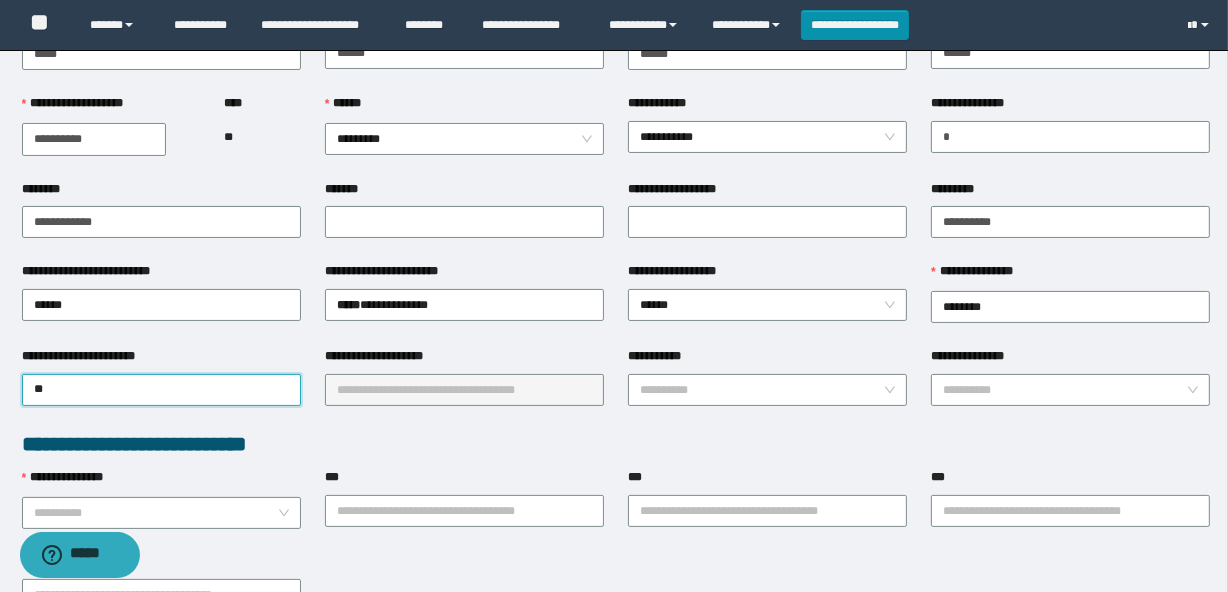 type on "*" 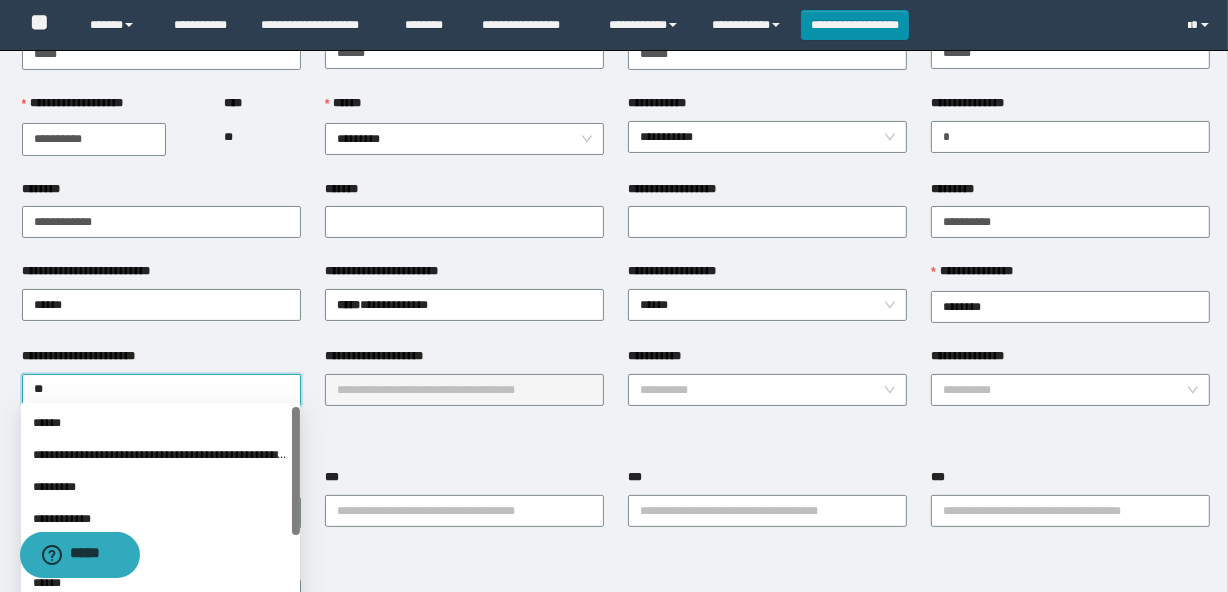 type on "***" 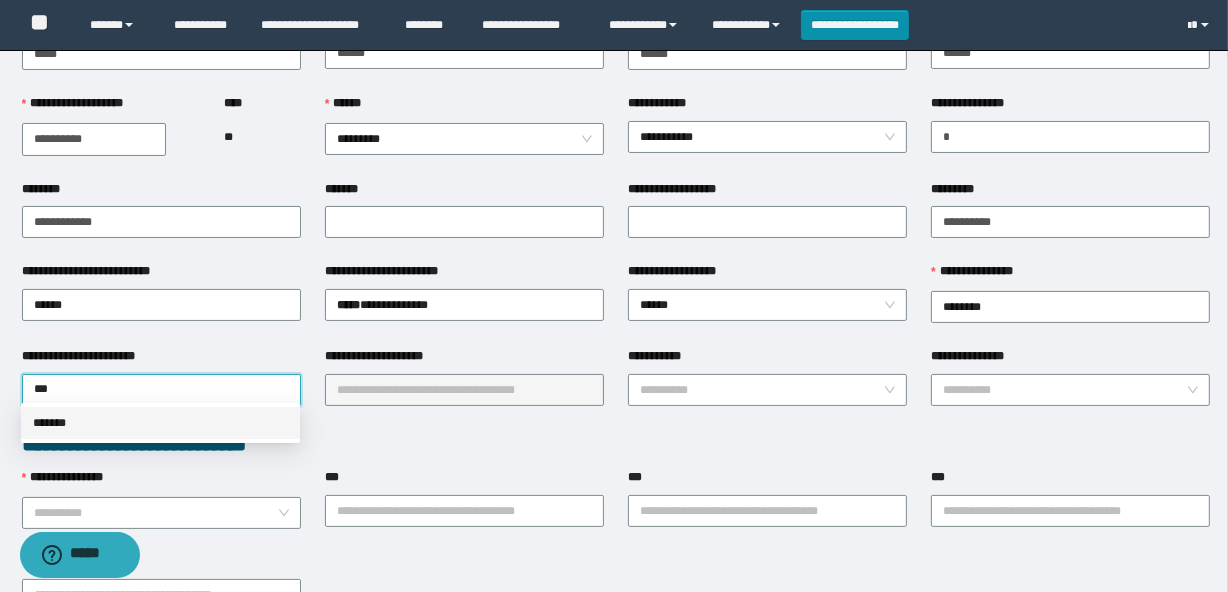 click on "*******" at bounding box center [160, 423] 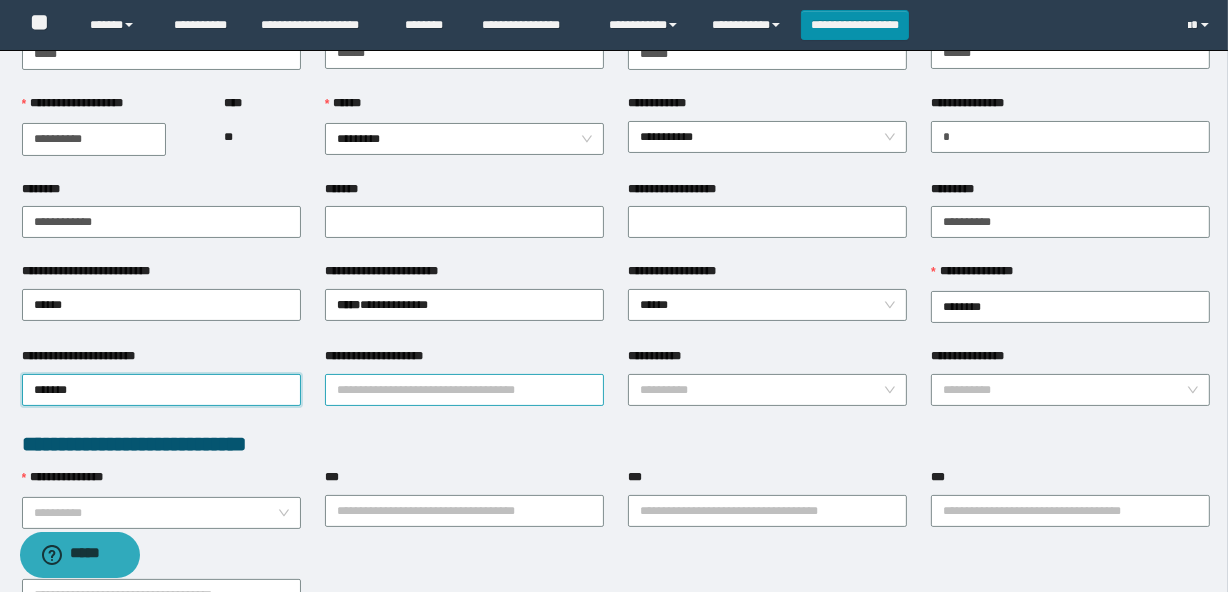 click on "**********" at bounding box center [464, 390] 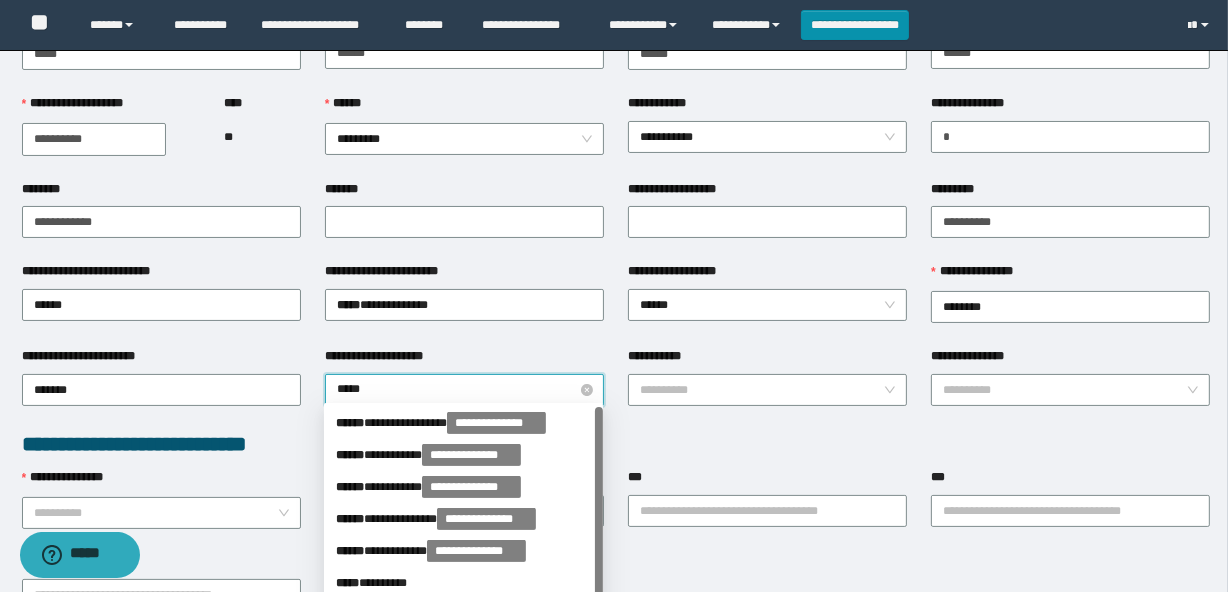 type on "******" 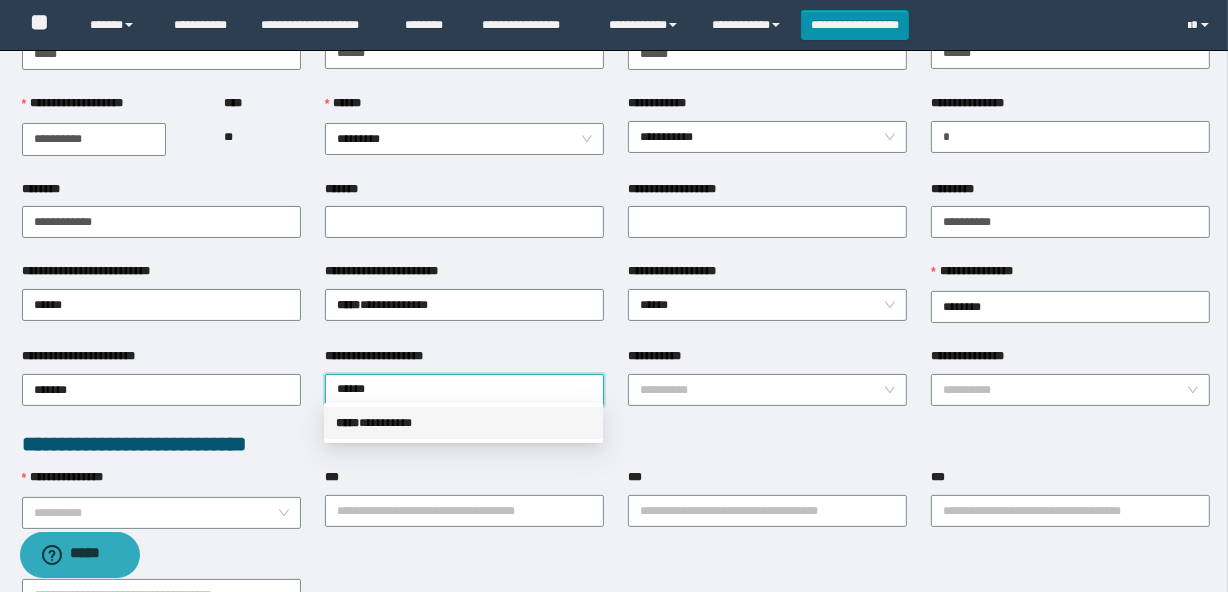 click on "***** * ********" at bounding box center (463, 423) 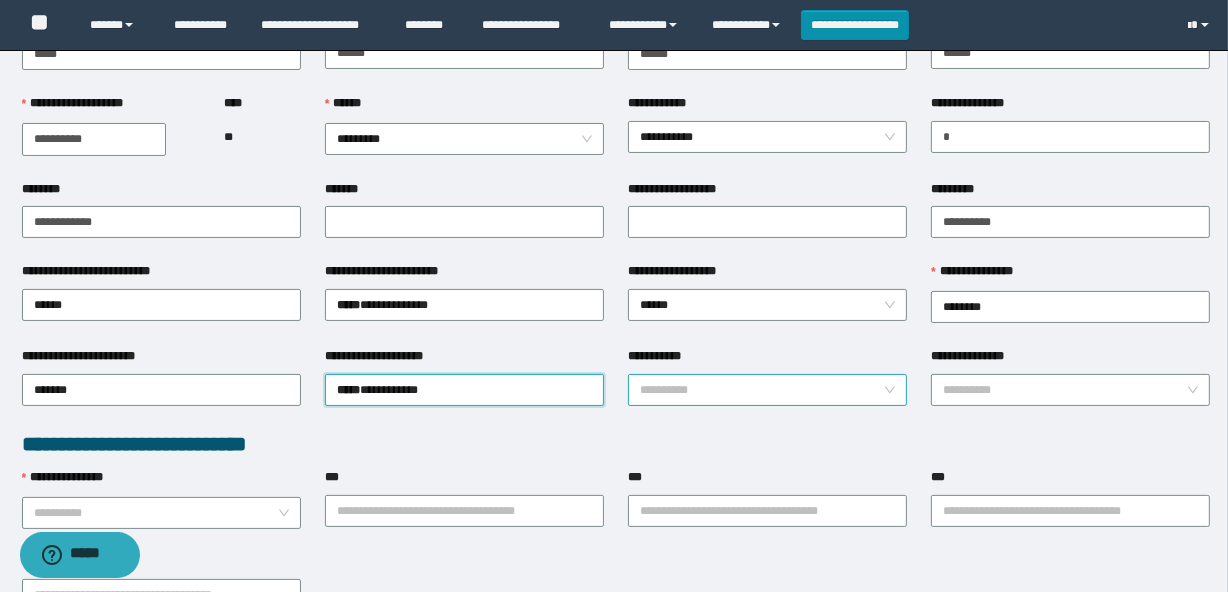 click on "**********" at bounding box center [761, 390] 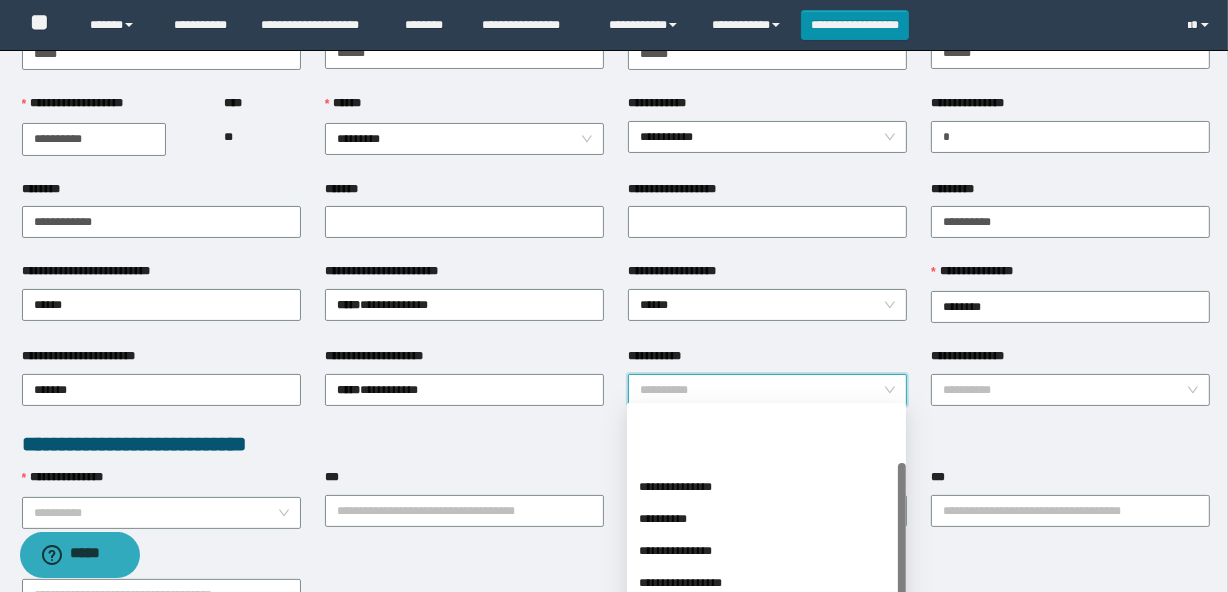 scroll, scrollTop: 90, scrollLeft: 0, axis: vertical 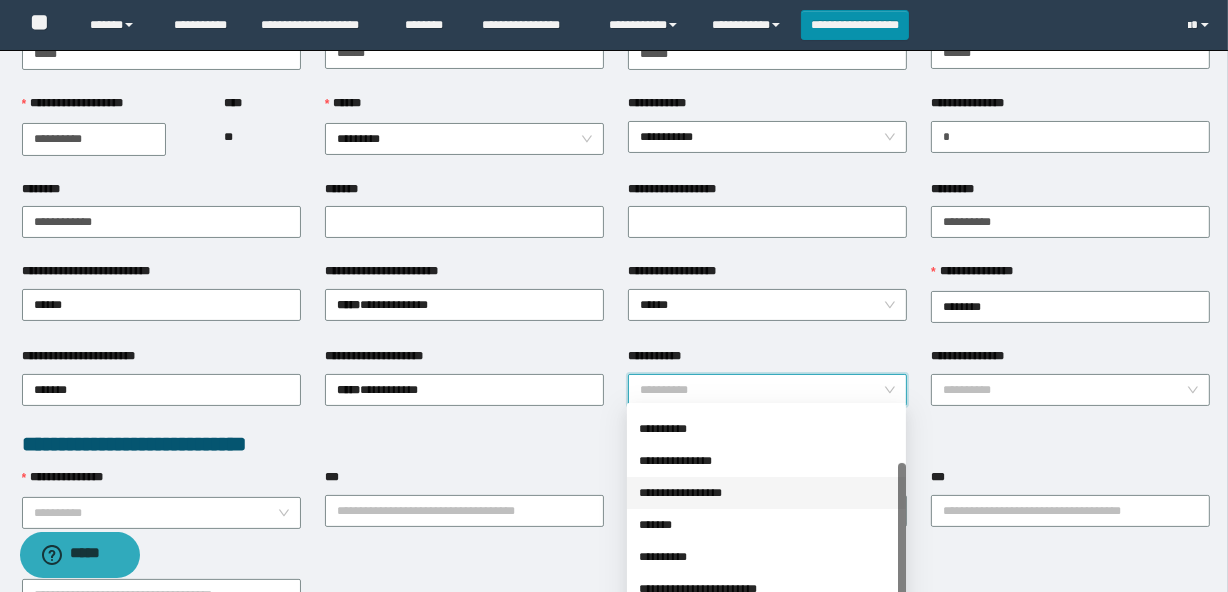 click on "**********" at bounding box center (766, 493) 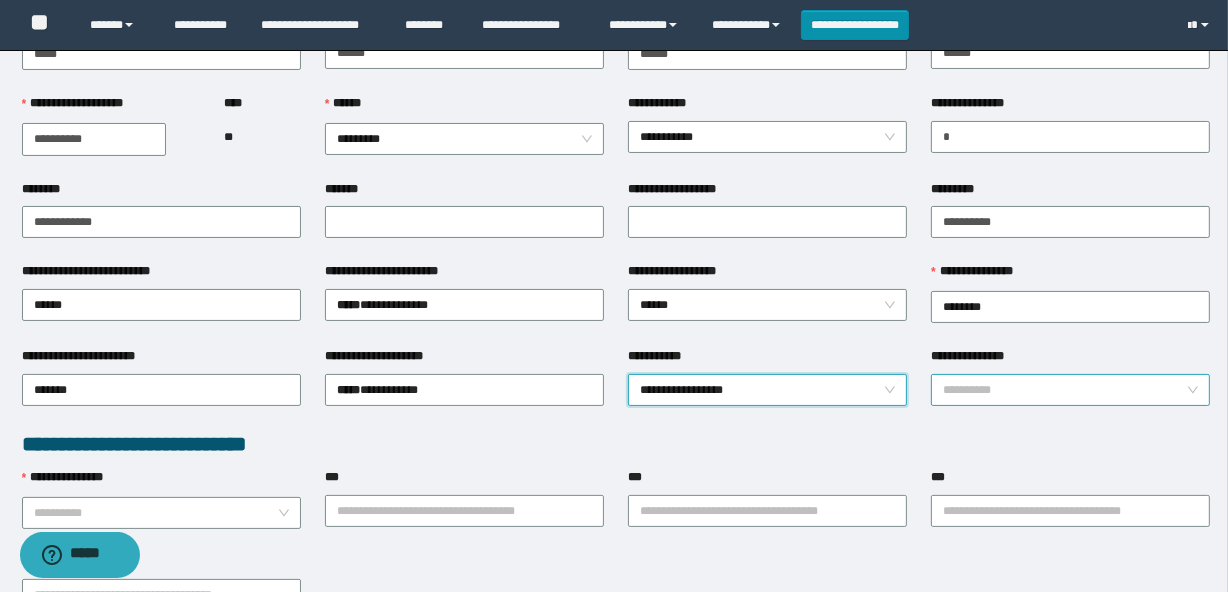 click on "**********" at bounding box center [1064, 390] 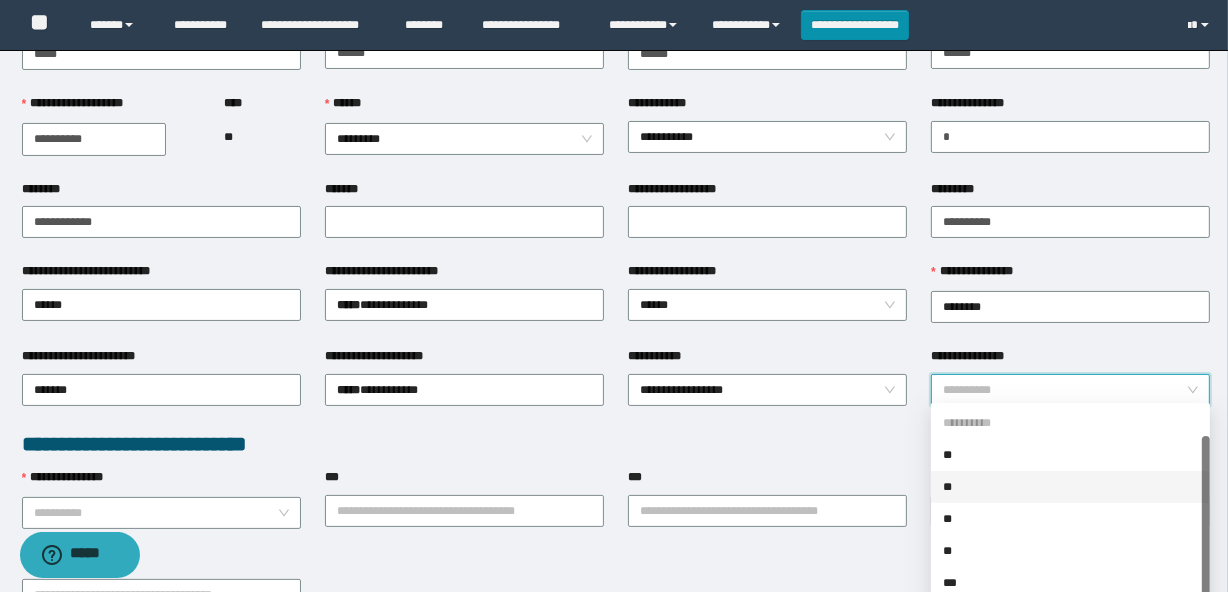 scroll, scrollTop: 31, scrollLeft: 0, axis: vertical 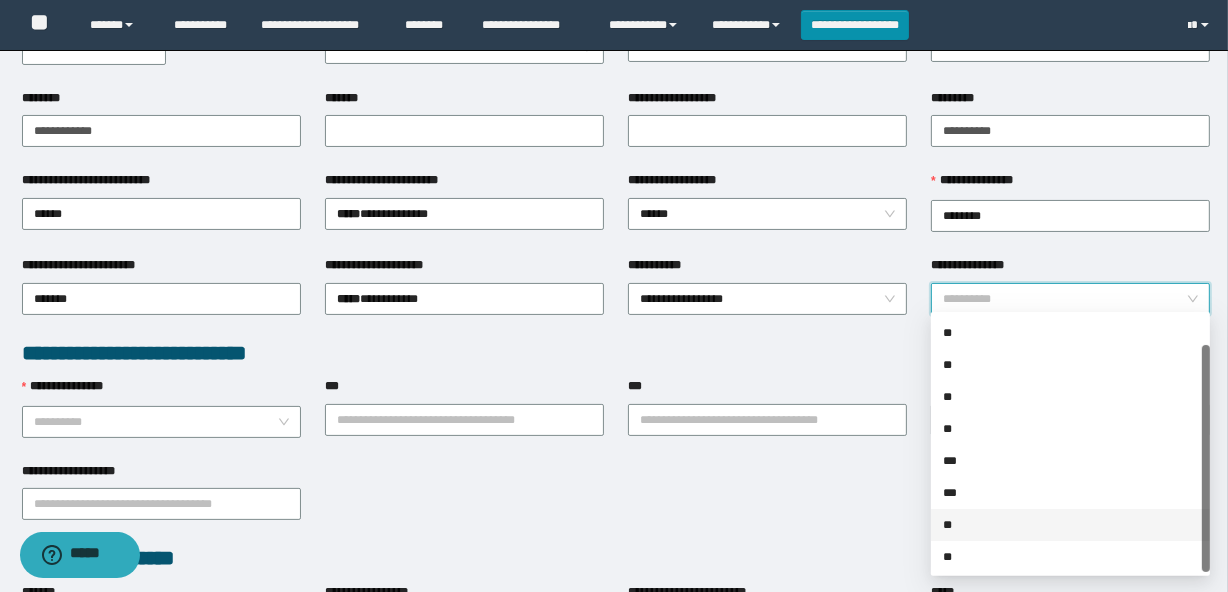 click on "**" at bounding box center (1070, 525) 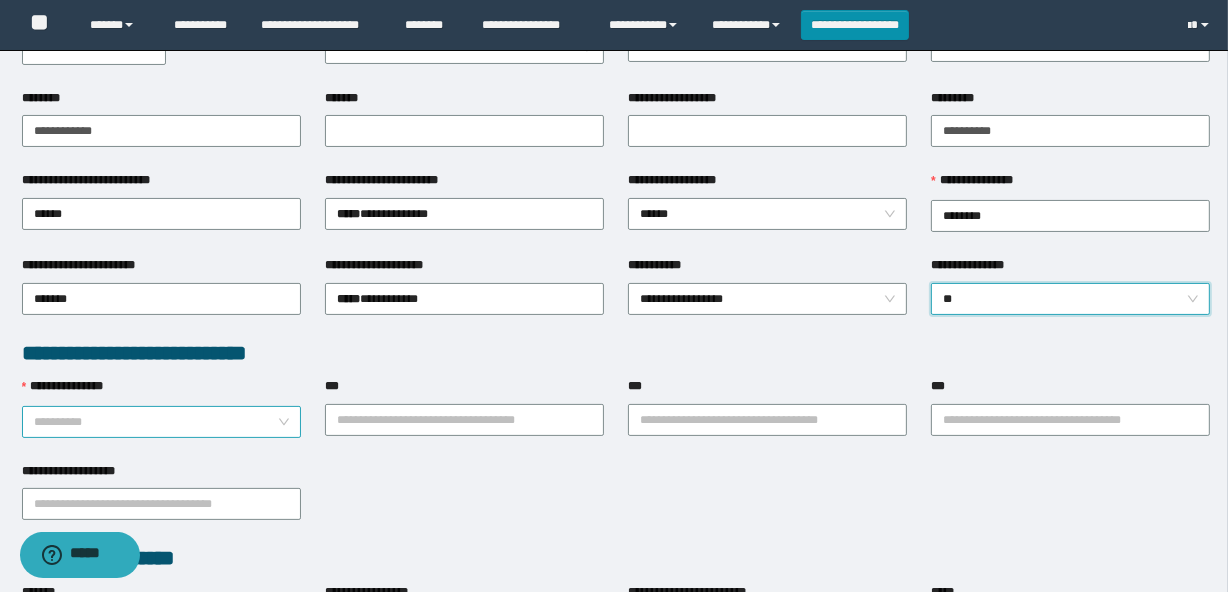 click on "**********" at bounding box center [155, 422] 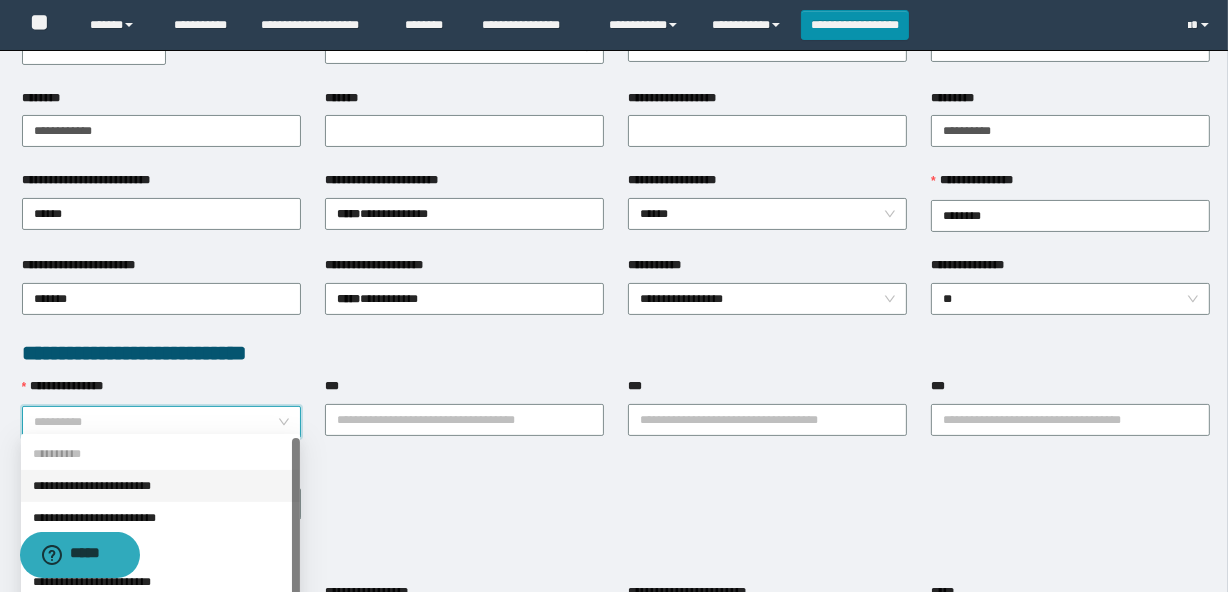 click on "**********" at bounding box center (160, 486) 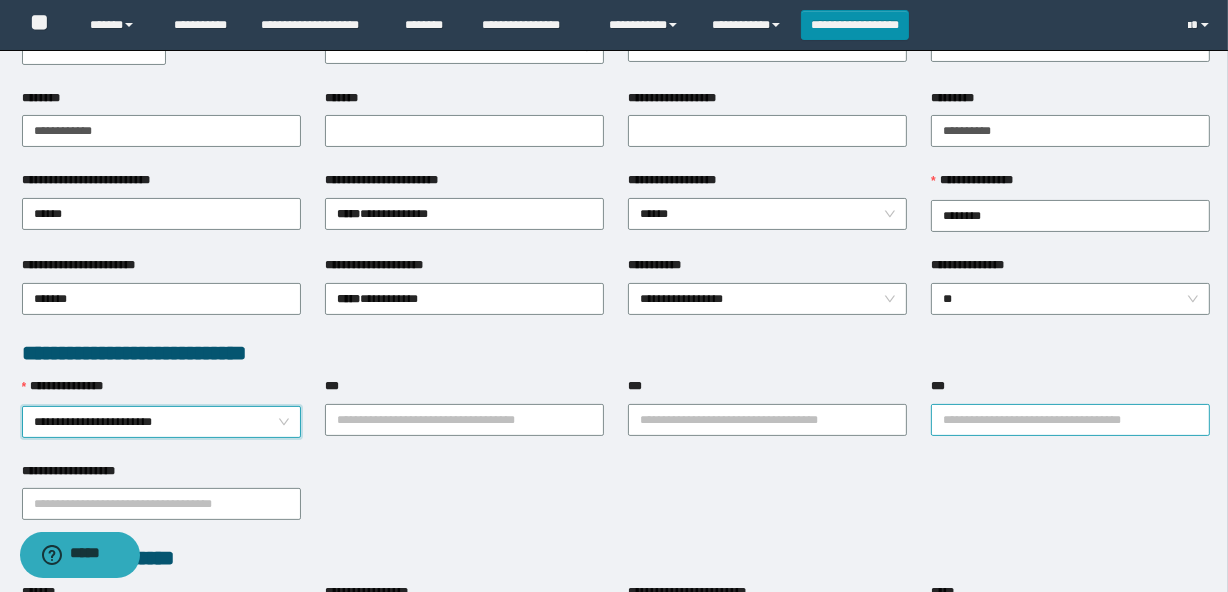 click on "***" at bounding box center [1070, 420] 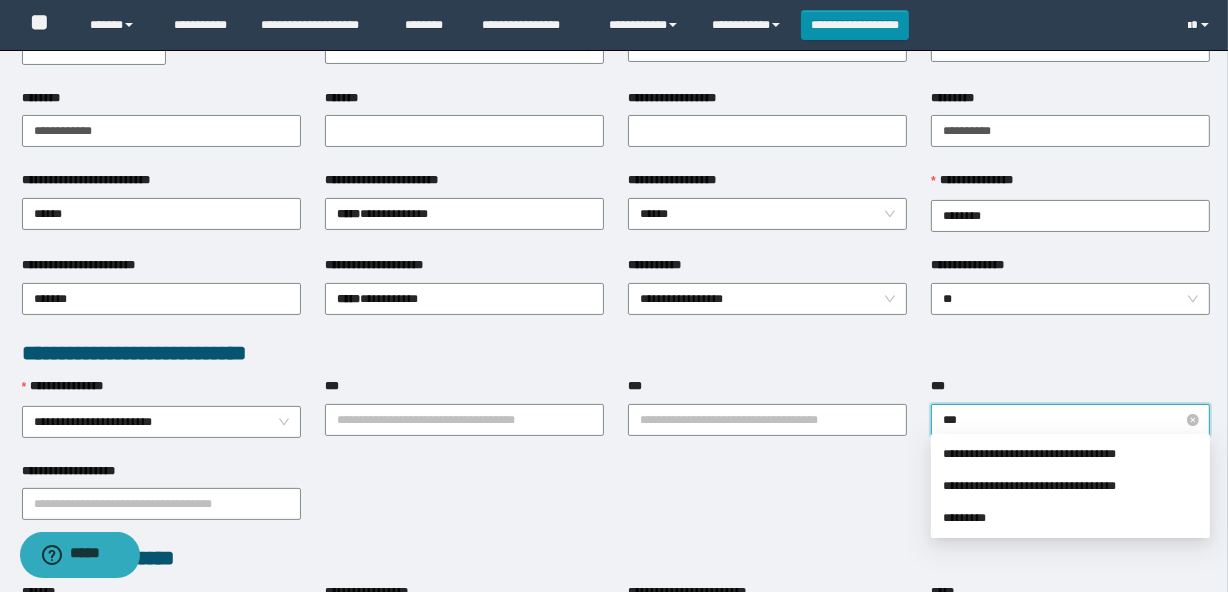 type on "****" 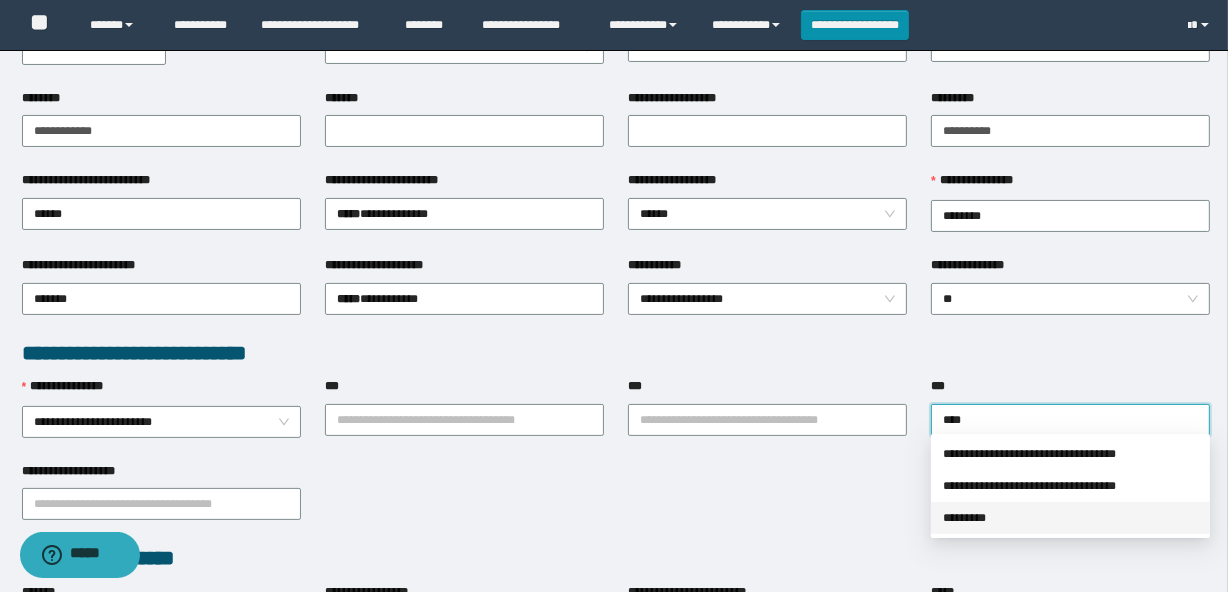 click on "*********" at bounding box center (1070, 518) 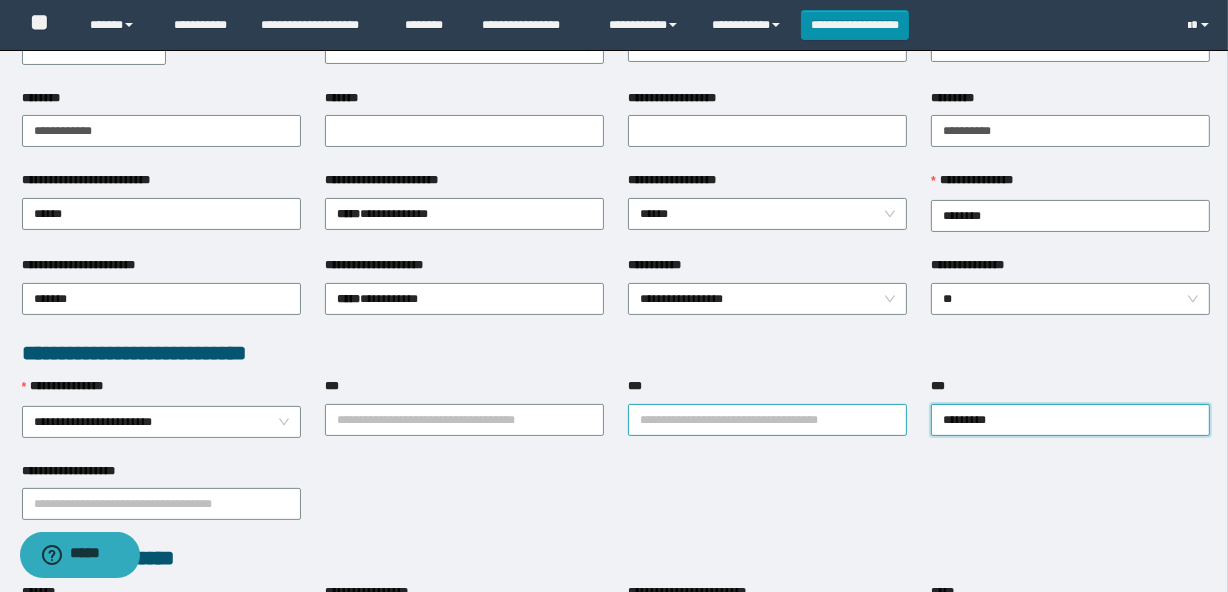 click on "***" at bounding box center (767, 420) 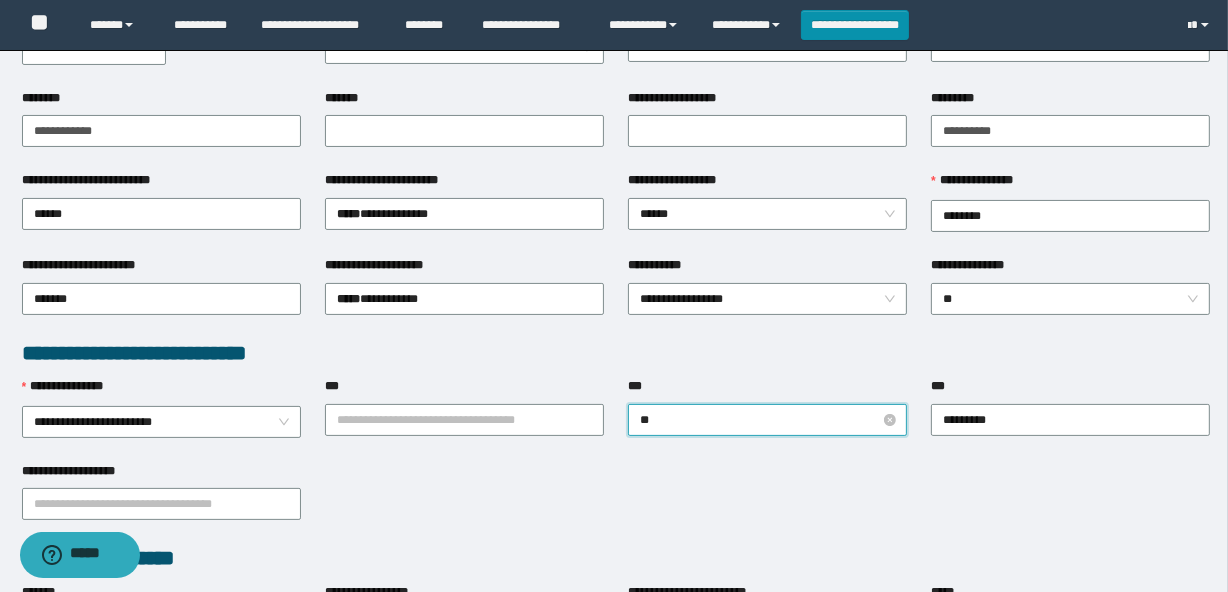 type on "***" 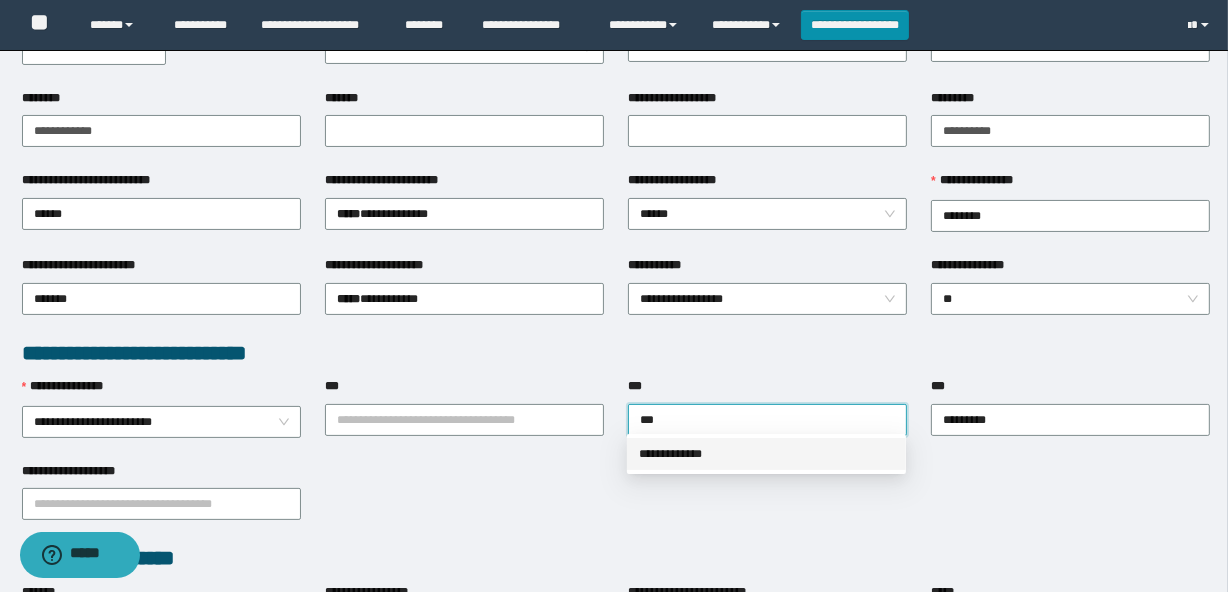 click on "**********" at bounding box center [766, 454] 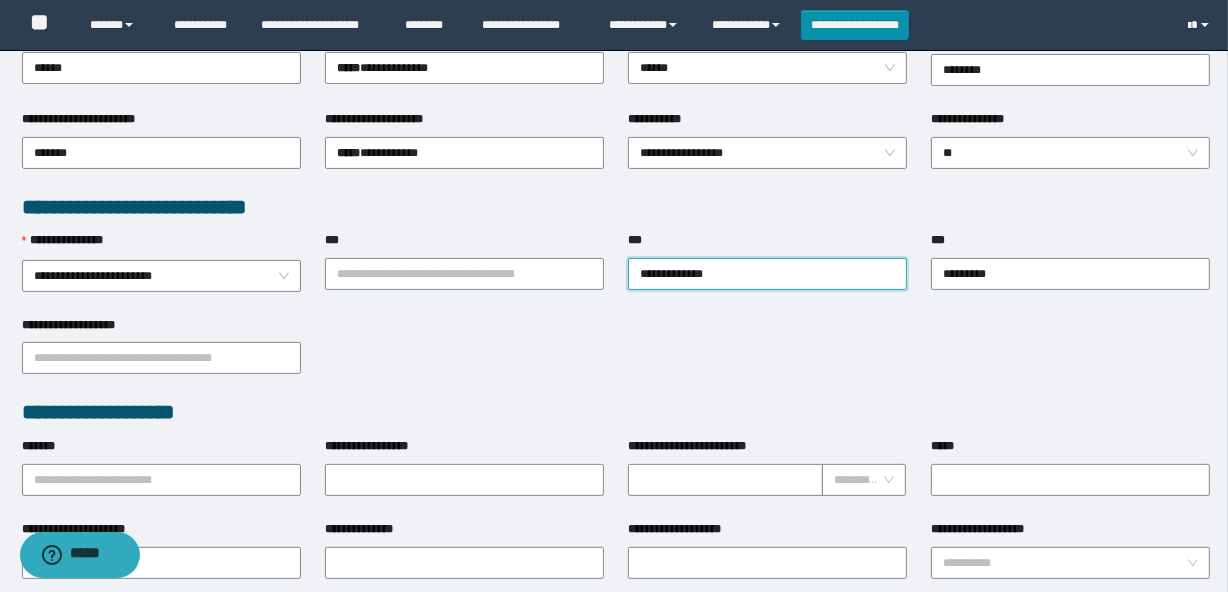 scroll, scrollTop: 454, scrollLeft: 0, axis: vertical 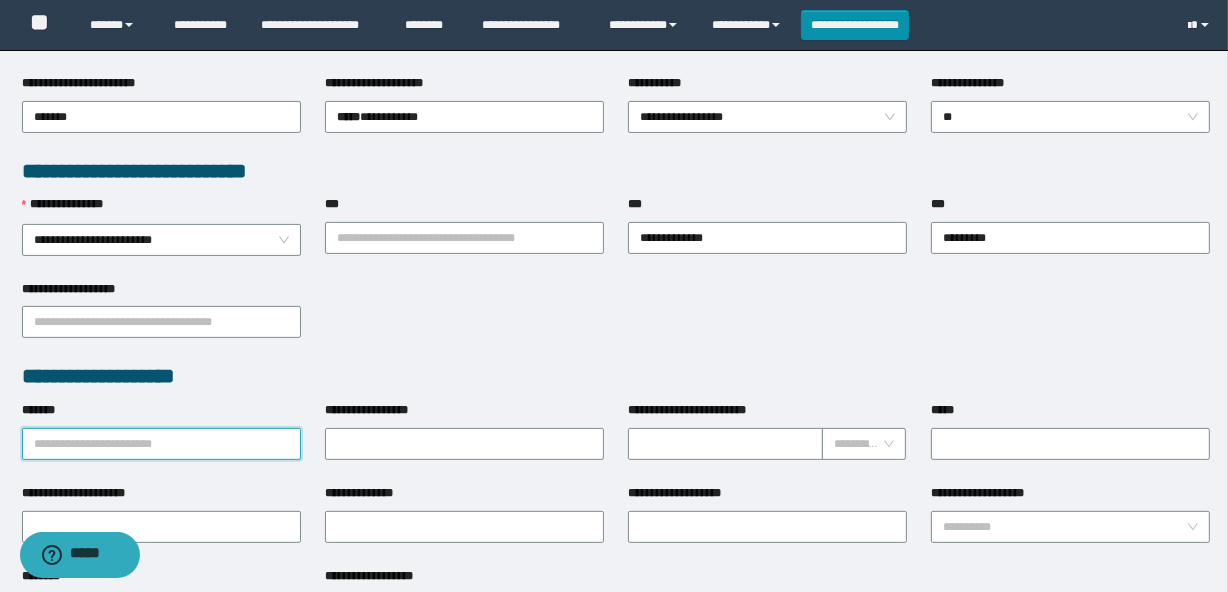 click on "*******" at bounding box center (161, 444) 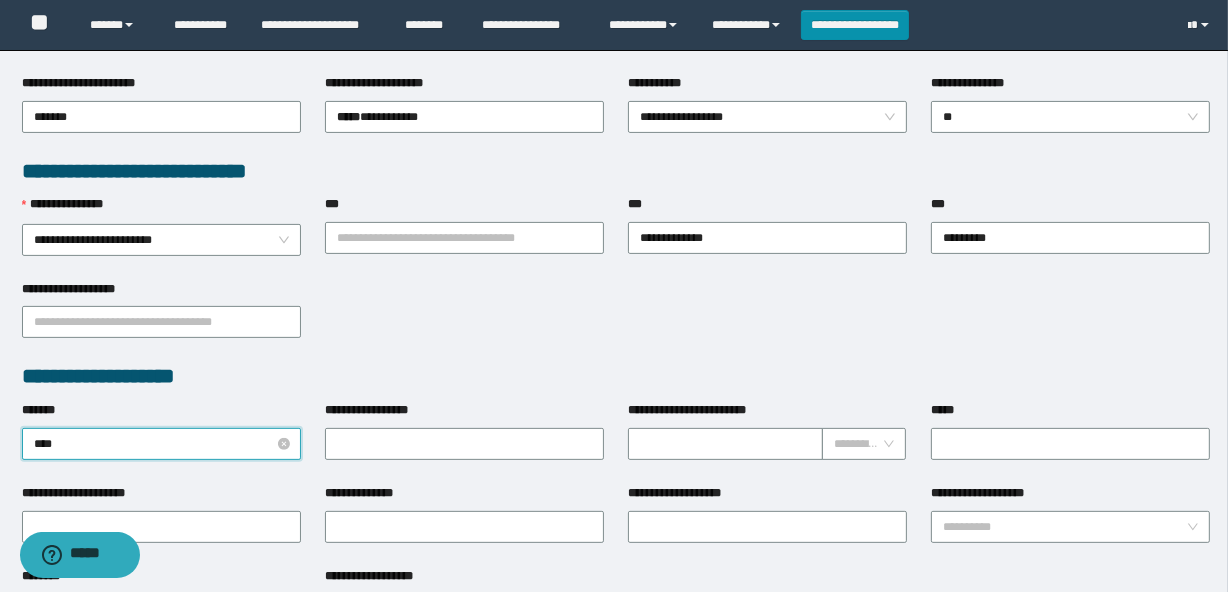 type on "*****" 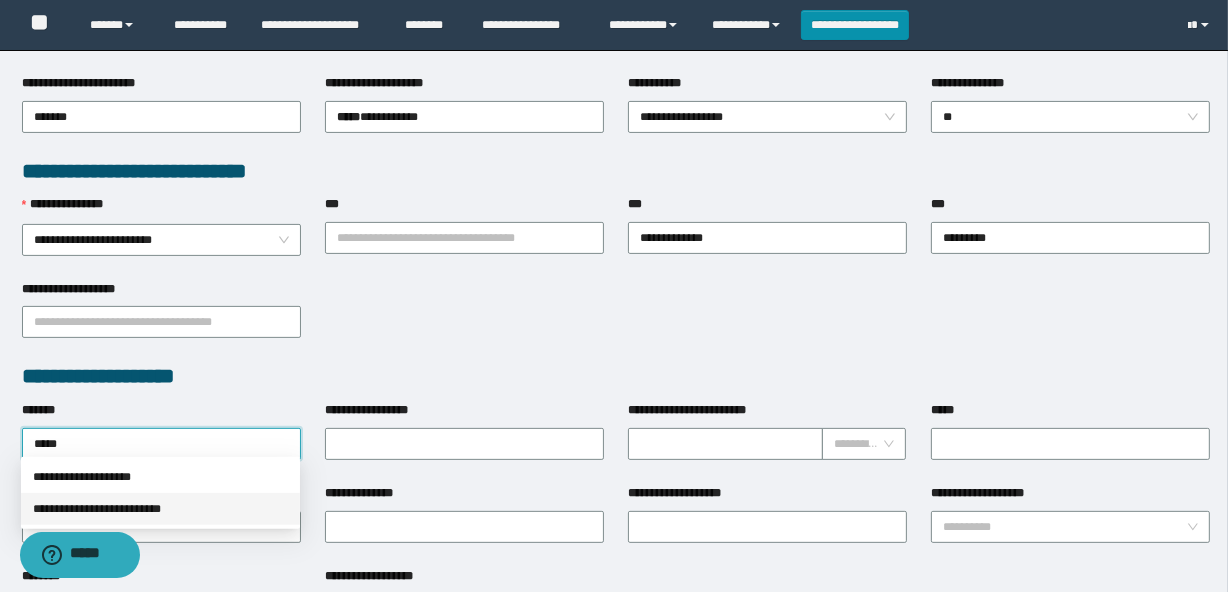 click on "**********" at bounding box center (160, 509) 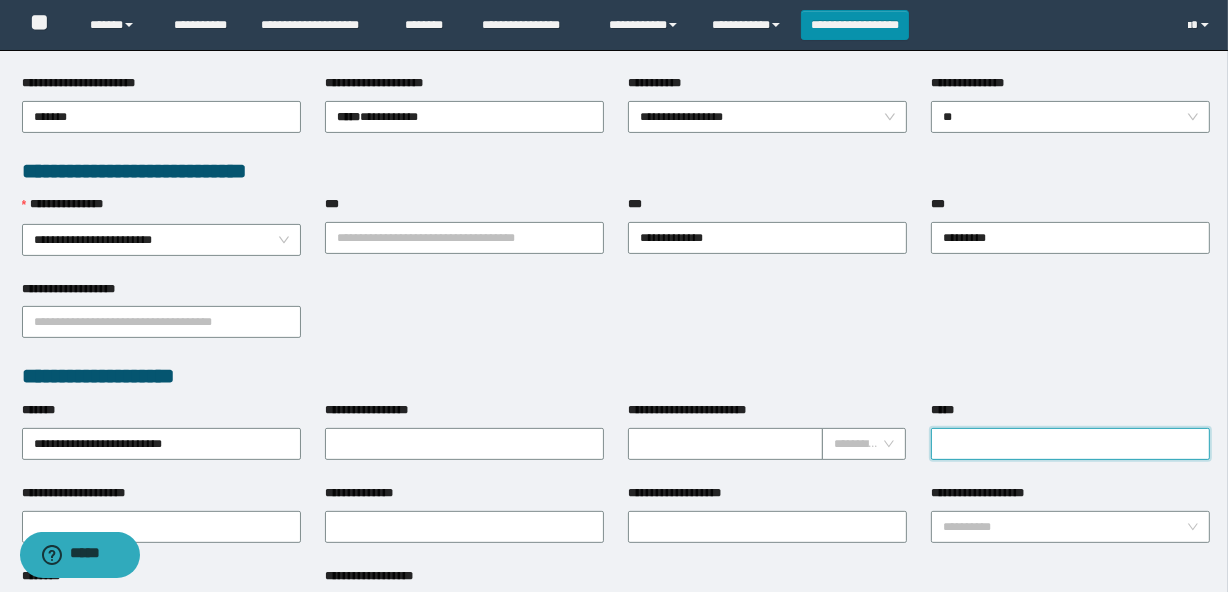 click on "*****" at bounding box center [1070, 444] 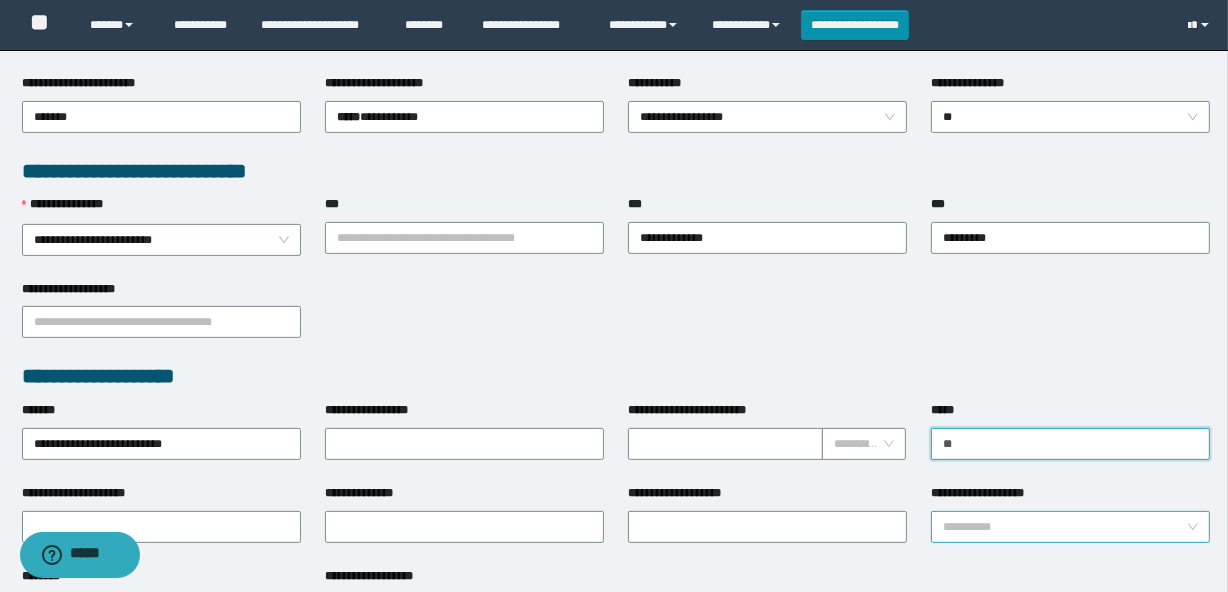 type on "*" 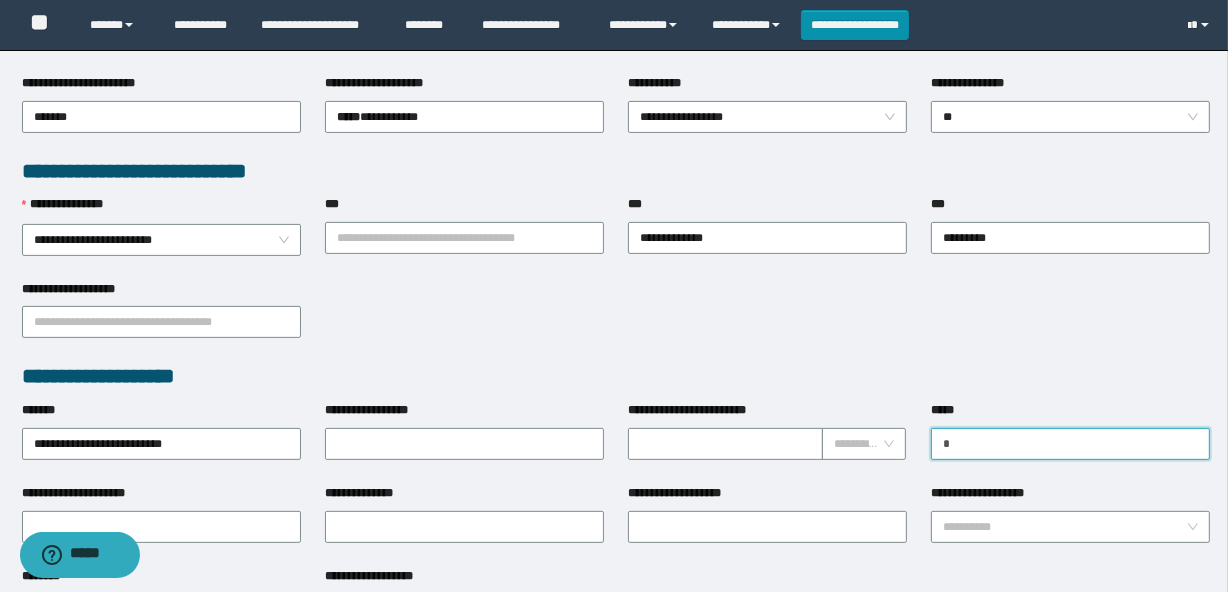type on "**********" 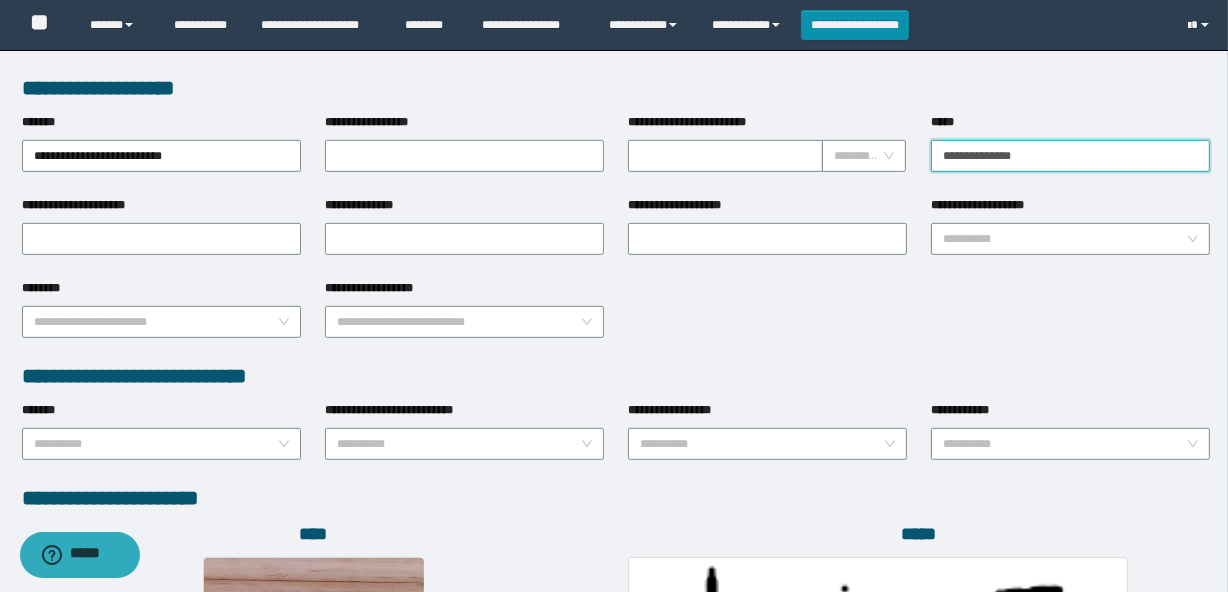 scroll, scrollTop: 1110, scrollLeft: 0, axis: vertical 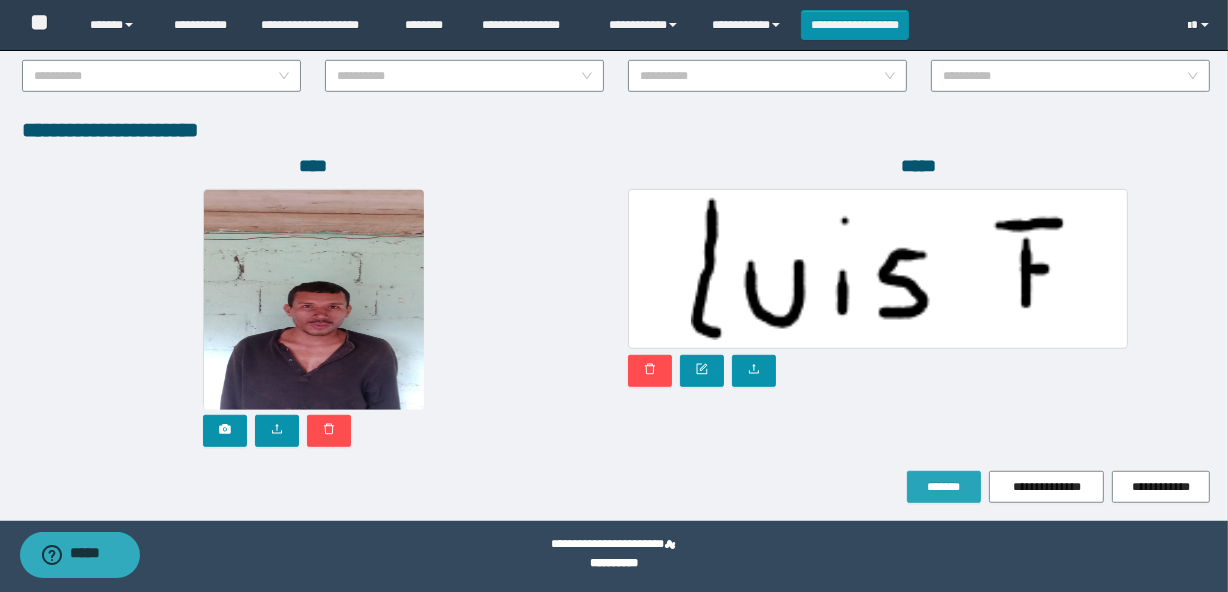 click on "*******" at bounding box center [944, 487] 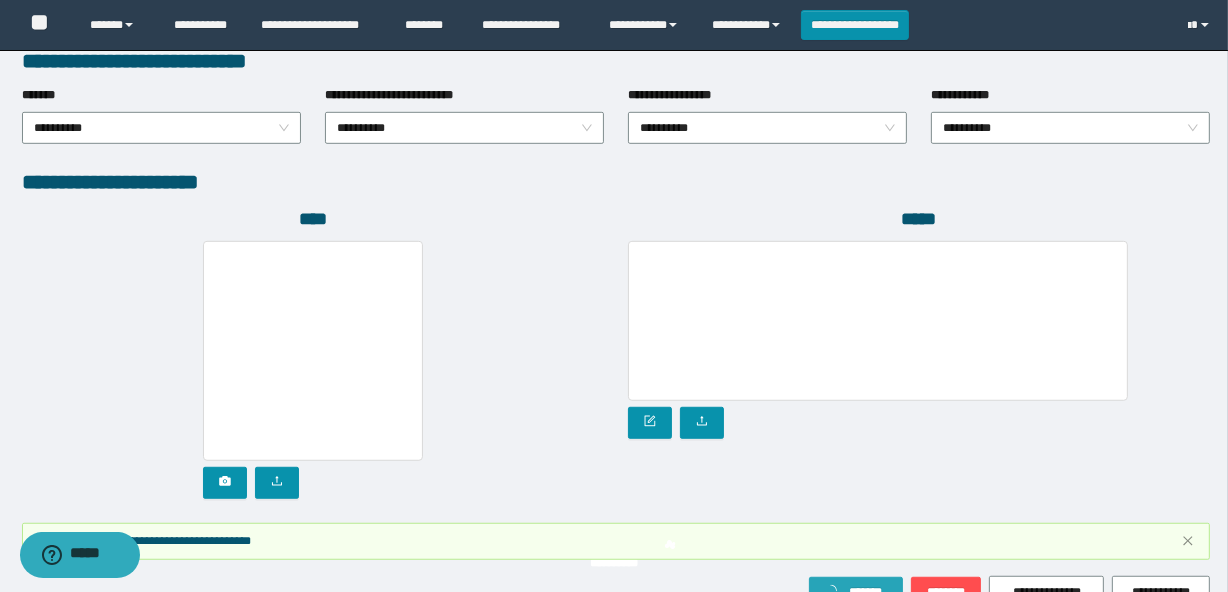 type on "****" 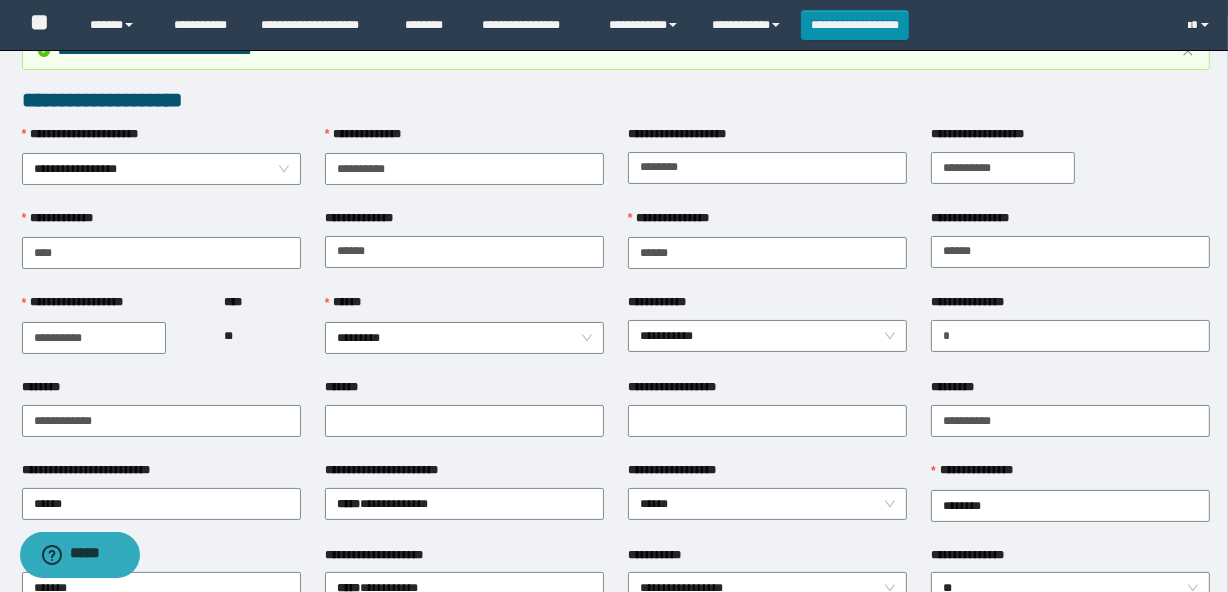 scroll, scrollTop: 0, scrollLeft: 0, axis: both 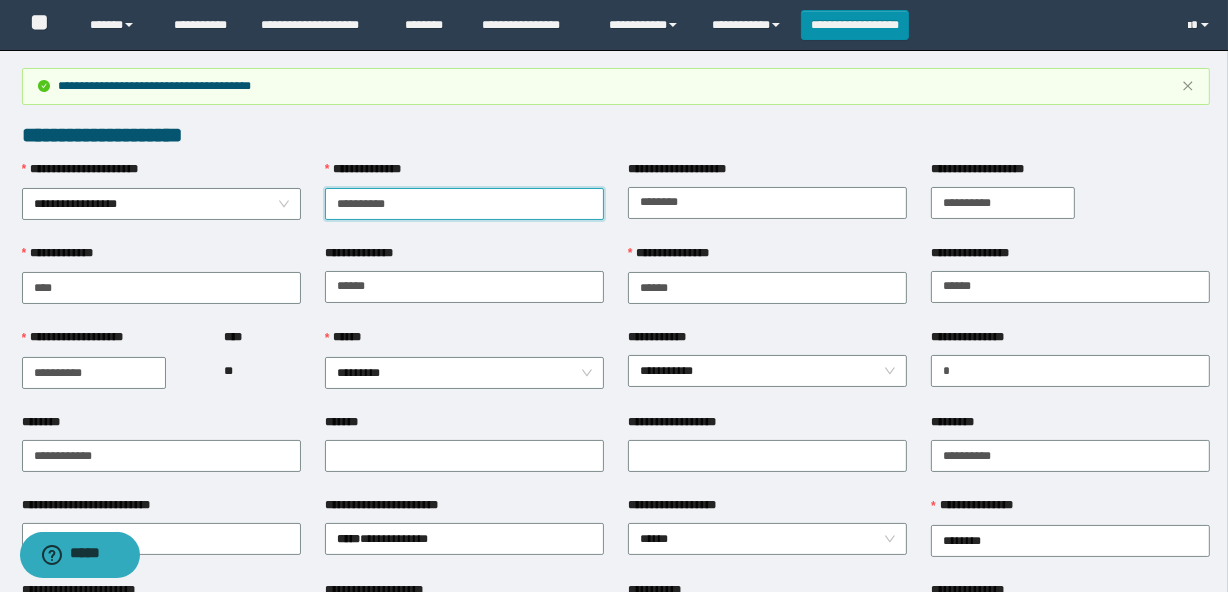 drag, startPoint x: 426, startPoint y: 199, endPoint x: 318, endPoint y: 204, distance: 108.11568 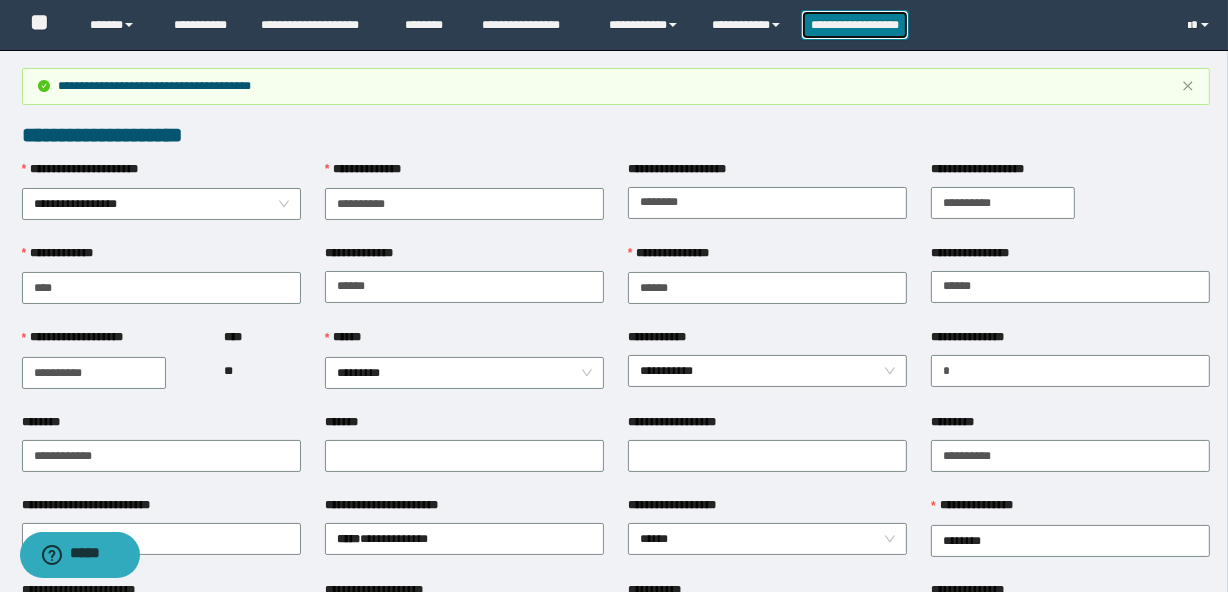 click on "**********" at bounding box center [855, 25] 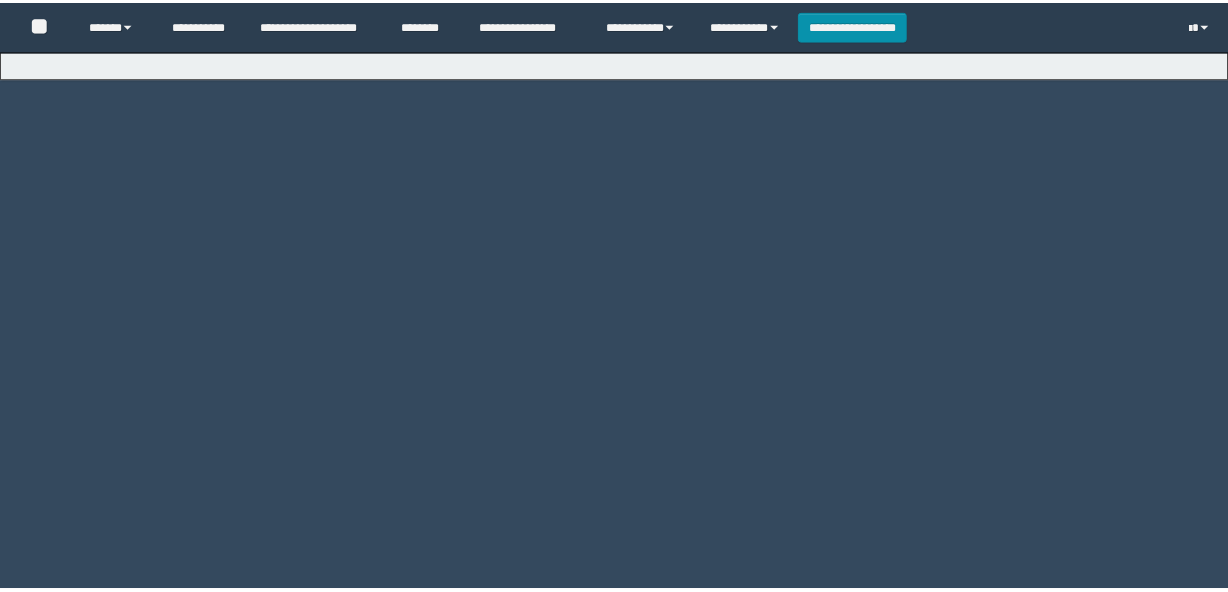 scroll, scrollTop: 0, scrollLeft: 0, axis: both 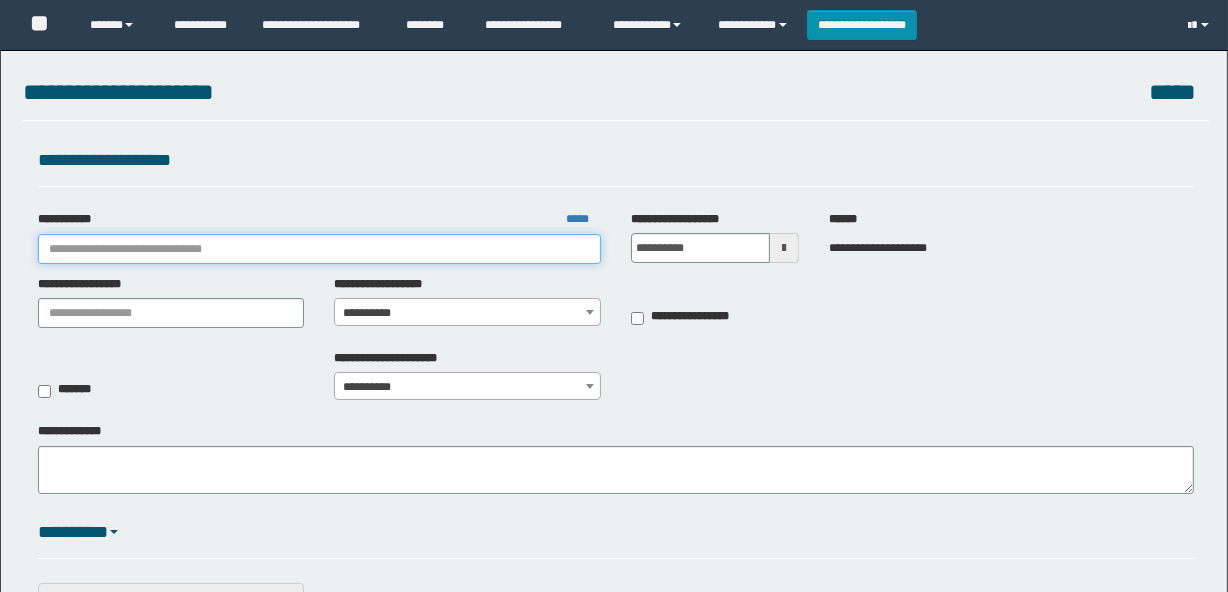 click on "**********" at bounding box center (319, 249) 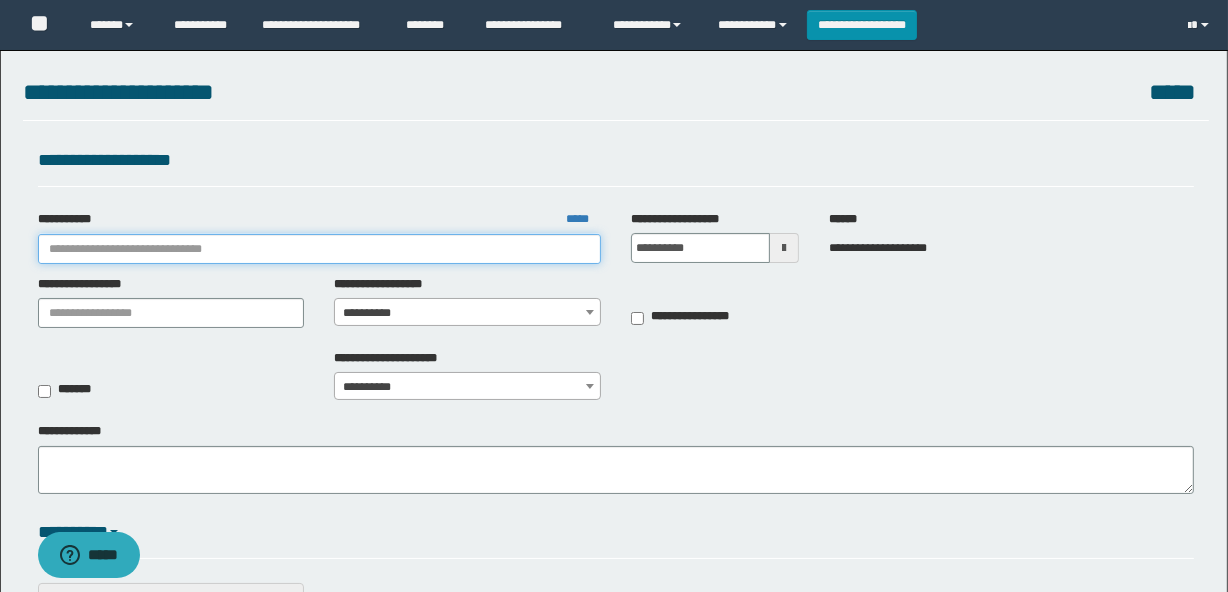 scroll, scrollTop: 0, scrollLeft: 0, axis: both 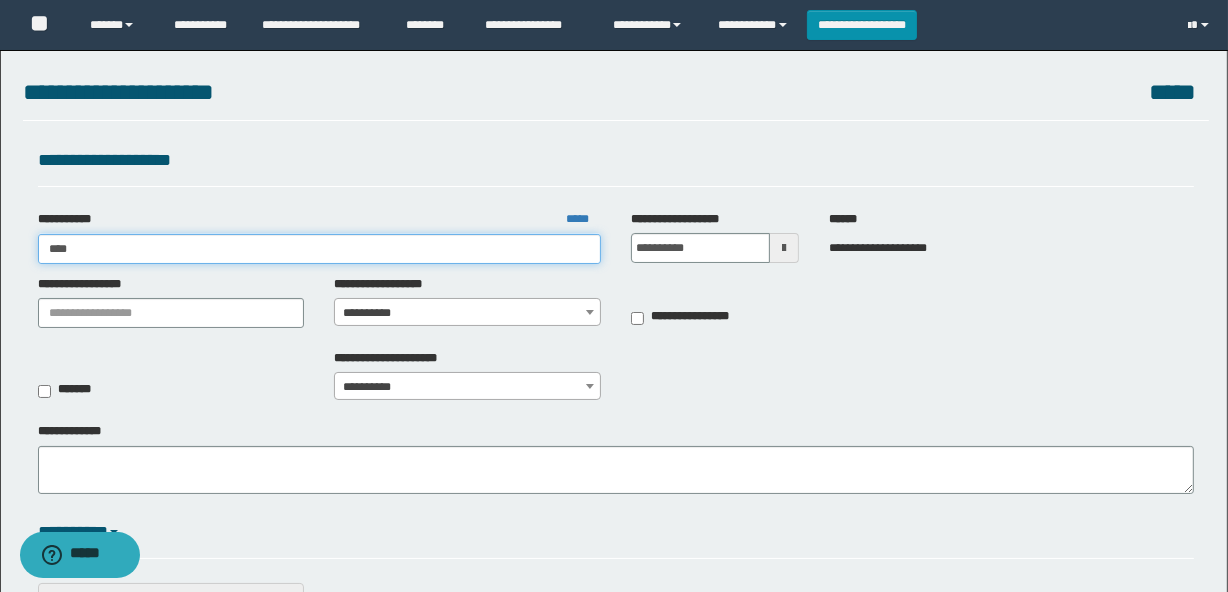 type on "*****" 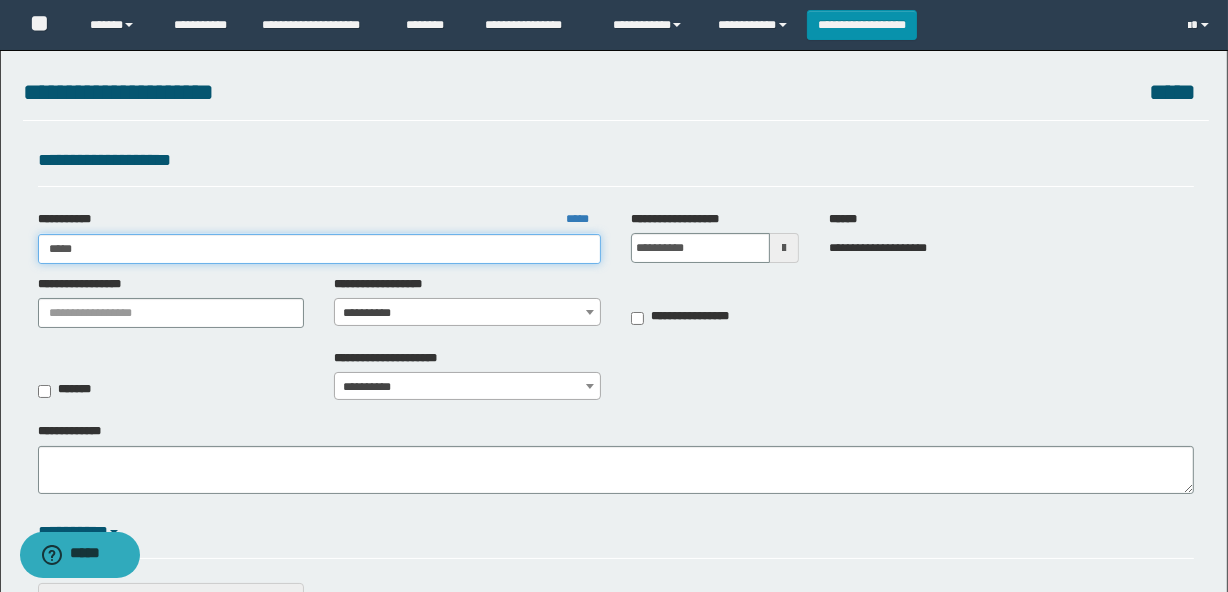 type on "*****" 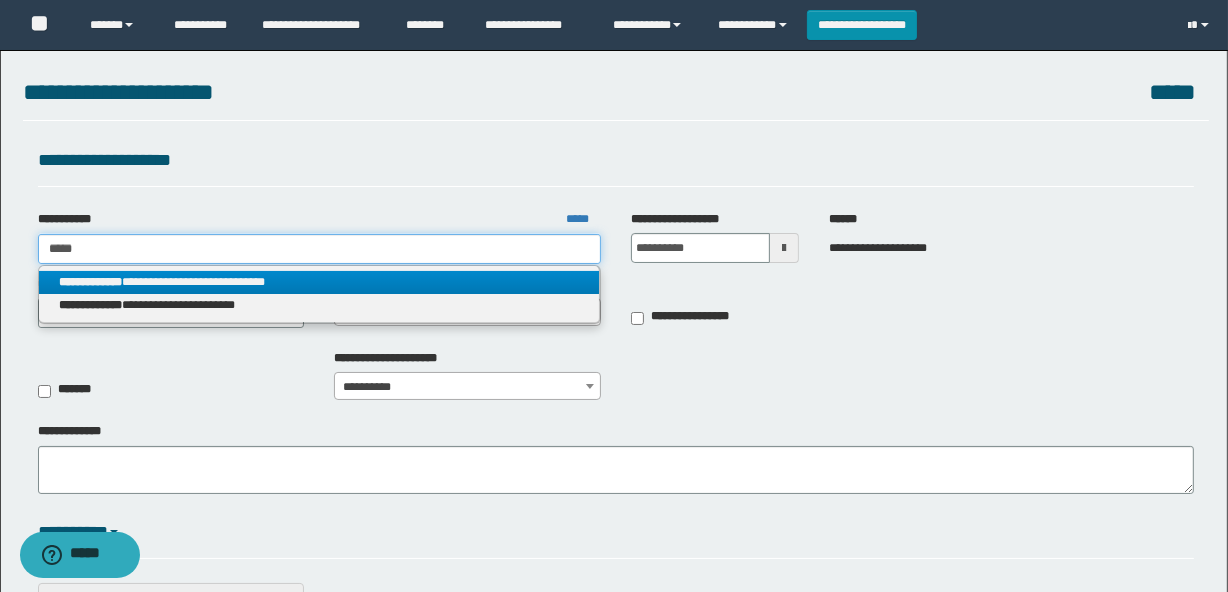 type on "*****" 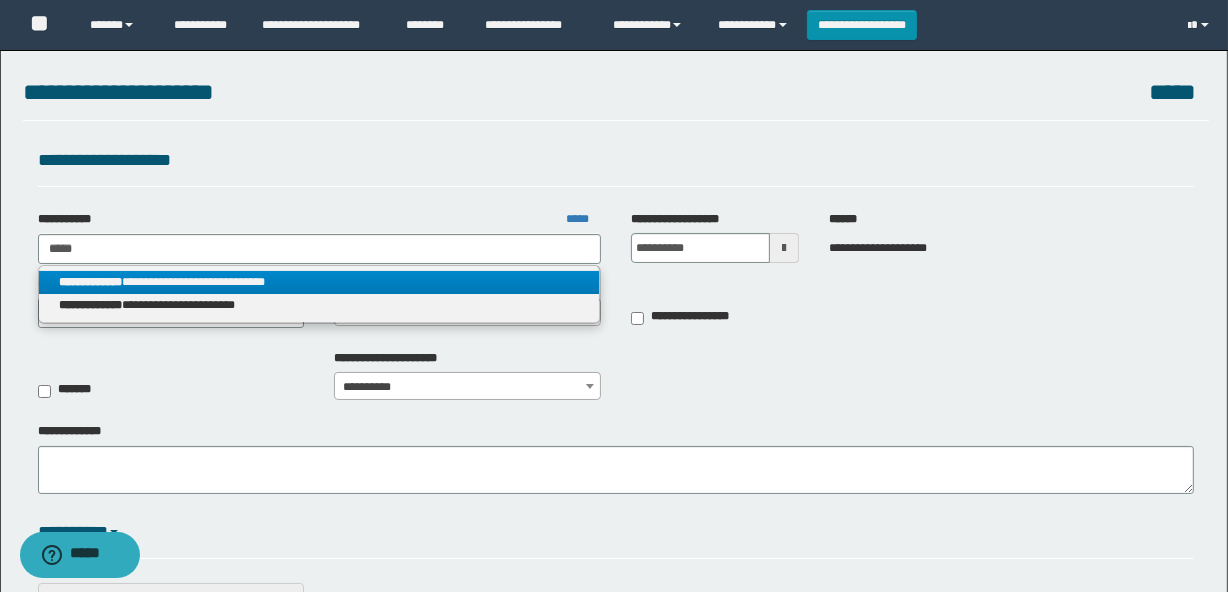 click on "**********" at bounding box center (319, 282) 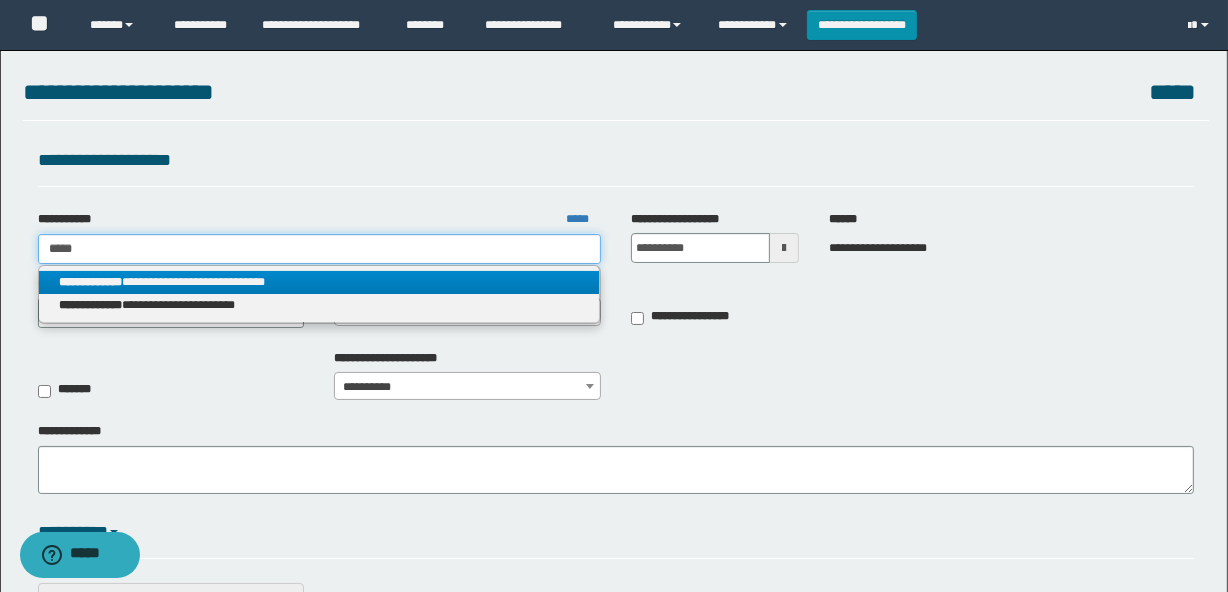 type 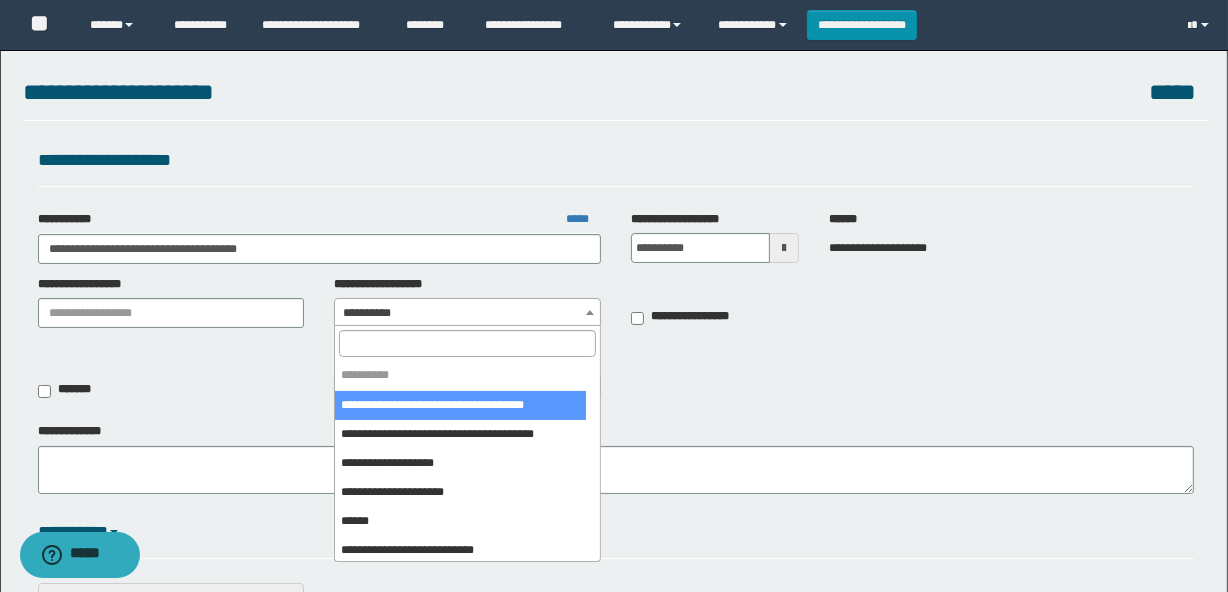 click on "**********" at bounding box center [467, 313] 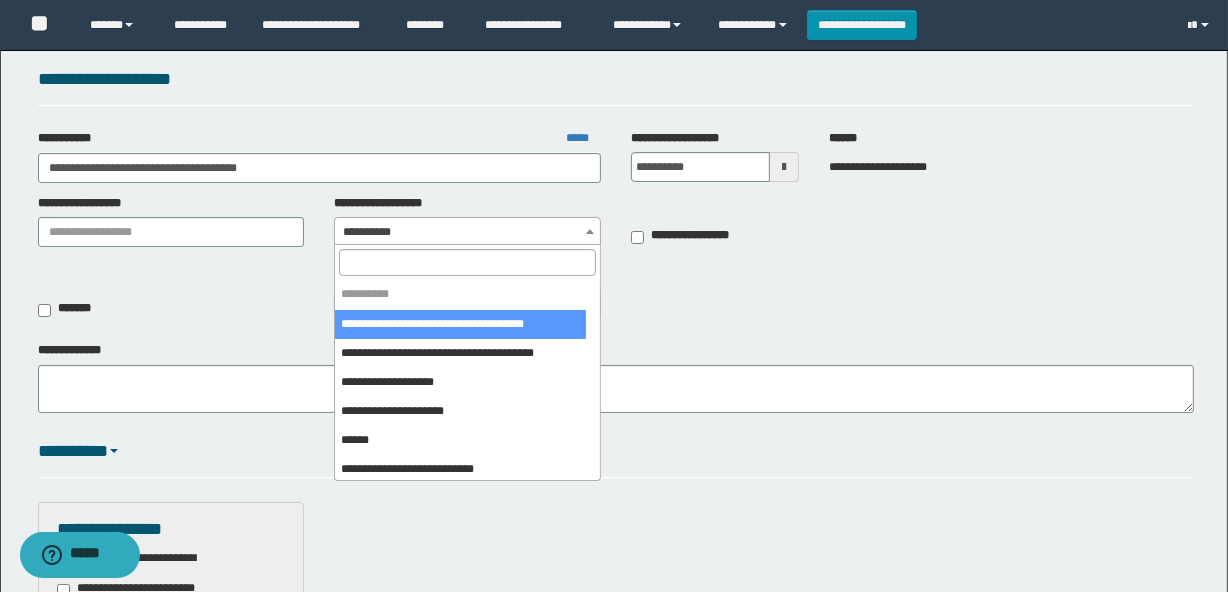 scroll, scrollTop: 181, scrollLeft: 0, axis: vertical 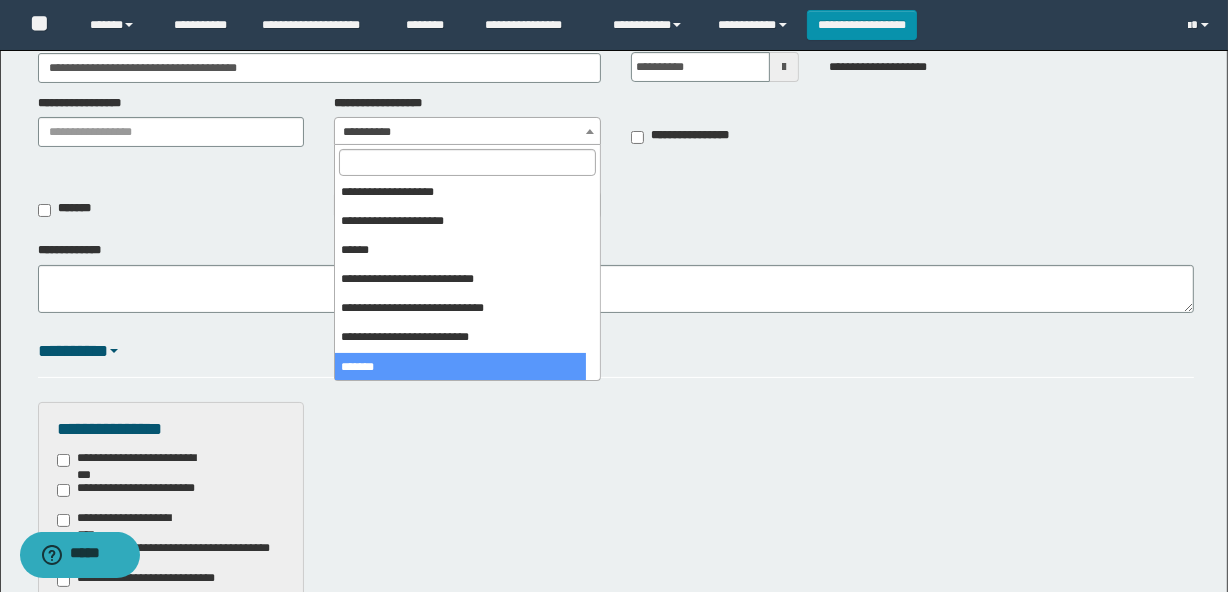 select on "***" 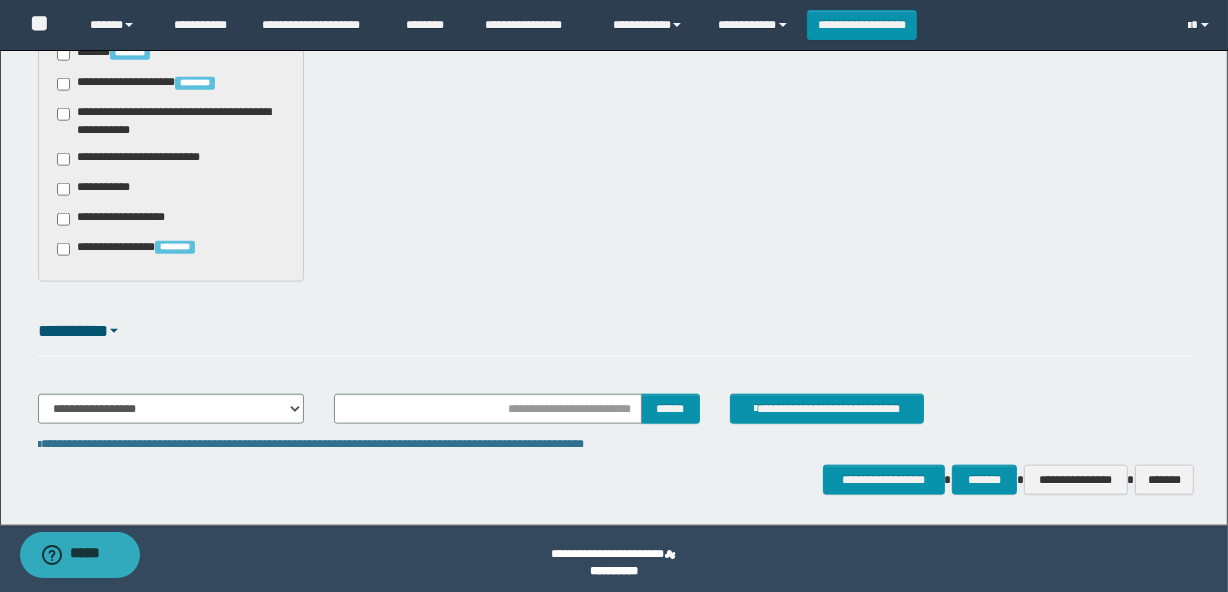 scroll, scrollTop: 2060, scrollLeft: 0, axis: vertical 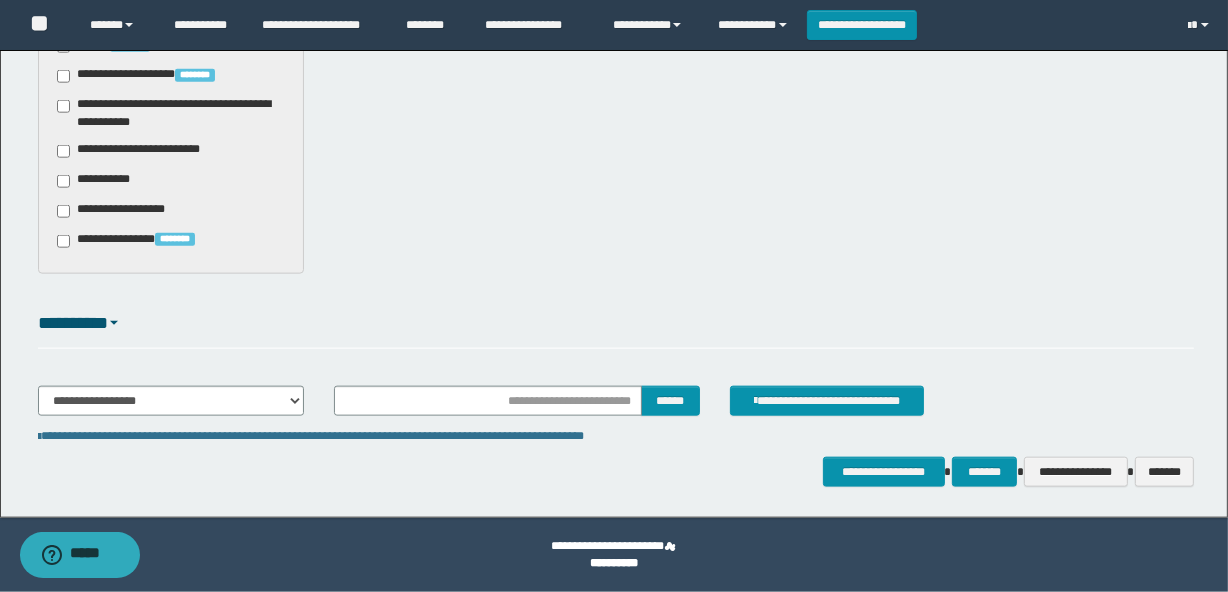 click on "**********" at bounding box center [143, 151] 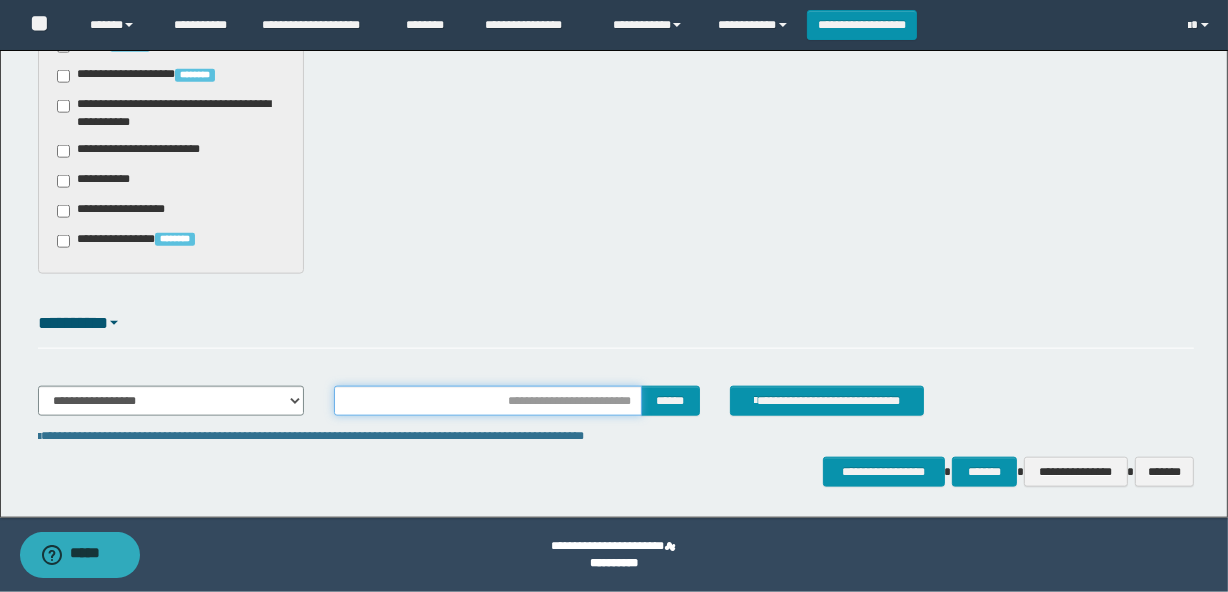 click at bounding box center [487, 401] 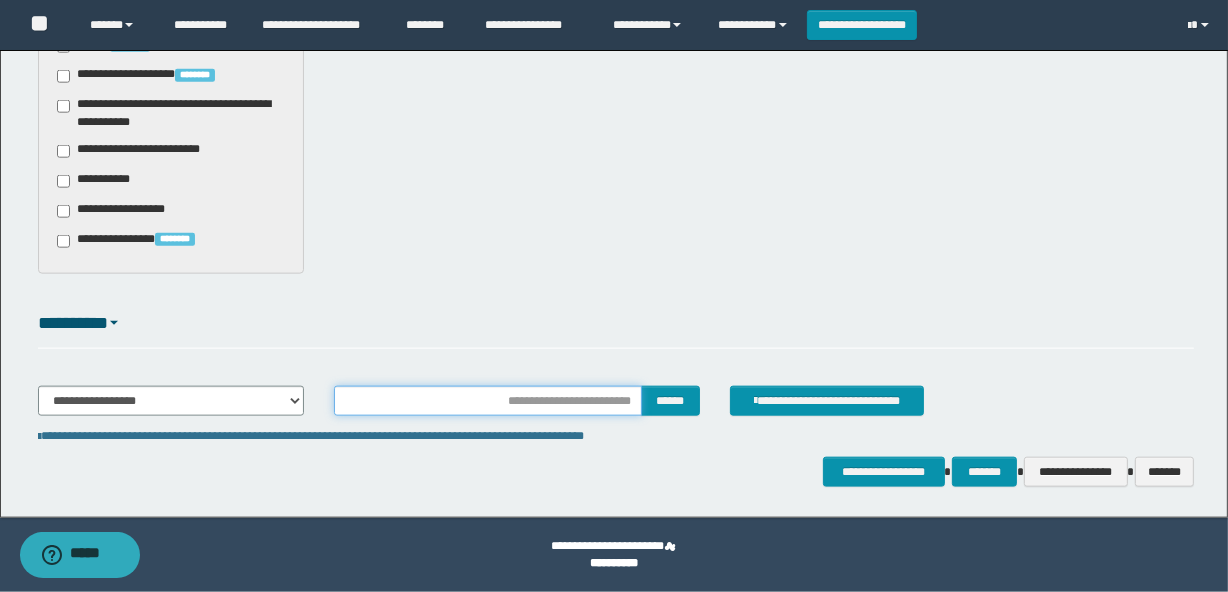 type on "**********" 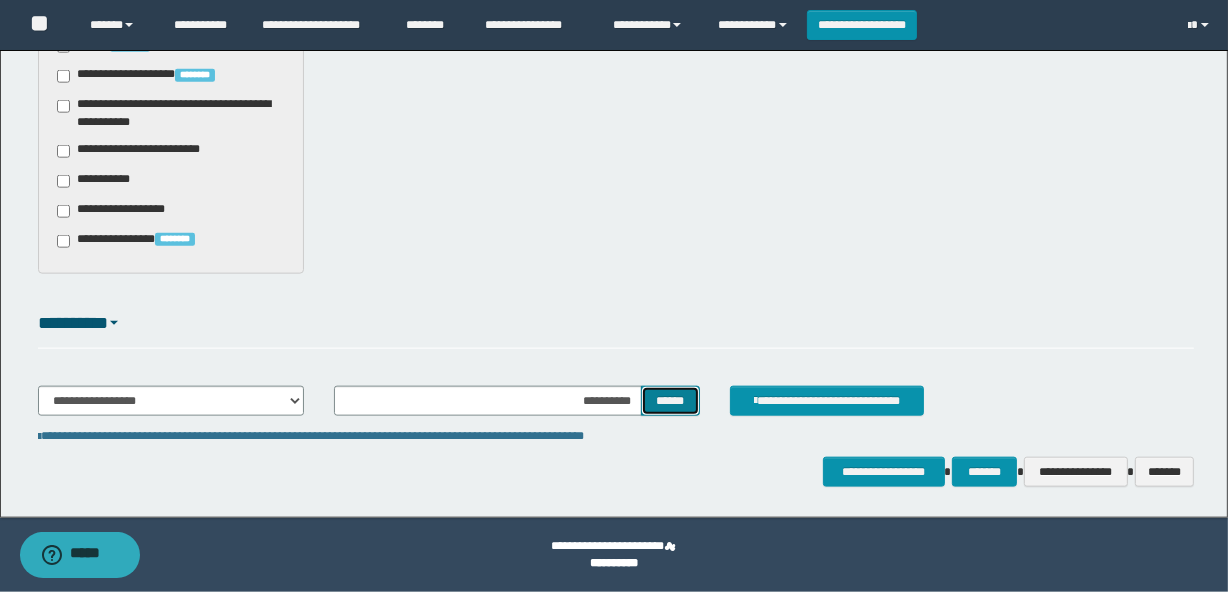 click on "******" at bounding box center [670, 401] 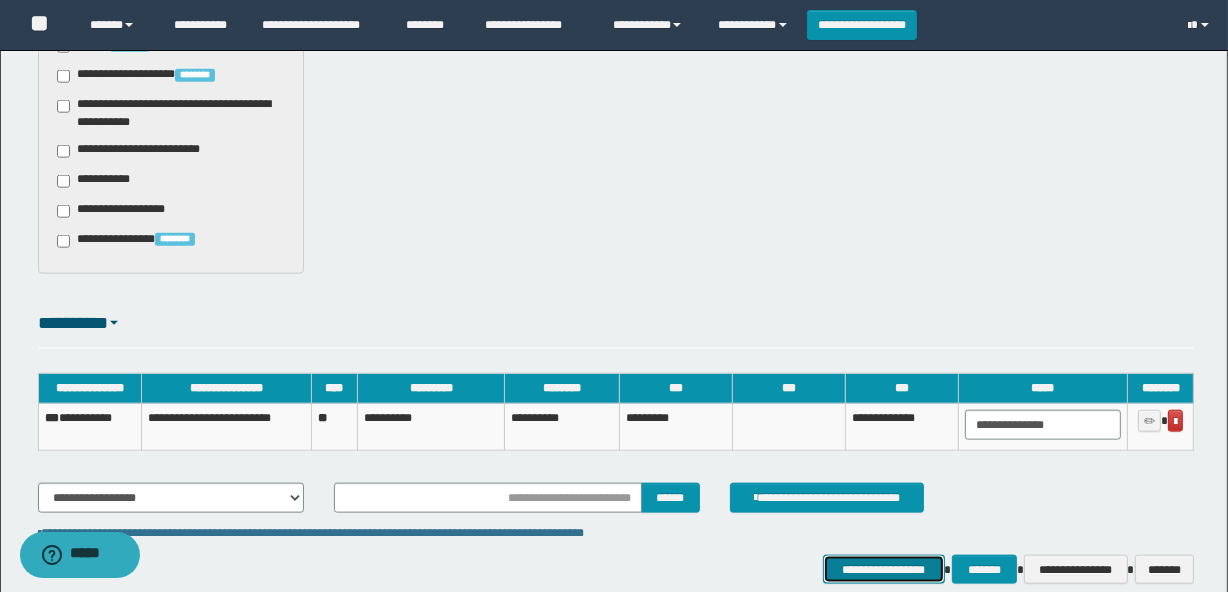 click on "**********" at bounding box center (884, 570) 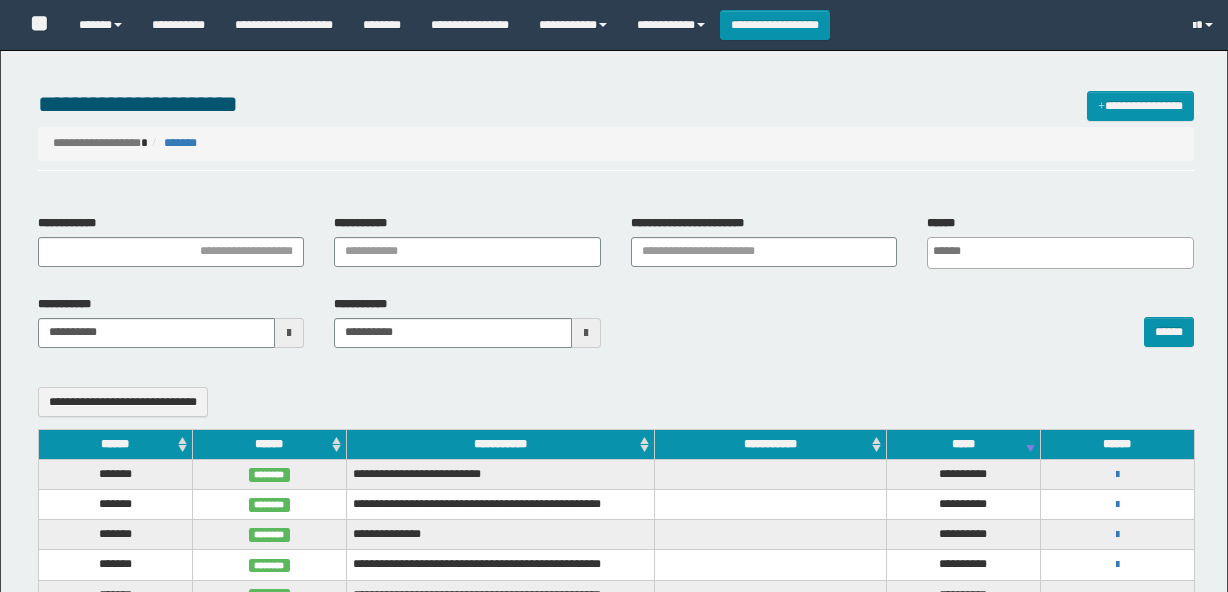 select 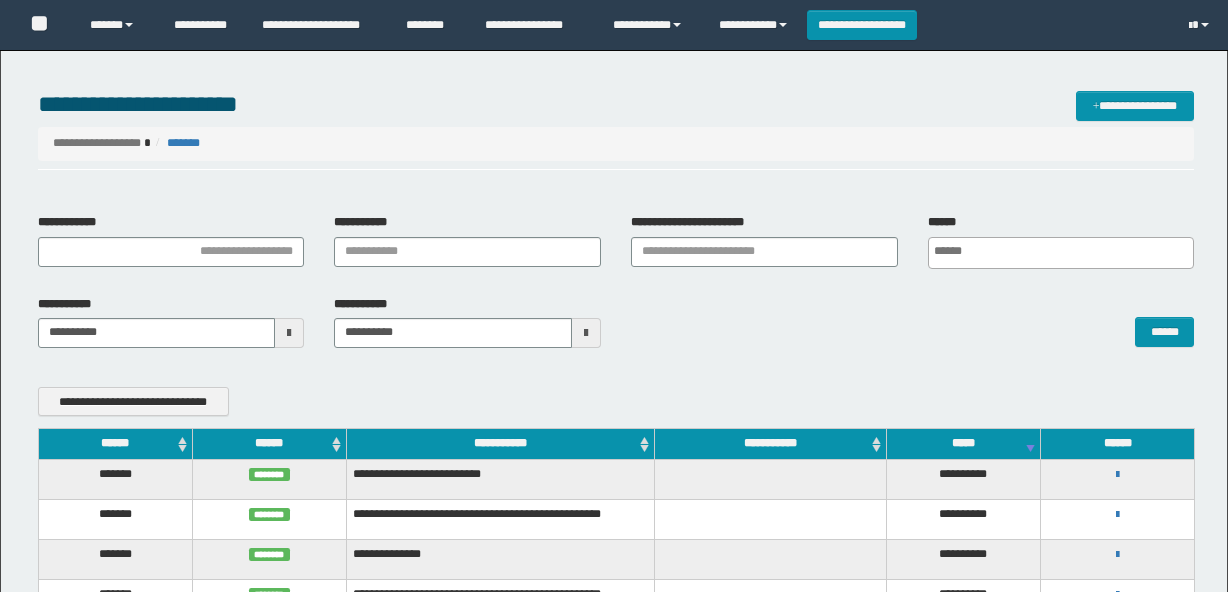 scroll, scrollTop: 0, scrollLeft: 0, axis: both 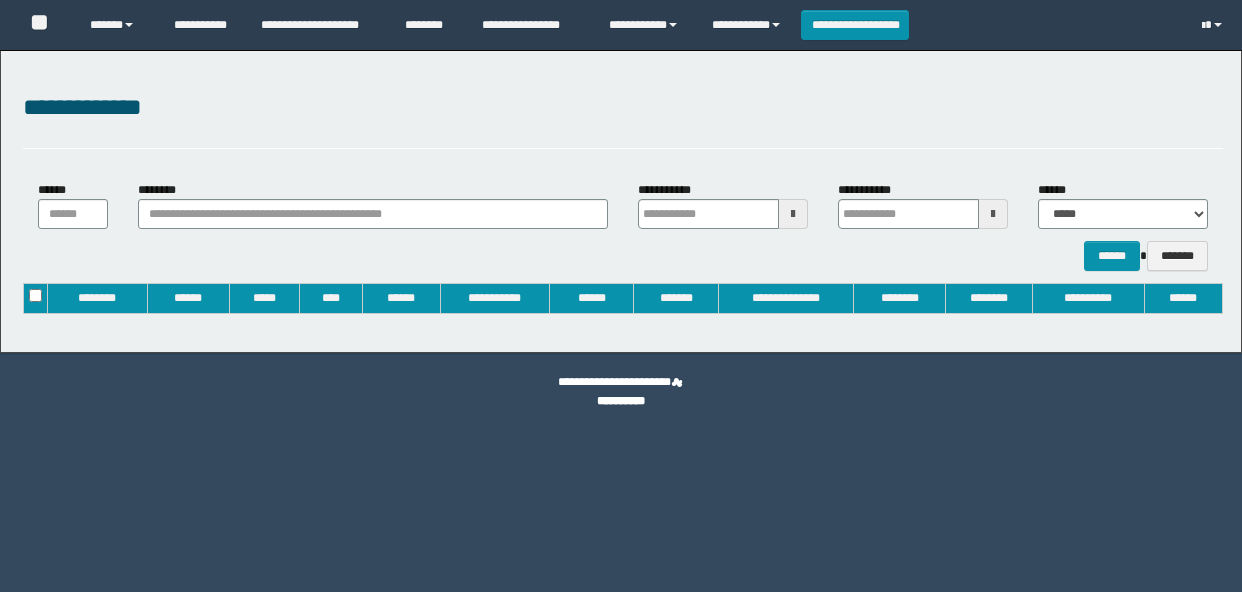 type on "**********" 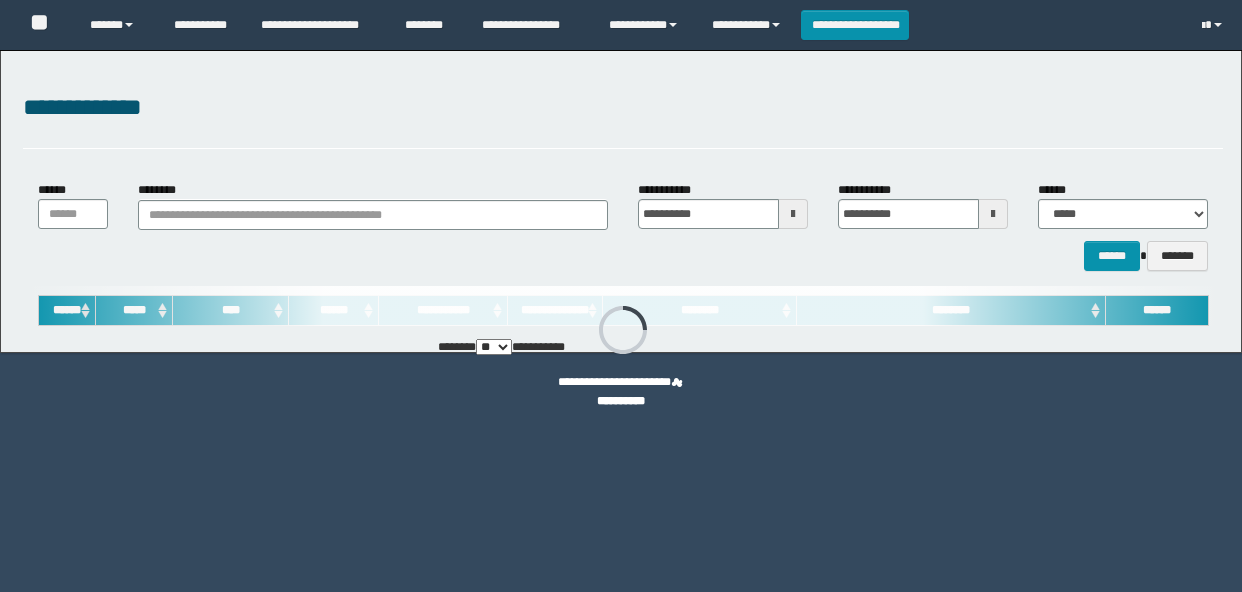 scroll, scrollTop: 0, scrollLeft: 0, axis: both 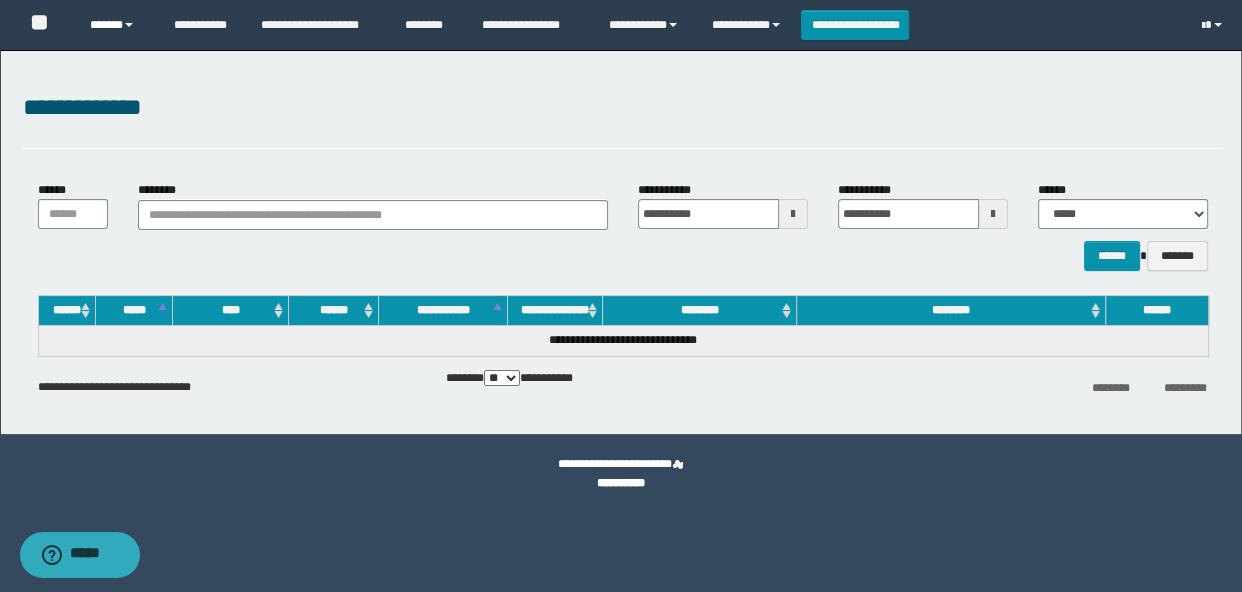 click on "******" at bounding box center [117, 25] 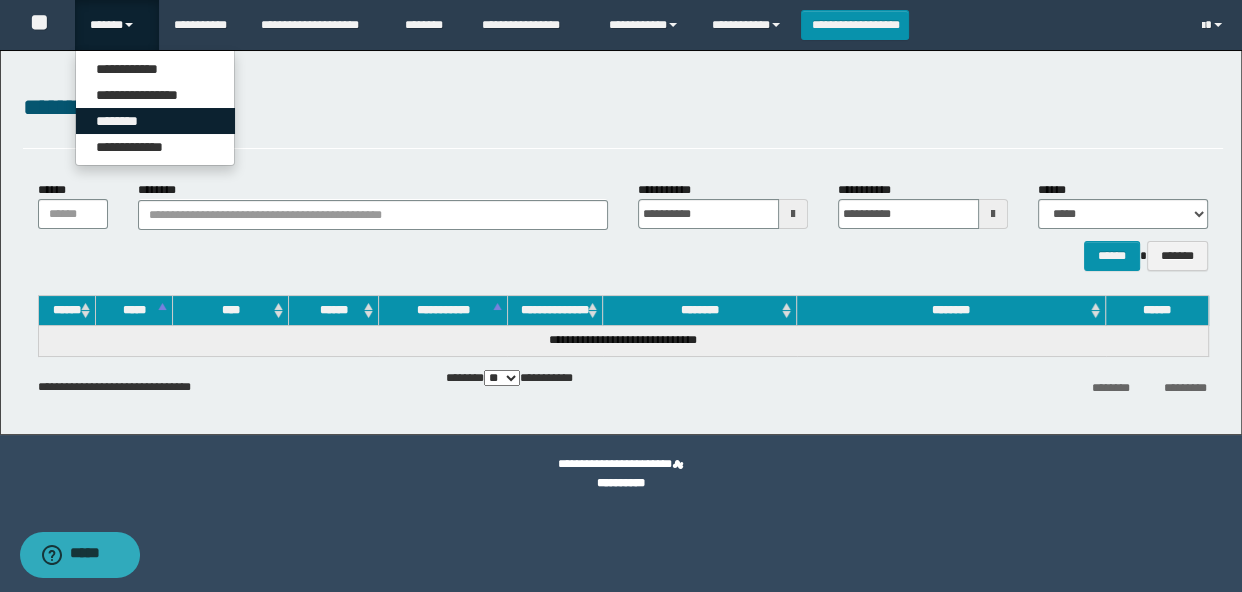 click on "********" at bounding box center (155, 121) 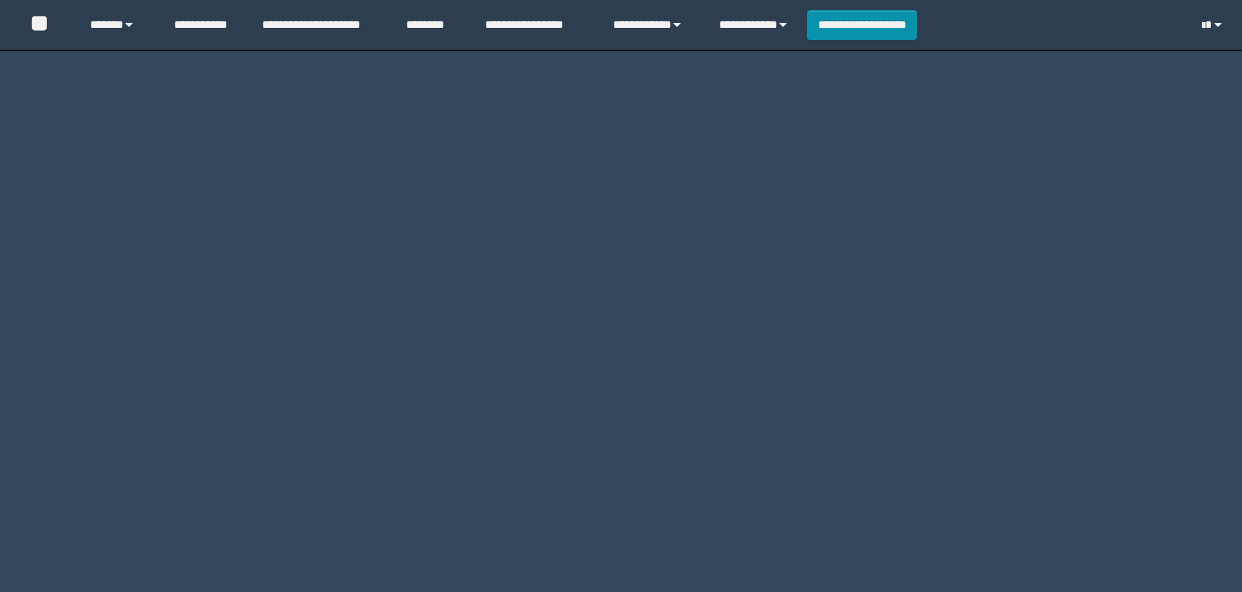 scroll, scrollTop: 0, scrollLeft: 0, axis: both 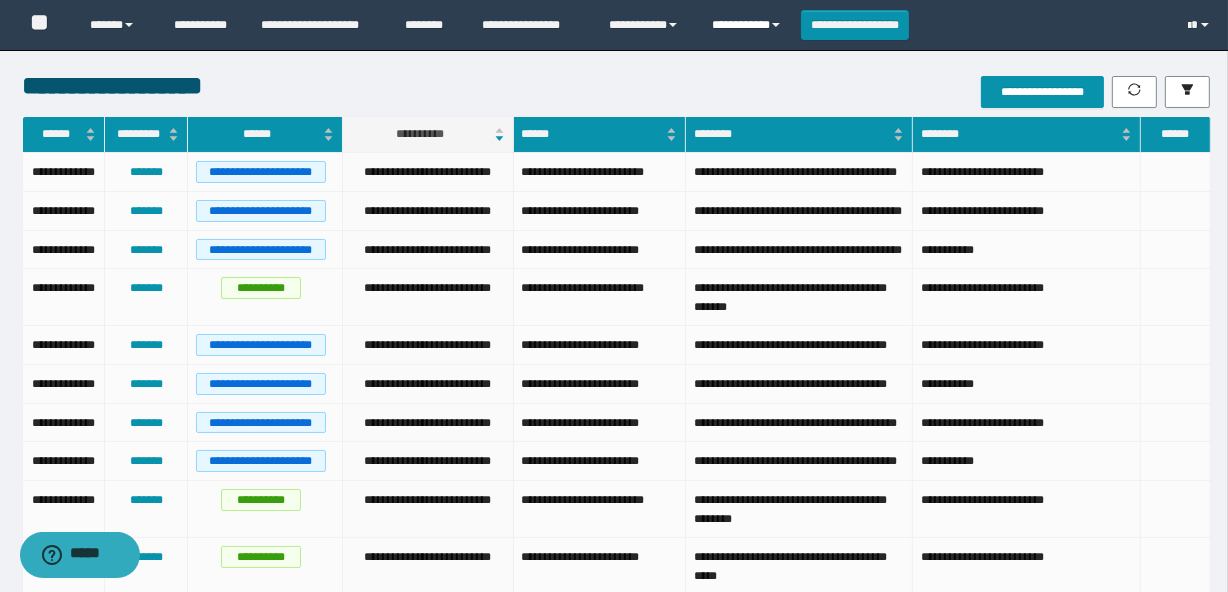 click on "**********" at bounding box center [749, 25] 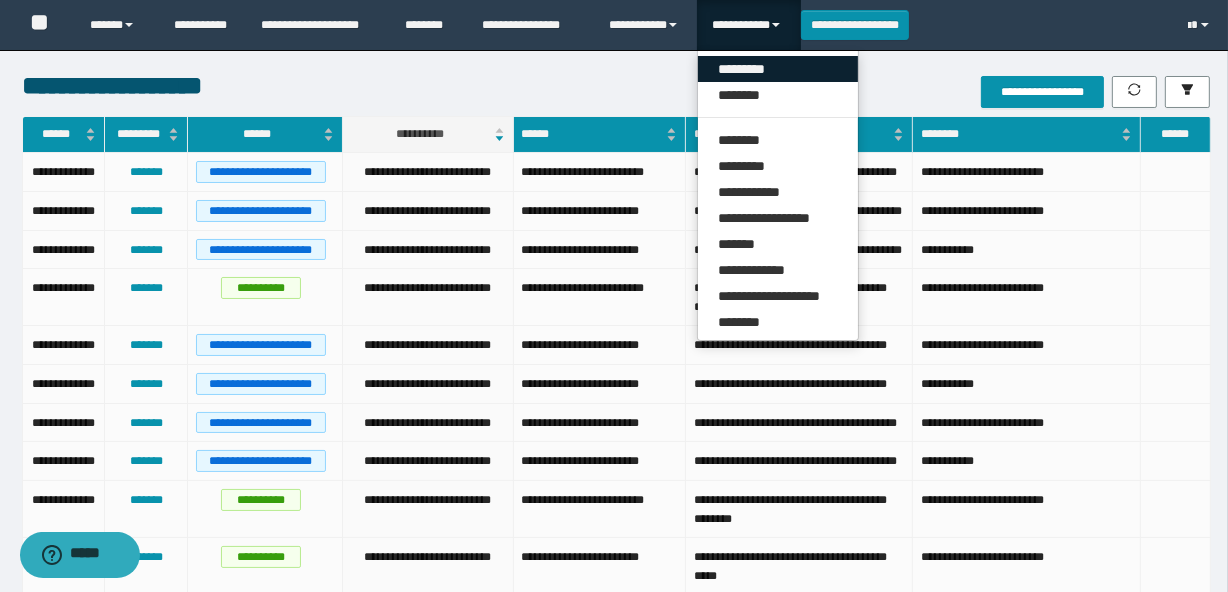 click on "*********" at bounding box center (778, 69) 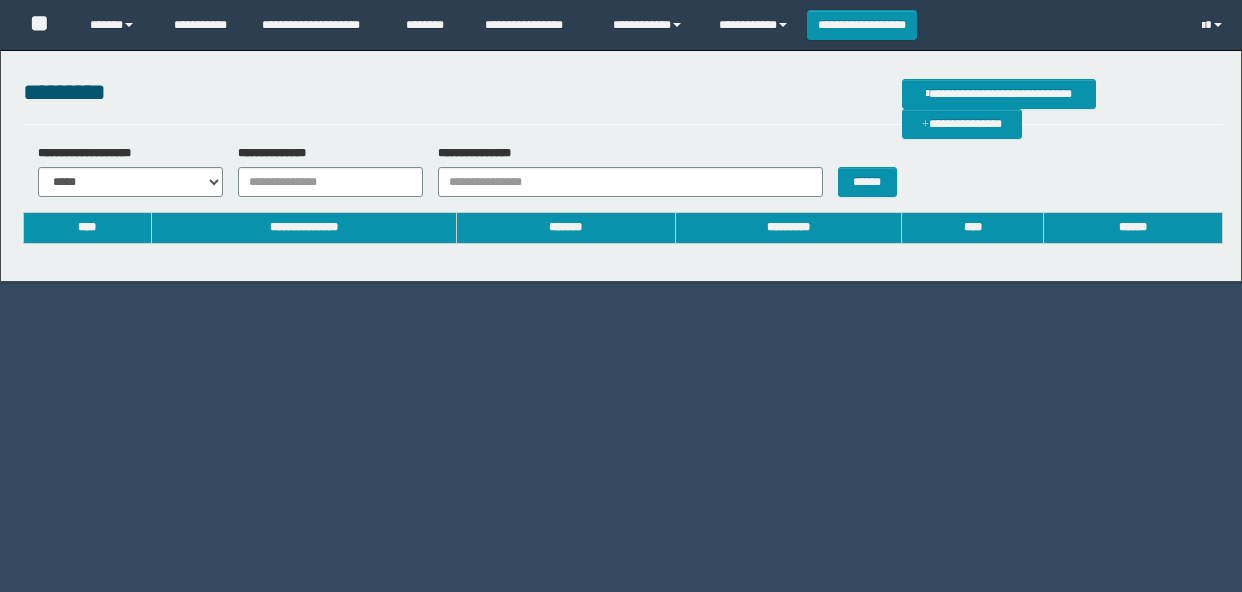 scroll, scrollTop: 0, scrollLeft: 0, axis: both 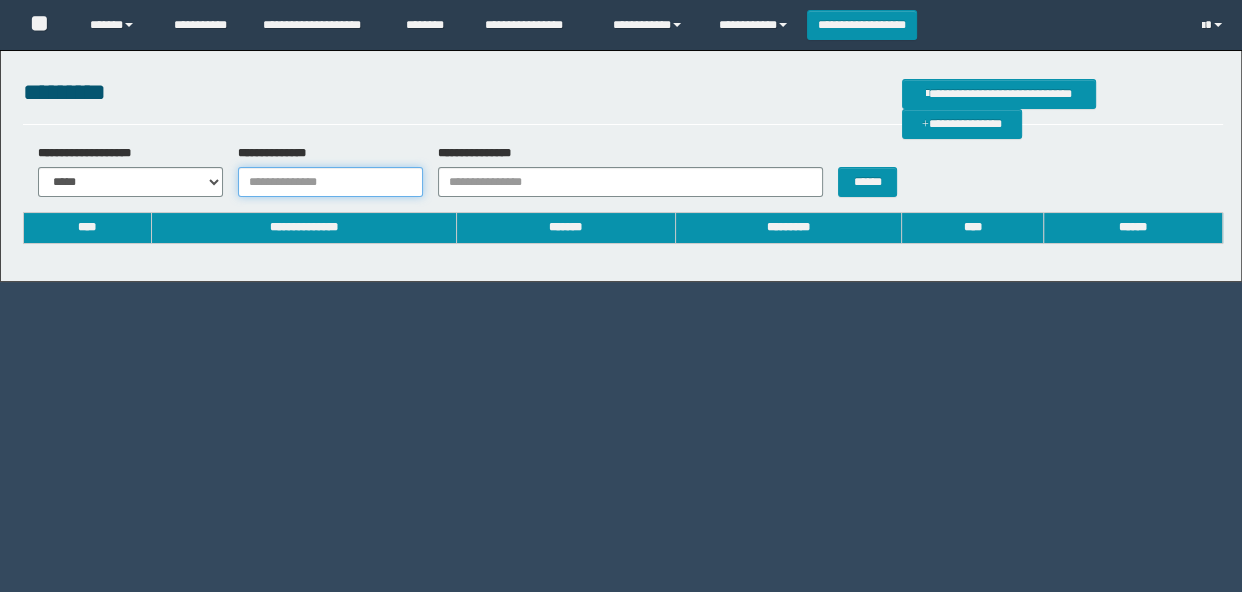 click on "**********" at bounding box center (330, 182) 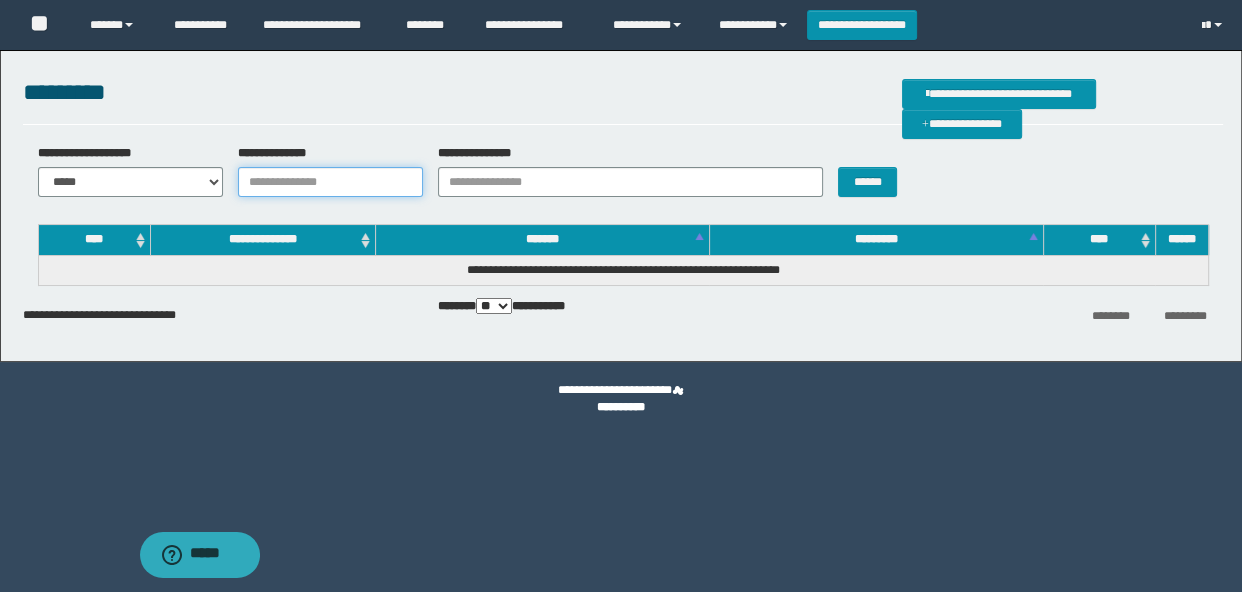 scroll, scrollTop: 0, scrollLeft: 0, axis: both 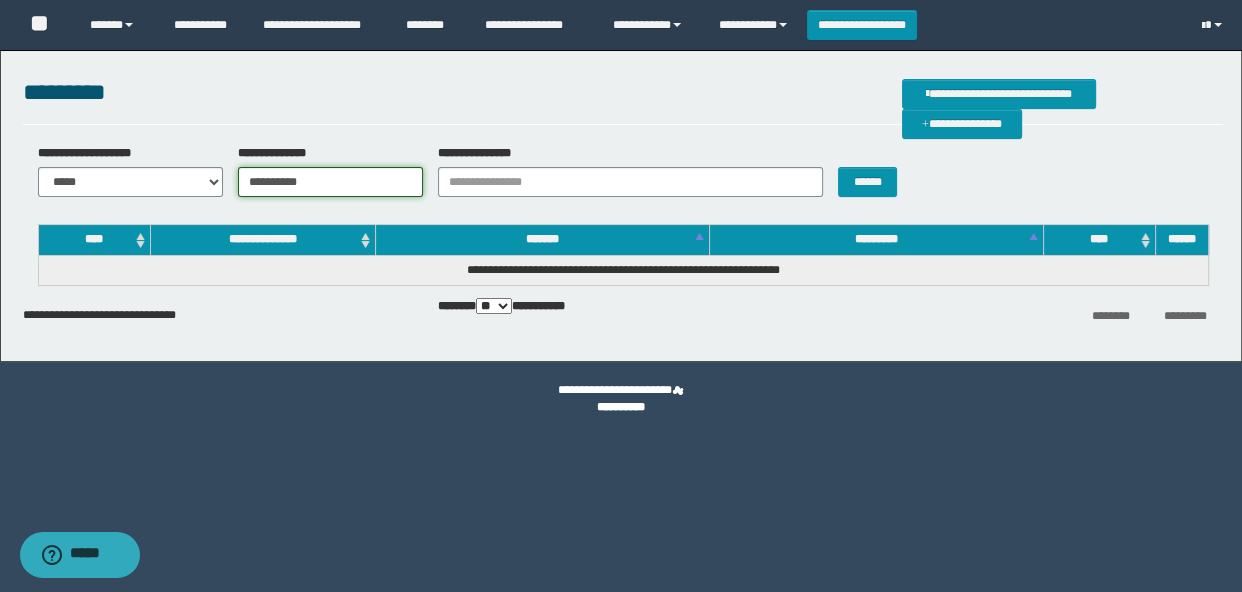 type on "**********" 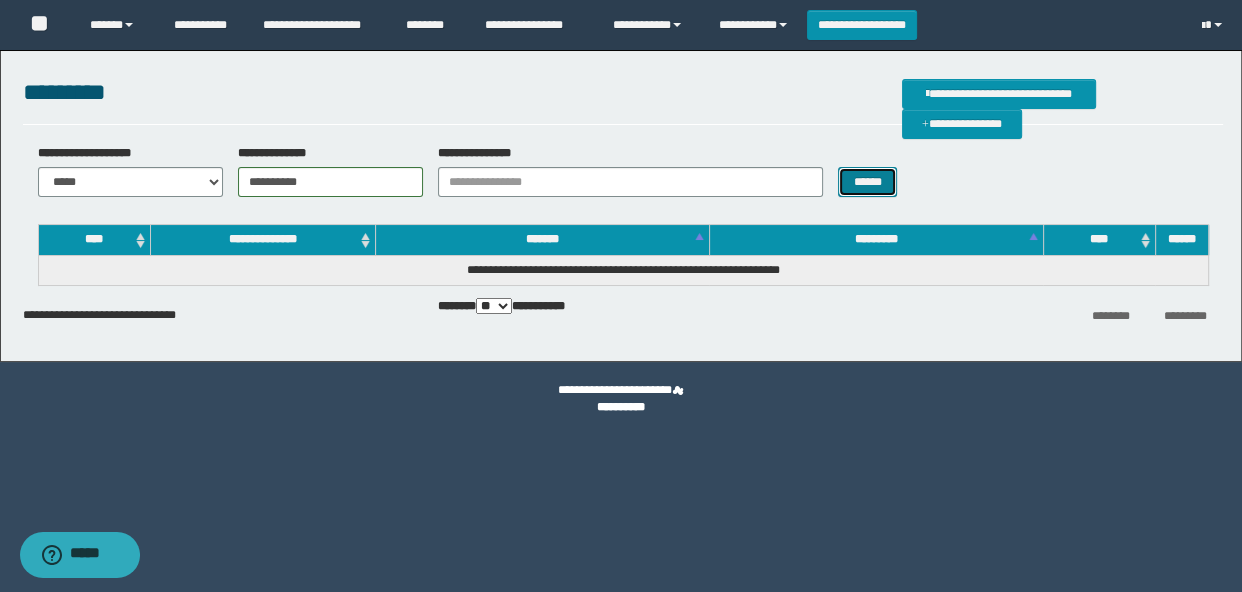 click on "******" at bounding box center [867, 182] 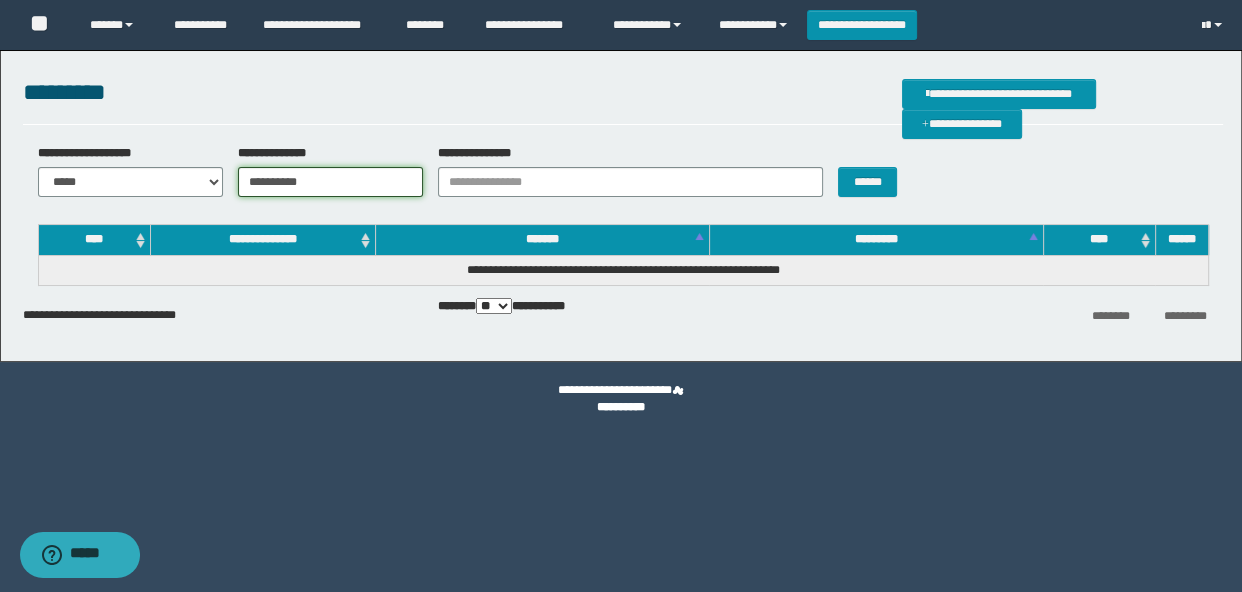 drag, startPoint x: 360, startPoint y: 181, endPoint x: 200, endPoint y: 182, distance: 160.00313 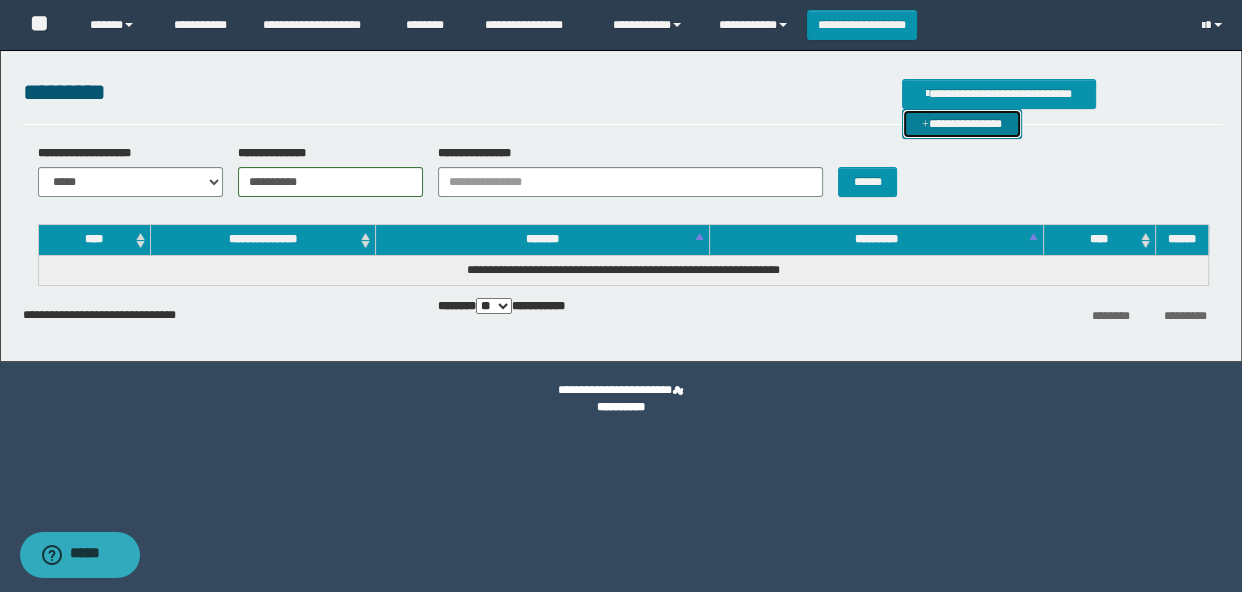 click on "**********" at bounding box center [962, 124] 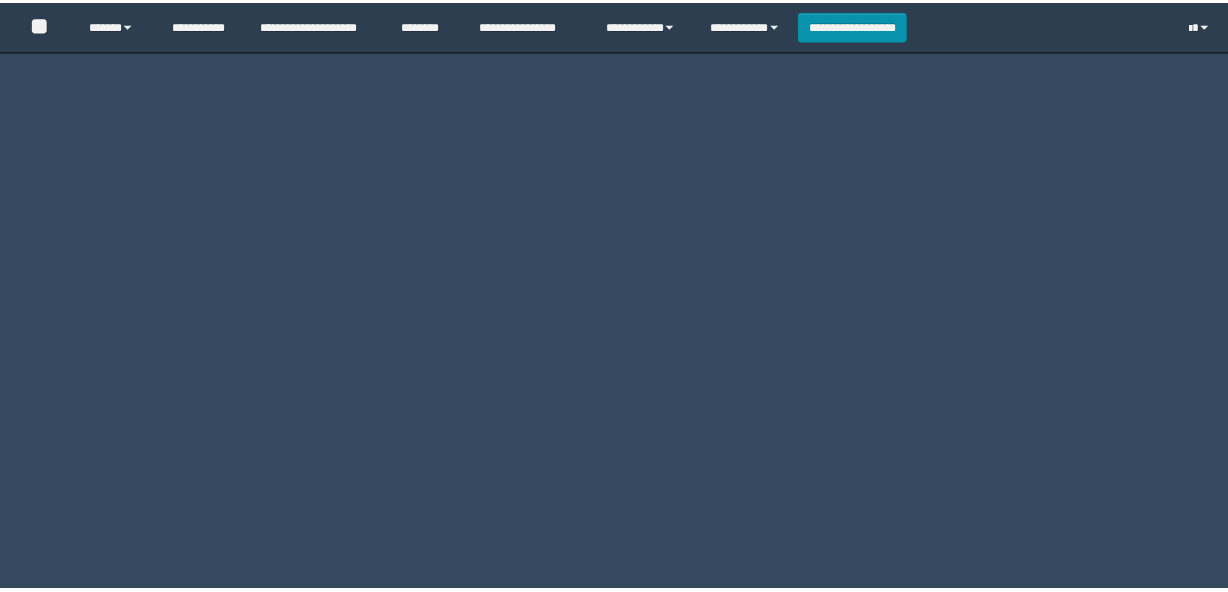 scroll, scrollTop: 0, scrollLeft: 0, axis: both 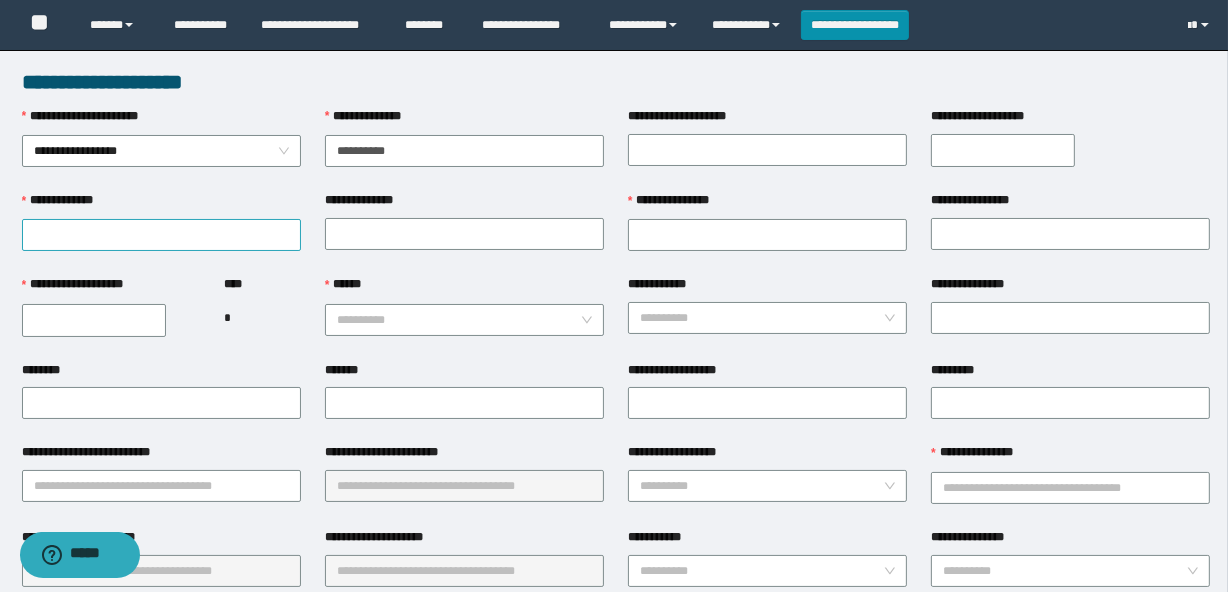type on "**********" 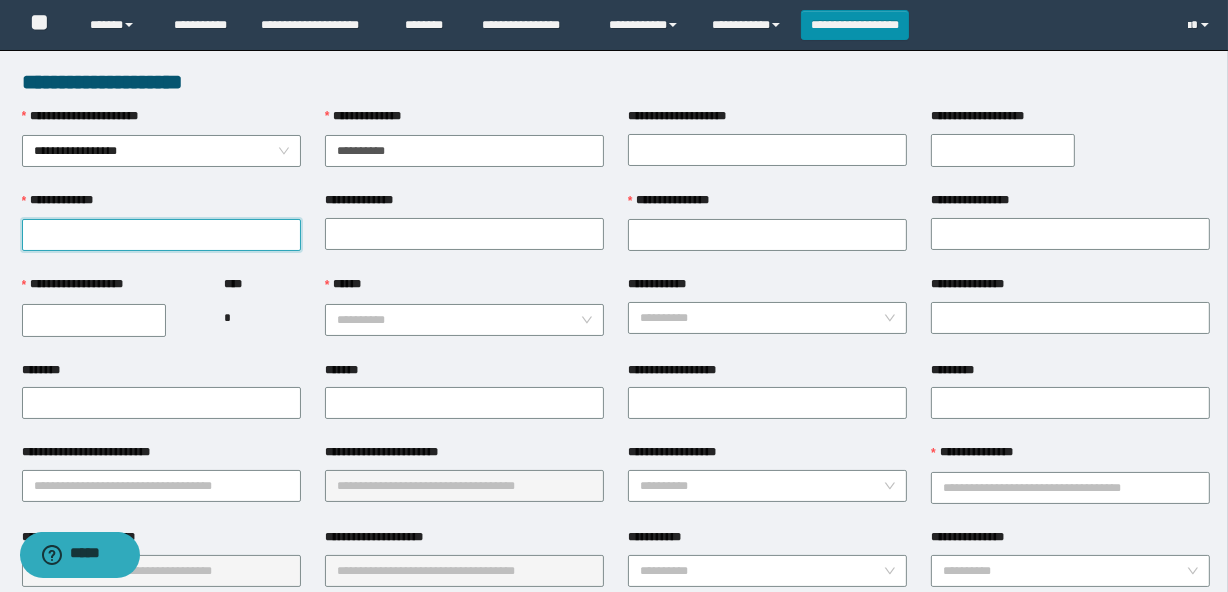 click on "**********" at bounding box center [161, 235] 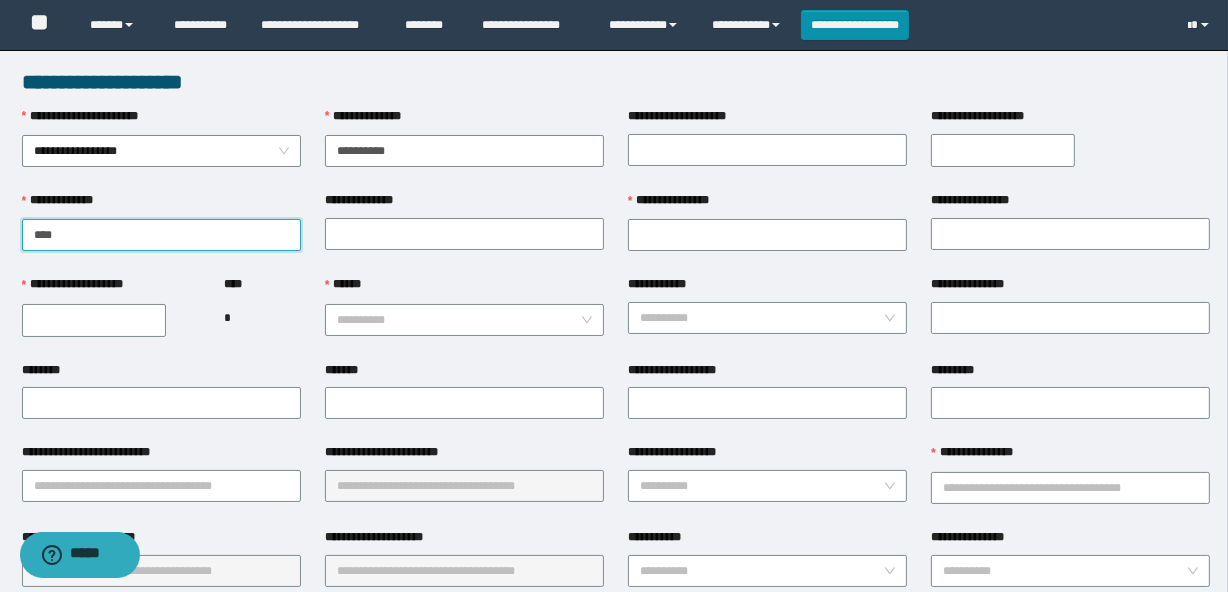 type on "****" 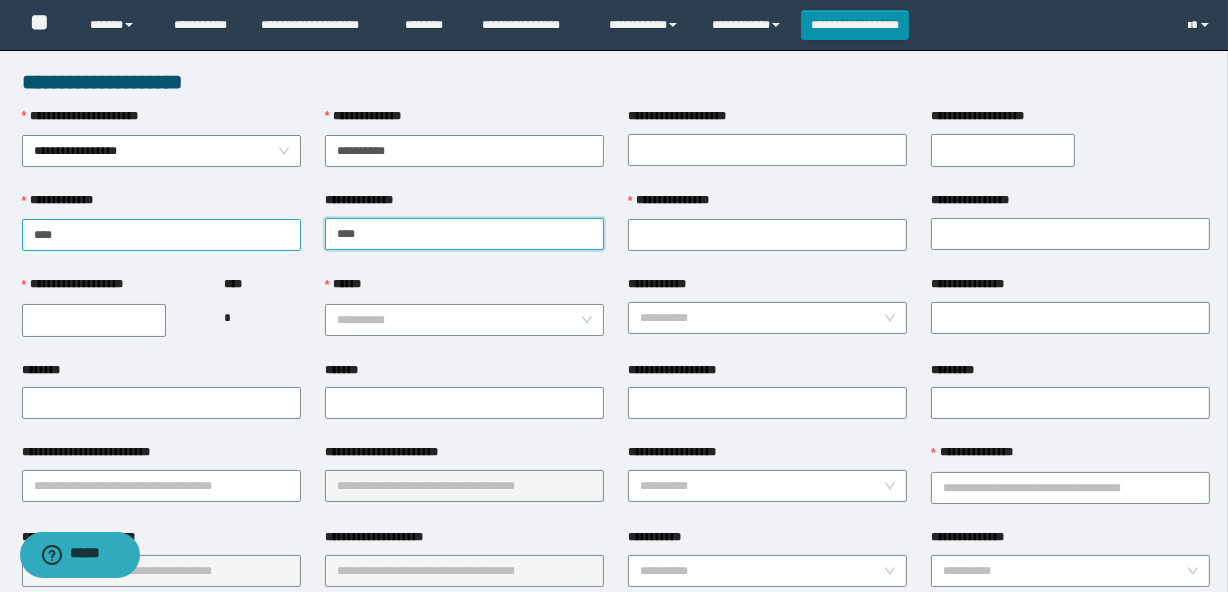 type on "*******" 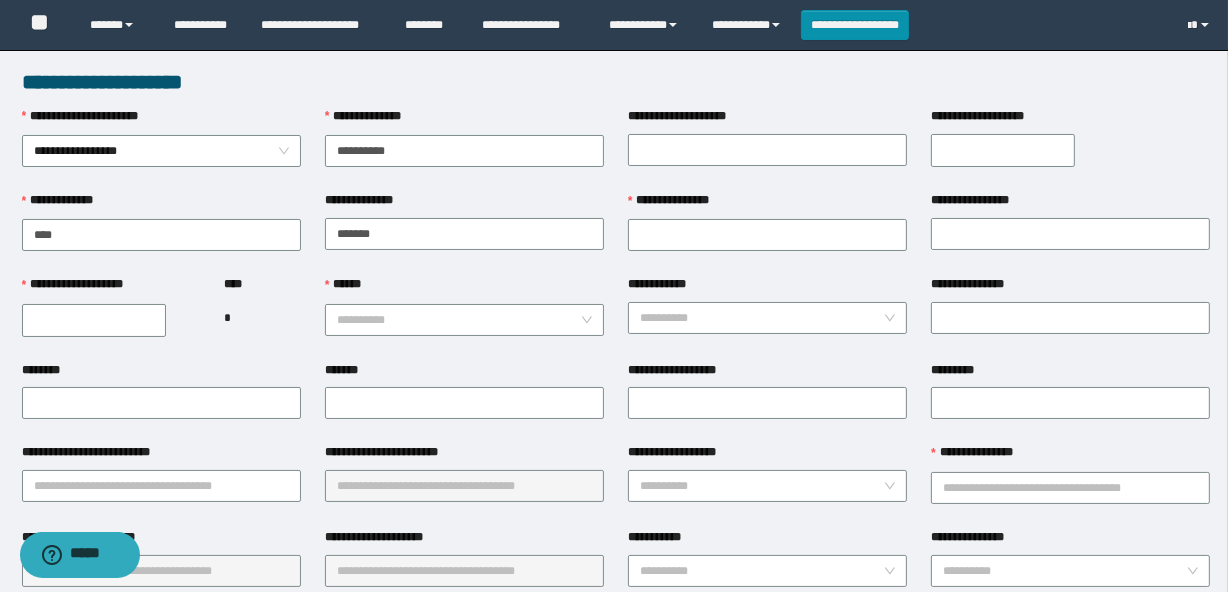 click on "**********" at bounding box center (1003, 150) 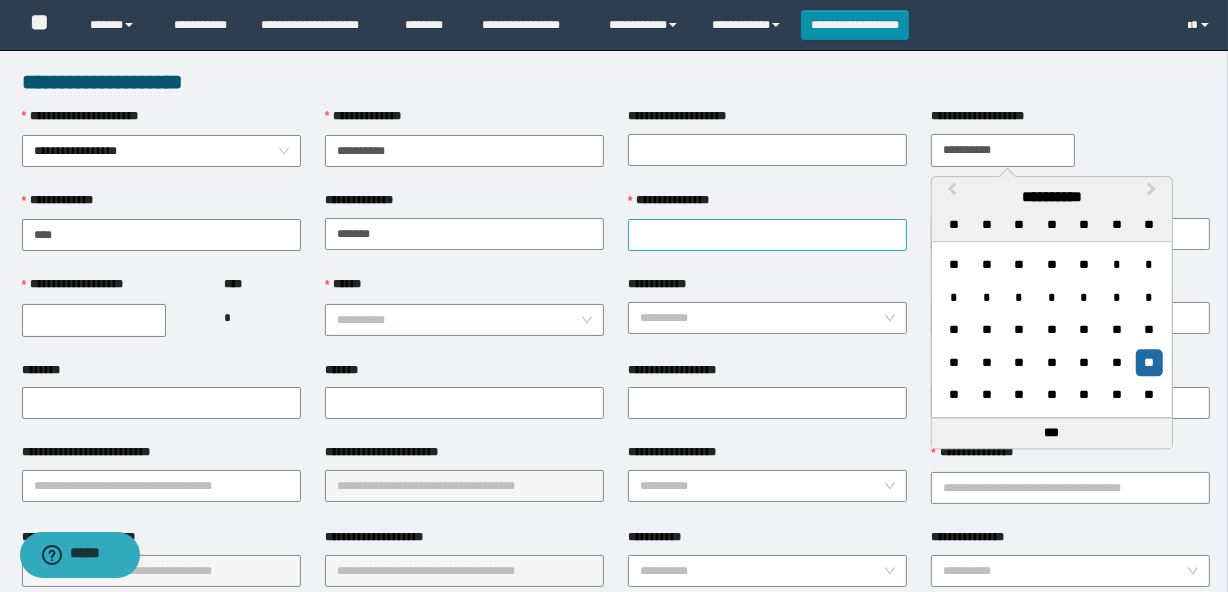 type on "**********" 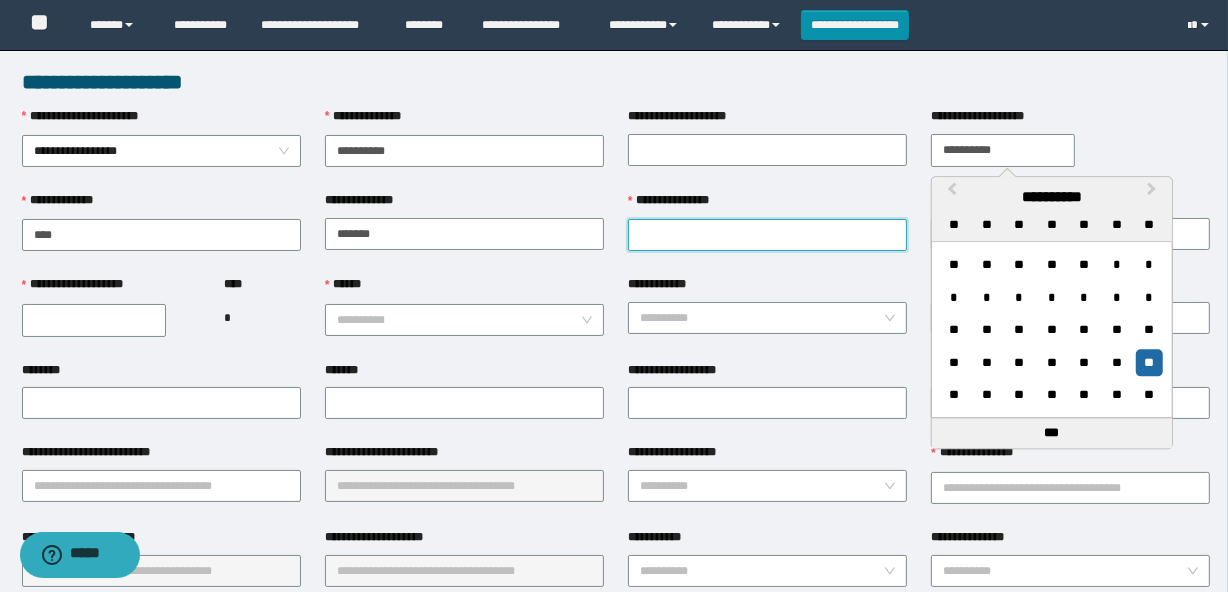 click on "**********" at bounding box center (767, 235) 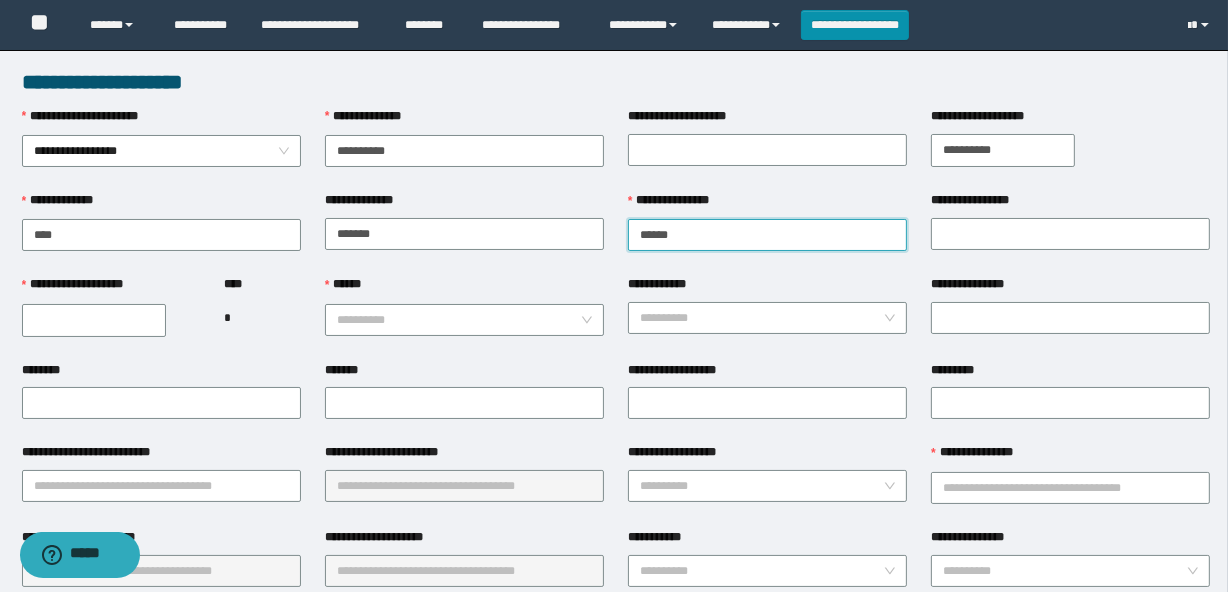 type on "******" 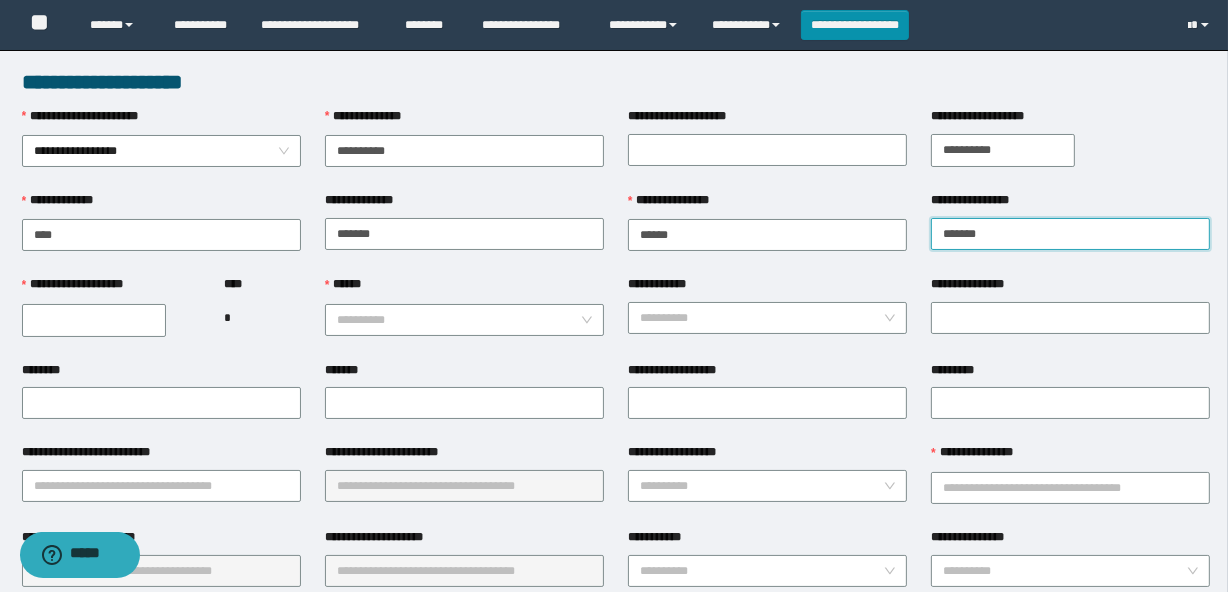 type on "*******" 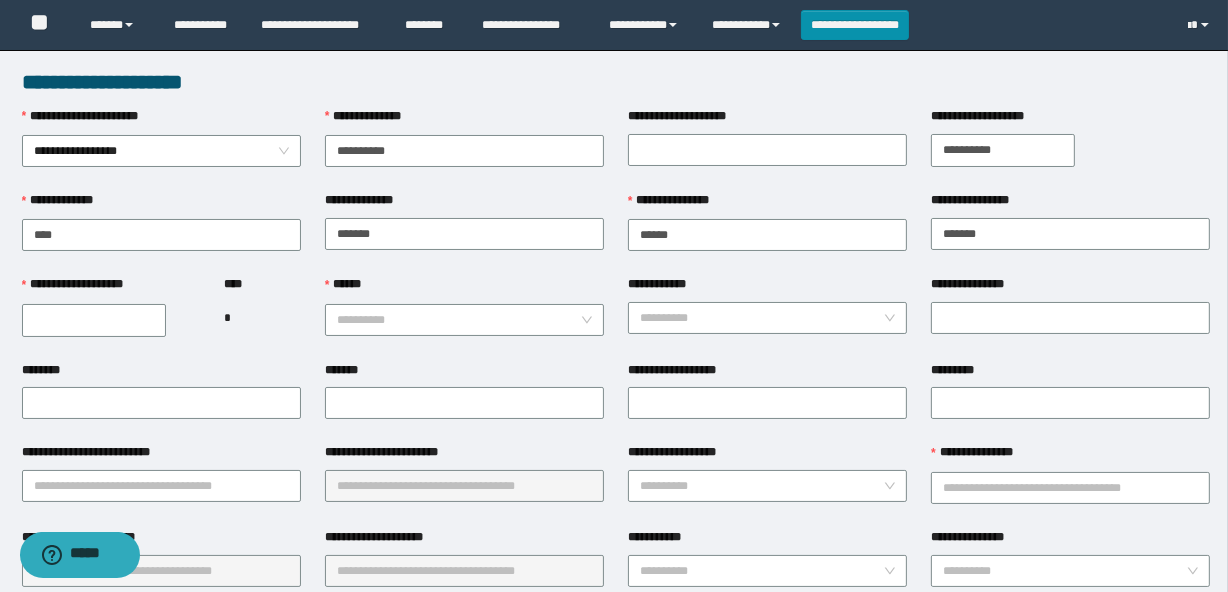 click on "**********" at bounding box center [94, 320] 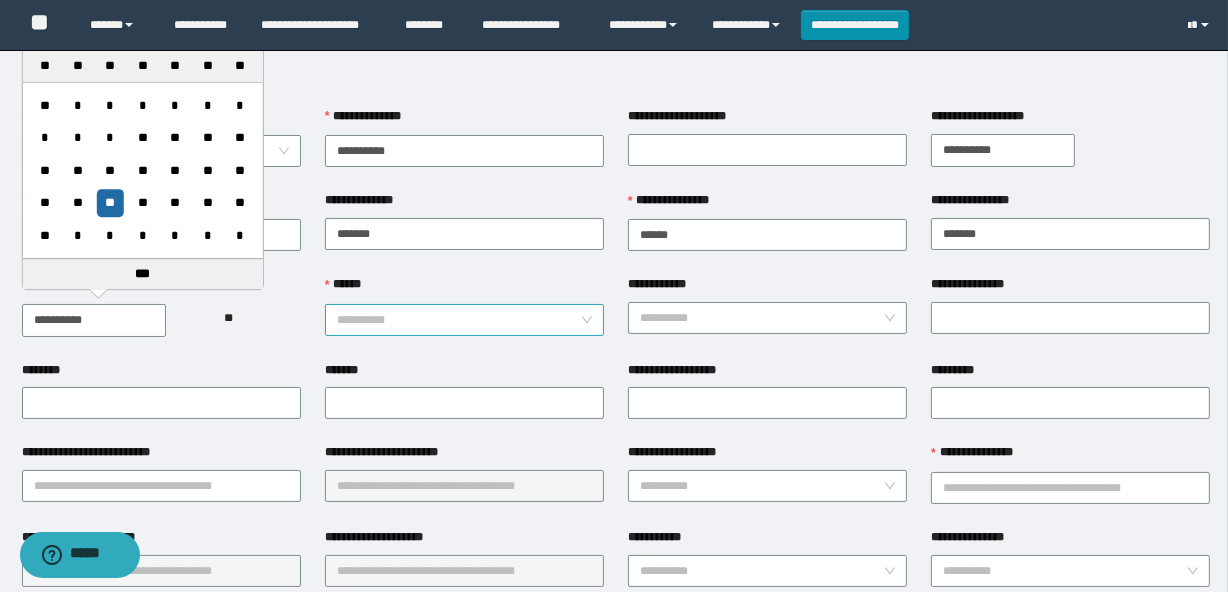type on "**********" 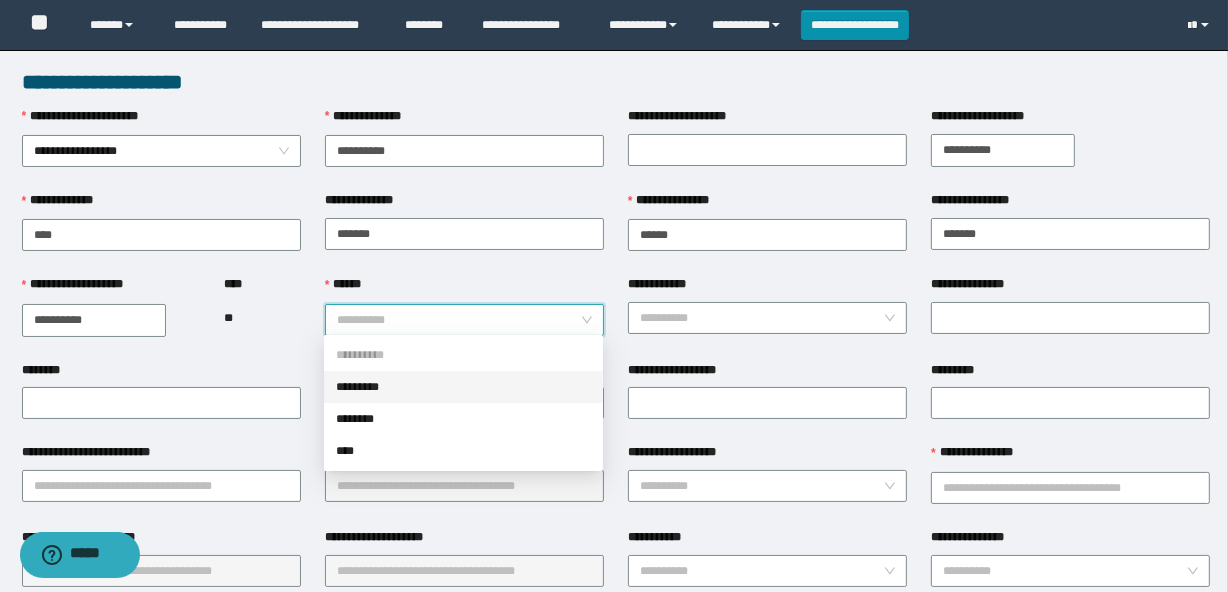 drag, startPoint x: 378, startPoint y: 378, endPoint x: 669, endPoint y: 350, distance: 292.34396 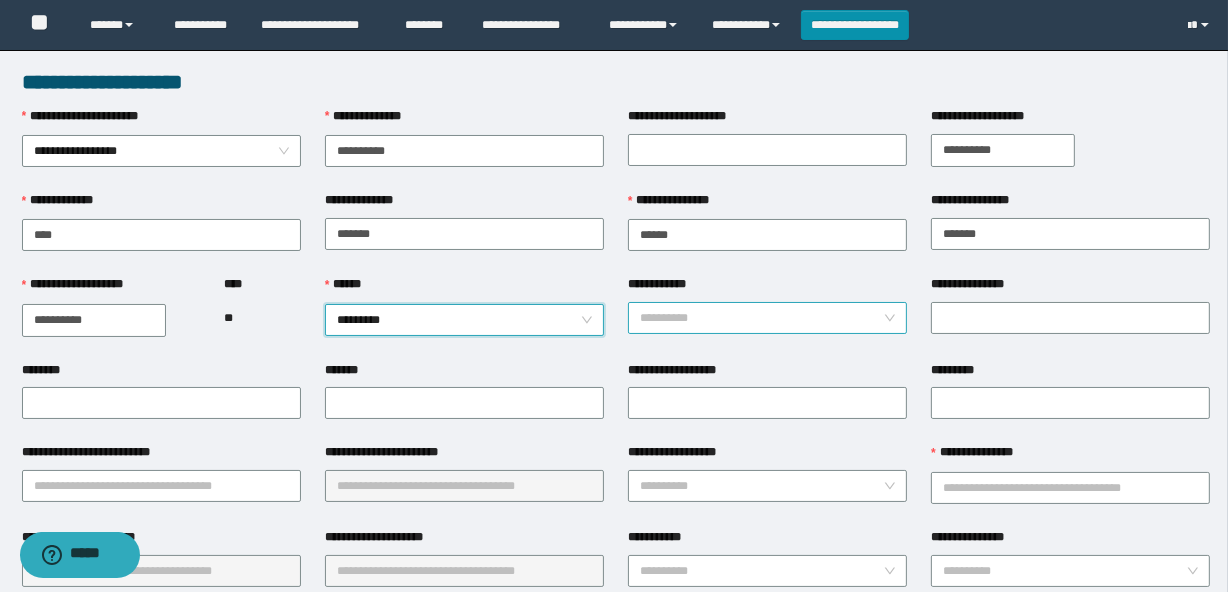 click on "**********" at bounding box center (761, 318) 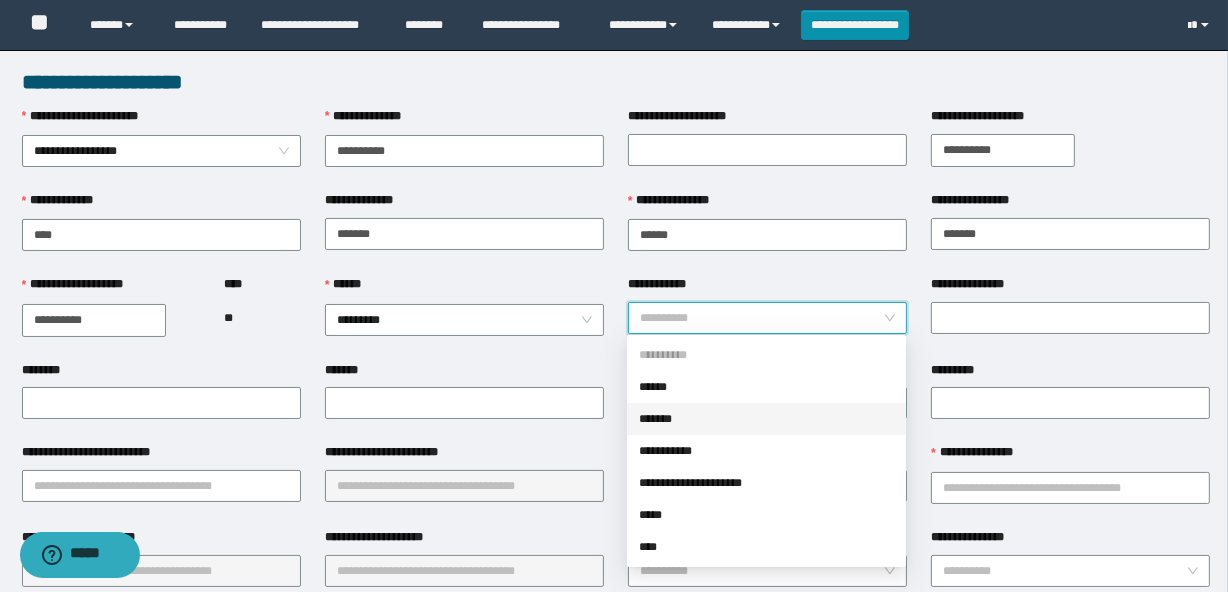 drag, startPoint x: 680, startPoint y: 415, endPoint x: 986, endPoint y: 351, distance: 312.6212 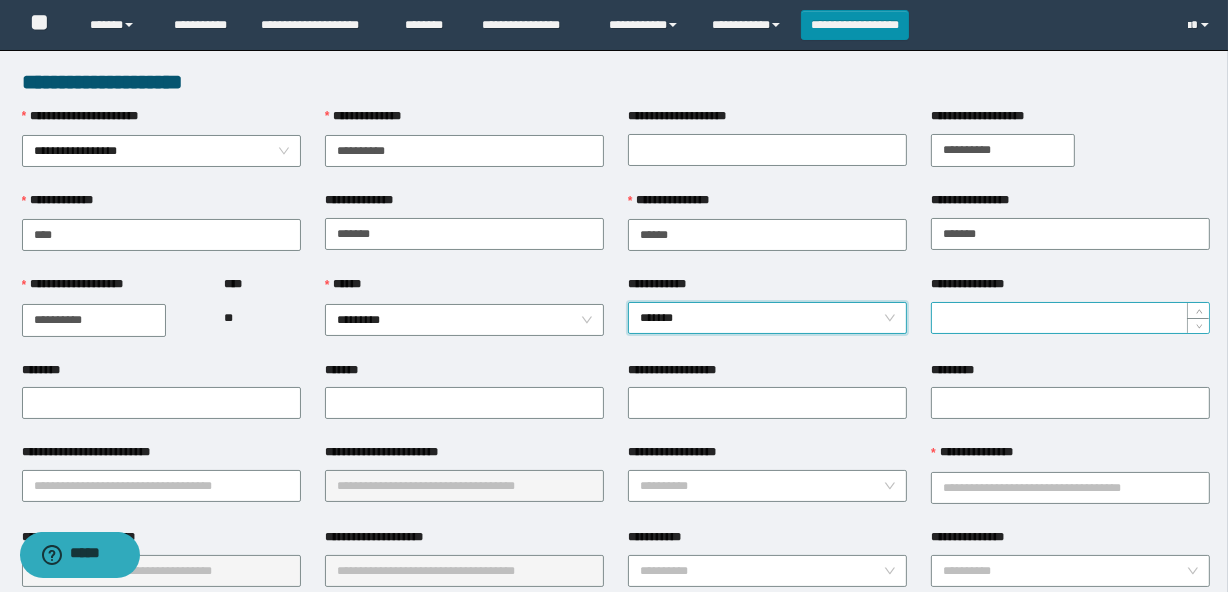 click on "**********" at bounding box center (1070, 318) 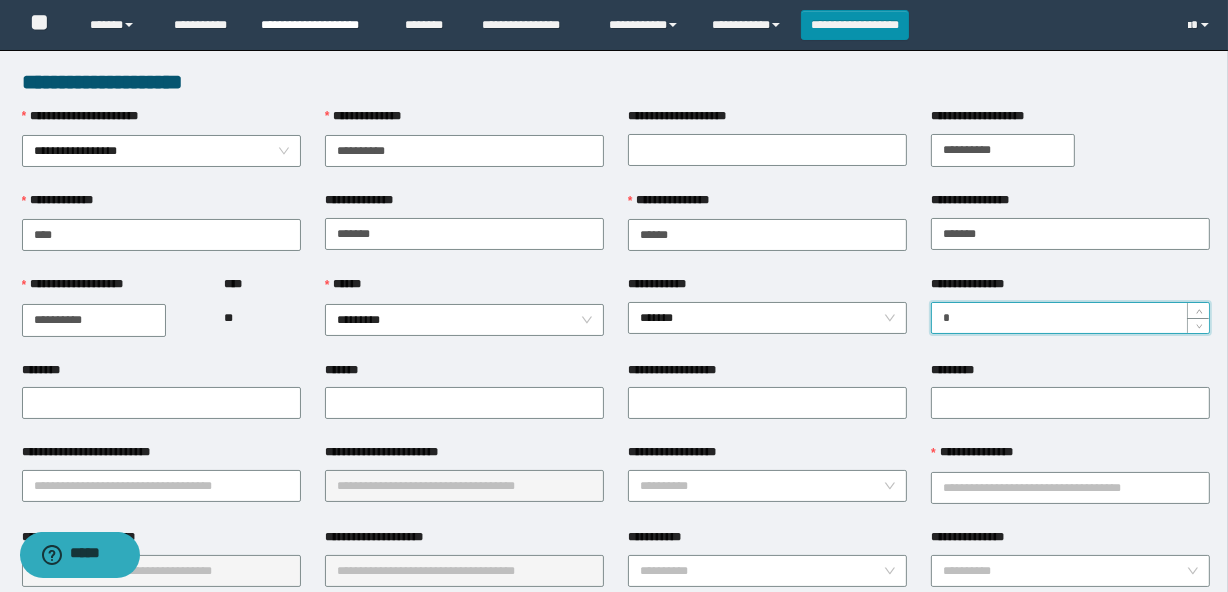 type on "*" 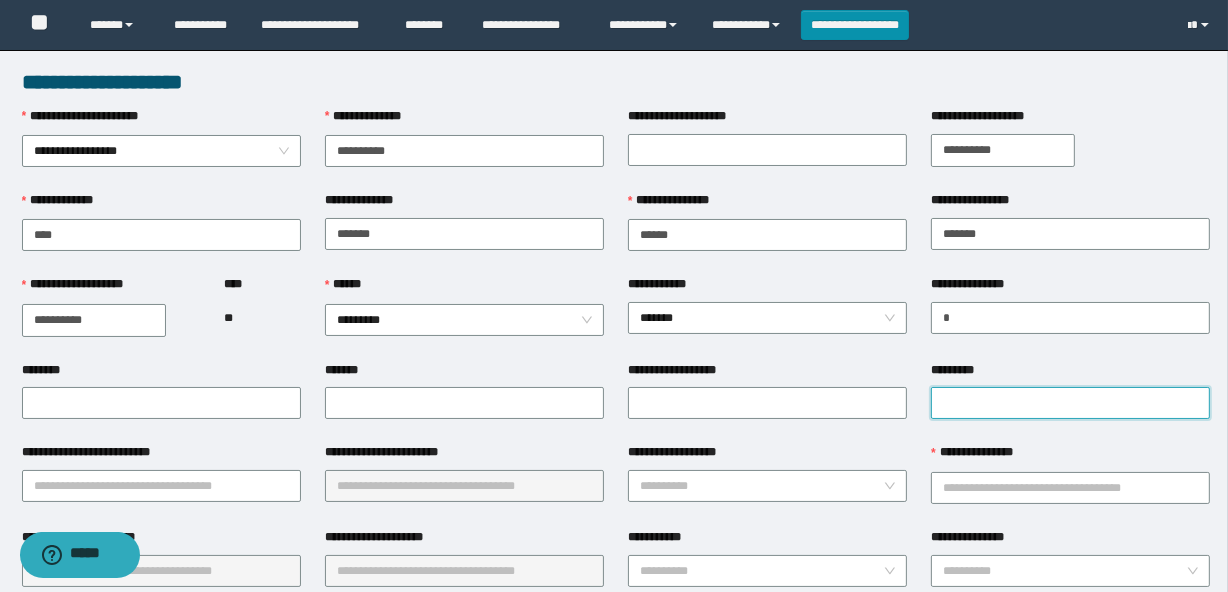 click on "*********" at bounding box center (1070, 403) 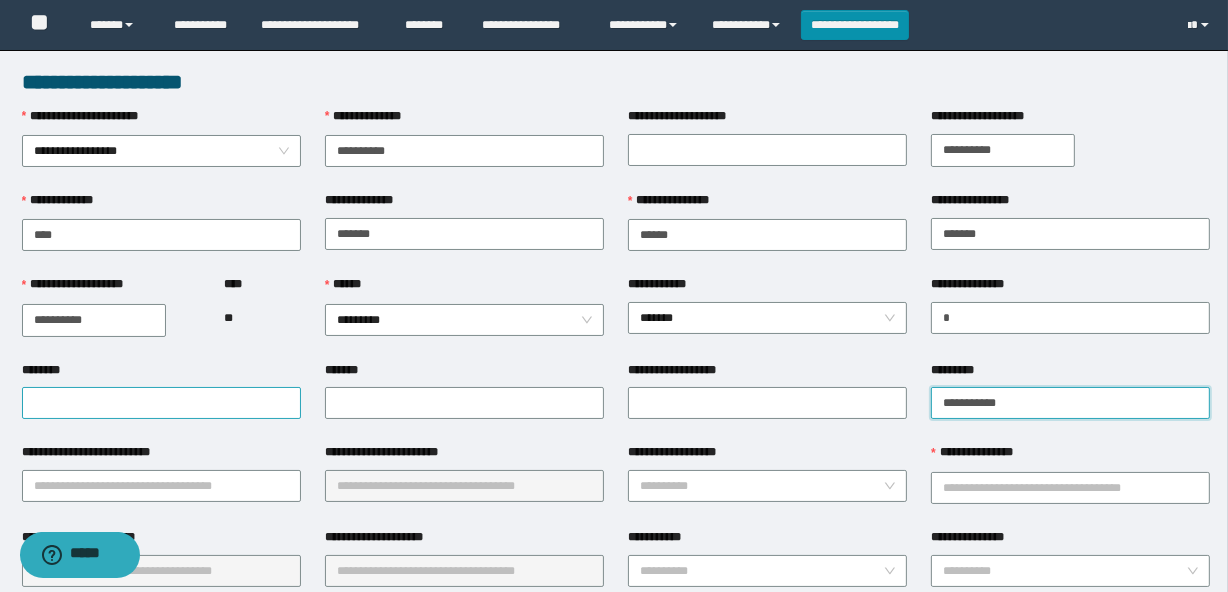 type on "**********" 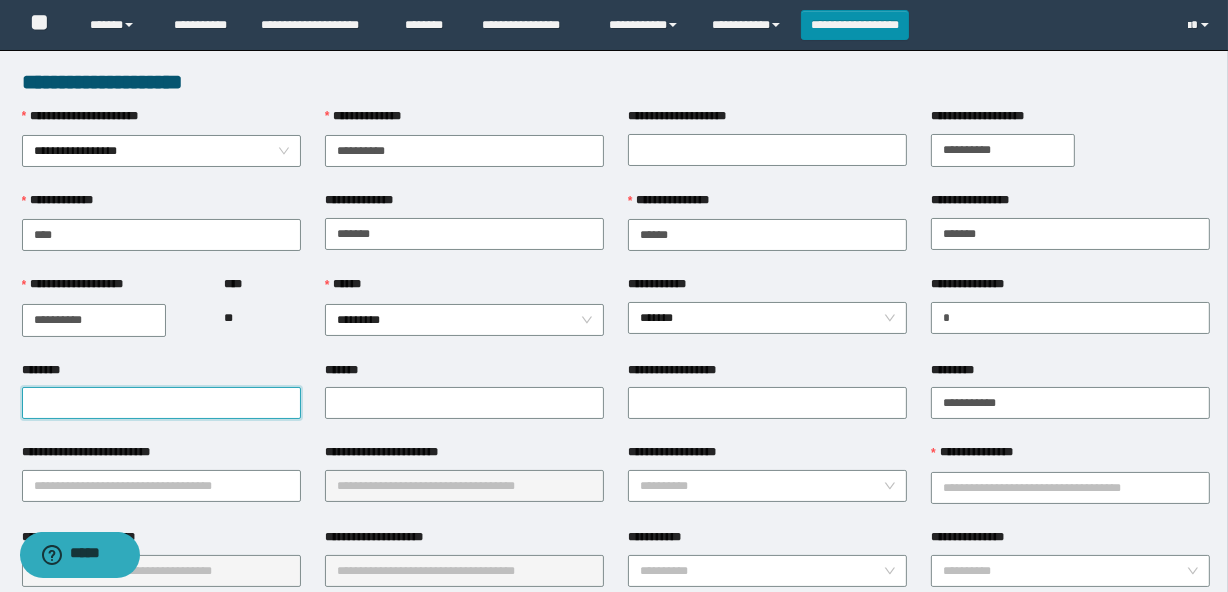 click on "********" at bounding box center (161, 403) 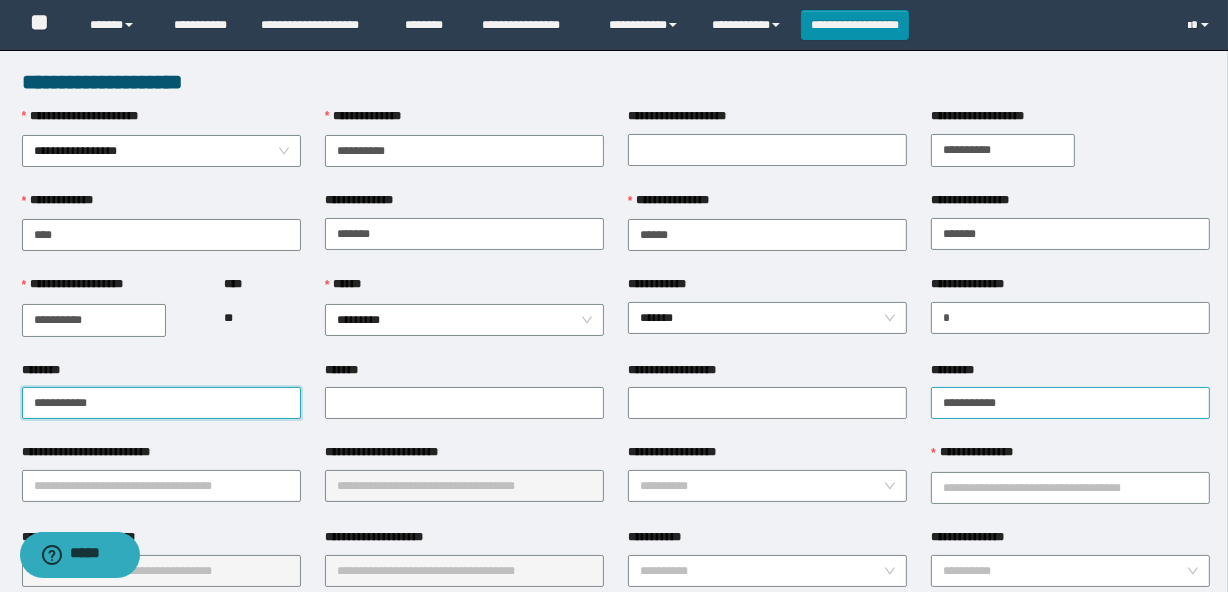 type on "**********" 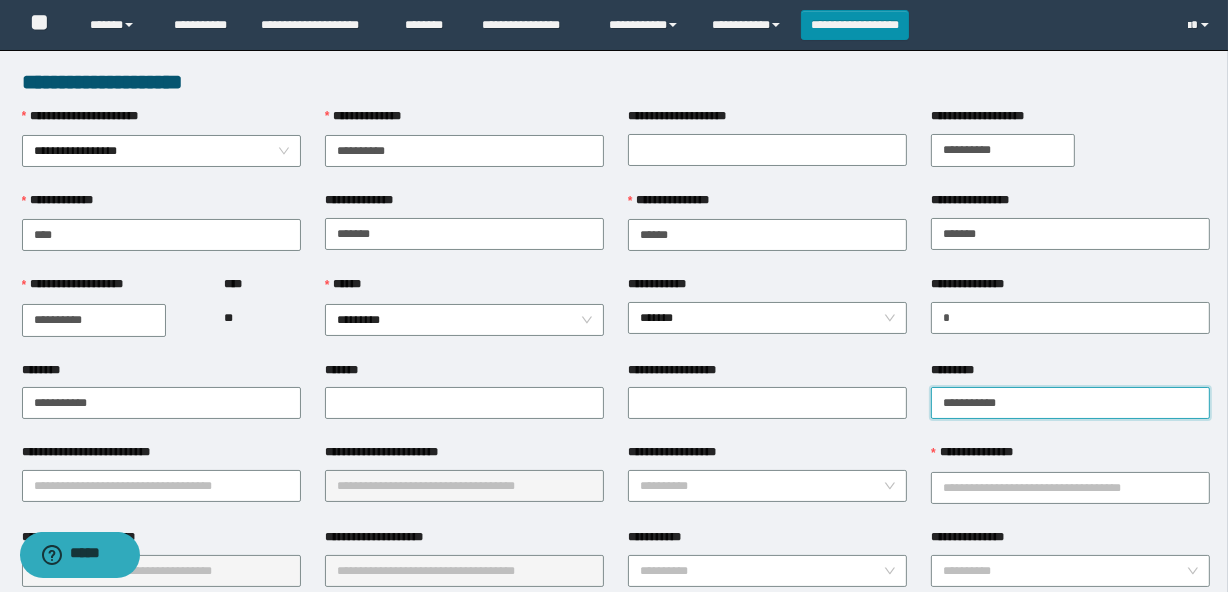 click on "**********" at bounding box center [1070, 403] 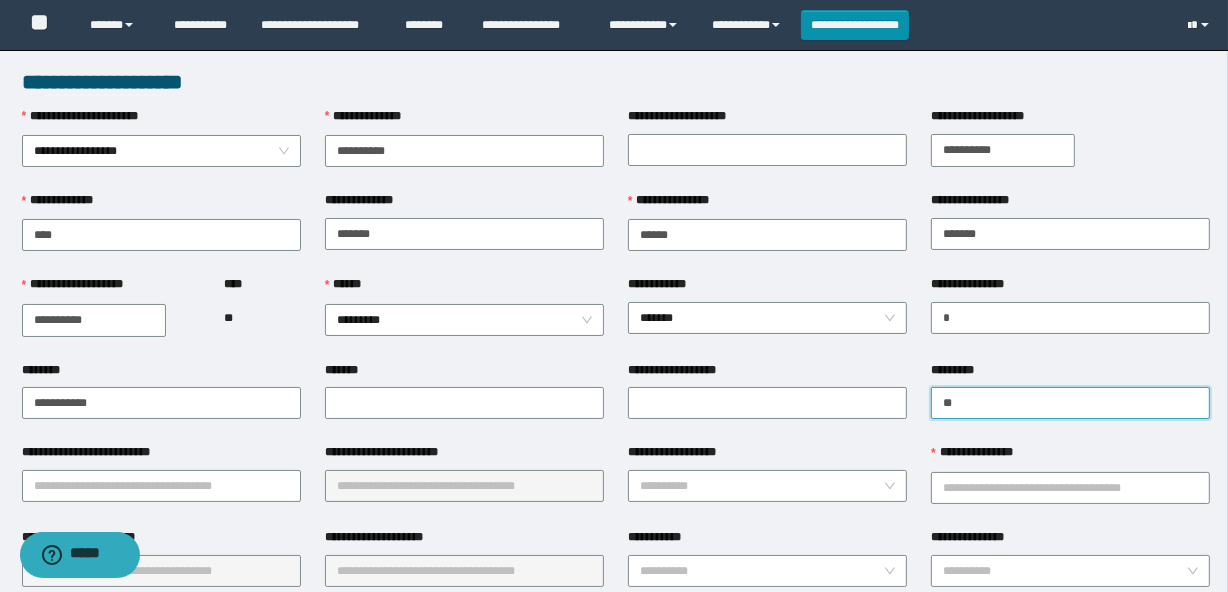 type on "*" 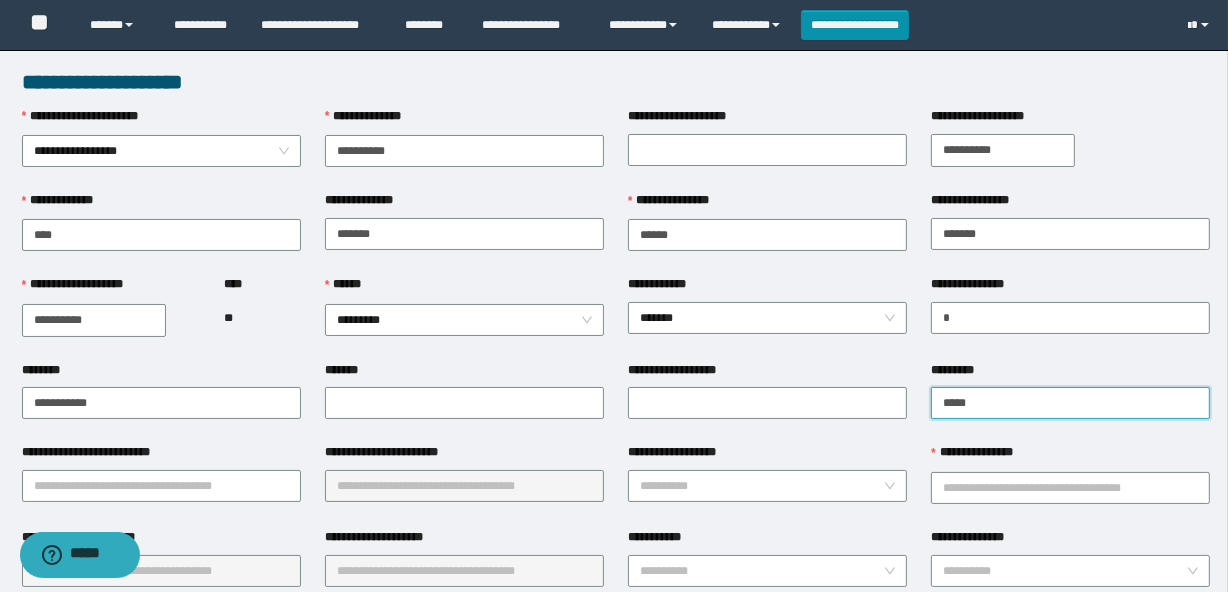 type on "**********" 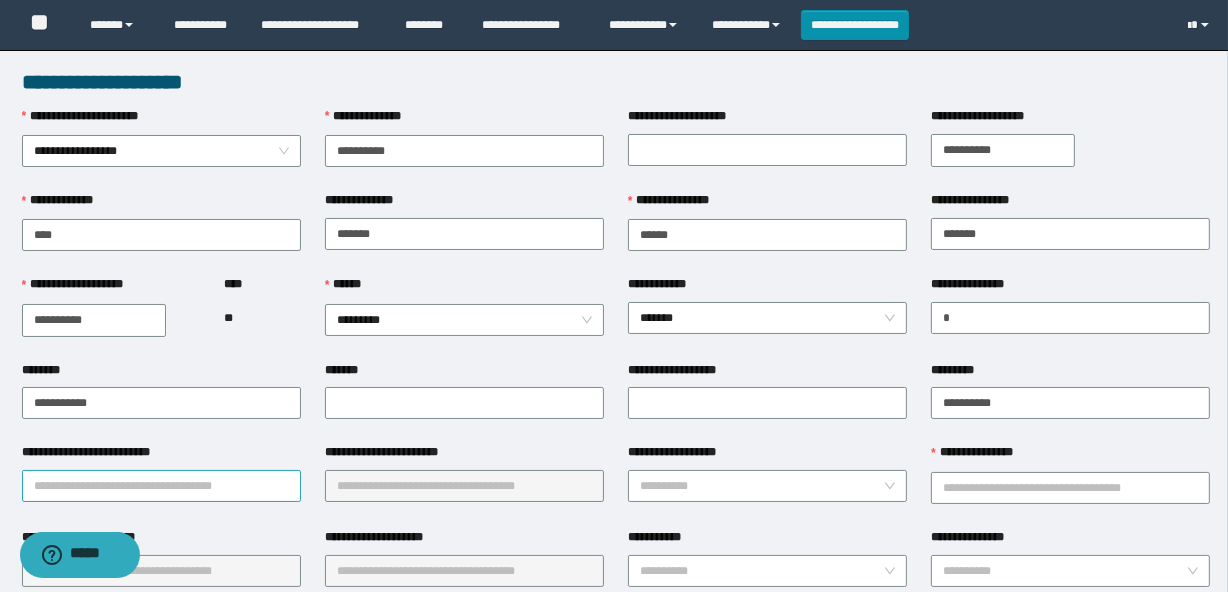 click on "**********" at bounding box center [161, 486] 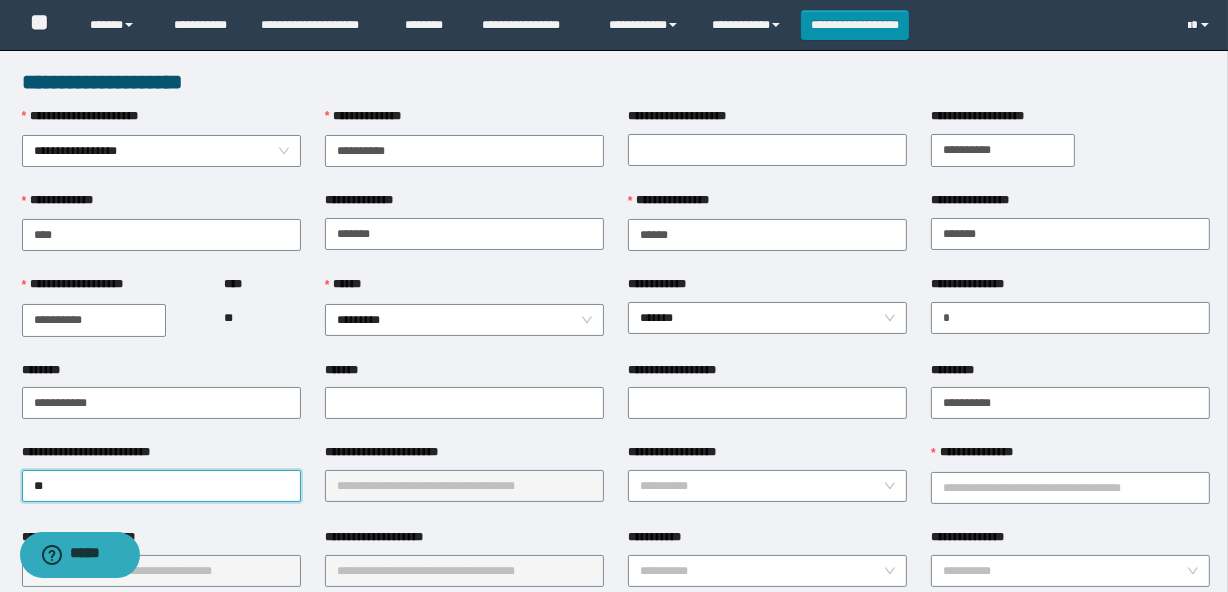 type on "***" 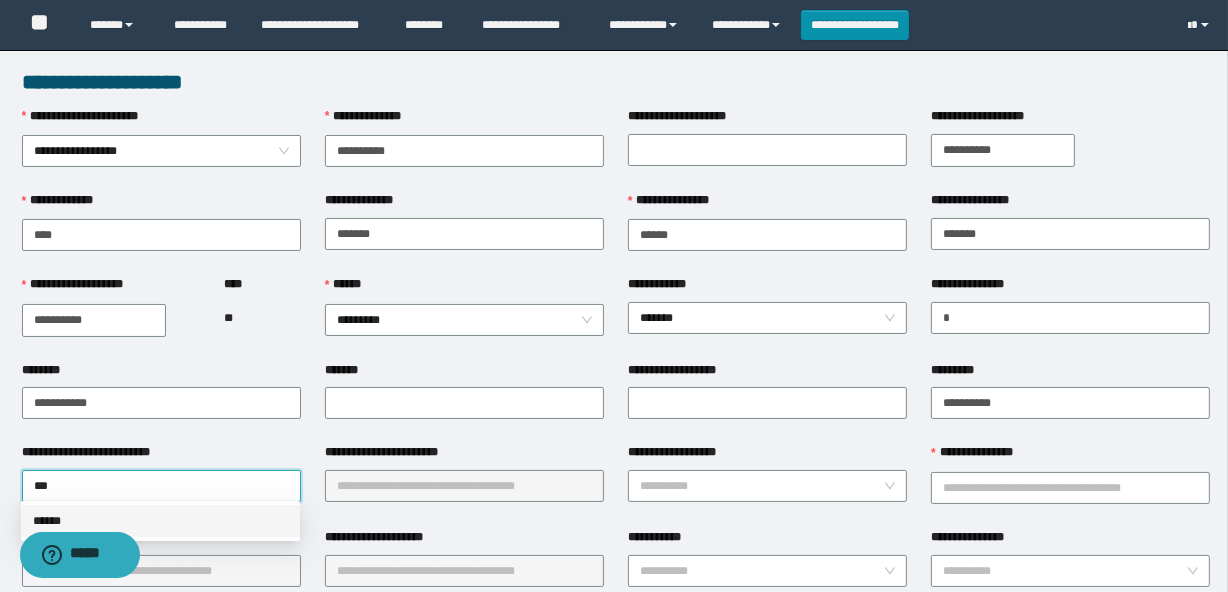 drag, startPoint x: 216, startPoint y: 515, endPoint x: 578, endPoint y: 511, distance: 362.0221 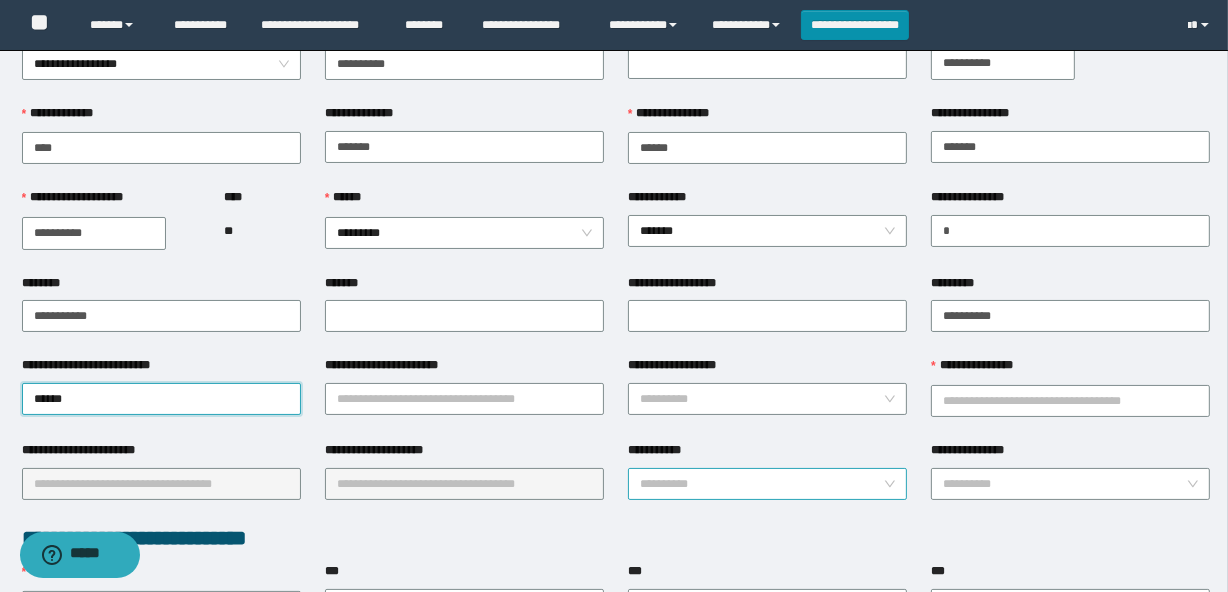 scroll, scrollTop: 90, scrollLeft: 0, axis: vertical 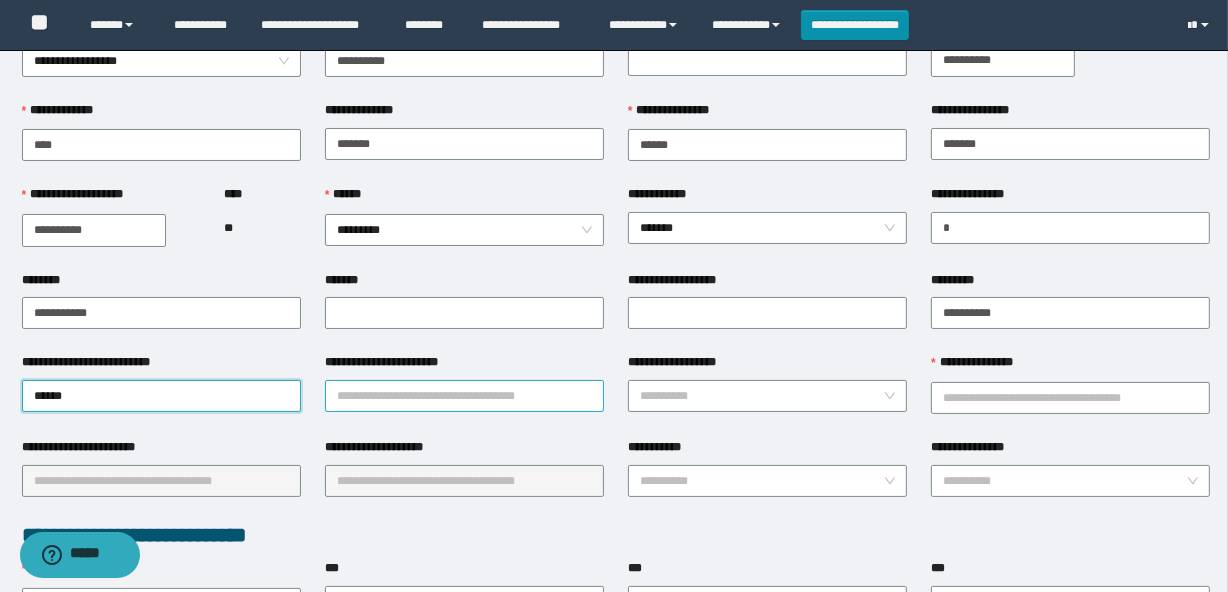 click on "**********" at bounding box center (464, 396) 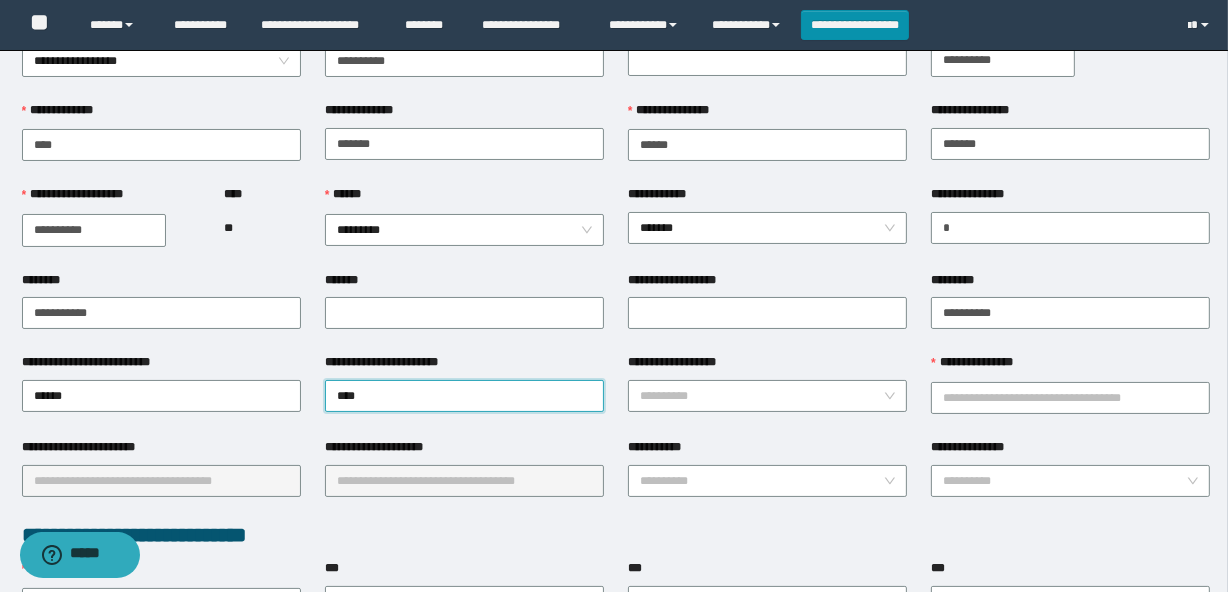 type on "*****" 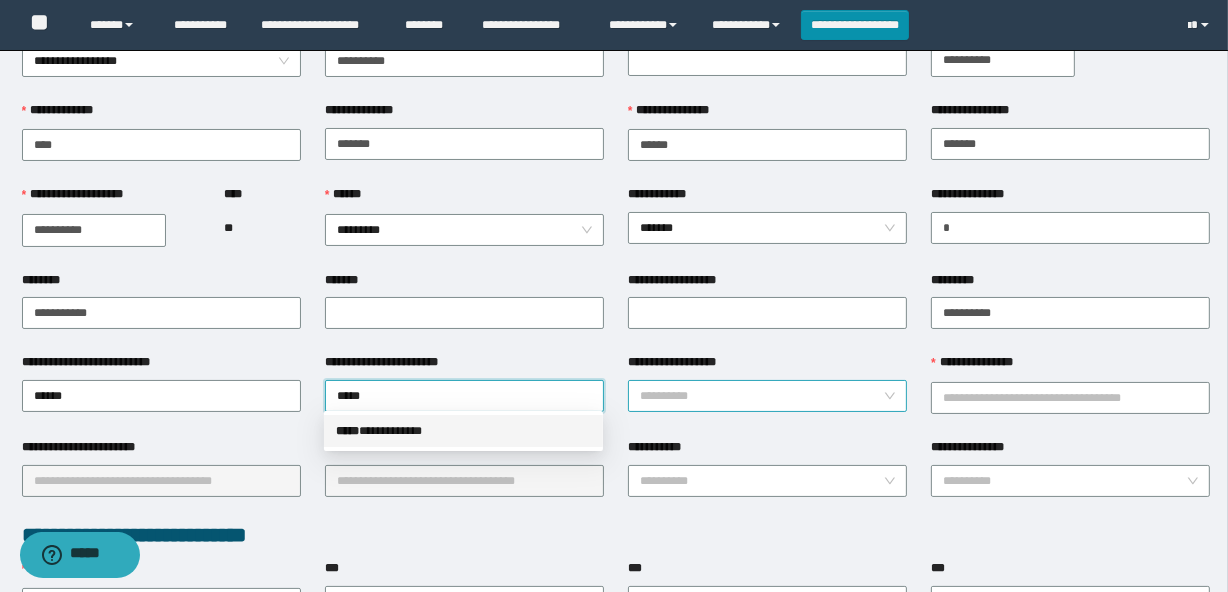 drag, startPoint x: 464, startPoint y: 425, endPoint x: 814, endPoint y: 401, distance: 350.8219 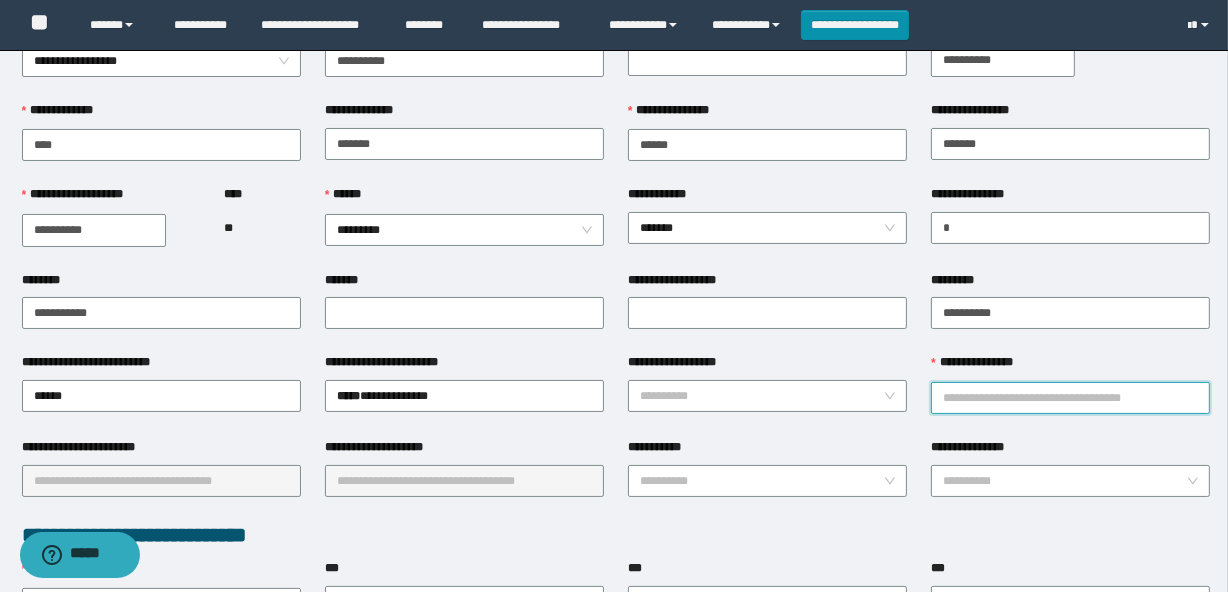 click on "**********" at bounding box center [1070, 398] 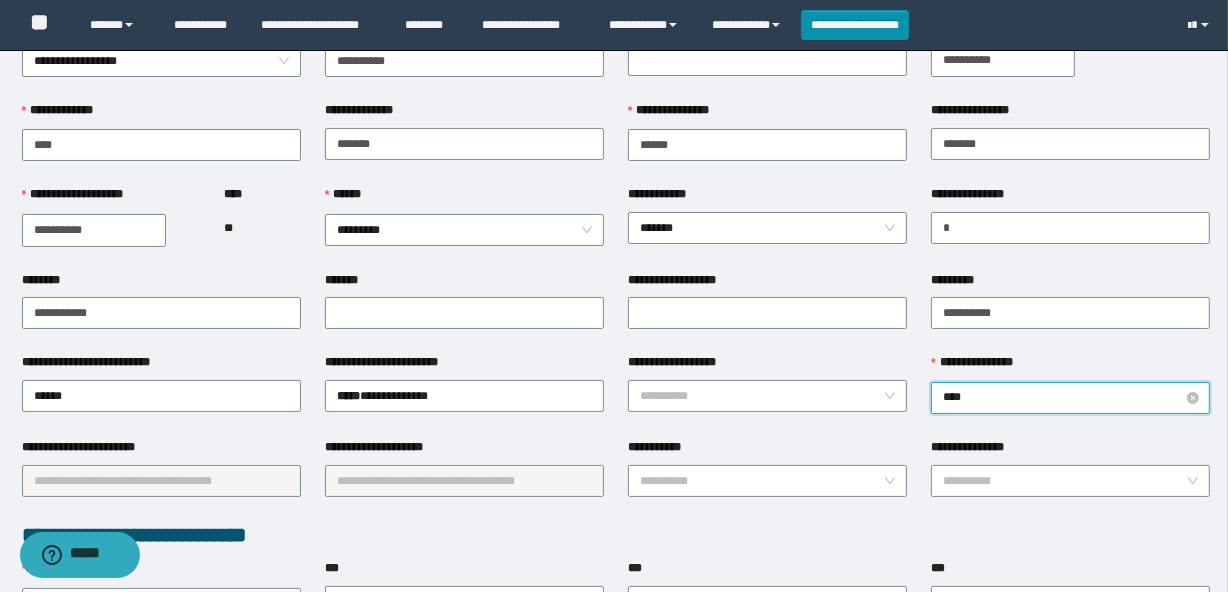 type on "*****" 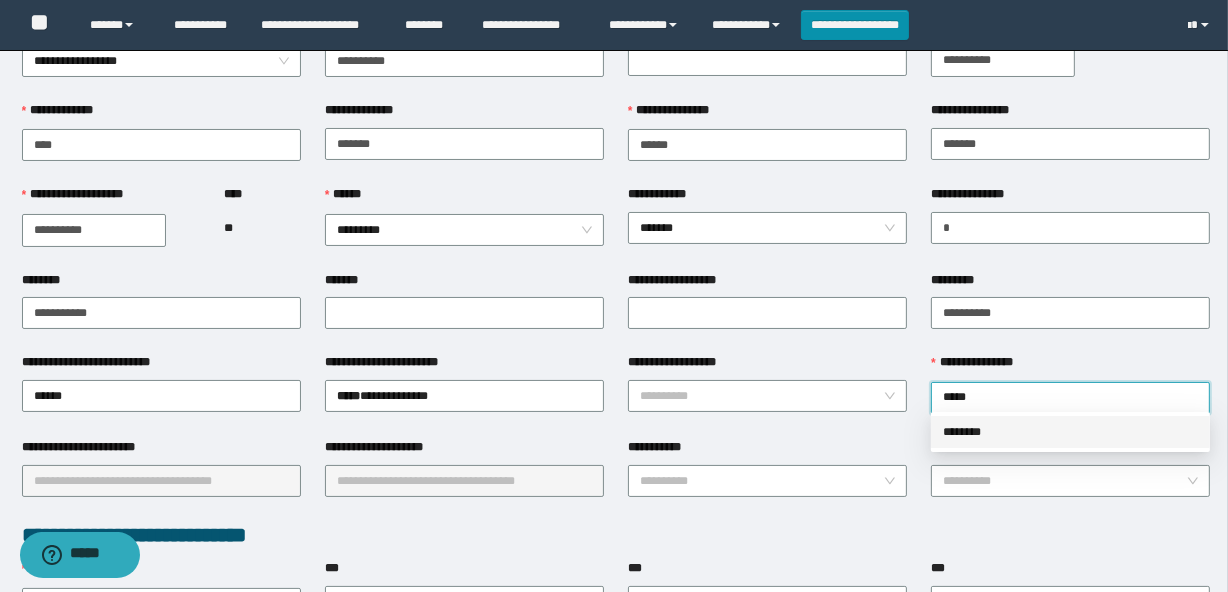 click on "********" at bounding box center [1070, 432] 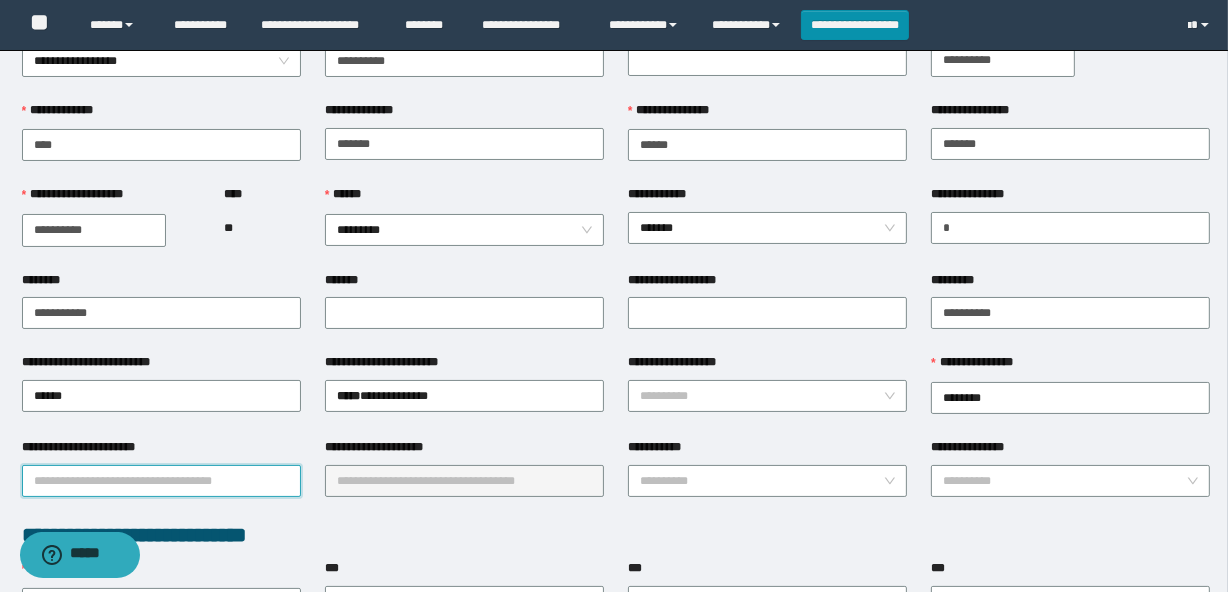 click on "**********" at bounding box center [161, 481] 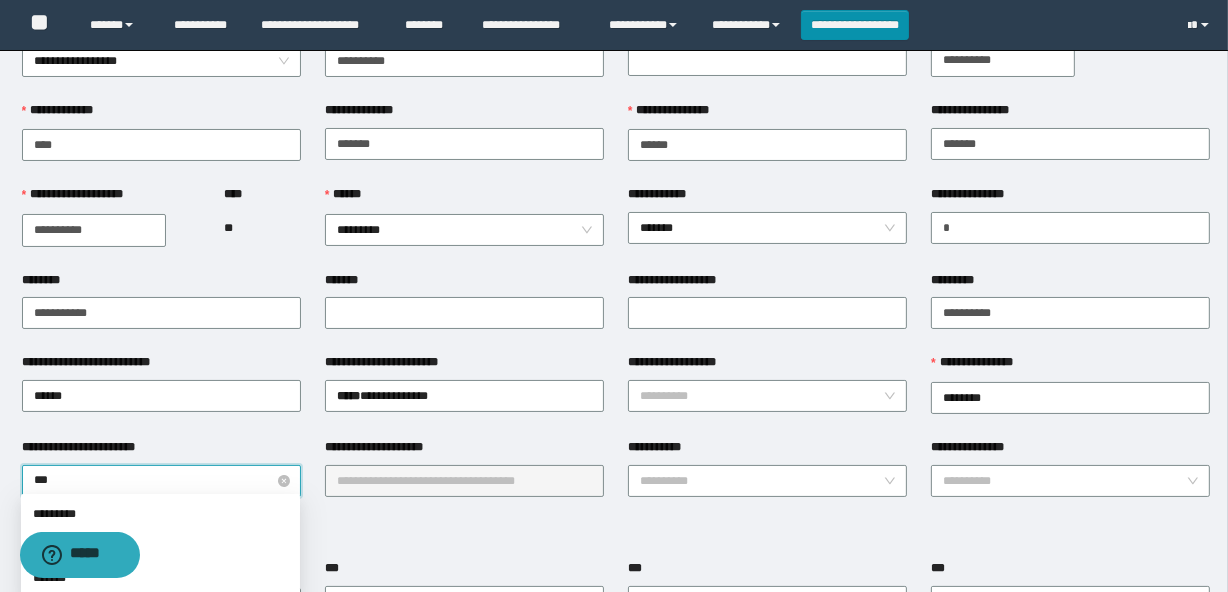 type on "****" 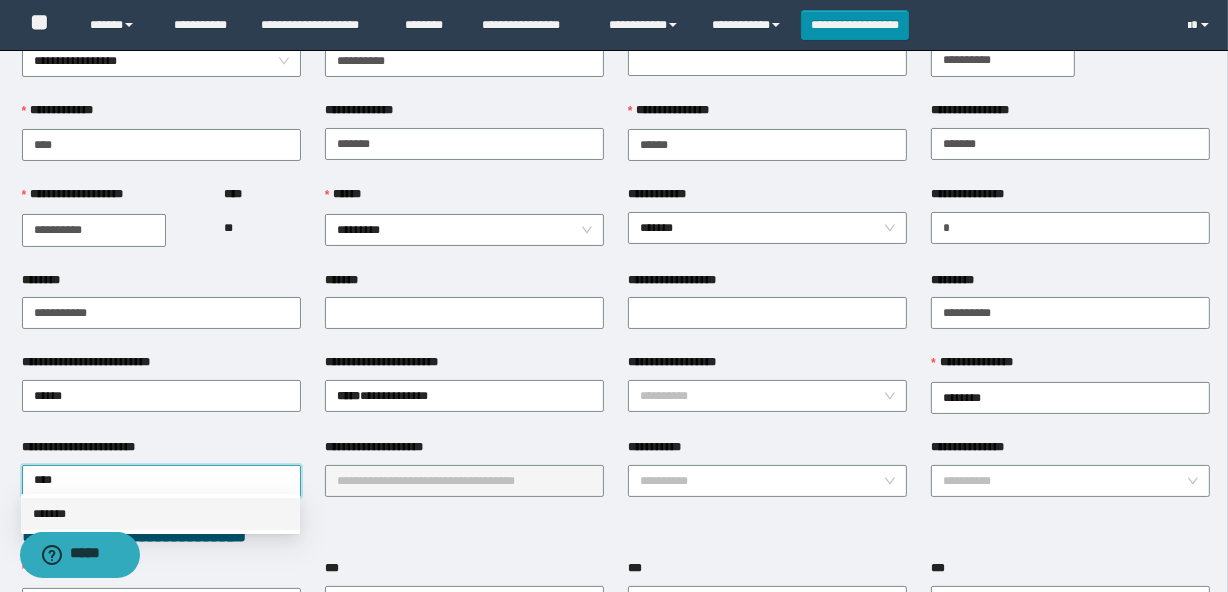 drag, startPoint x: 239, startPoint y: 499, endPoint x: 520, endPoint y: 450, distance: 285.24023 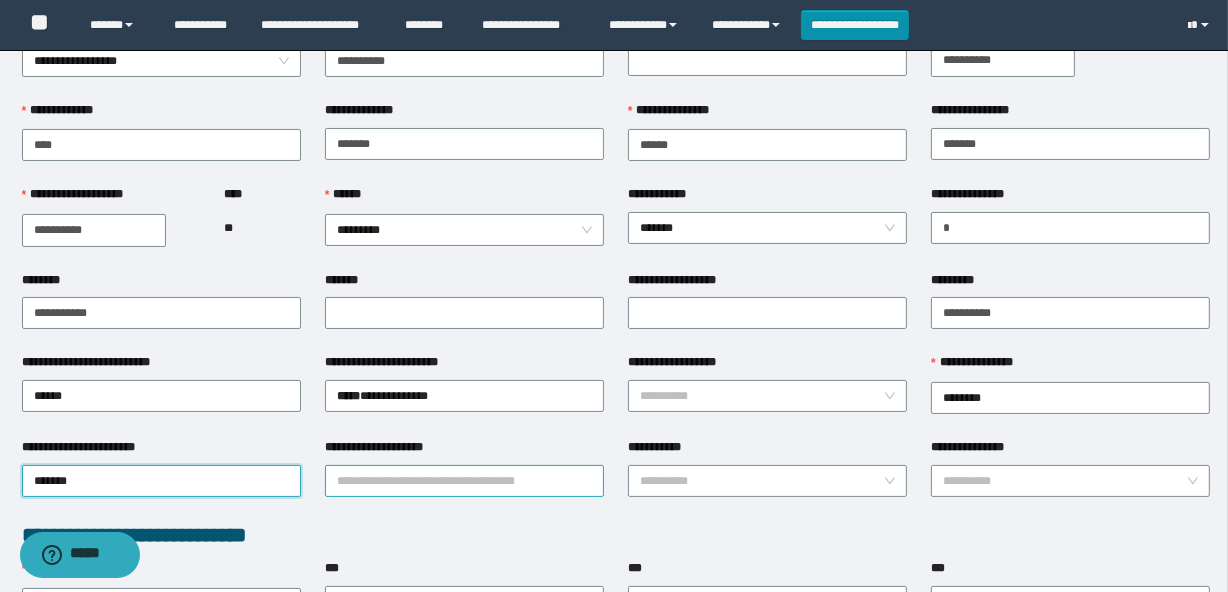 click on "**********" at bounding box center [464, 481] 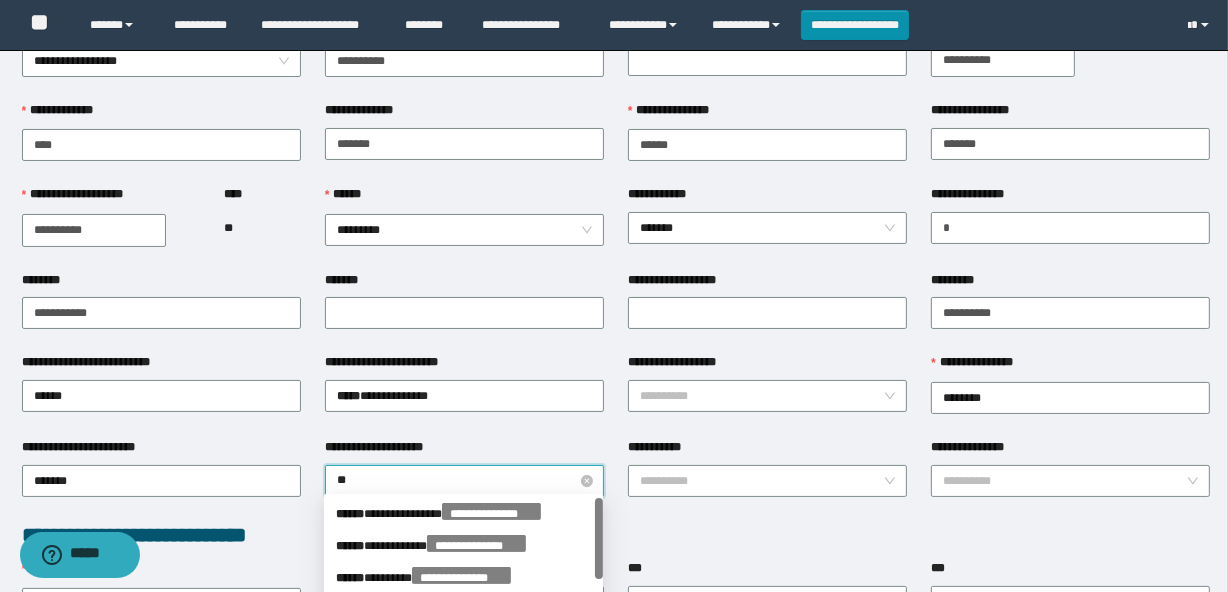 type on "***" 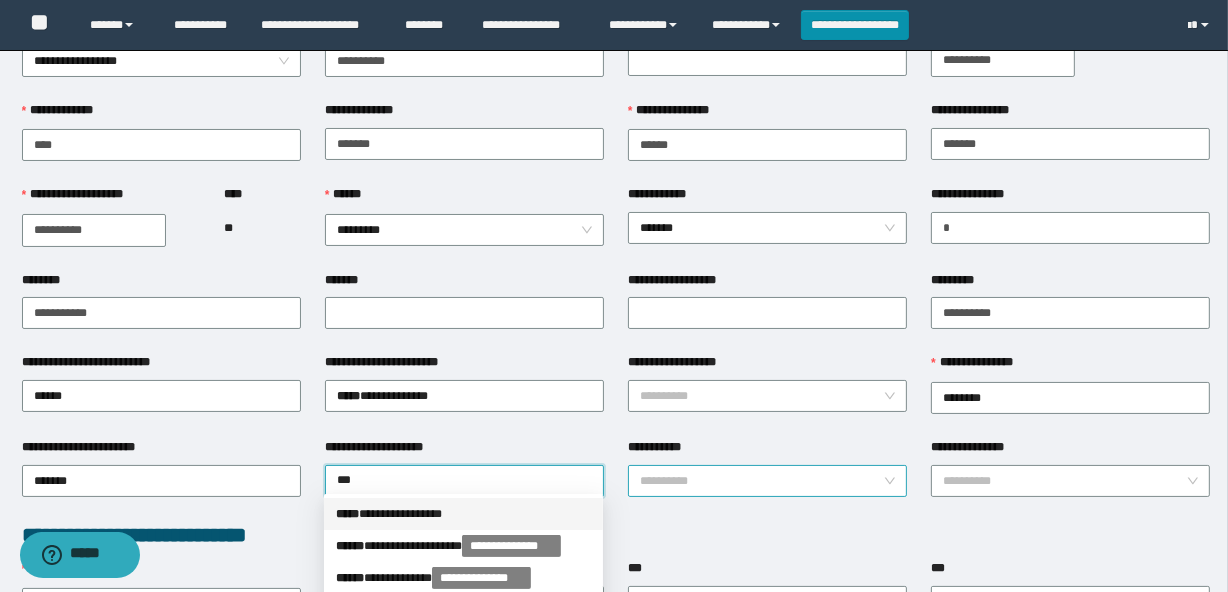 drag, startPoint x: 474, startPoint y: 509, endPoint x: 663, endPoint y: 489, distance: 190.05525 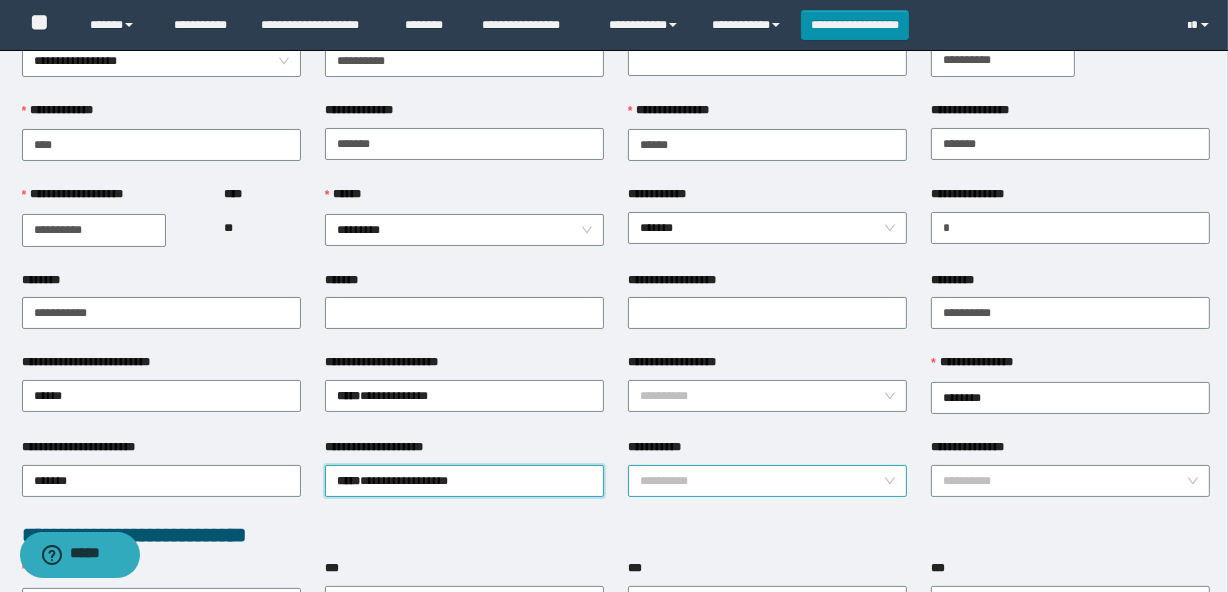 click on "**********" at bounding box center [761, 481] 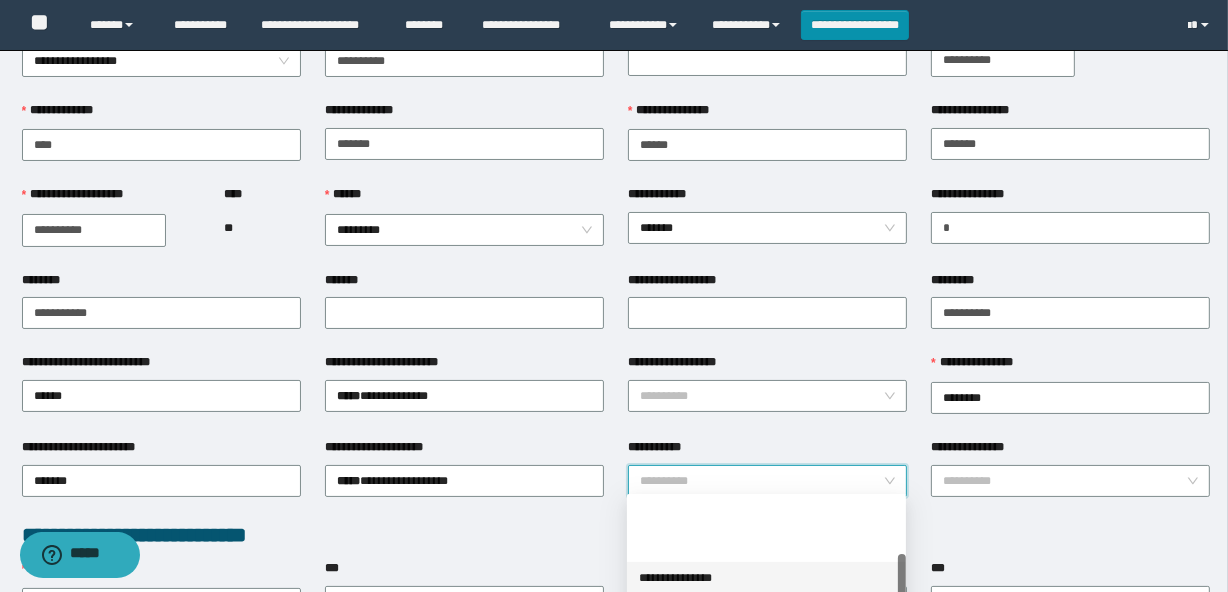 scroll, scrollTop: 160, scrollLeft: 0, axis: vertical 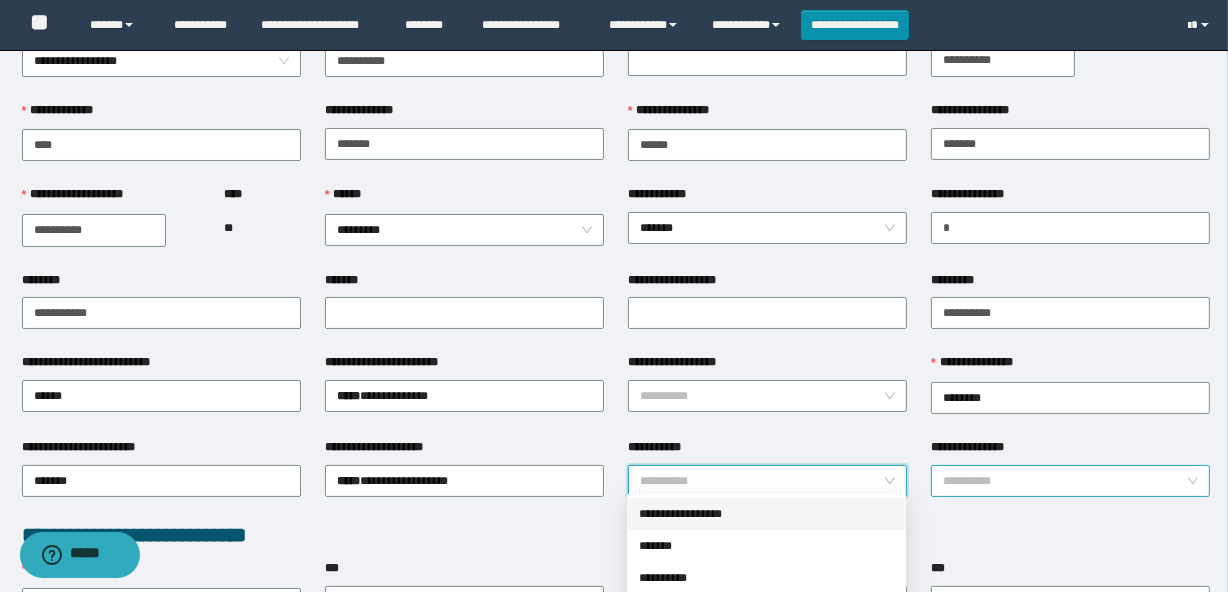 drag, startPoint x: 736, startPoint y: 520, endPoint x: 1030, endPoint y: 463, distance: 299.47455 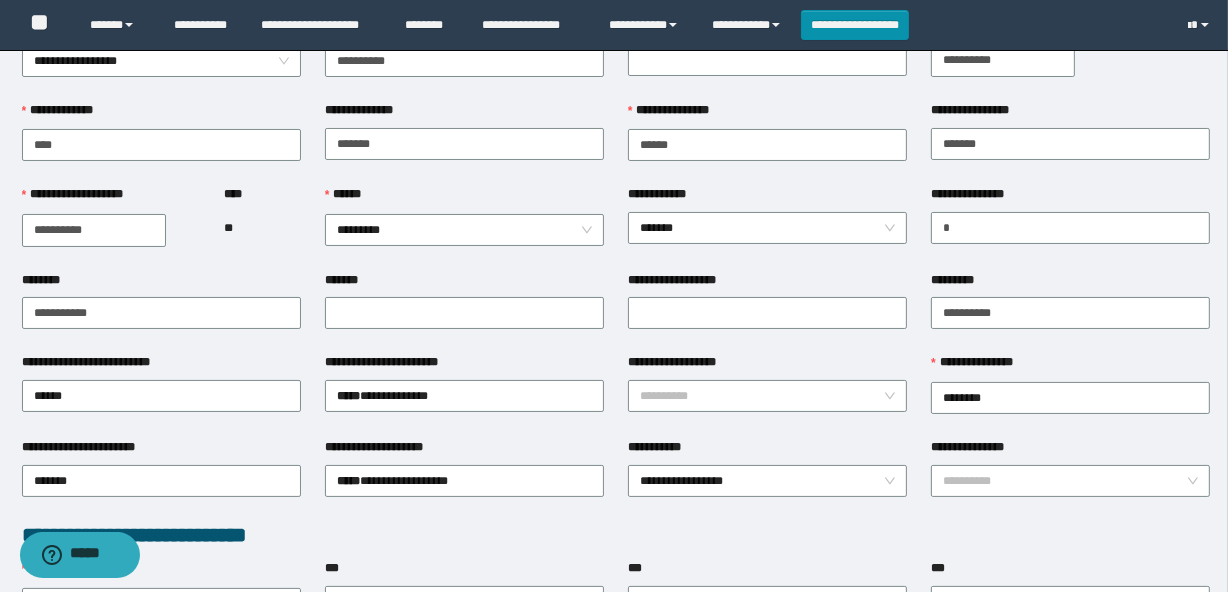 click on "**********" at bounding box center [1070, 479] 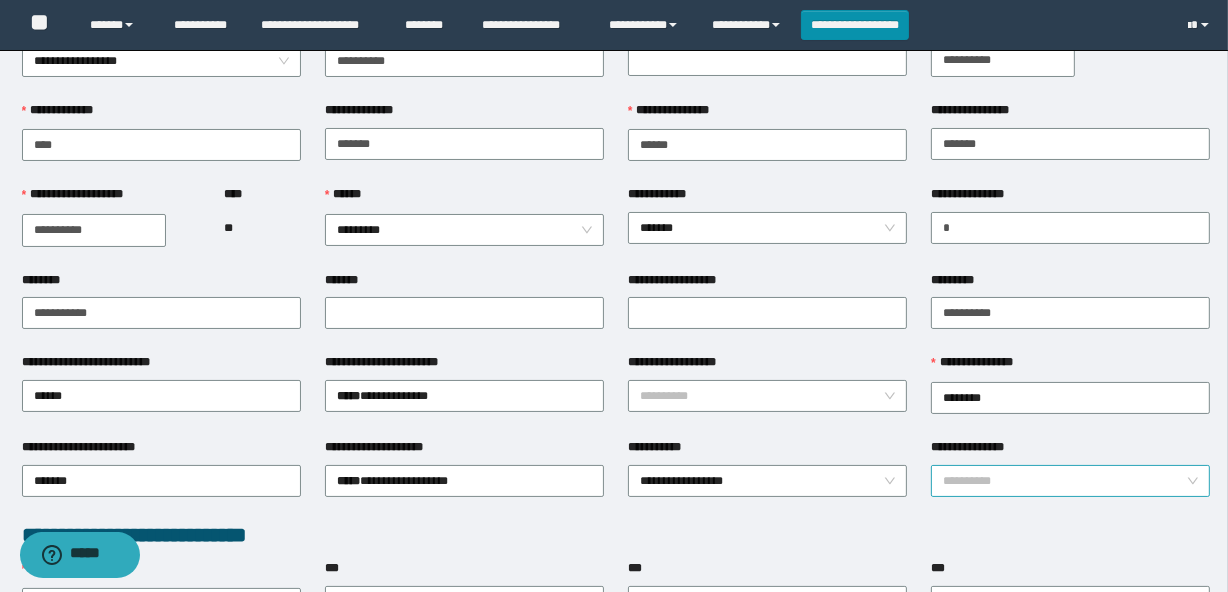 click on "**********" at bounding box center [1064, 481] 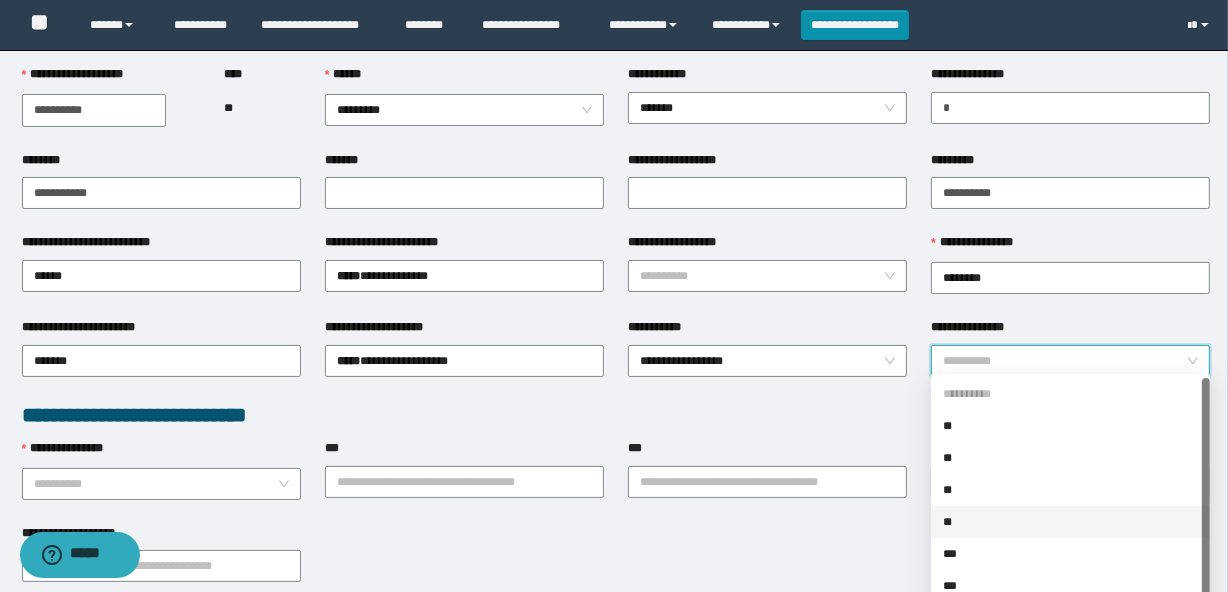 scroll, scrollTop: 272, scrollLeft: 0, axis: vertical 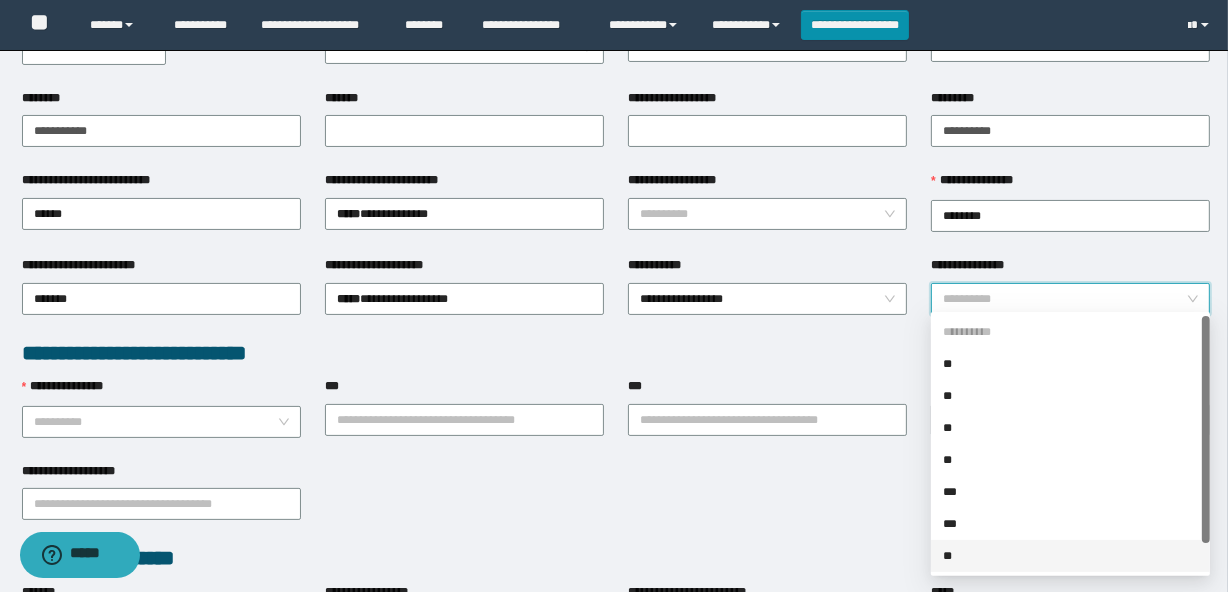 click on "**" at bounding box center (1070, 556) 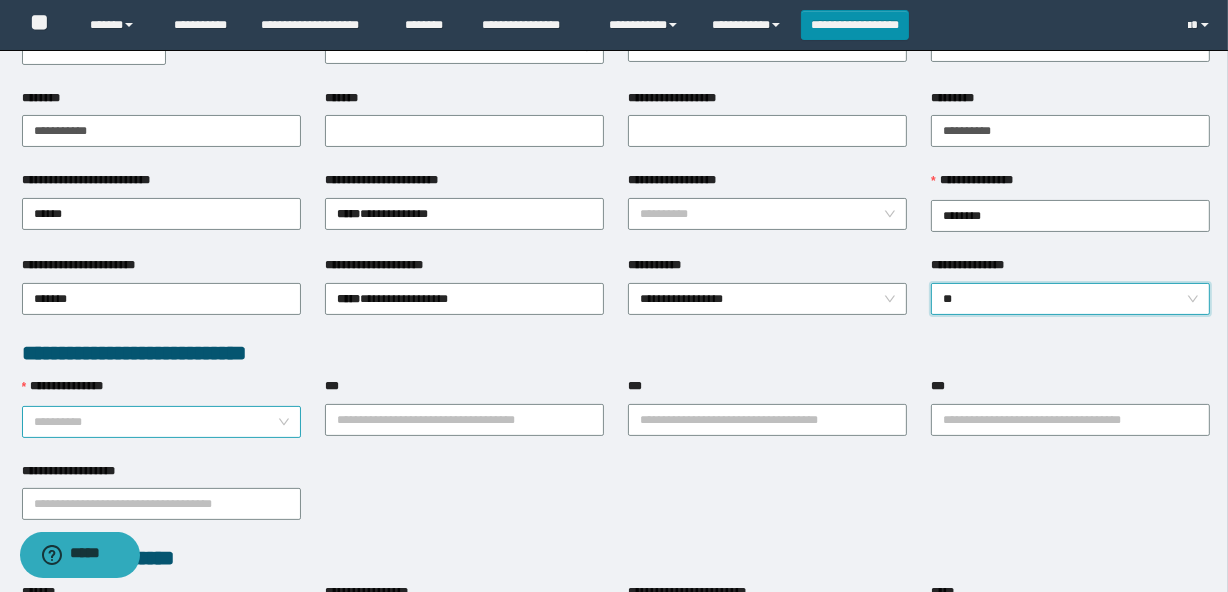 click on "**********" at bounding box center [155, 422] 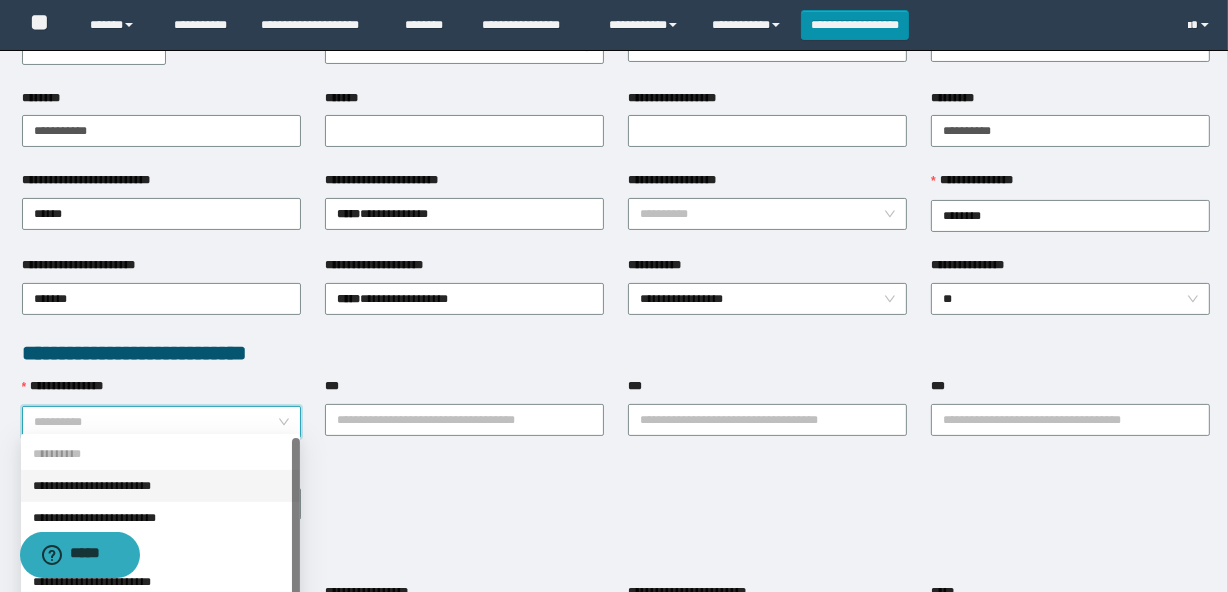 drag, startPoint x: 175, startPoint y: 488, endPoint x: 438, endPoint y: 462, distance: 264.28204 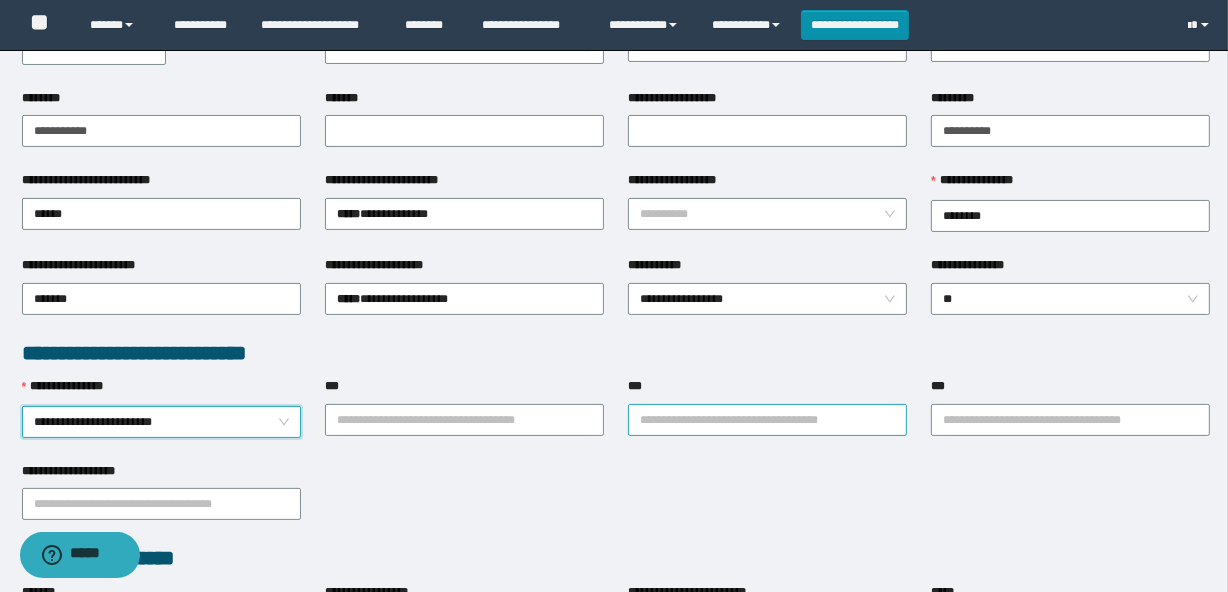 click on "***" at bounding box center (767, 420) 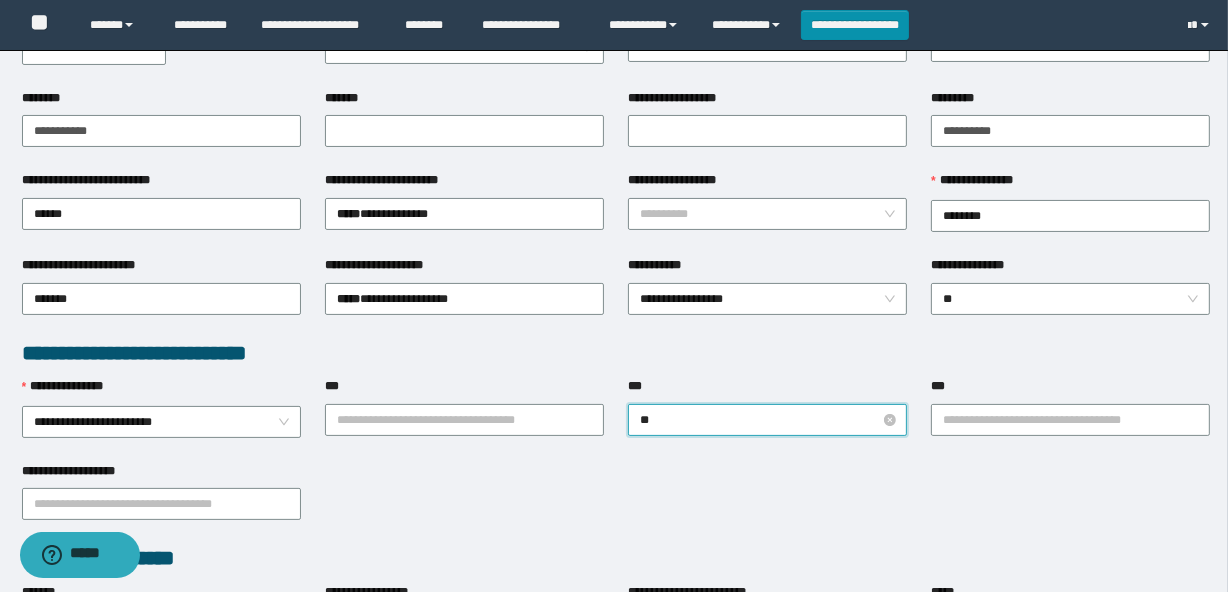 type on "***" 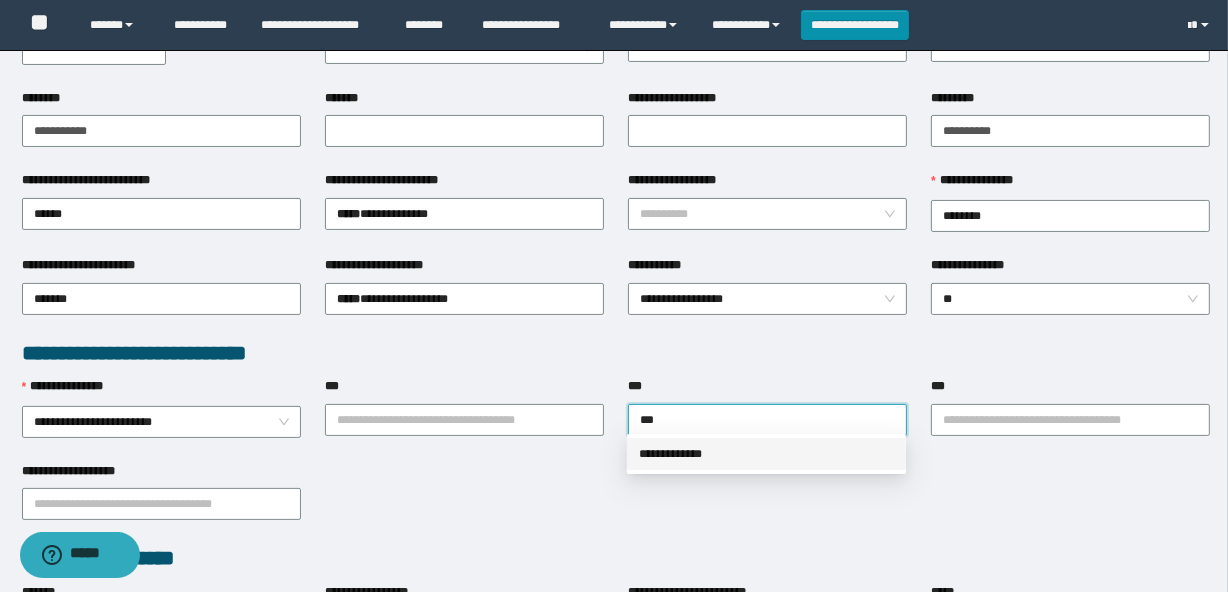 click on "**********" at bounding box center [766, 454] 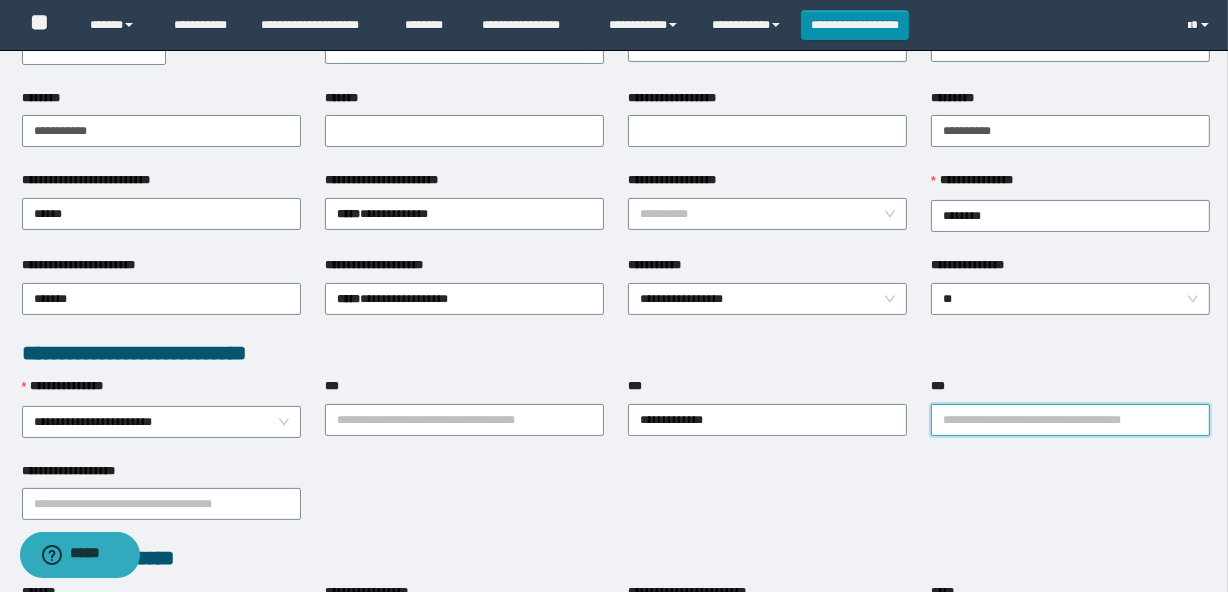 click on "***" at bounding box center (1070, 420) 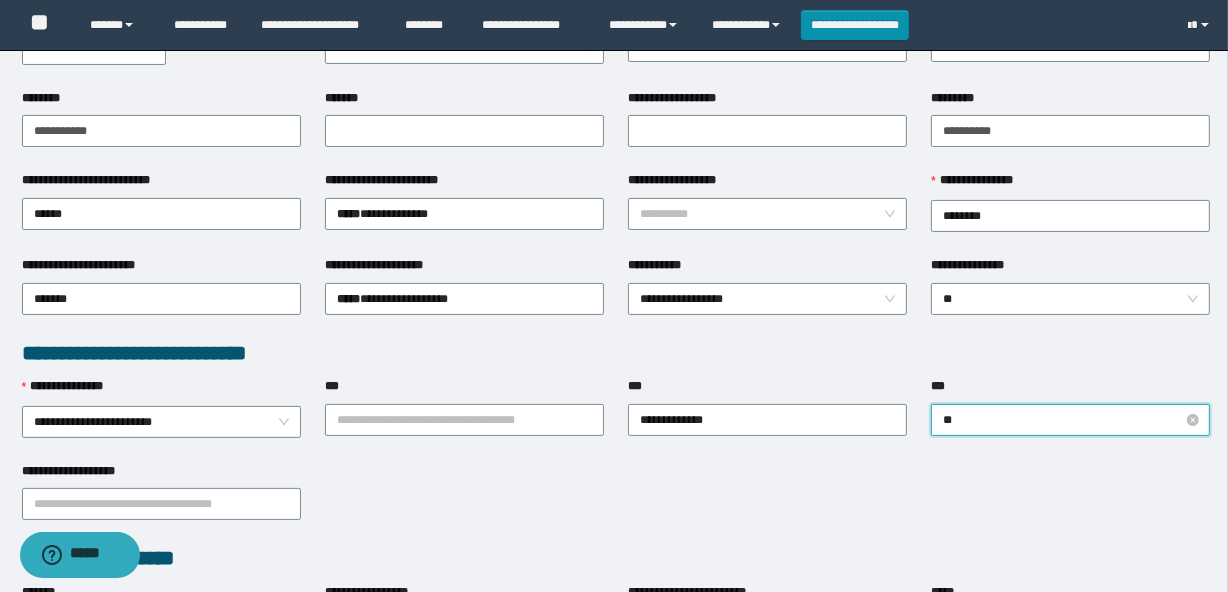 type on "***" 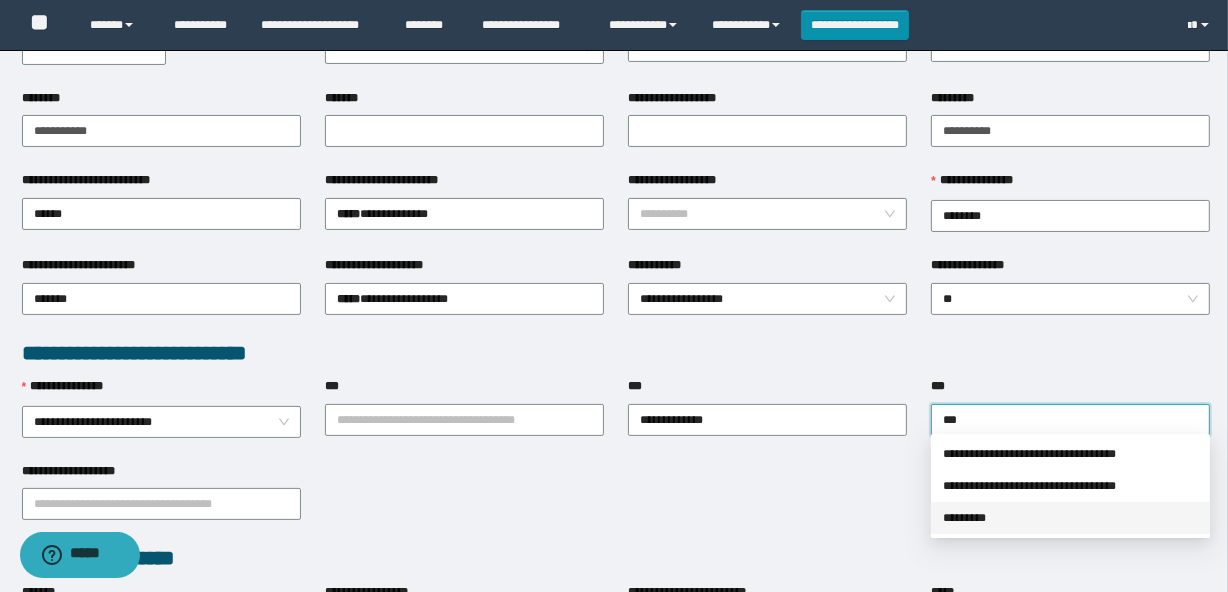 click on "*********" at bounding box center [1070, 518] 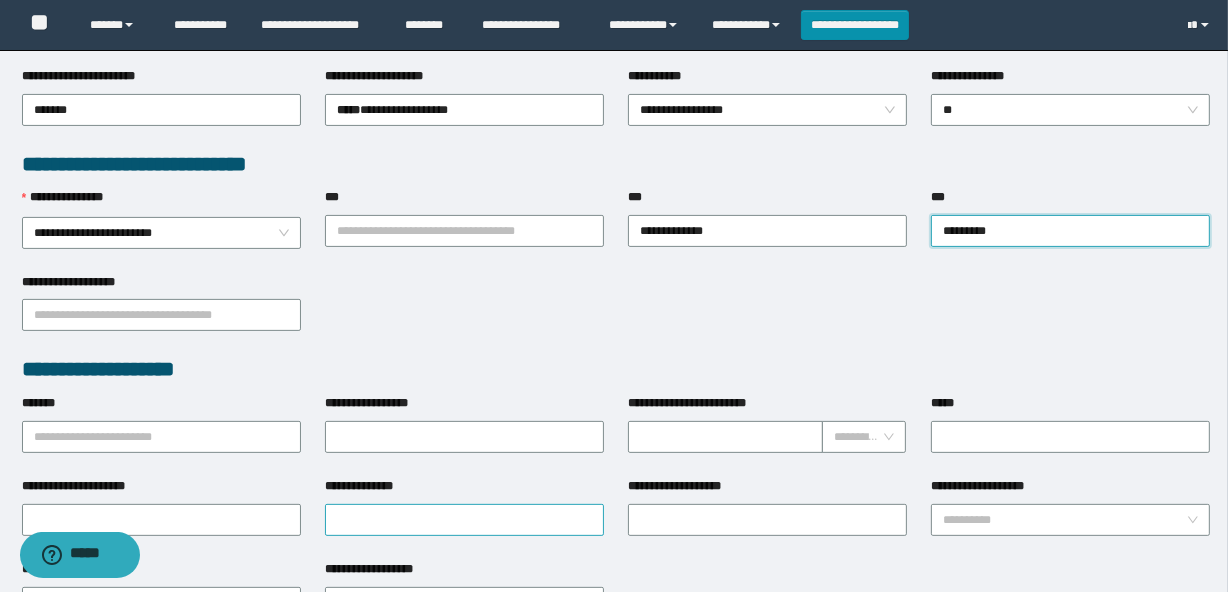 scroll, scrollTop: 545, scrollLeft: 0, axis: vertical 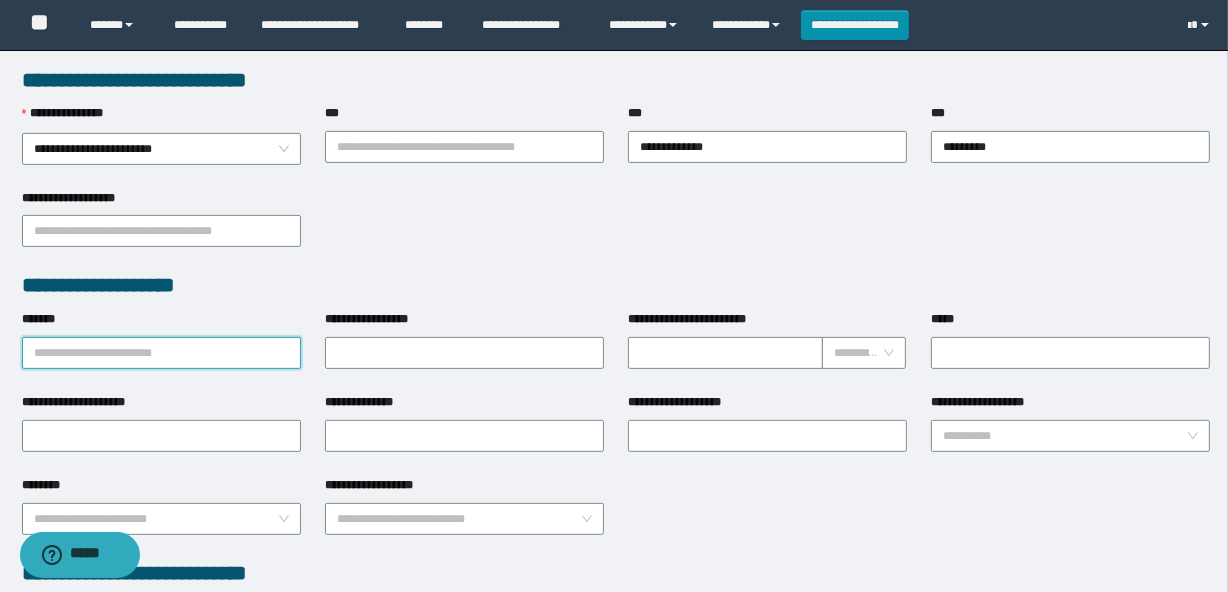 click on "*******" at bounding box center [161, 353] 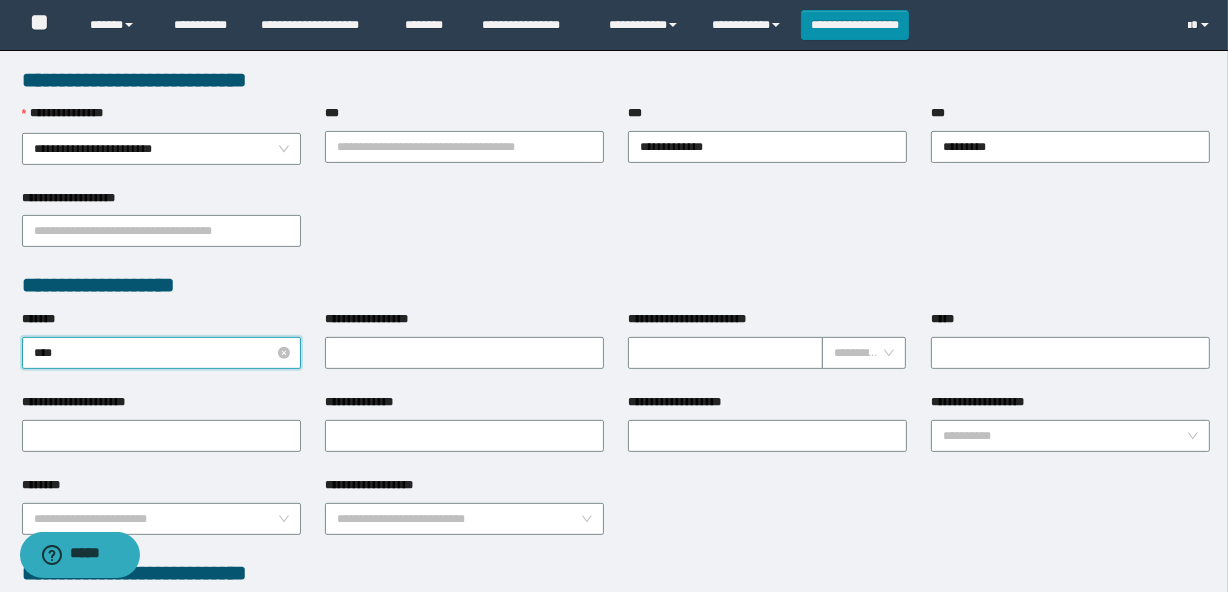 type on "*****" 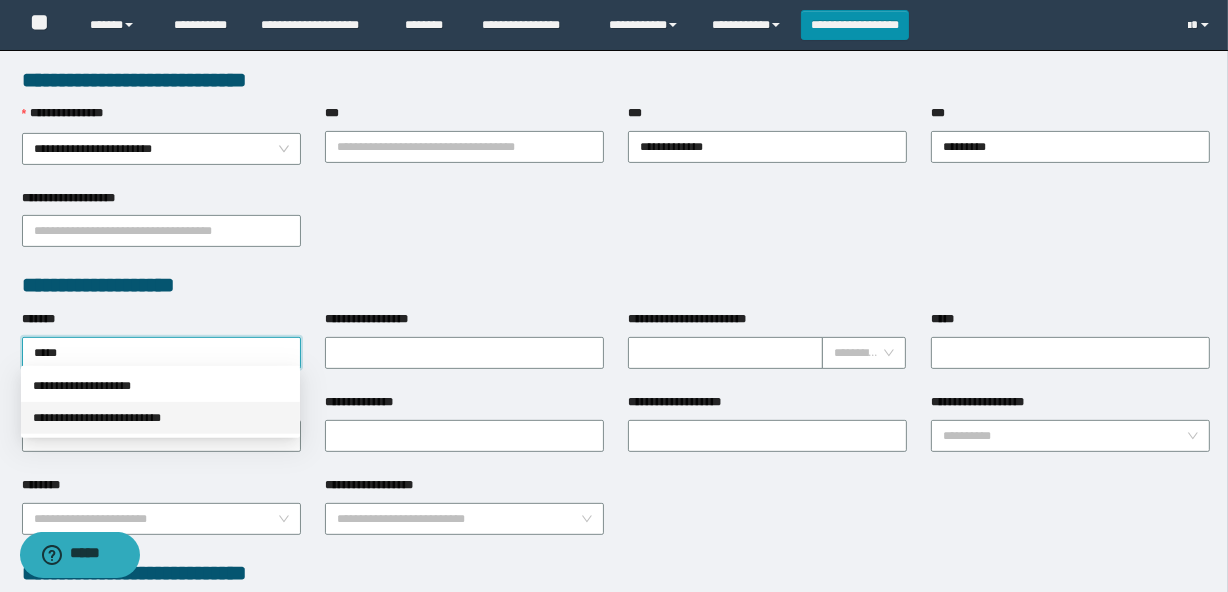 click on "**********" at bounding box center (160, 418) 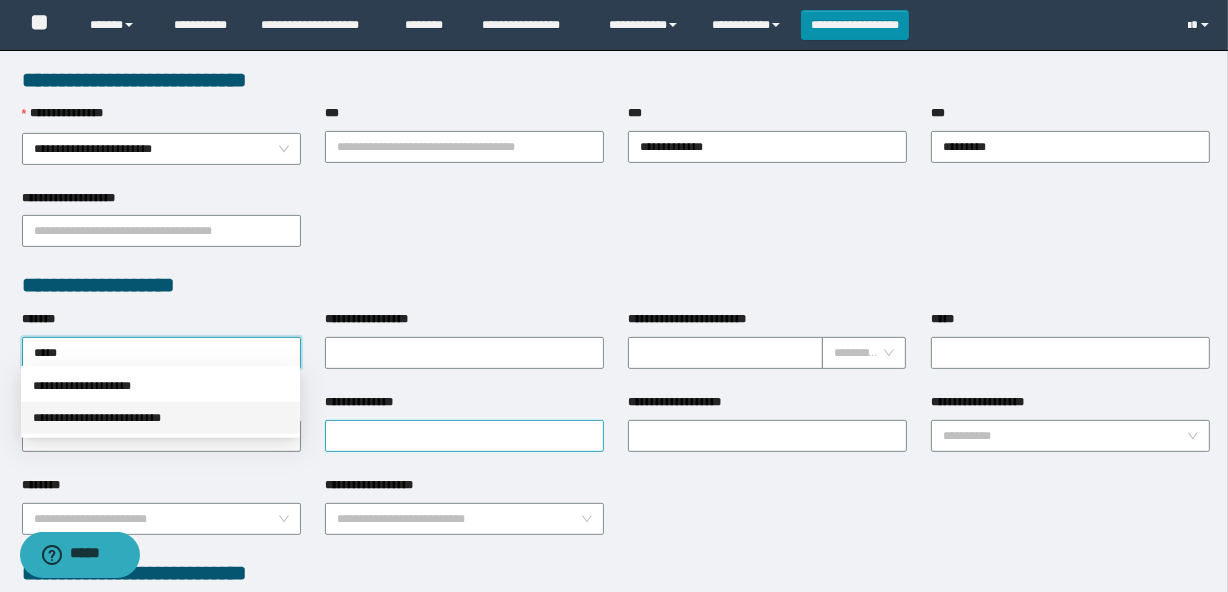 type 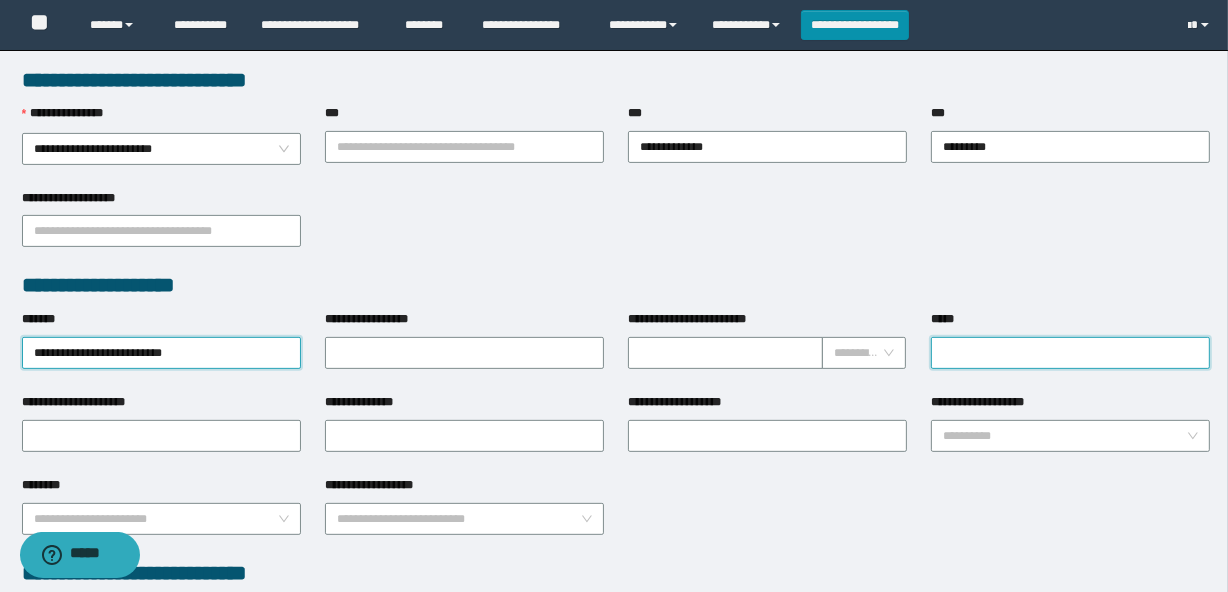 click on "*****" at bounding box center (1070, 353) 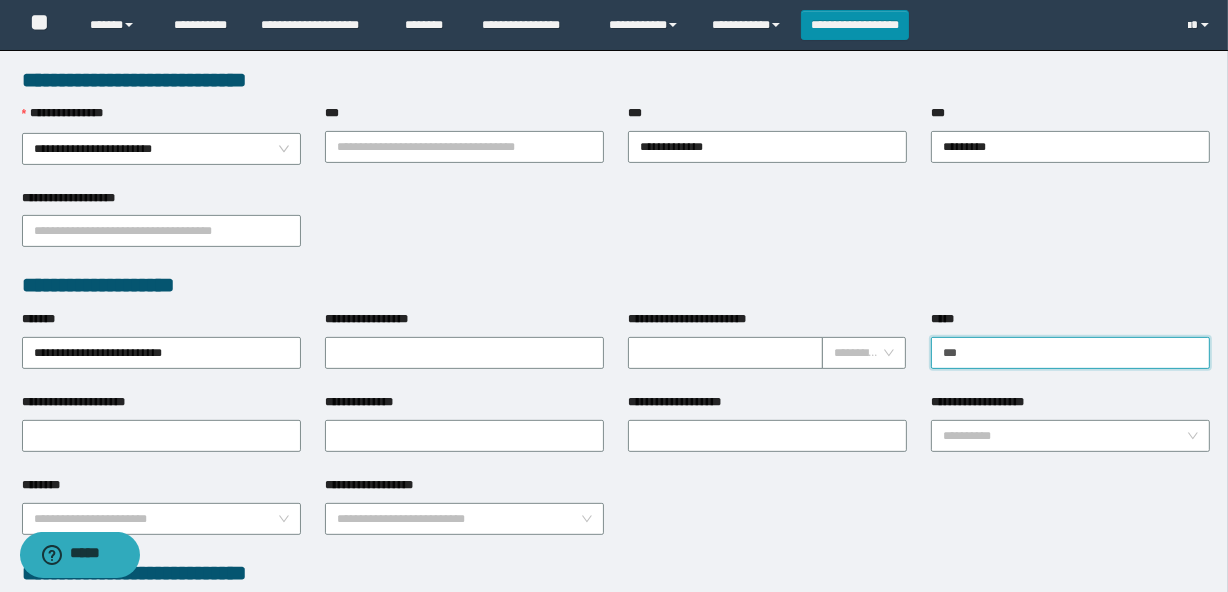 type on "**********" 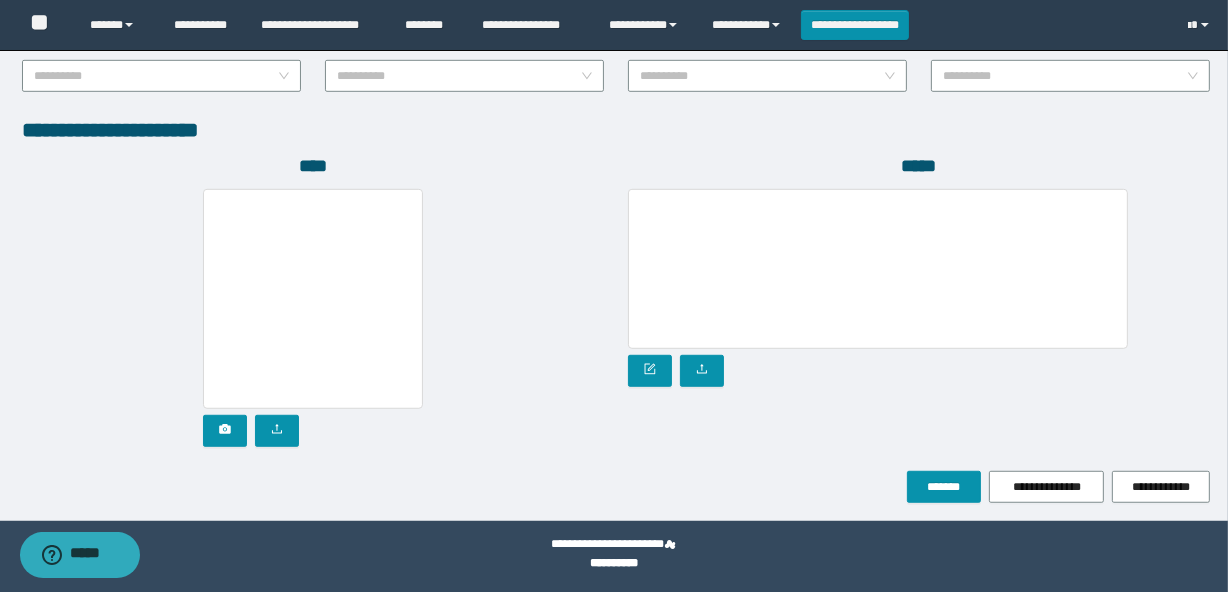 scroll, scrollTop: 1110, scrollLeft: 0, axis: vertical 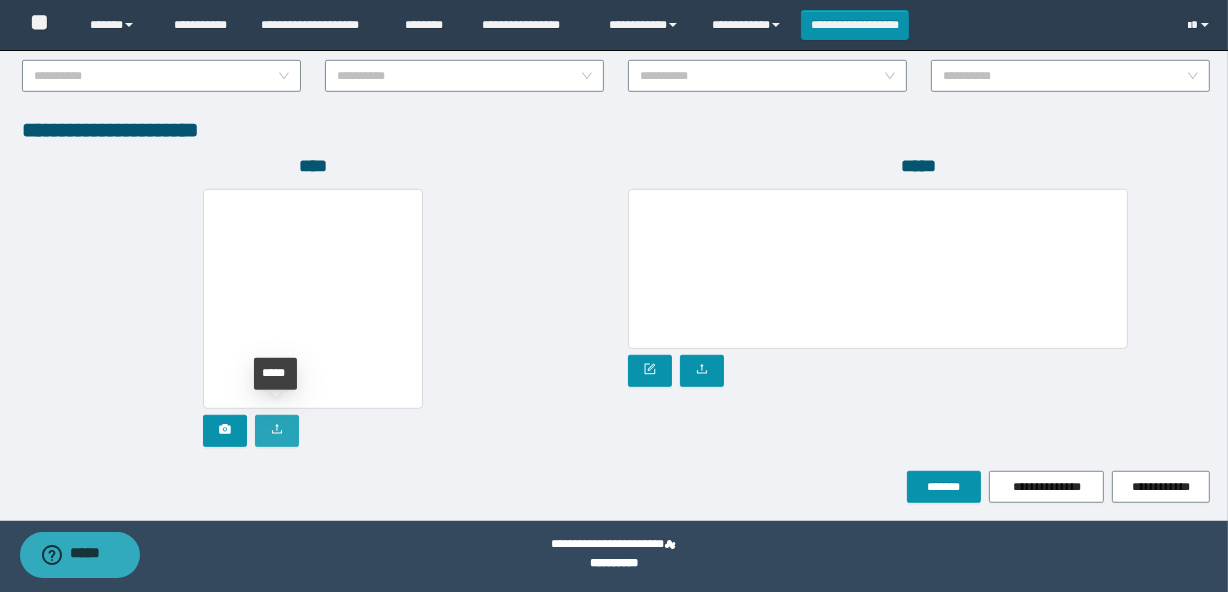 click 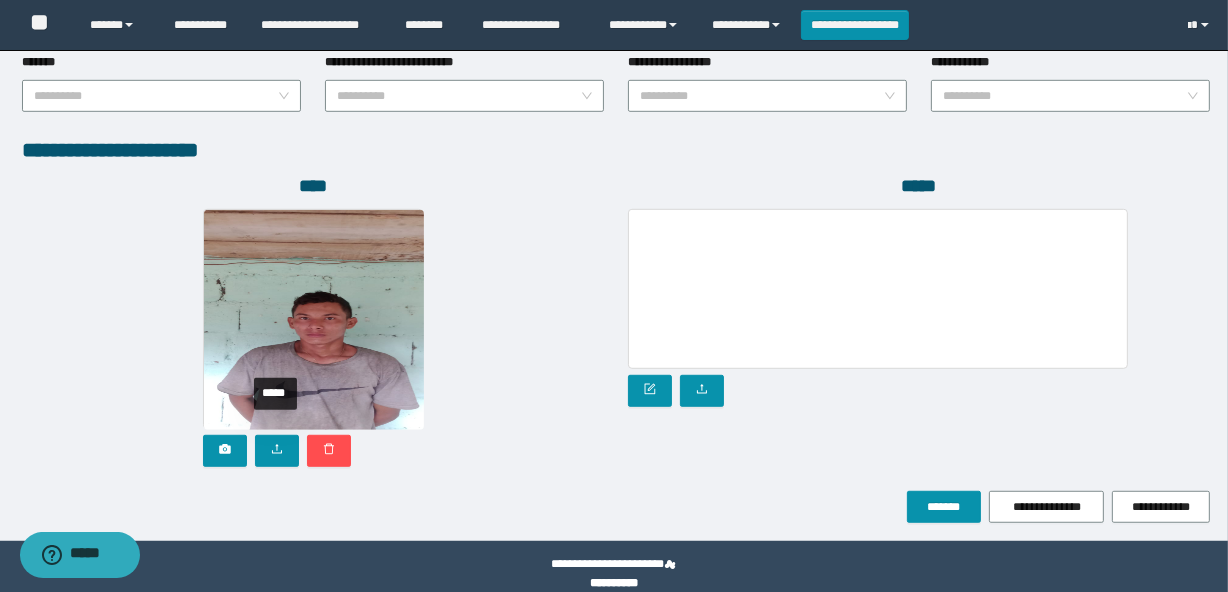 scroll, scrollTop: 1110, scrollLeft: 0, axis: vertical 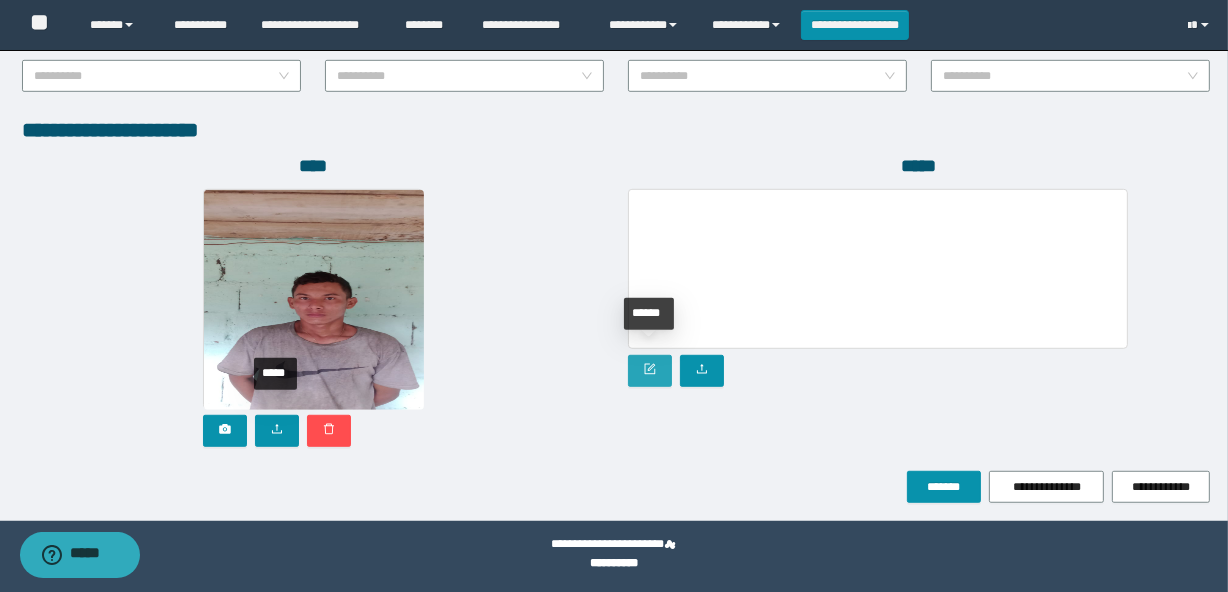 click 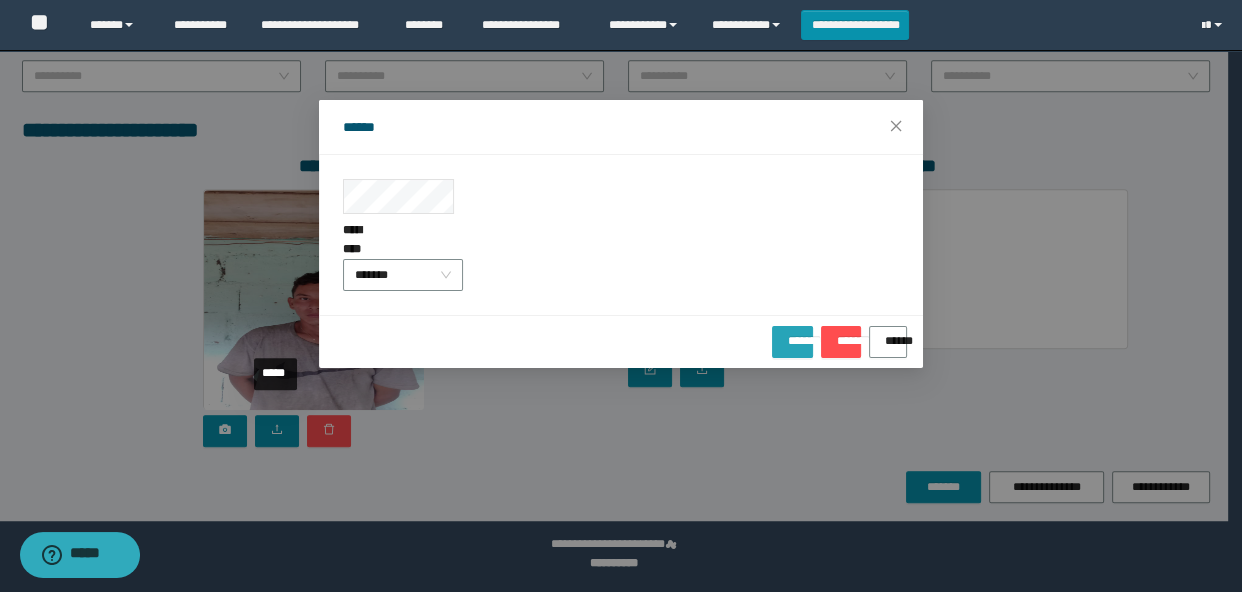 click on "*******" at bounding box center [792, 334] 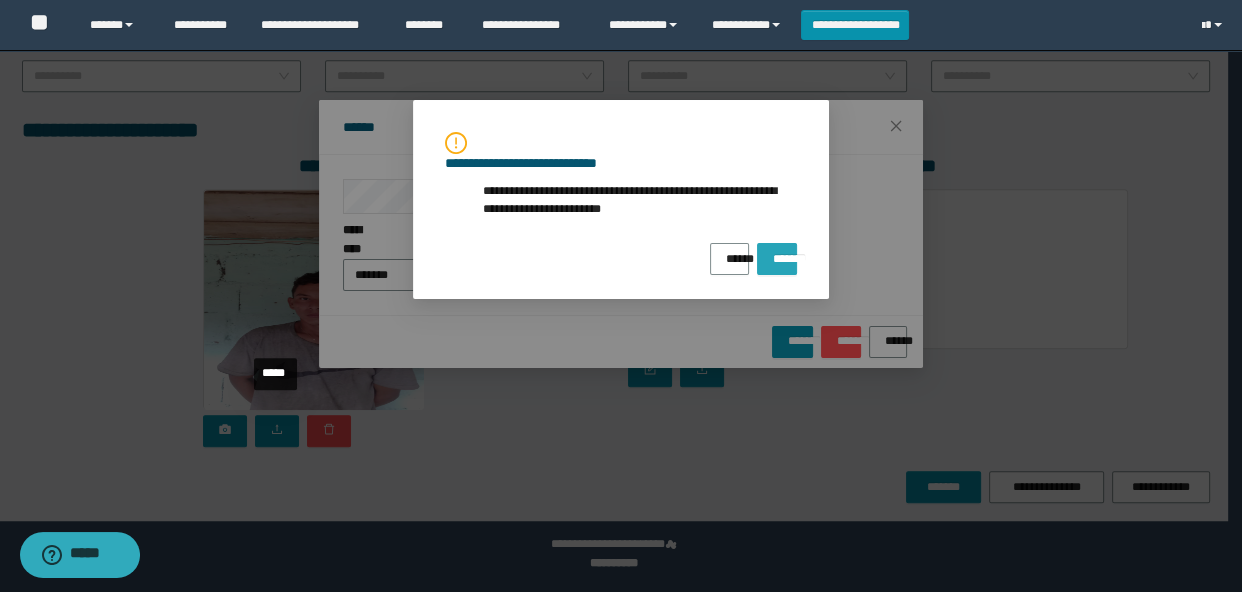 click on "*******" at bounding box center (777, 252) 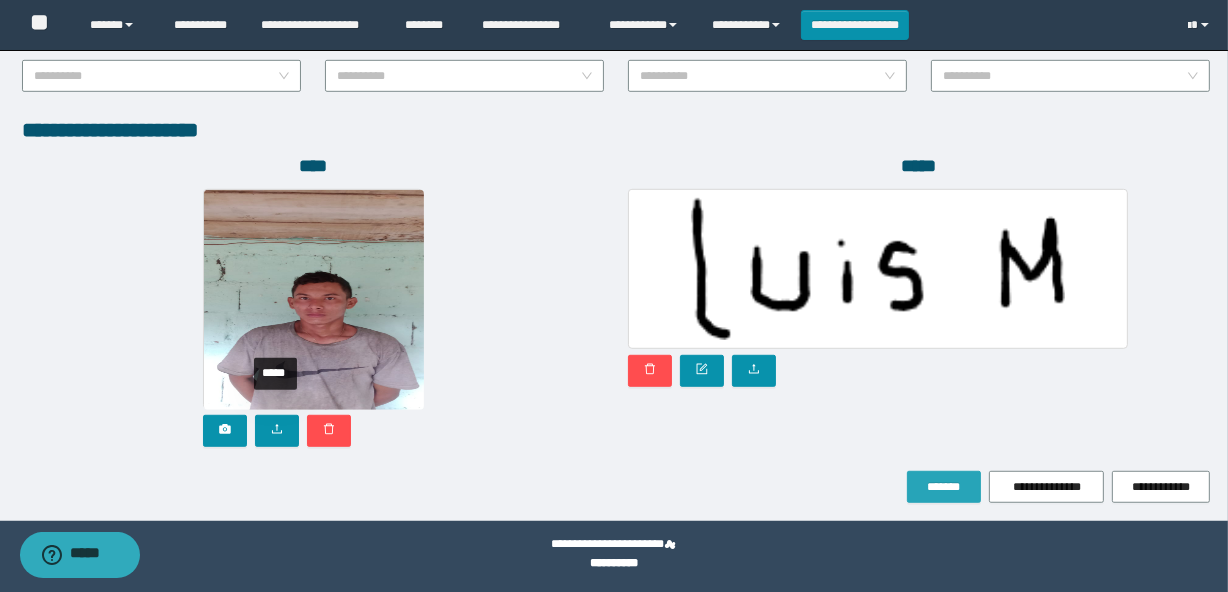 click on "*******" at bounding box center (944, 487) 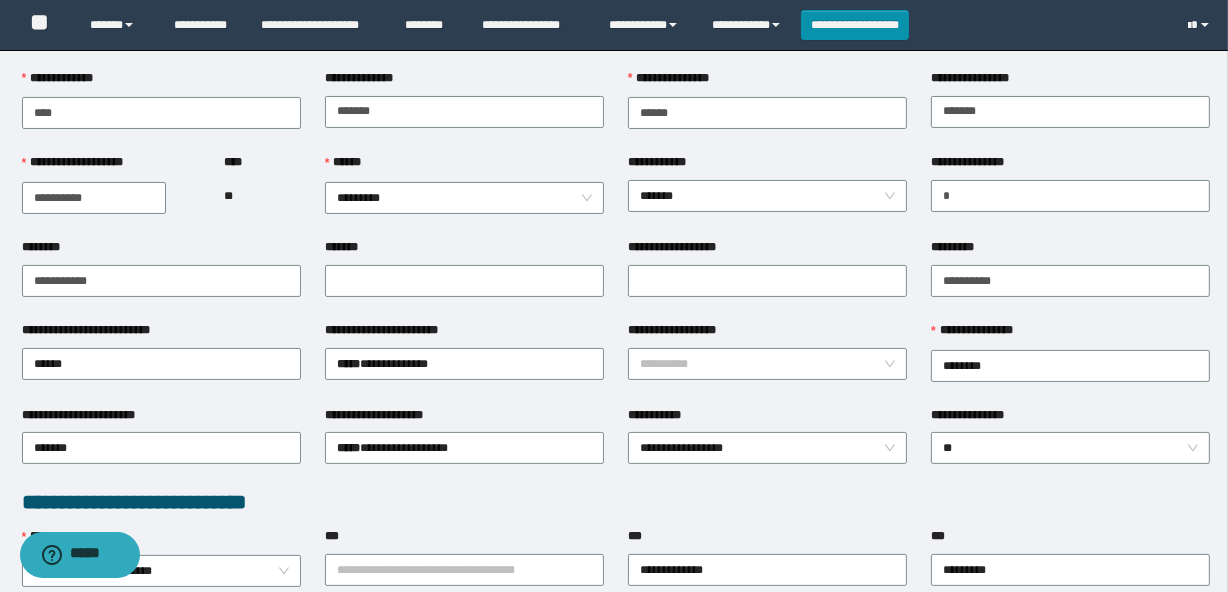 scroll, scrollTop: 181, scrollLeft: 0, axis: vertical 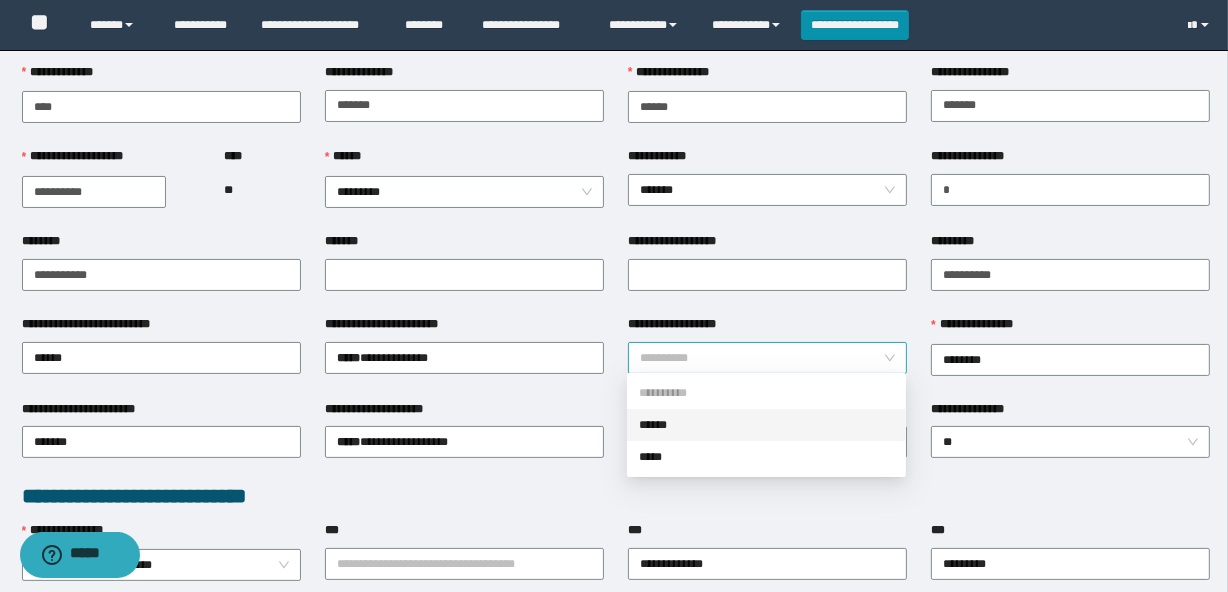 click on "**********" at bounding box center [761, 358] 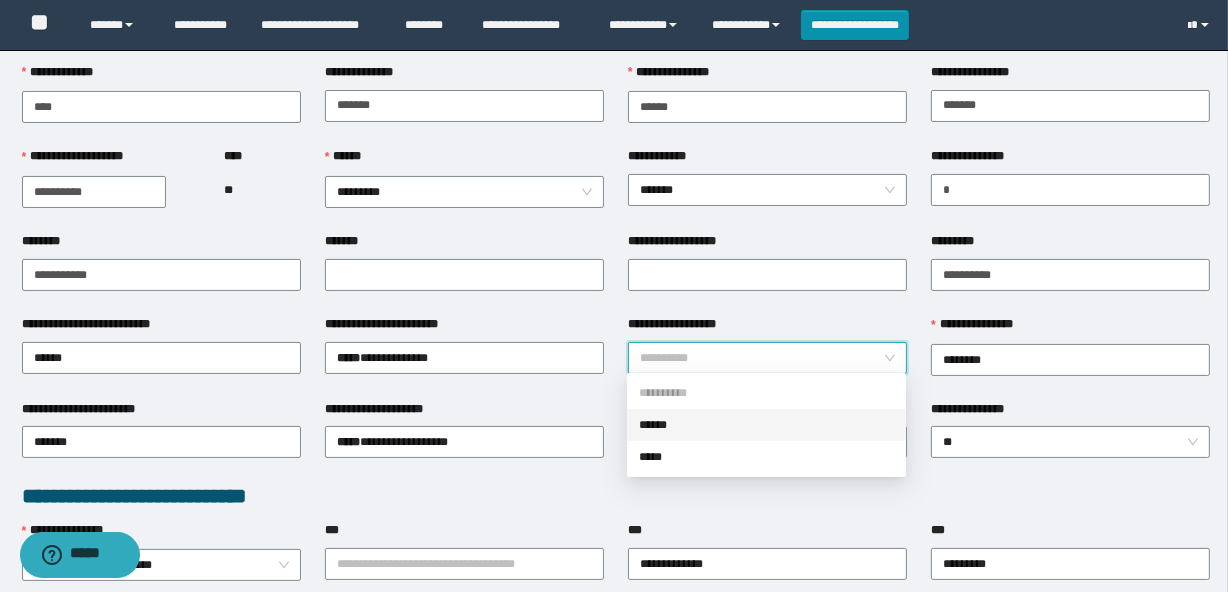 click on "******" at bounding box center (766, 425) 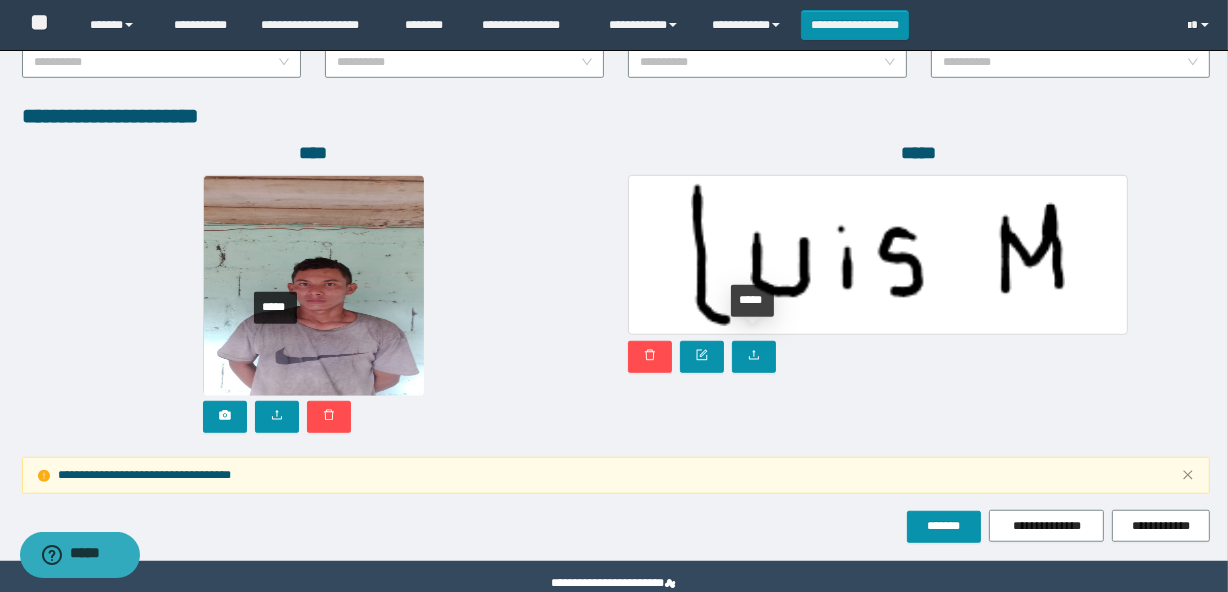 scroll, scrollTop: 1216, scrollLeft: 0, axis: vertical 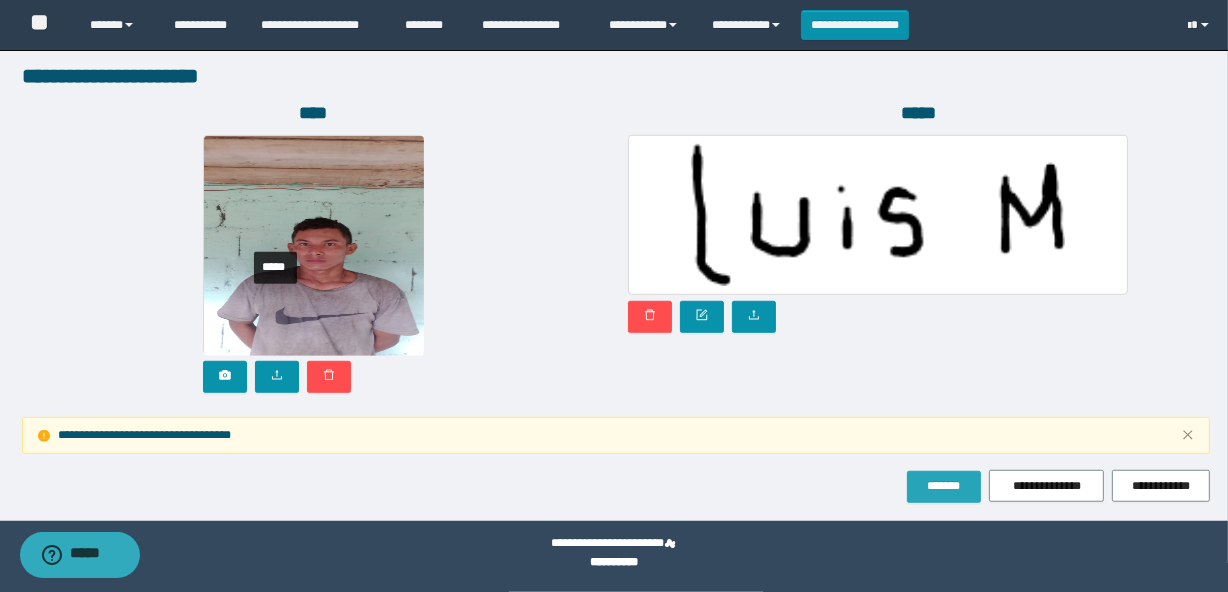 click on "*******" at bounding box center [944, 486] 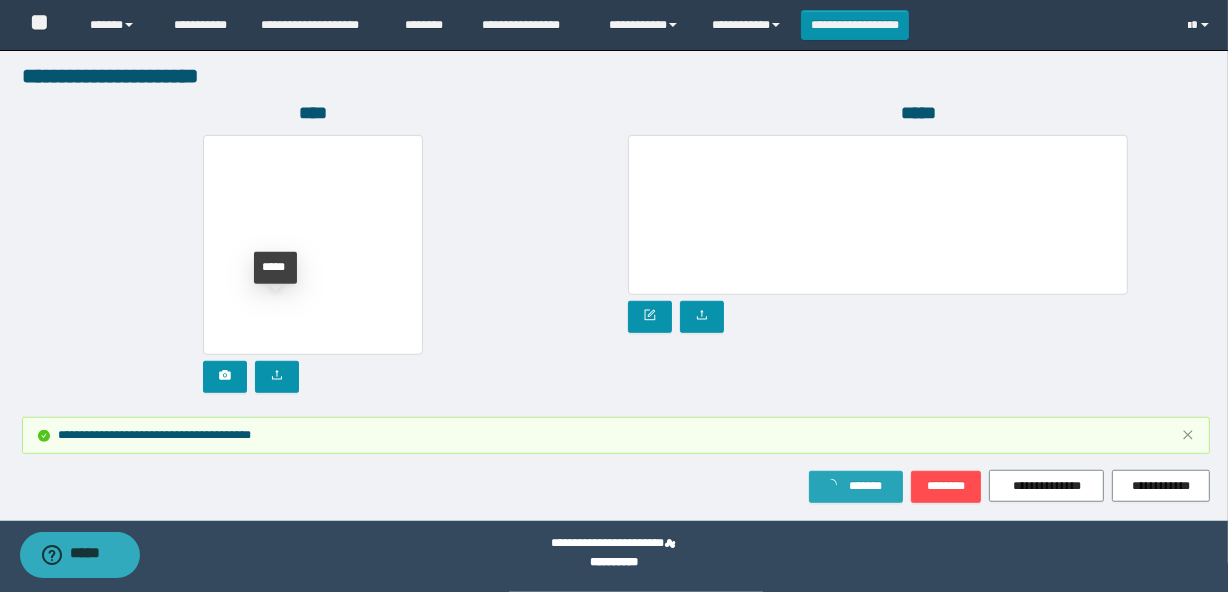 type 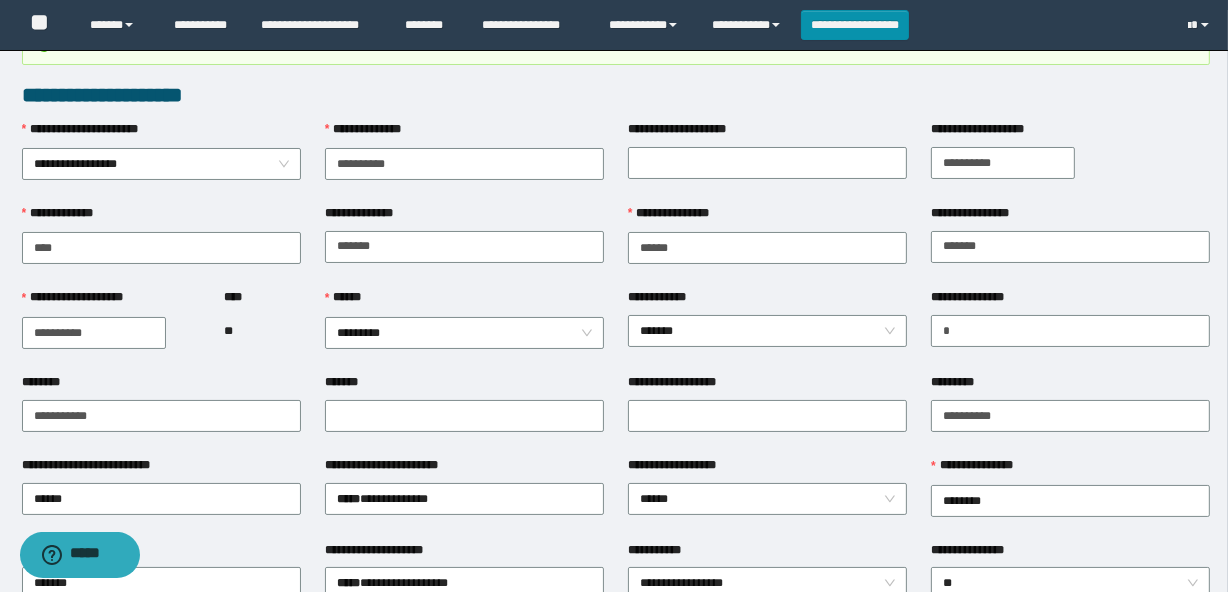 scroll, scrollTop: 0, scrollLeft: 0, axis: both 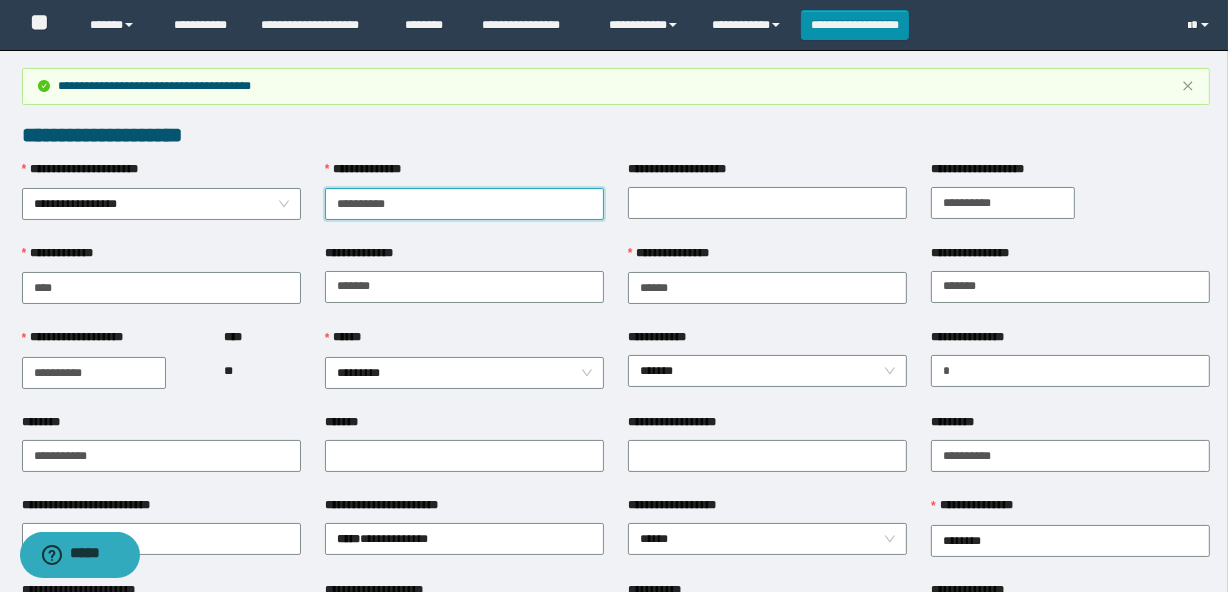 drag, startPoint x: 435, startPoint y: 201, endPoint x: 316, endPoint y: 200, distance: 119.0042 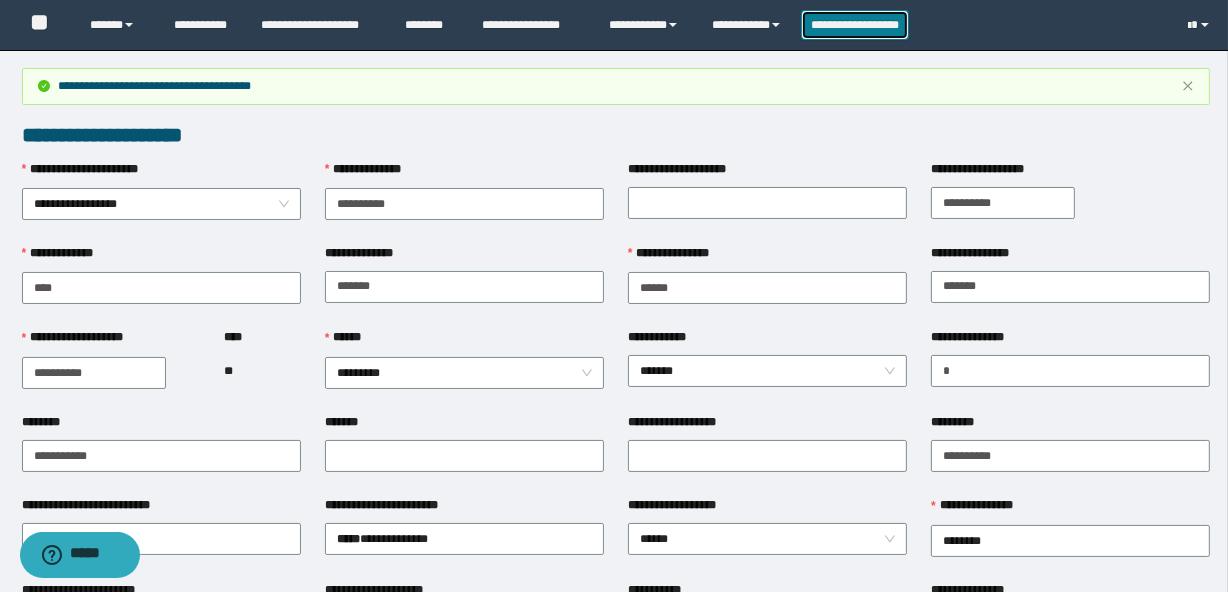 click on "**********" at bounding box center [855, 25] 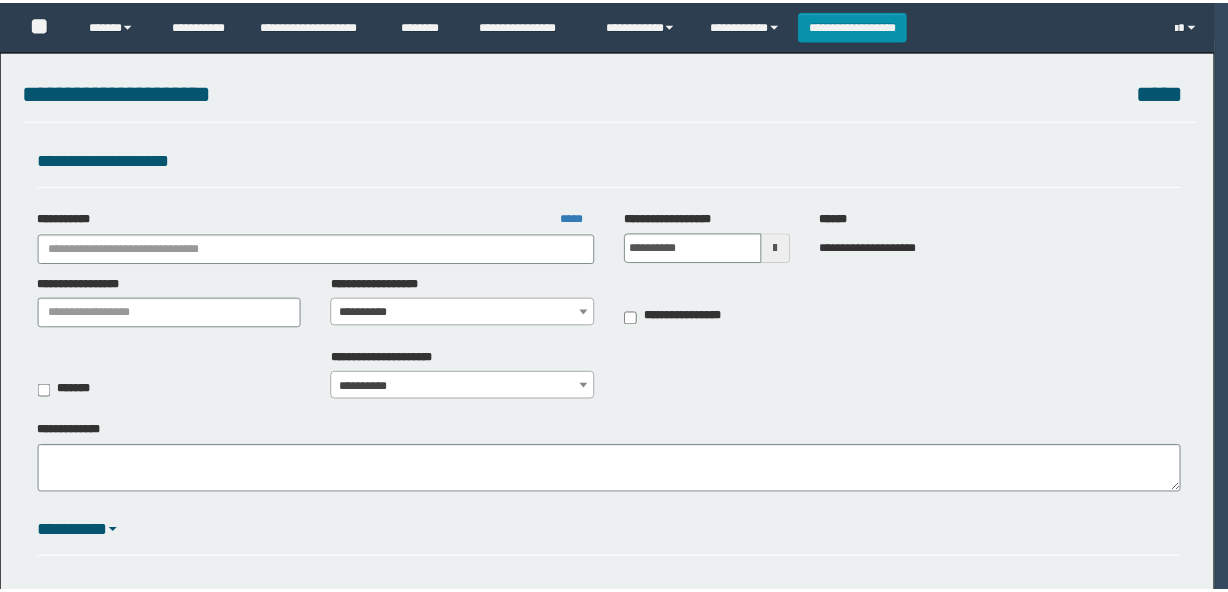scroll, scrollTop: 0, scrollLeft: 0, axis: both 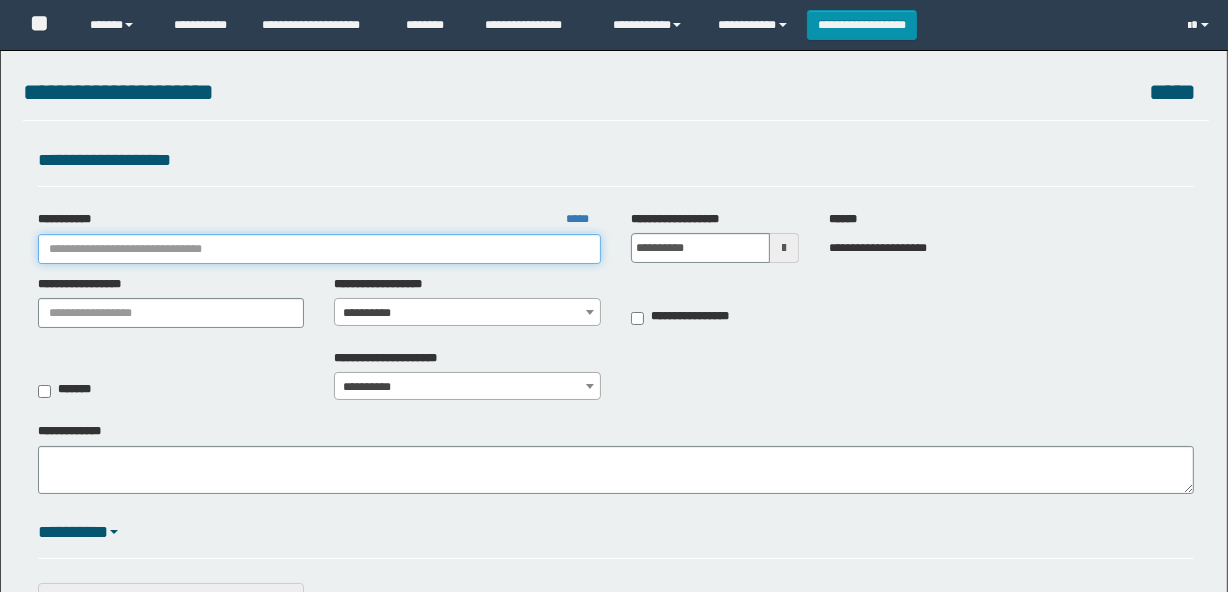 click on "**********" at bounding box center [319, 249] 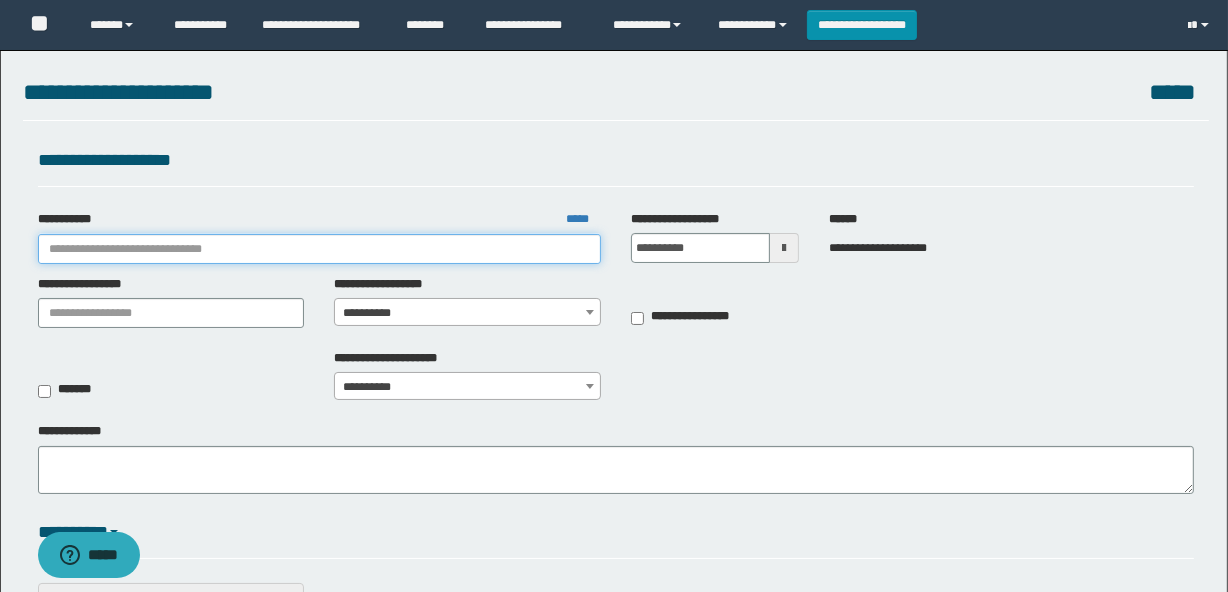 scroll, scrollTop: 0, scrollLeft: 0, axis: both 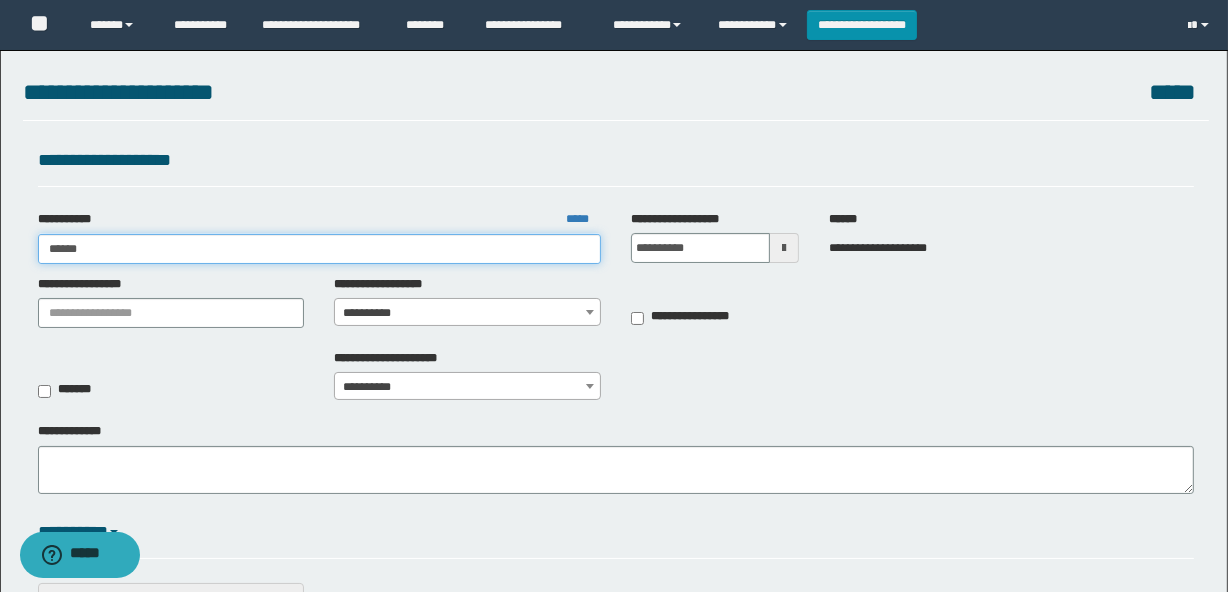 type on "*******" 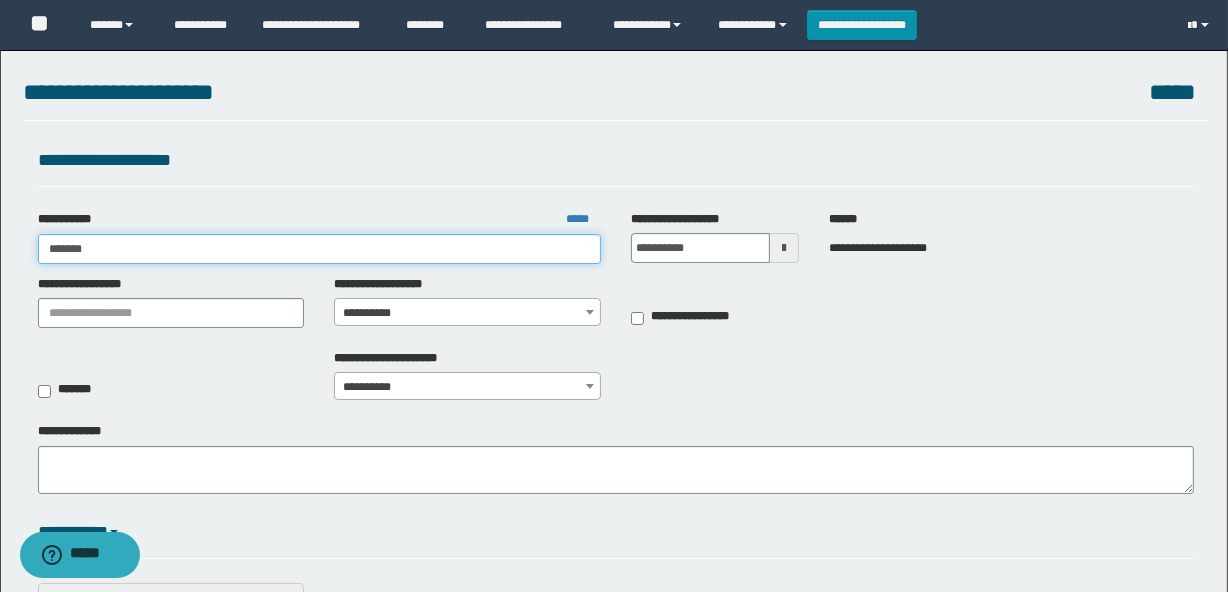 type on "*******" 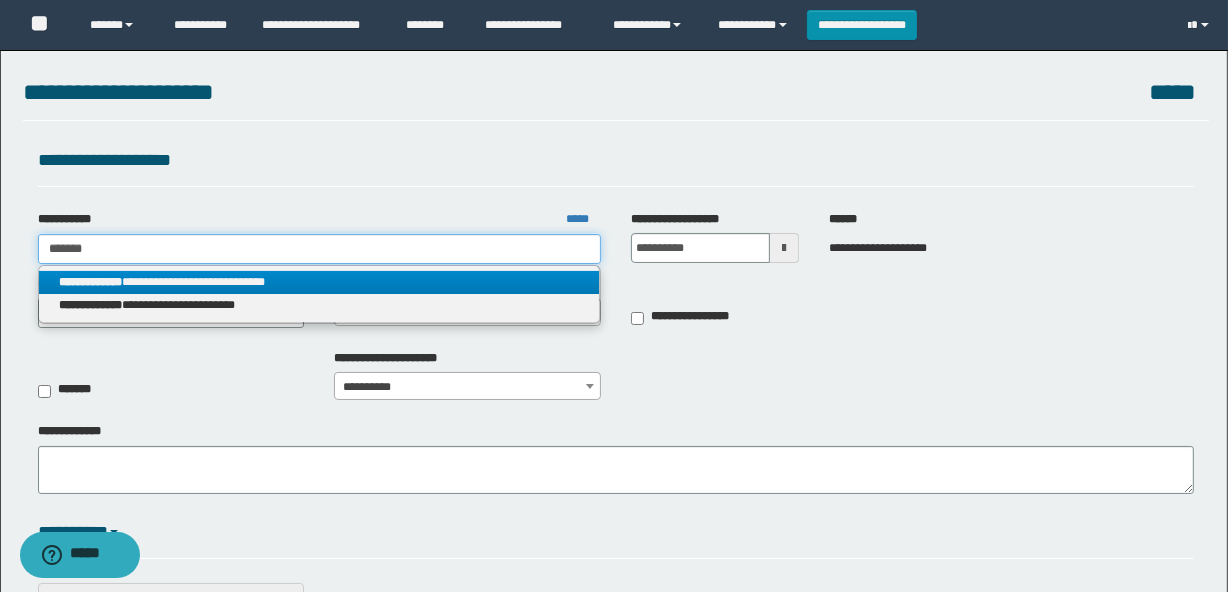 type on "*******" 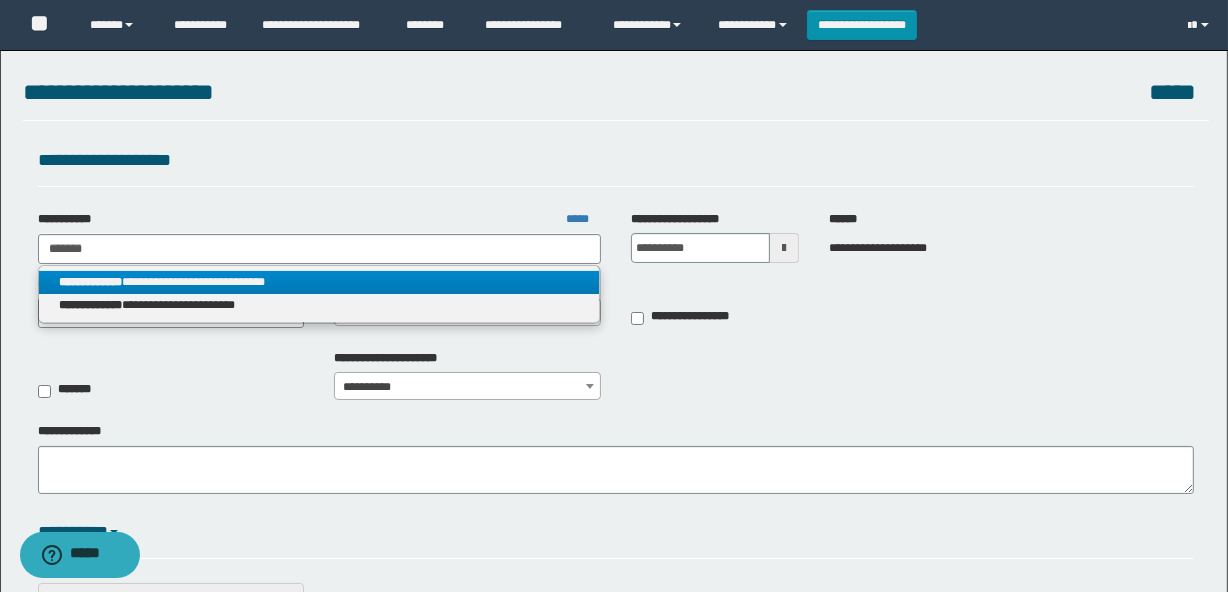 click on "**********" at bounding box center [319, 282] 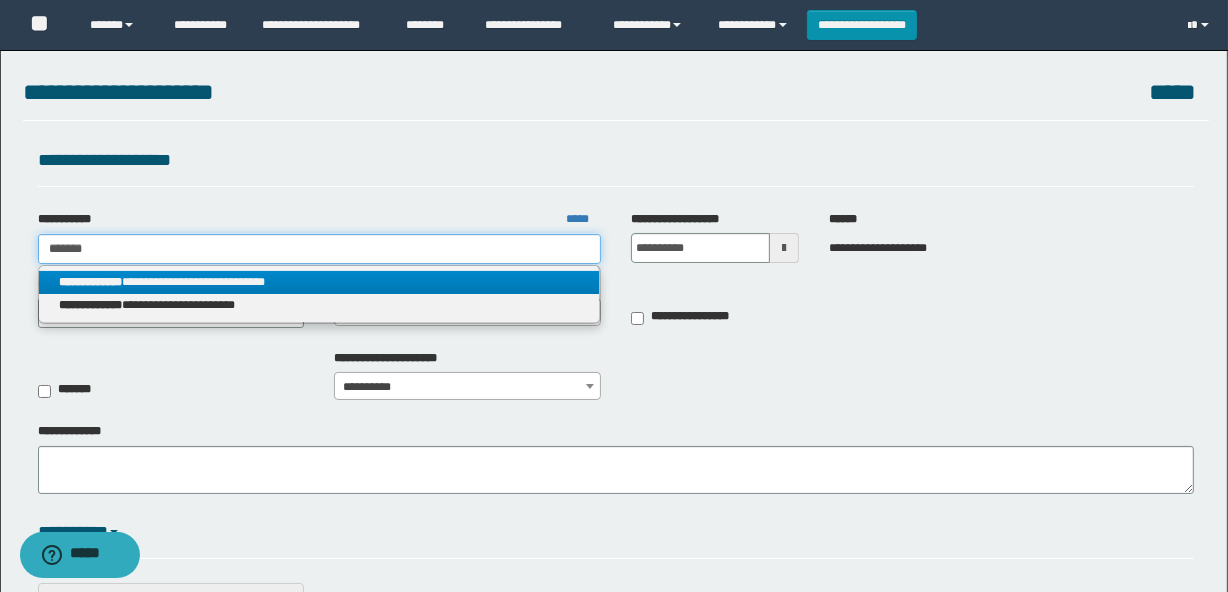 type 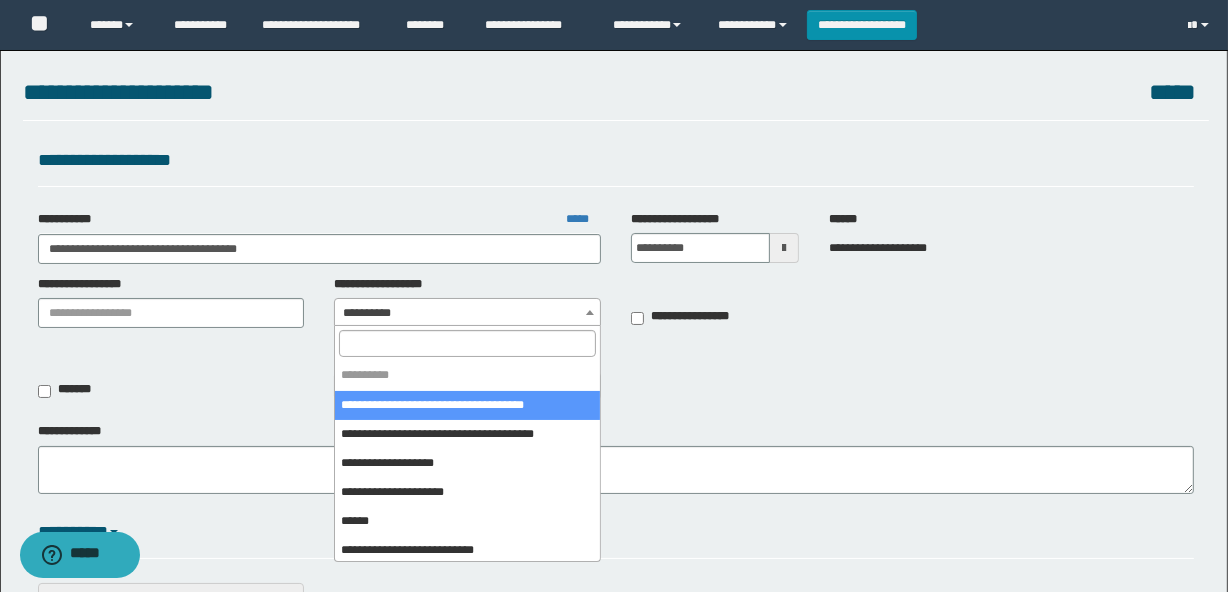 click on "**********" at bounding box center [467, 313] 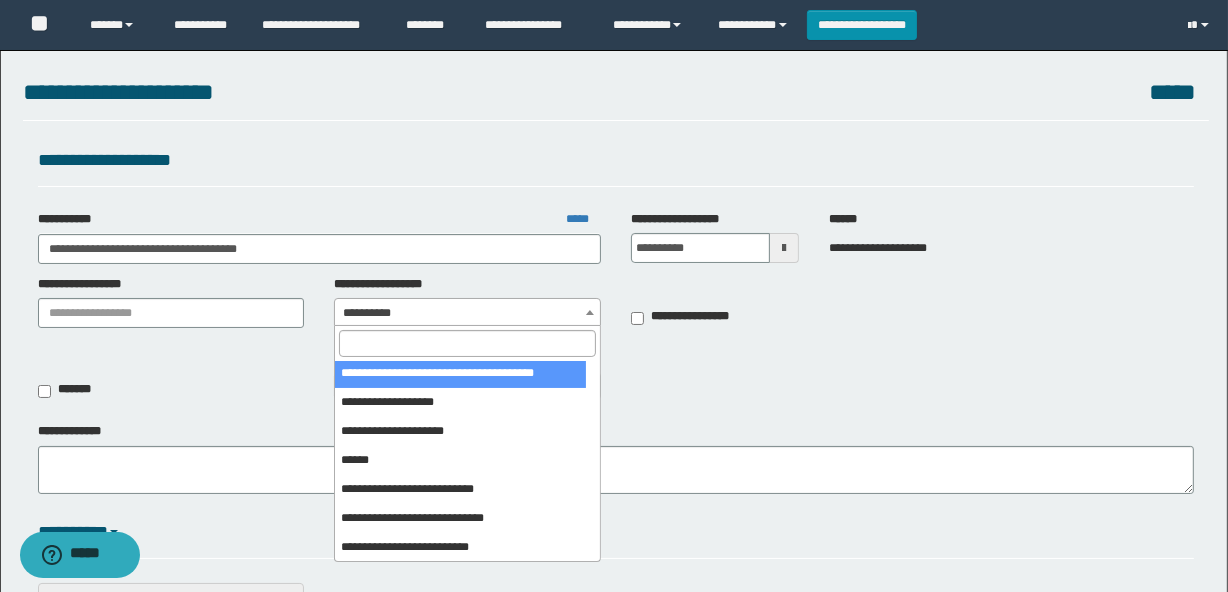 scroll, scrollTop: 90, scrollLeft: 0, axis: vertical 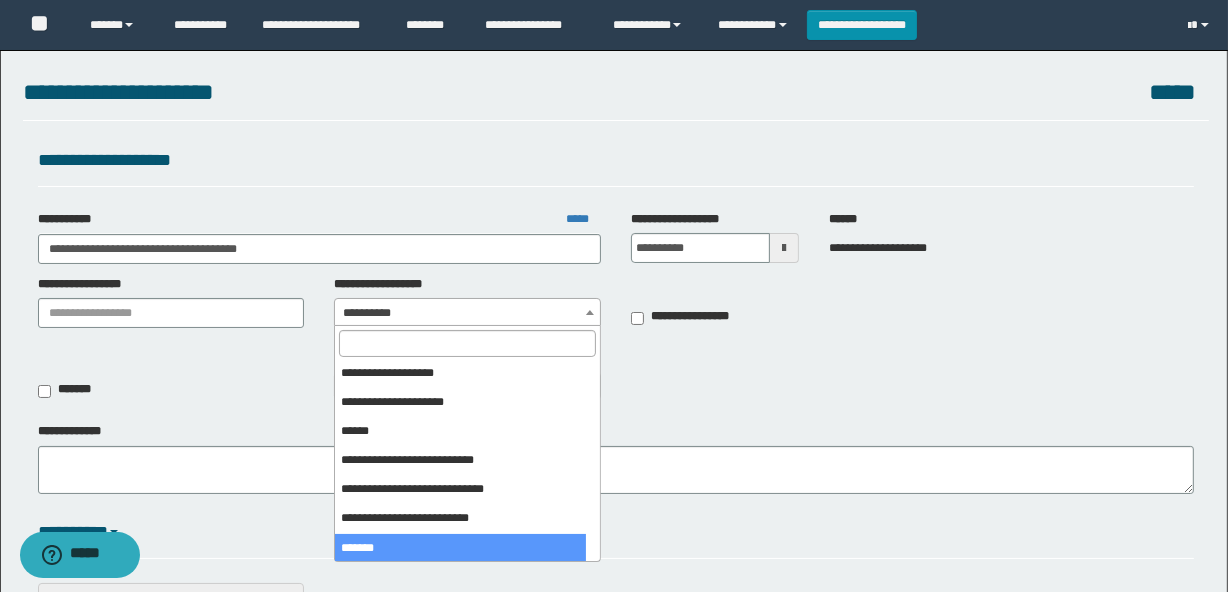 select on "***" 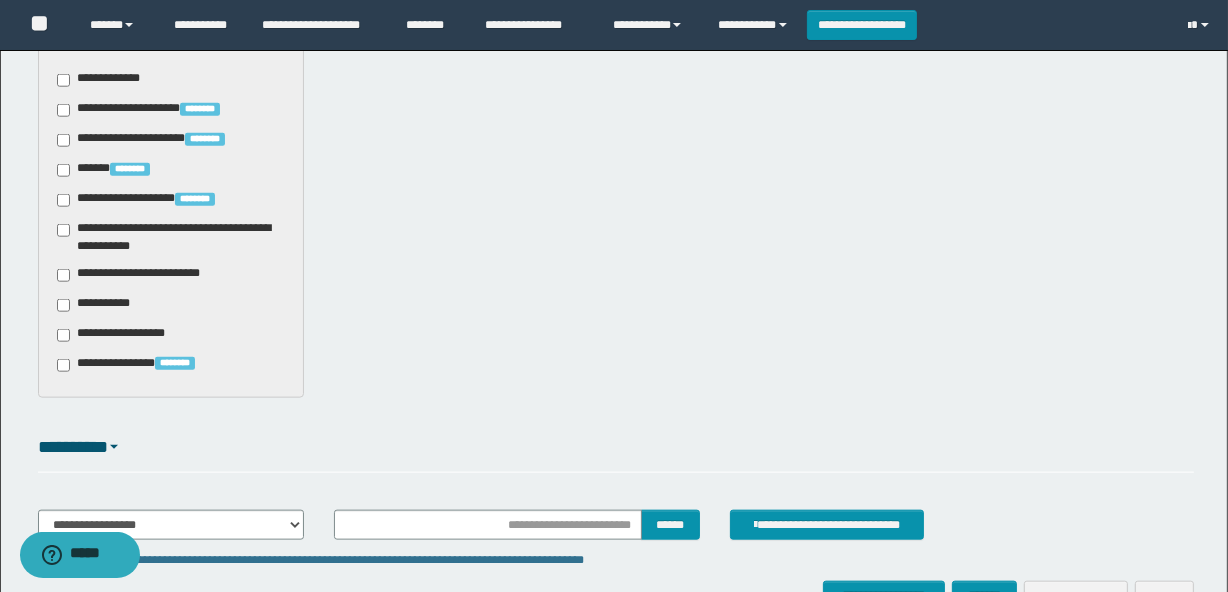 scroll, scrollTop: 2000, scrollLeft: 0, axis: vertical 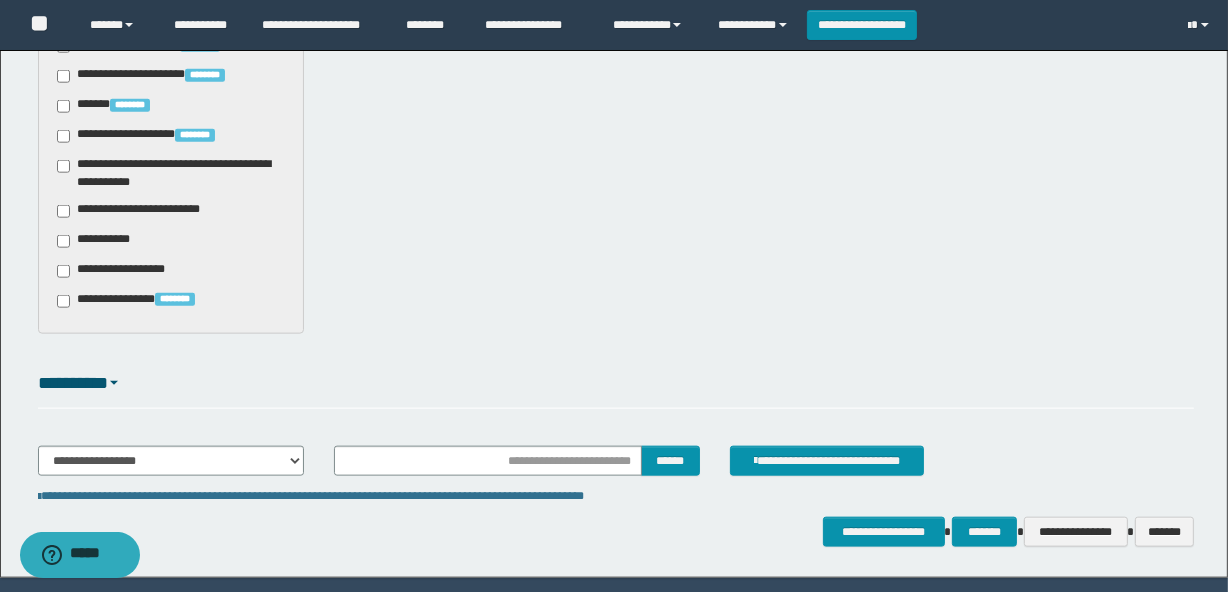 click on "**********" at bounding box center [143, 211] 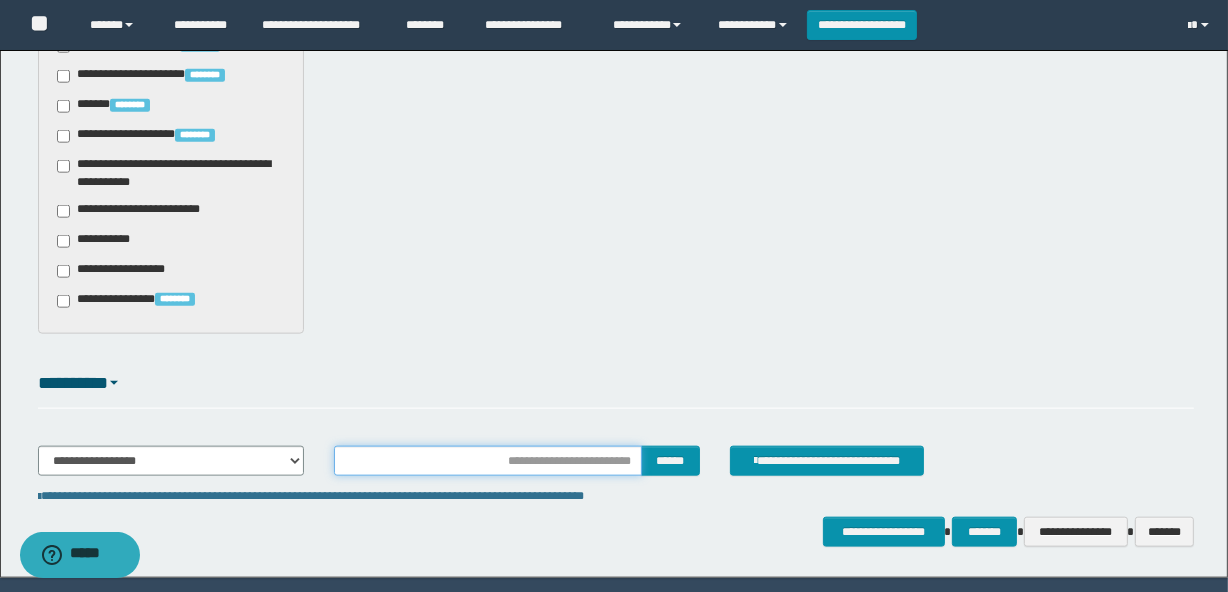 click at bounding box center [487, 461] 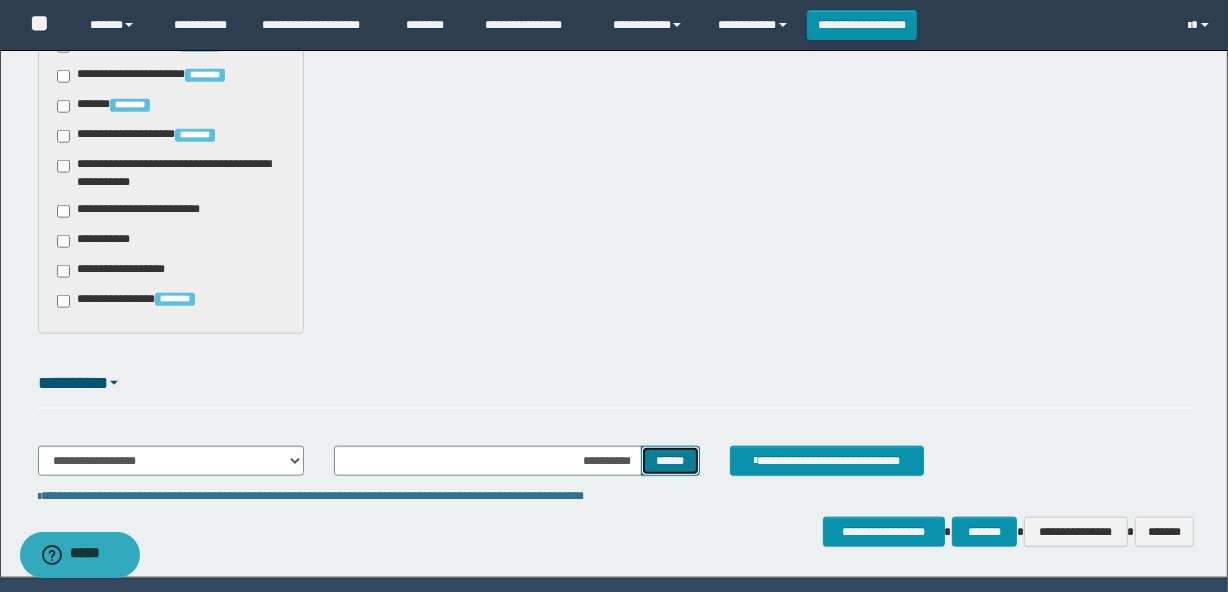 click on "******" at bounding box center (670, 461) 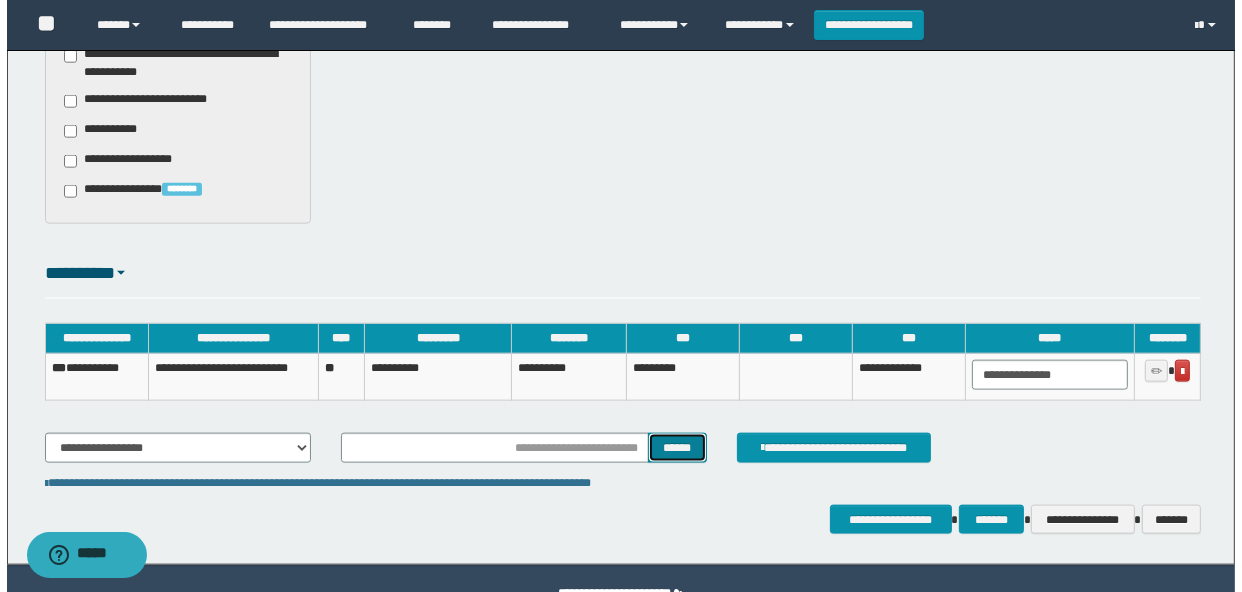 scroll, scrollTop: 2157, scrollLeft: 0, axis: vertical 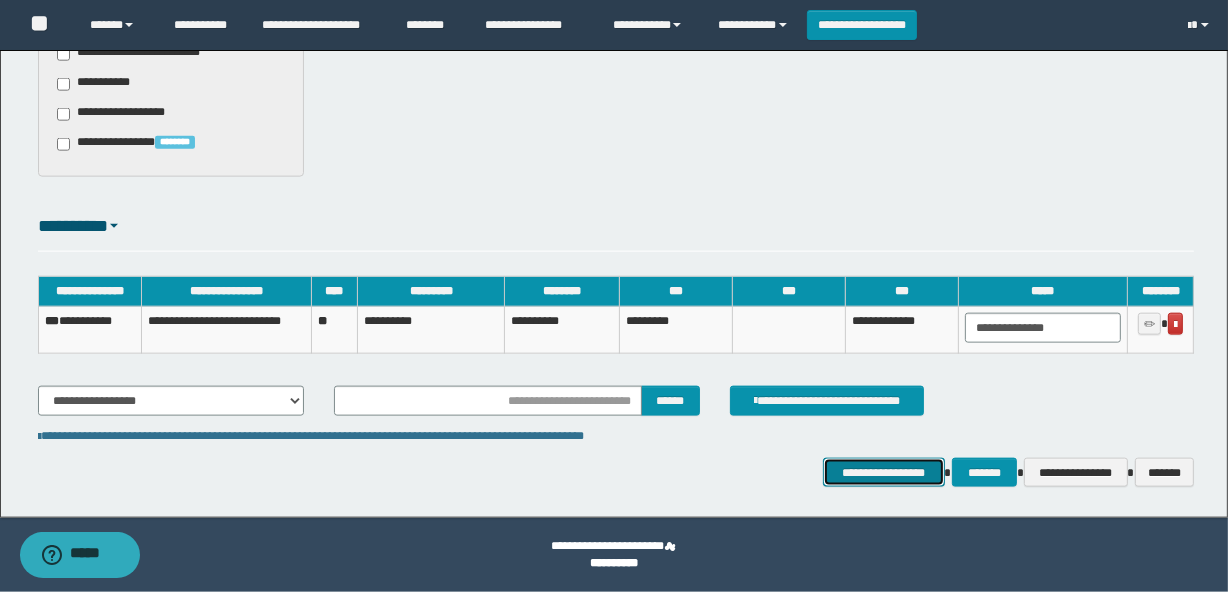 click on "**********" at bounding box center (884, 473) 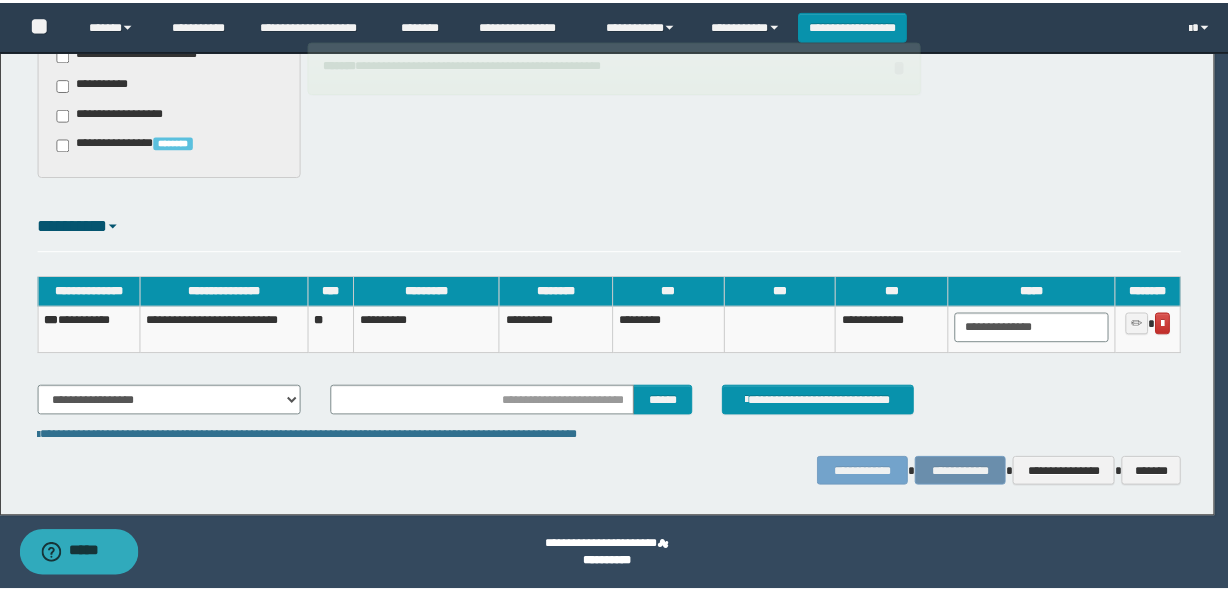 scroll, scrollTop: 2153, scrollLeft: 0, axis: vertical 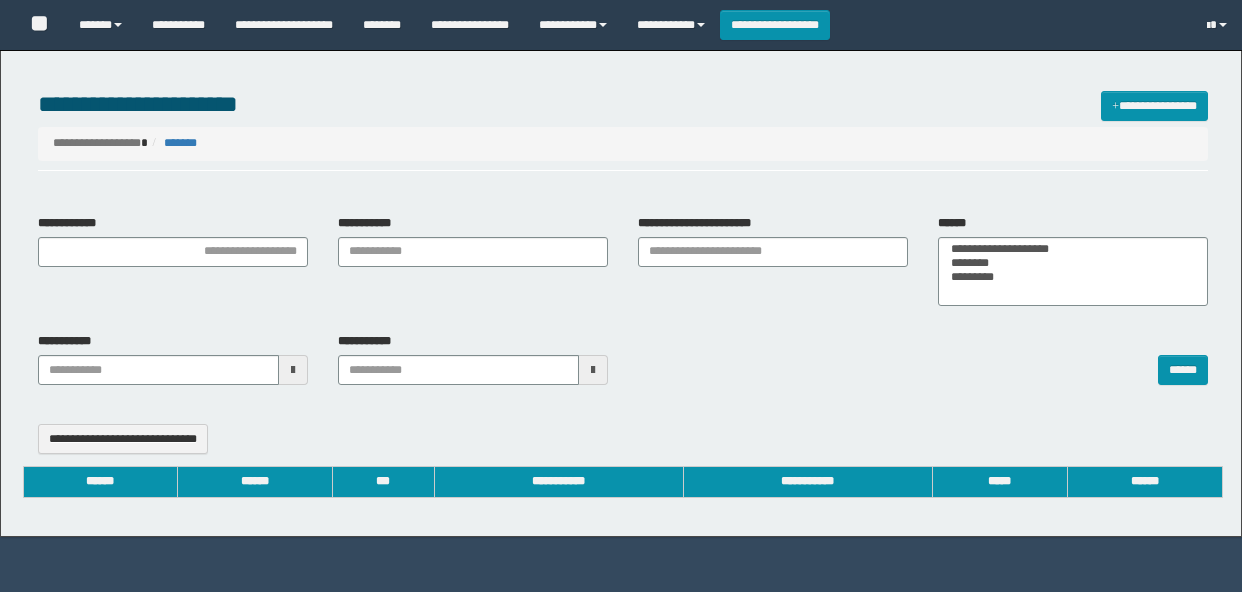 select 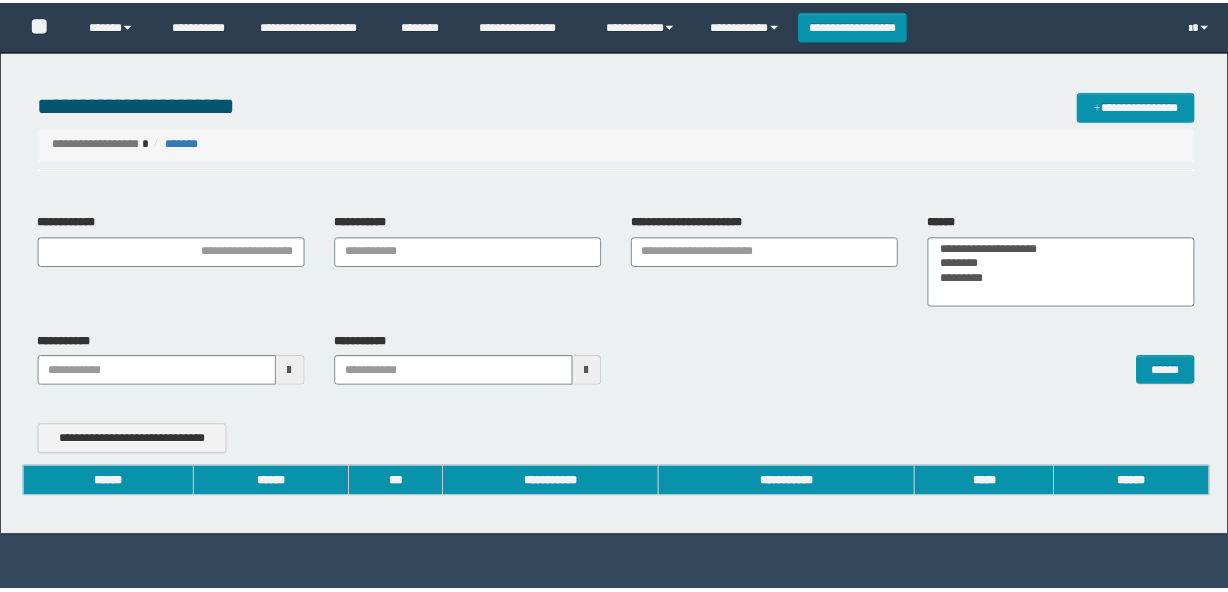 scroll, scrollTop: 0, scrollLeft: 0, axis: both 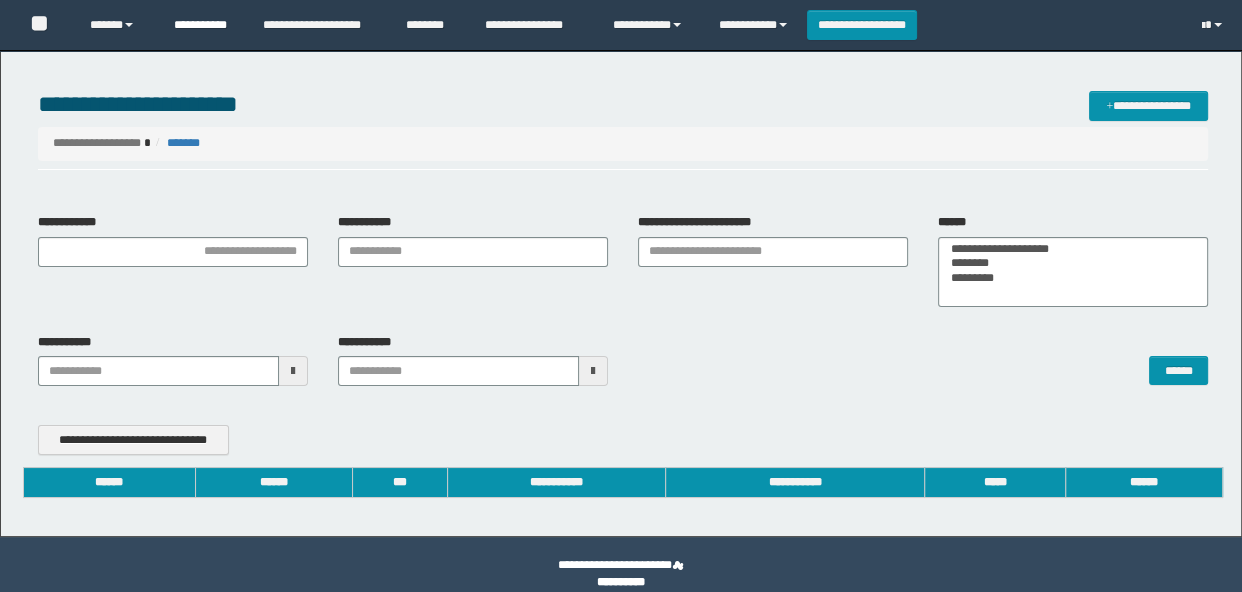 type on "**********" 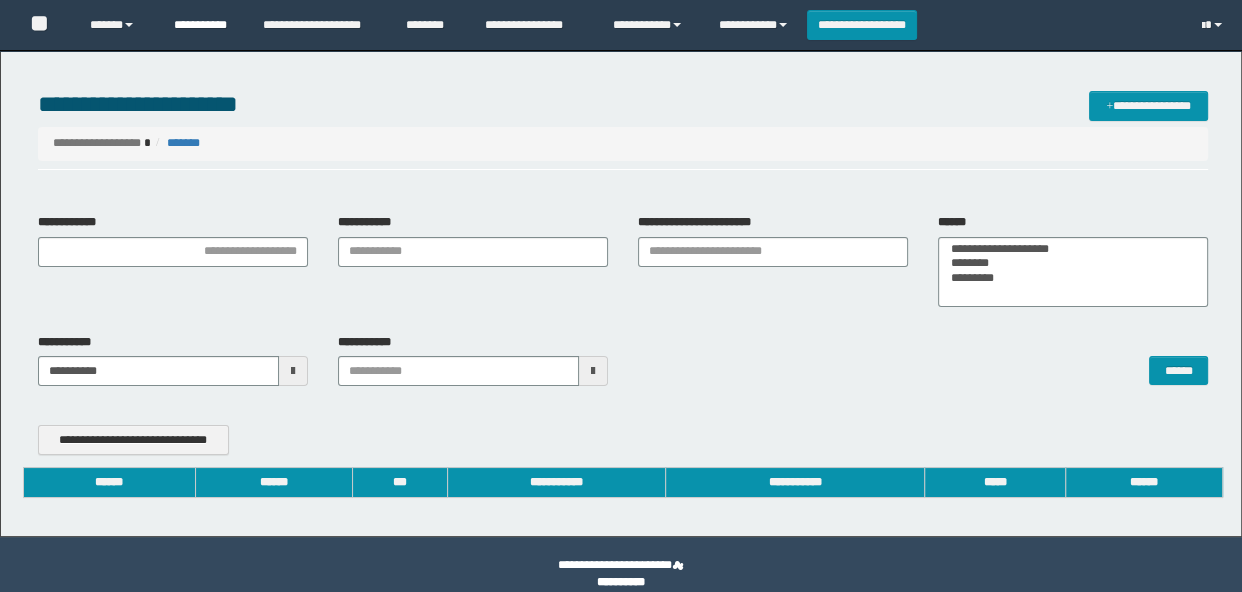 type on "**********" 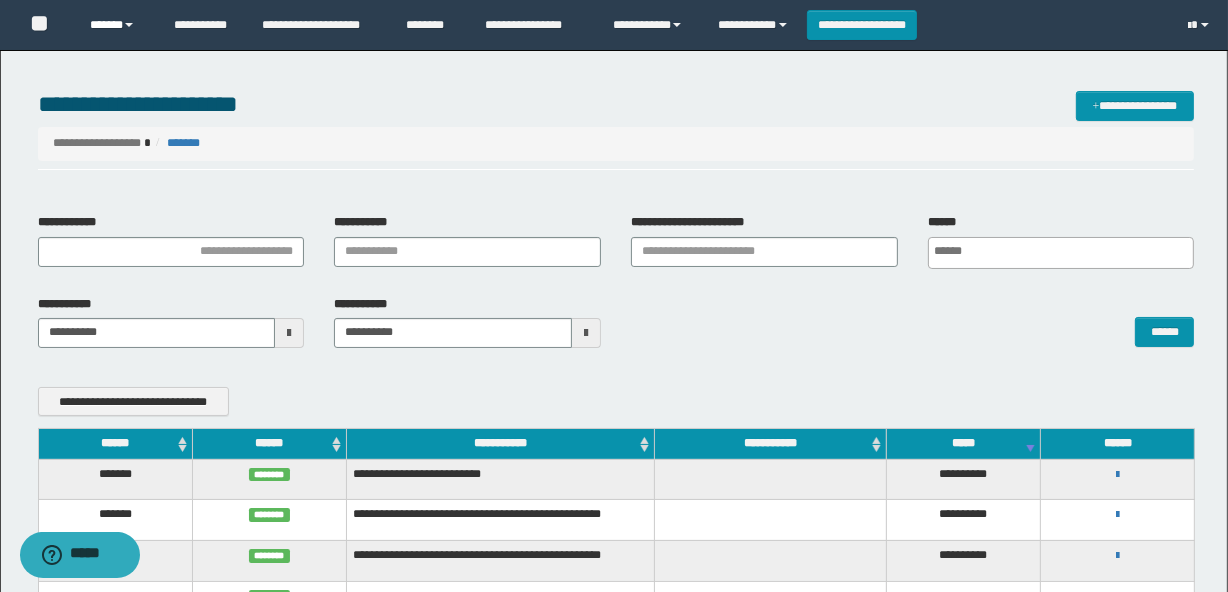 scroll, scrollTop: 0, scrollLeft: 0, axis: both 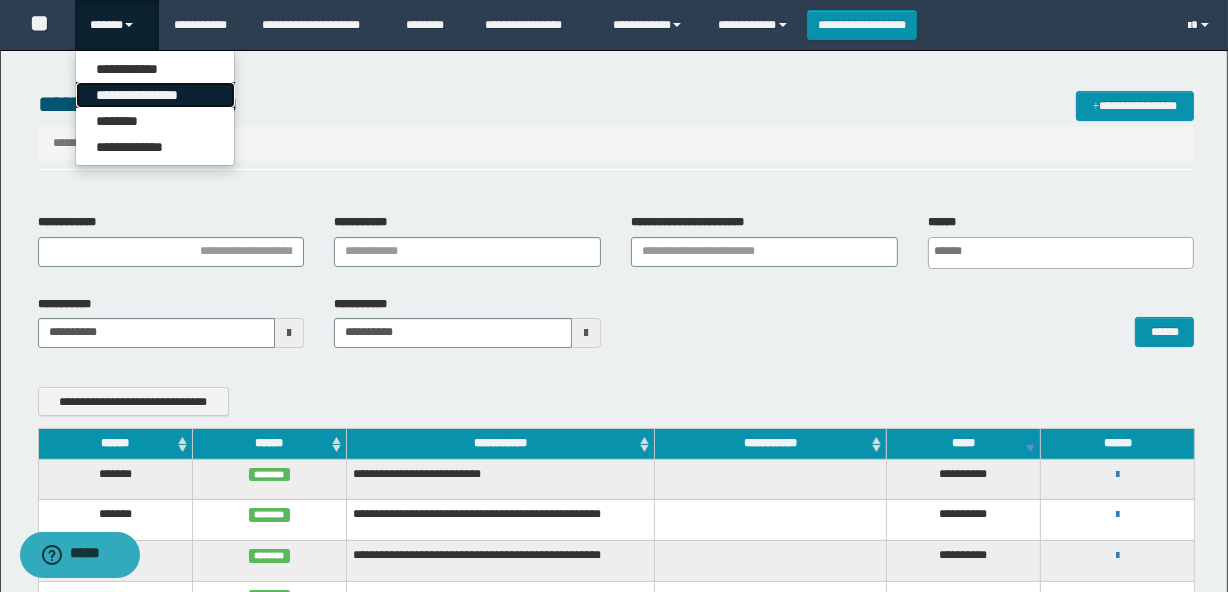 click on "**********" at bounding box center (155, 95) 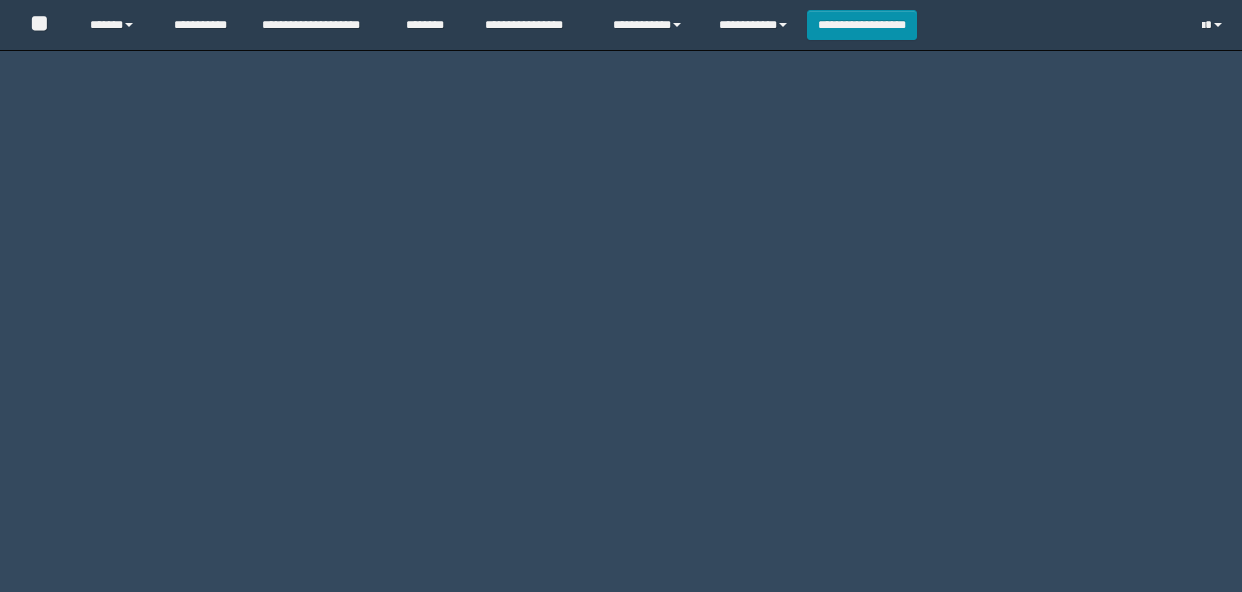 scroll, scrollTop: 0, scrollLeft: 0, axis: both 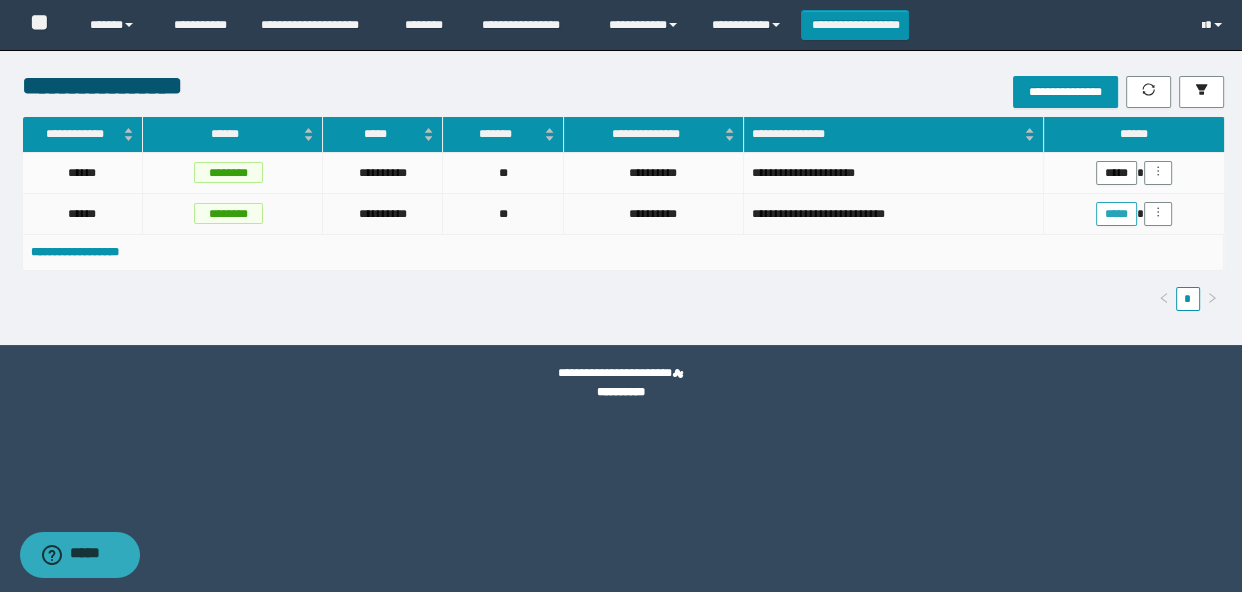 click on "*****" at bounding box center [1116, 214] 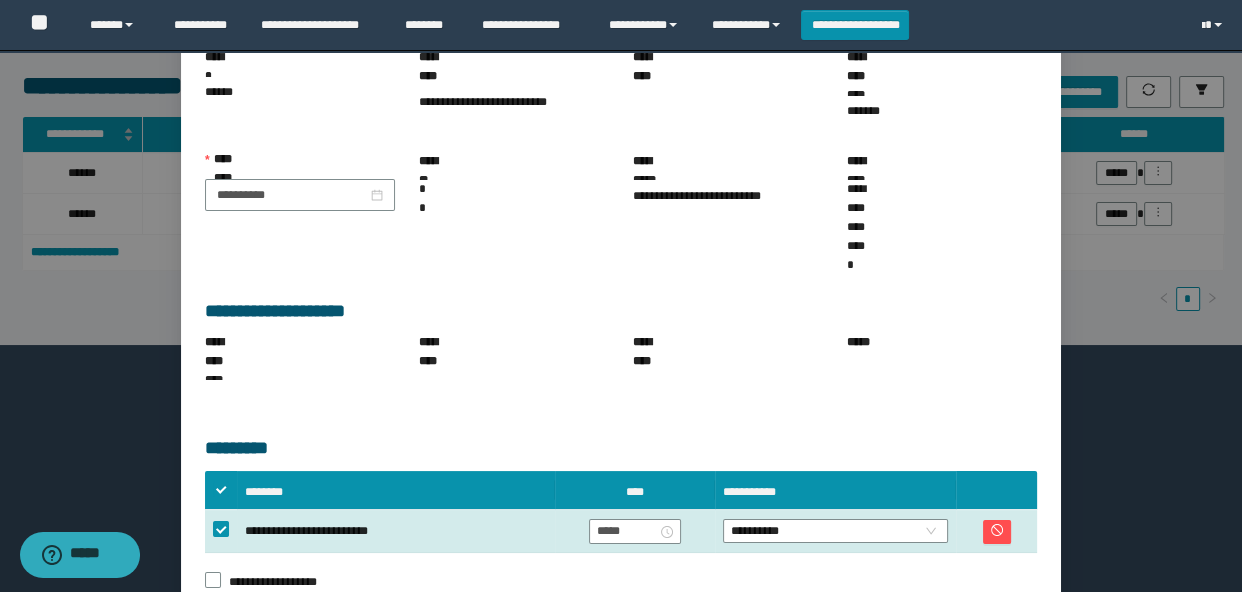 scroll, scrollTop: 187, scrollLeft: 0, axis: vertical 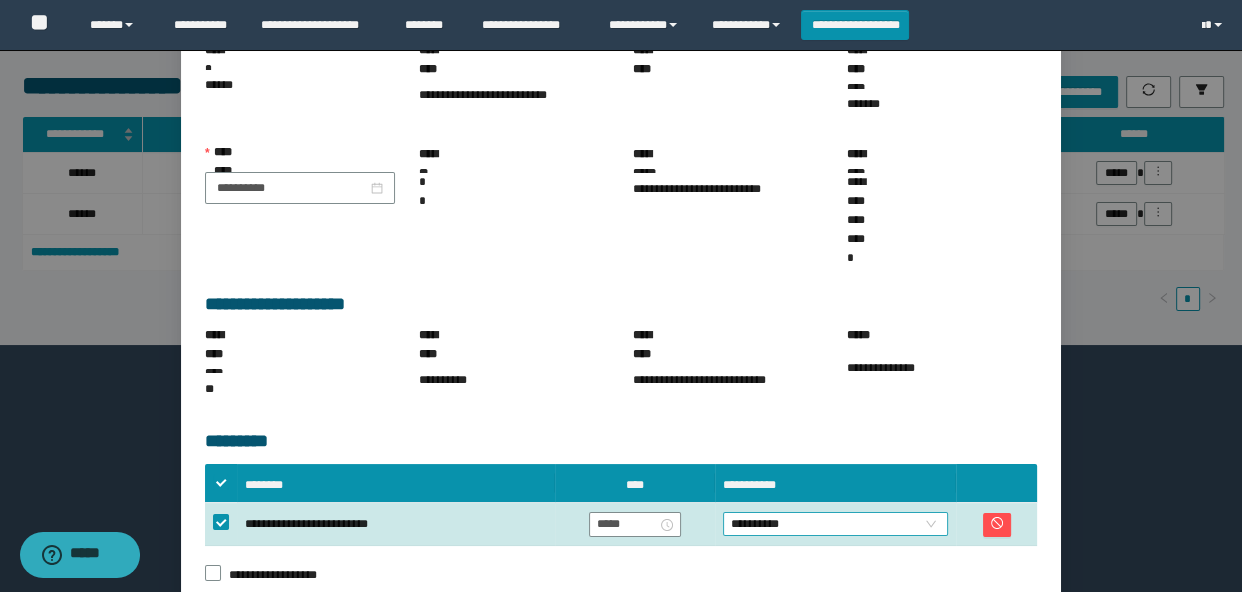 click on "**********" at bounding box center [836, 524] 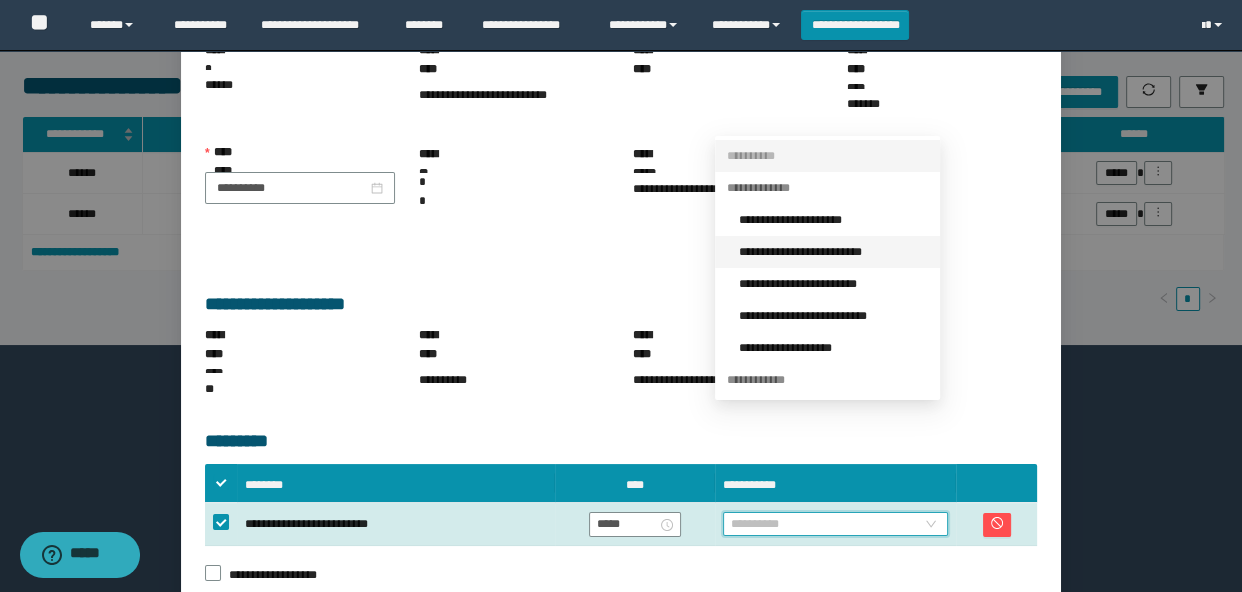 click on "**********" at bounding box center [833, 252] 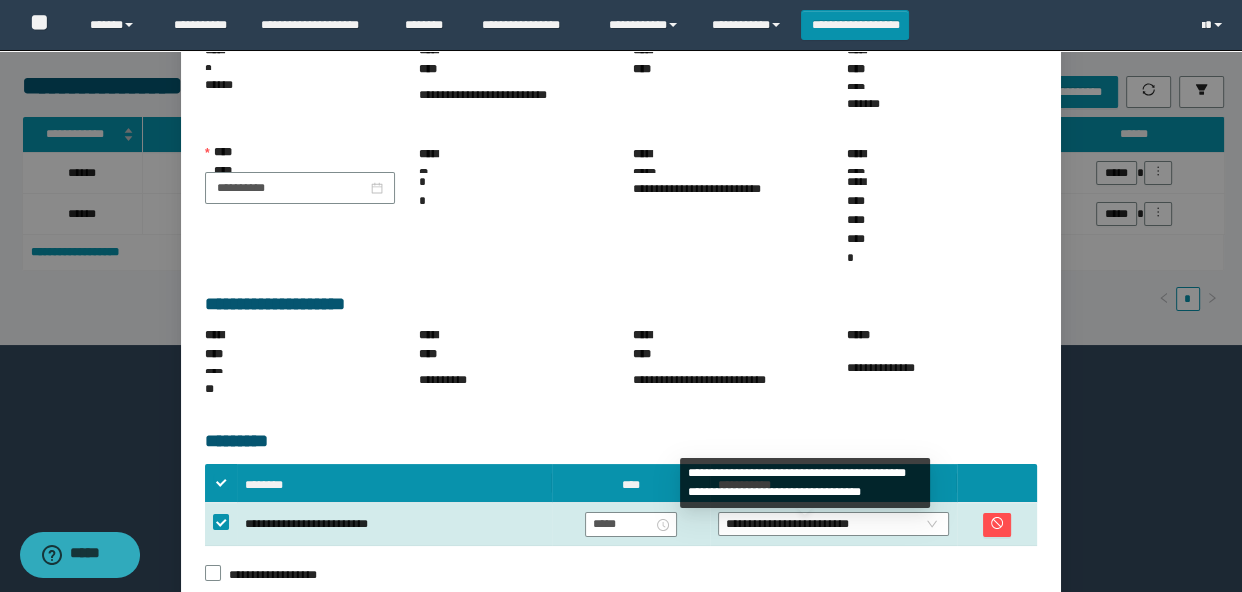 click on "**********" at bounding box center (915, 645) 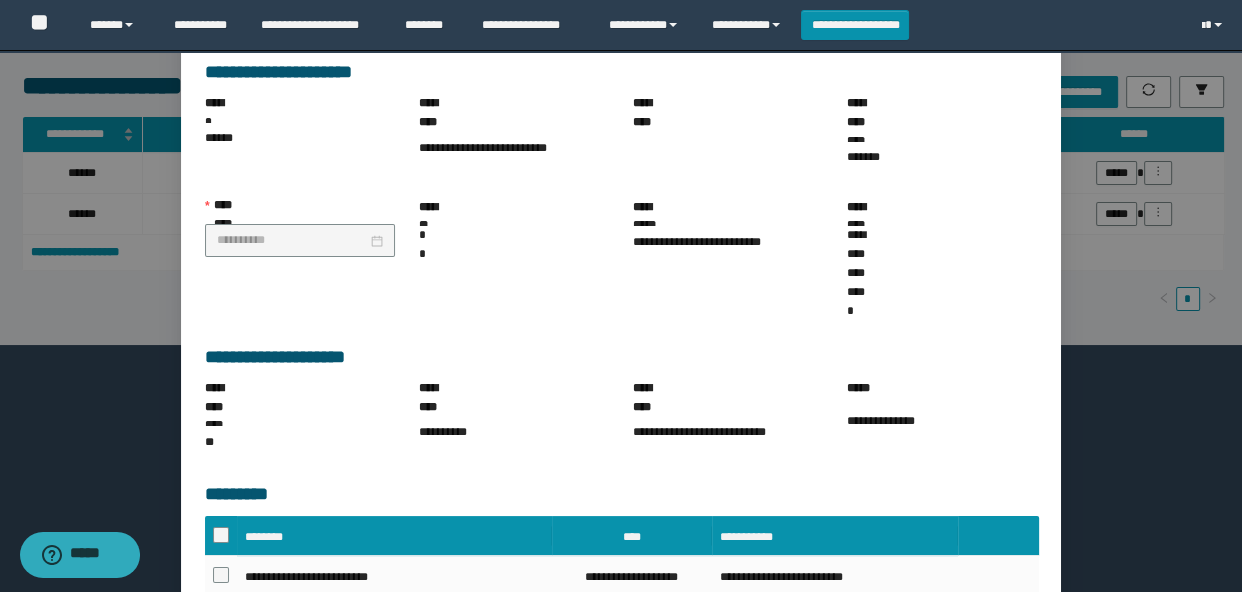 scroll, scrollTop: 182, scrollLeft: 0, axis: vertical 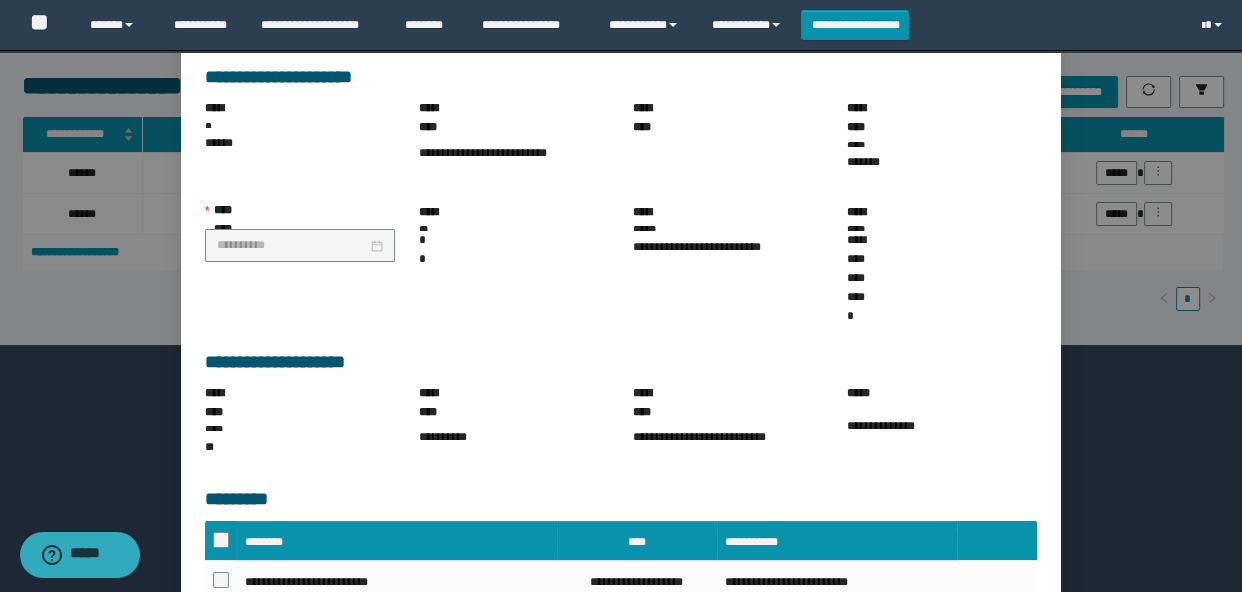 click on "******" at bounding box center [1025, 645] 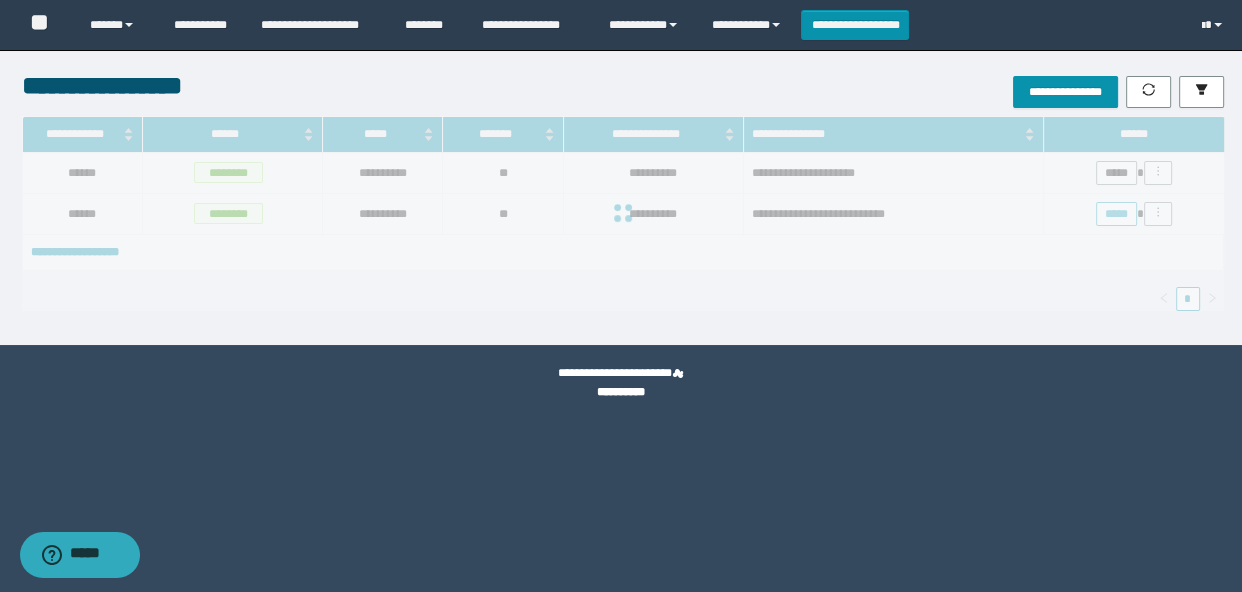 scroll, scrollTop: 0, scrollLeft: 0, axis: both 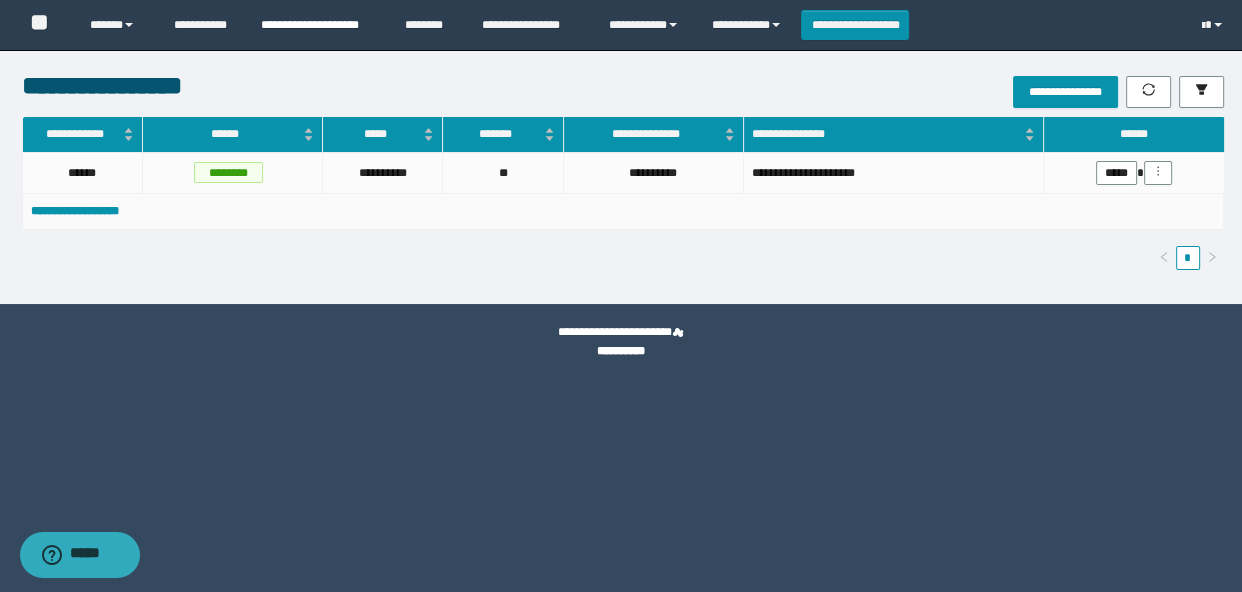 click on "**********" at bounding box center [318, 25] 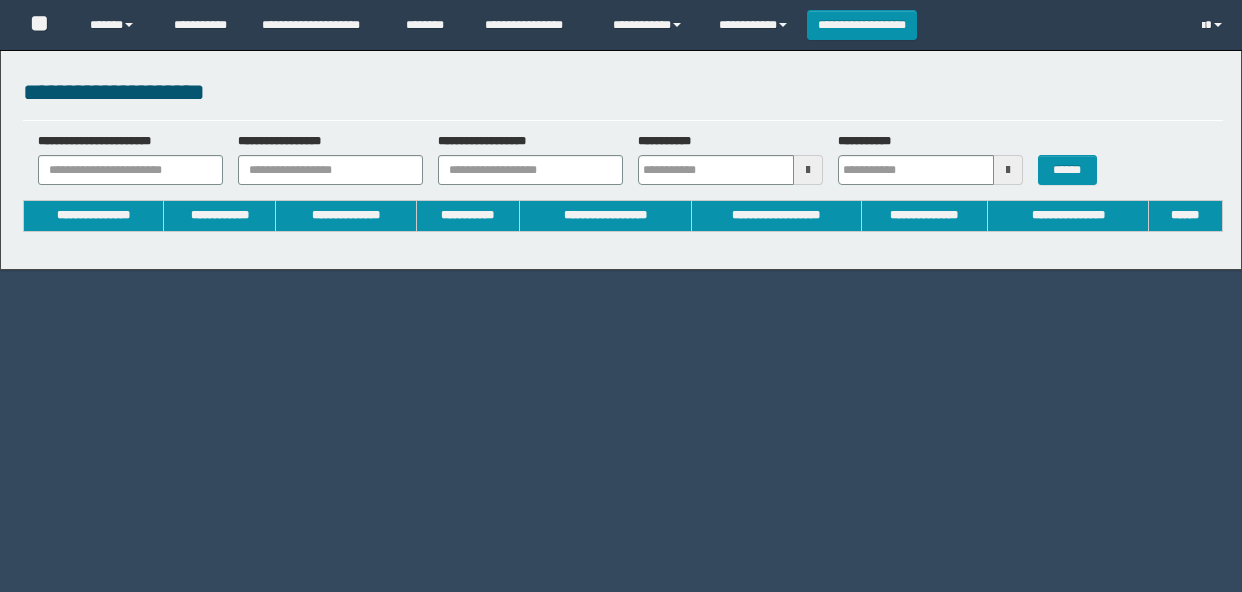 scroll, scrollTop: 0, scrollLeft: 0, axis: both 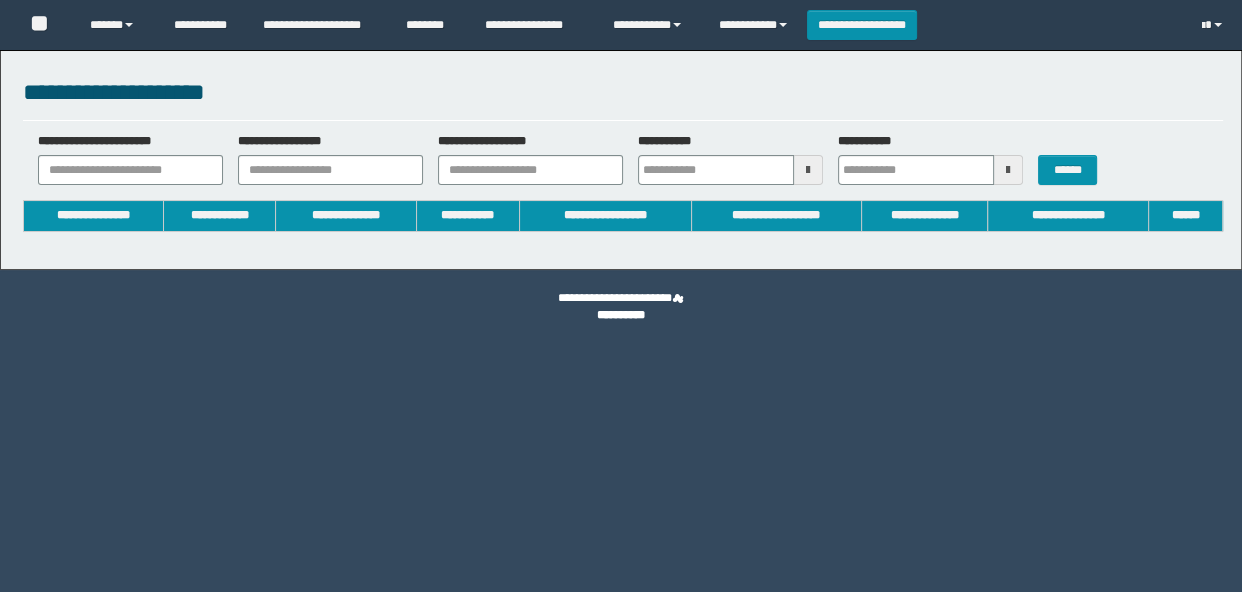 type on "**********" 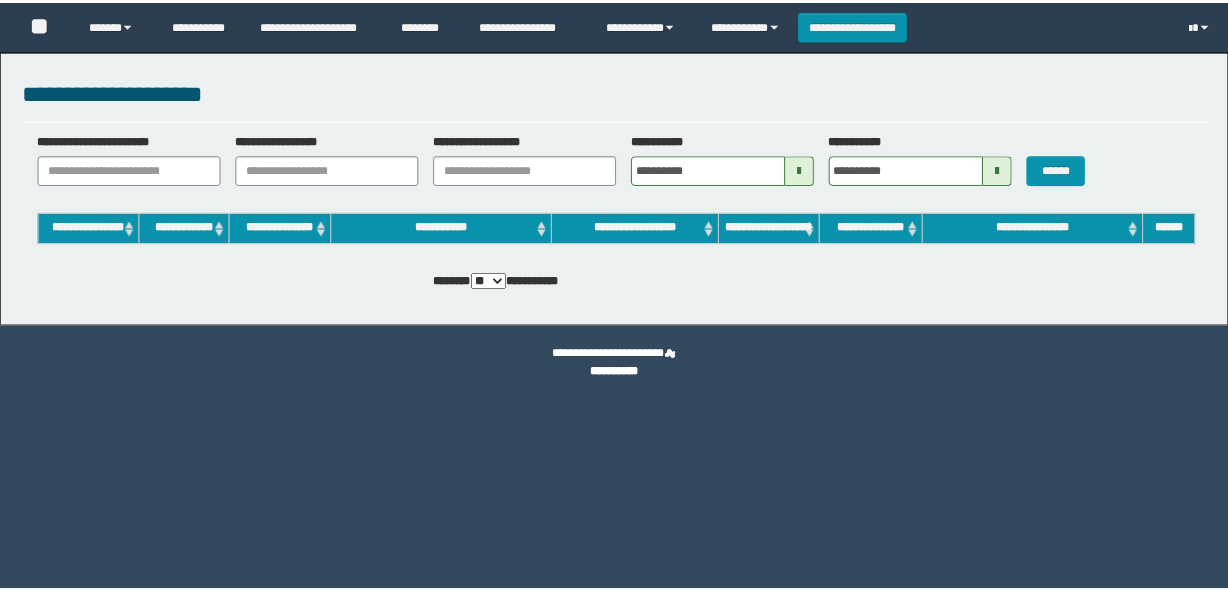 scroll, scrollTop: 0, scrollLeft: 0, axis: both 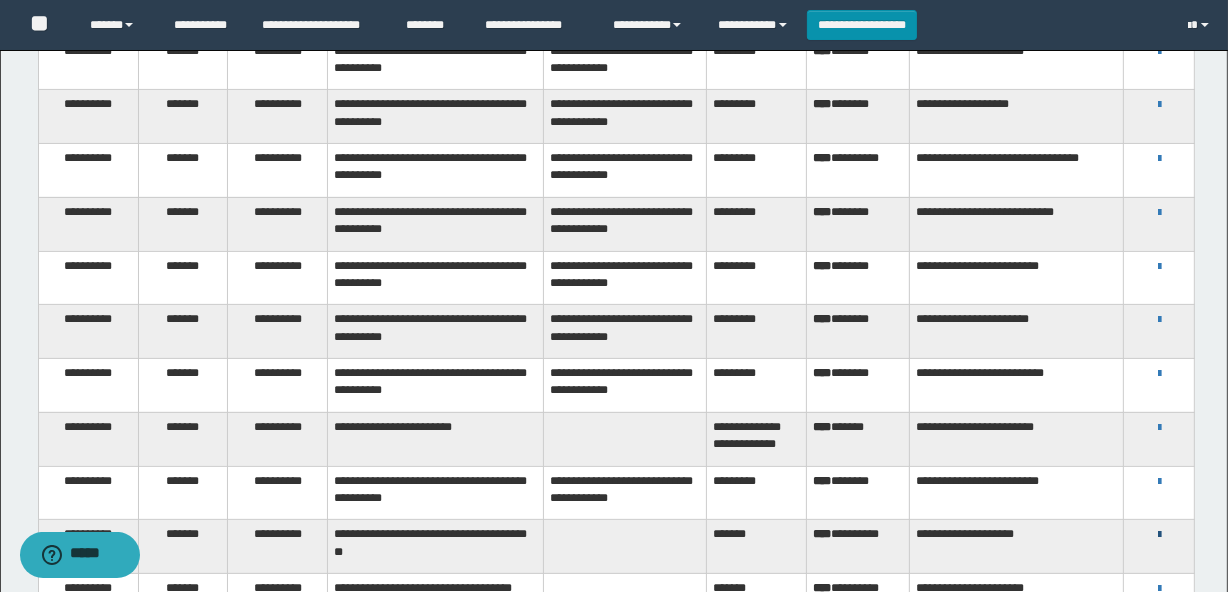 click at bounding box center [1159, 535] 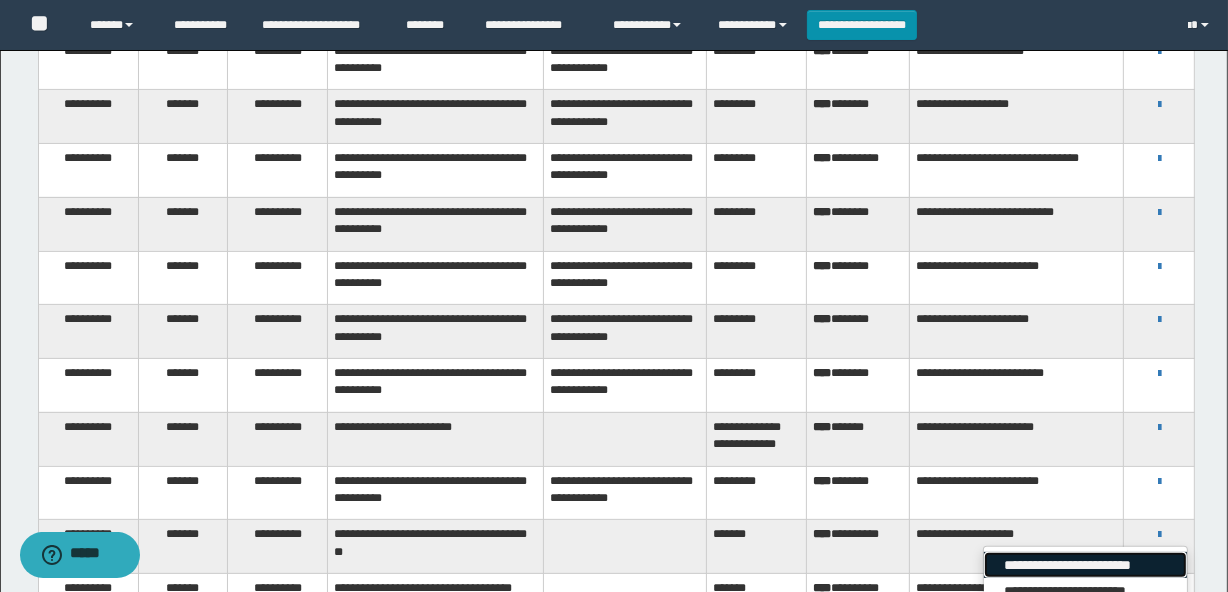 click on "**********" at bounding box center [1085, 565] 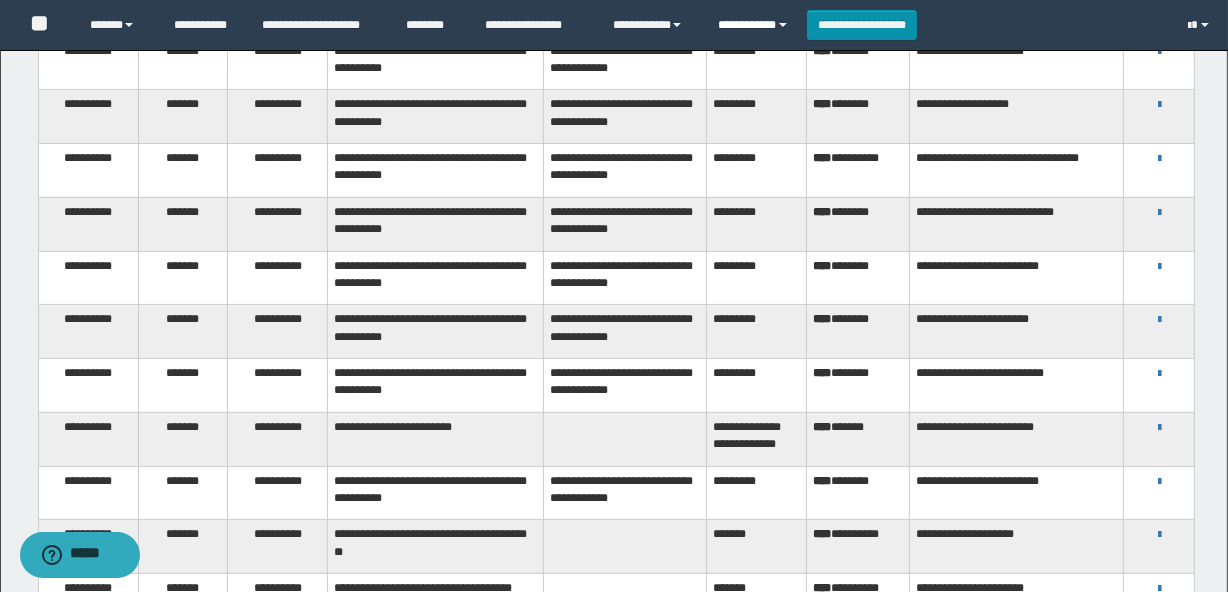 click on "**********" at bounding box center [755, 25] 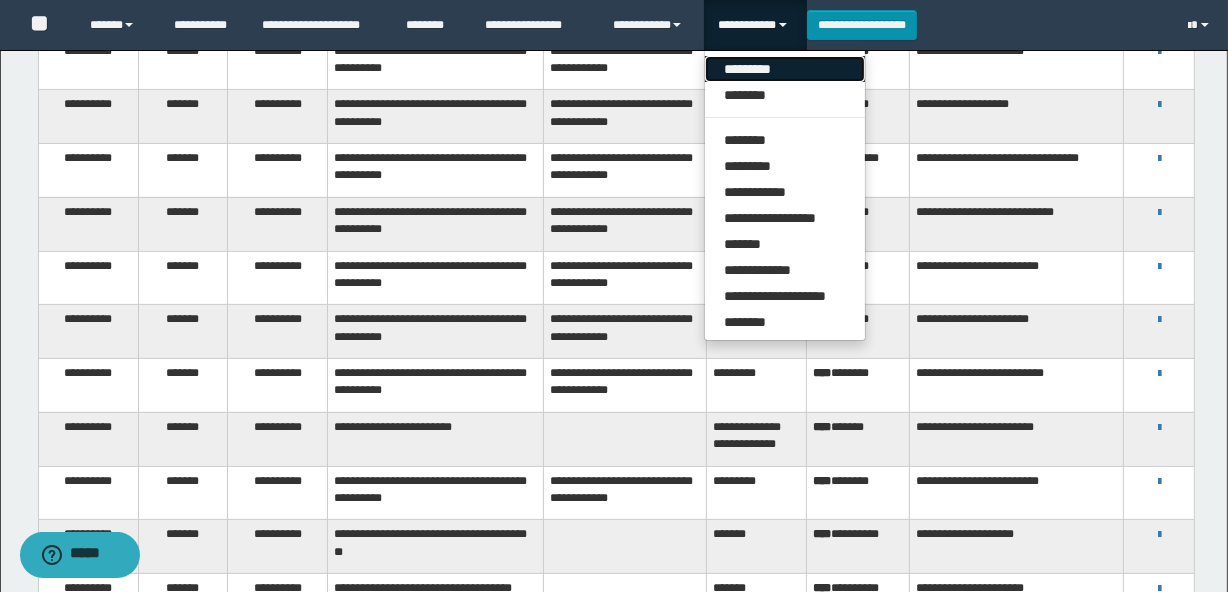 click on "*********" at bounding box center [785, 69] 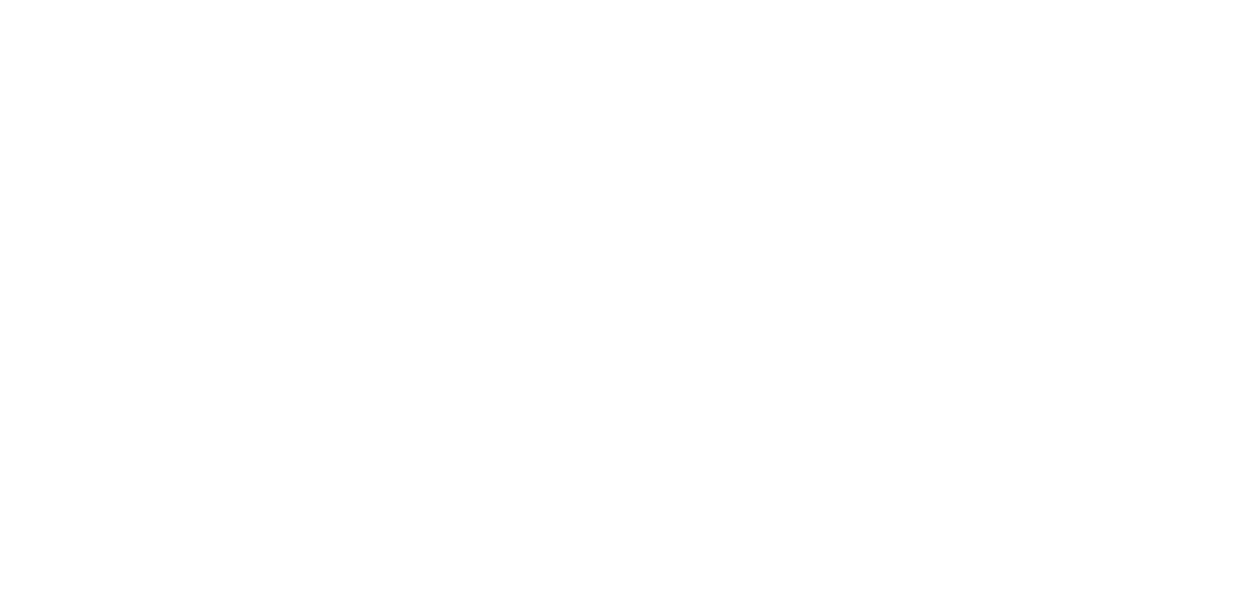 scroll, scrollTop: 0, scrollLeft: 0, axis: both 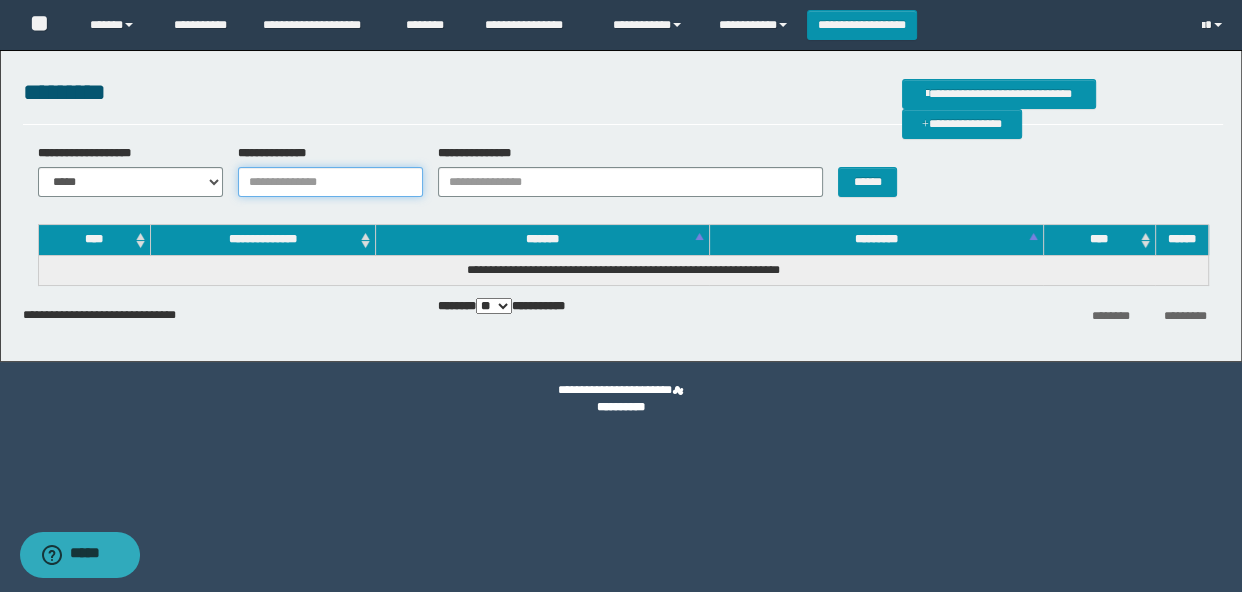 click on "**********" at bounding box center (330, 182) 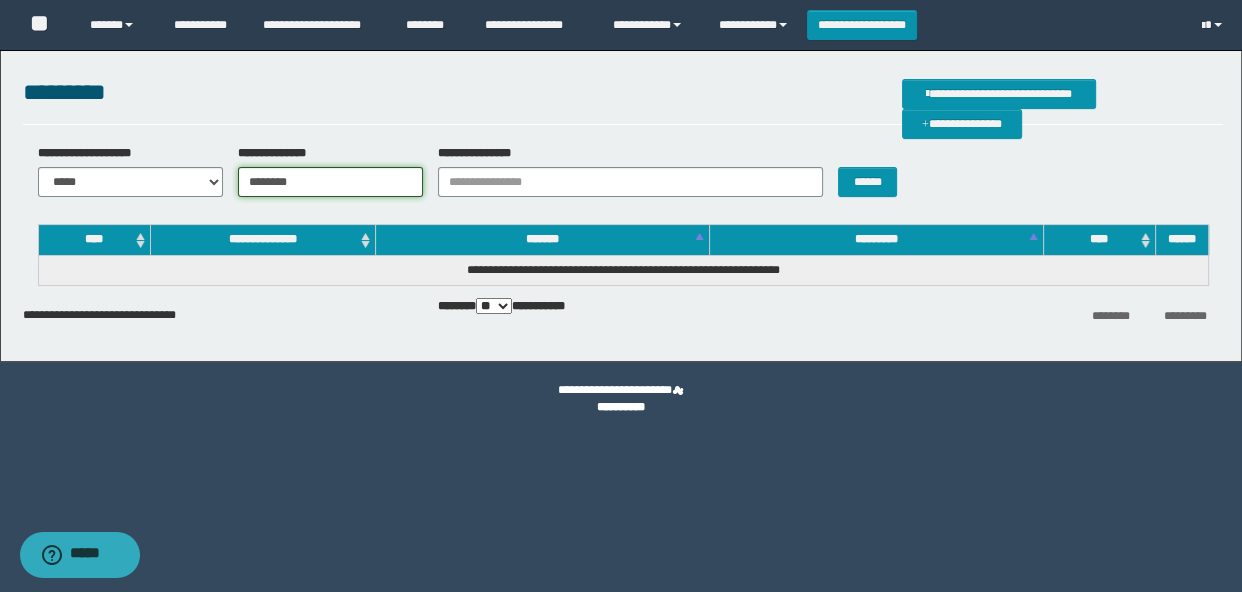 click on "********" at bounding box center (330, 182) 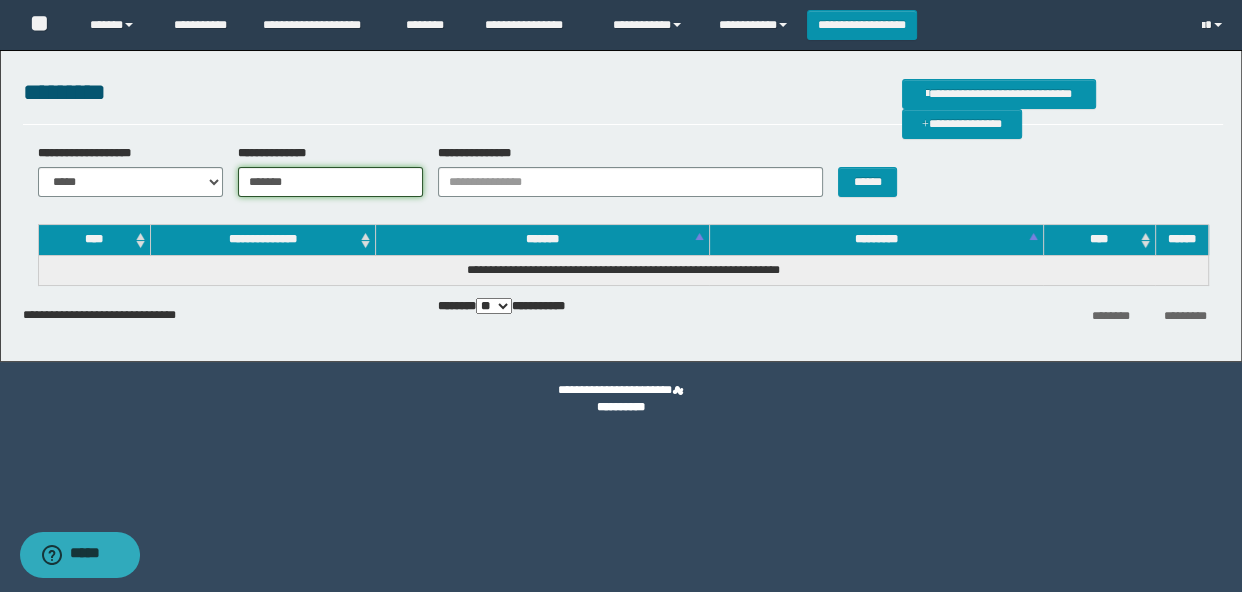 type on "********" 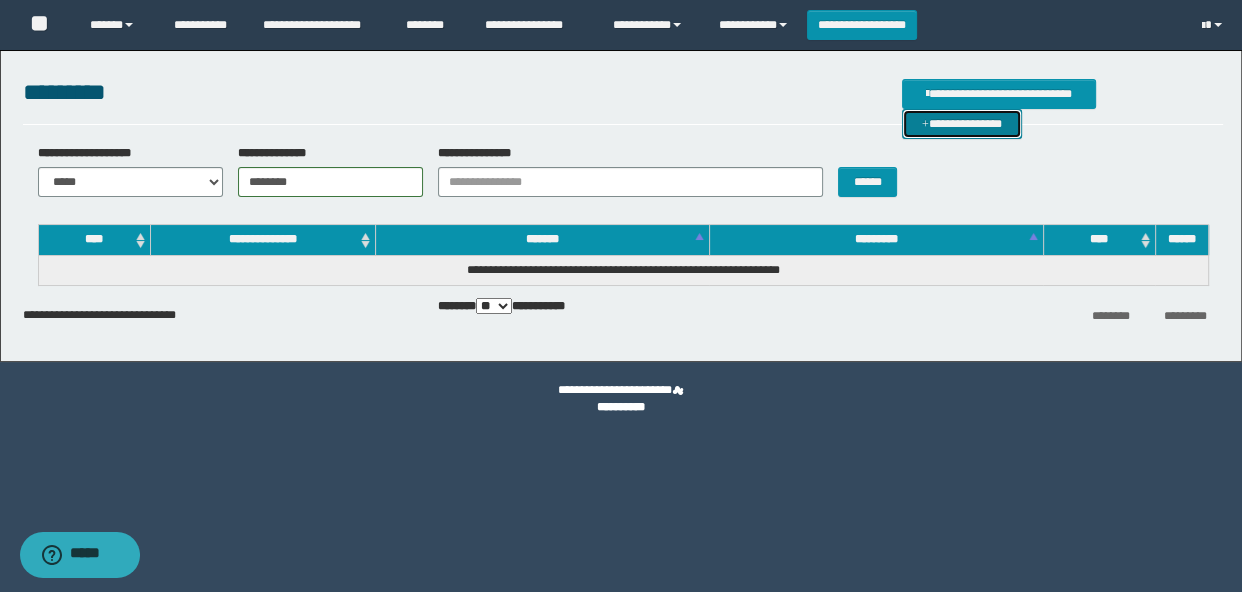 click on "**********" at bounding box center [962, 124] 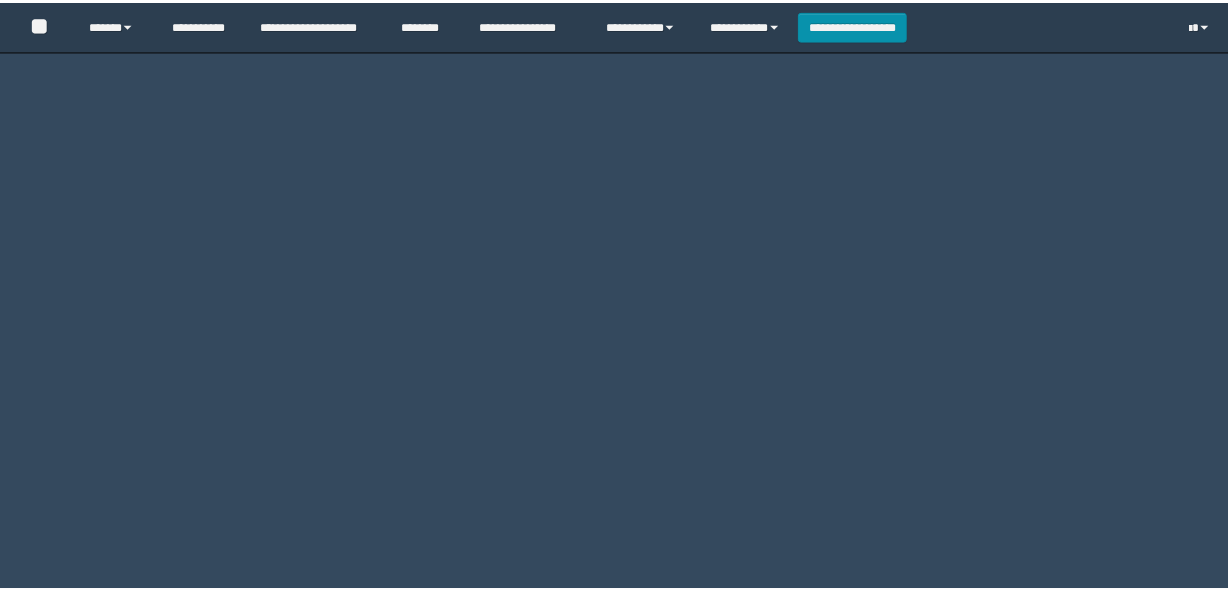 scroll, scrollTop: 0, scrollLeft: 0, axis: both 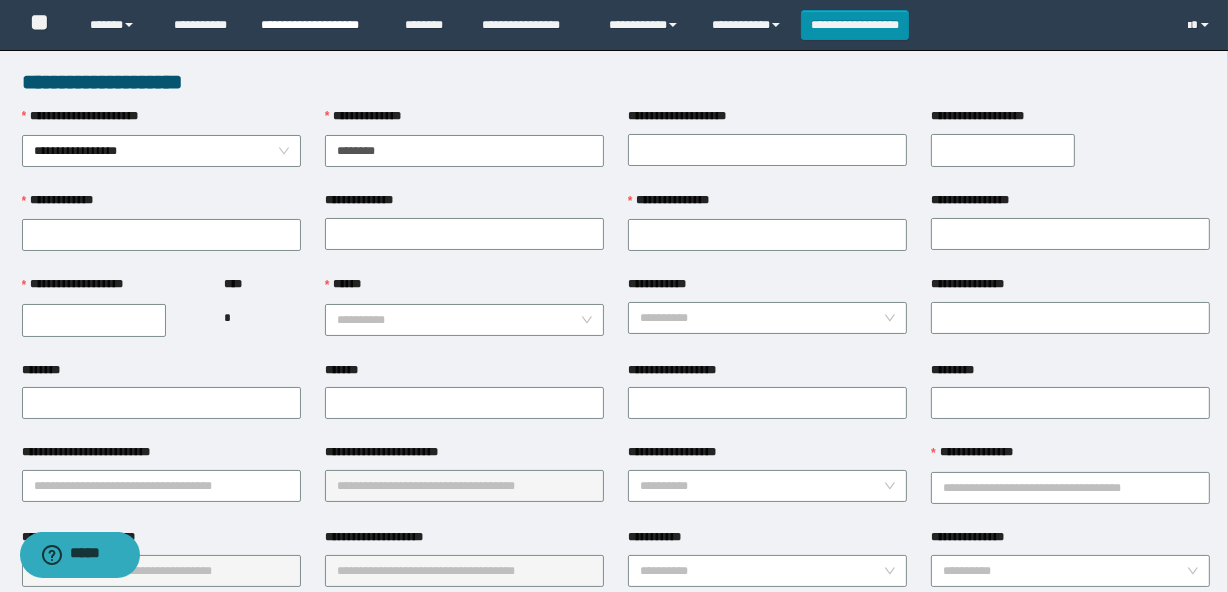 type on "********" 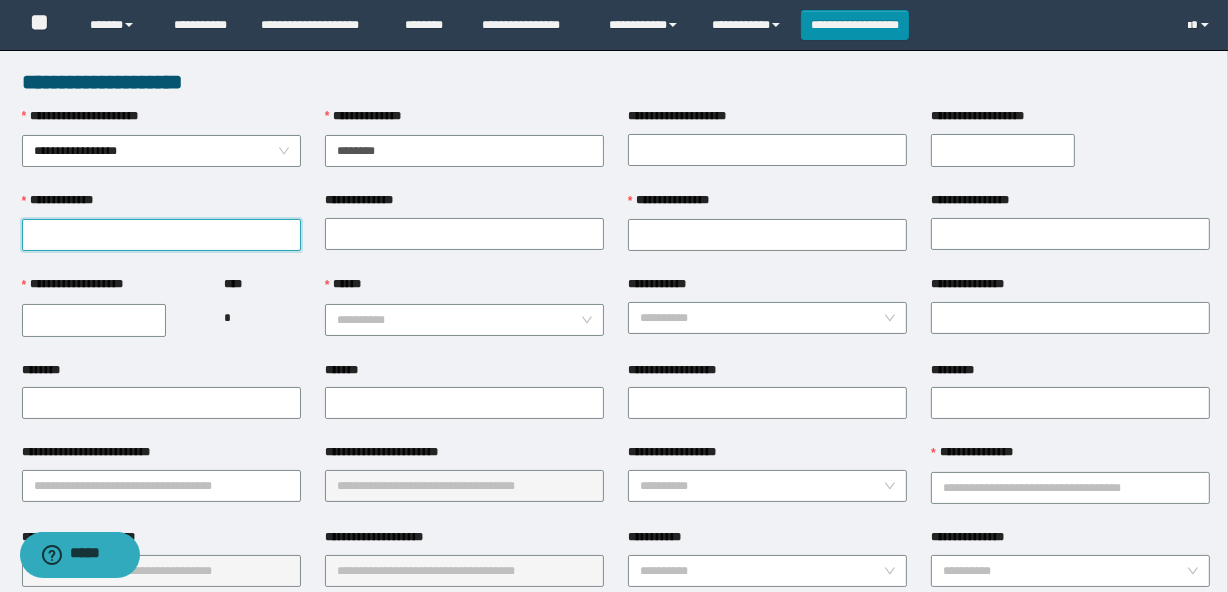 click on "**********" at bounding box center (161, 235) 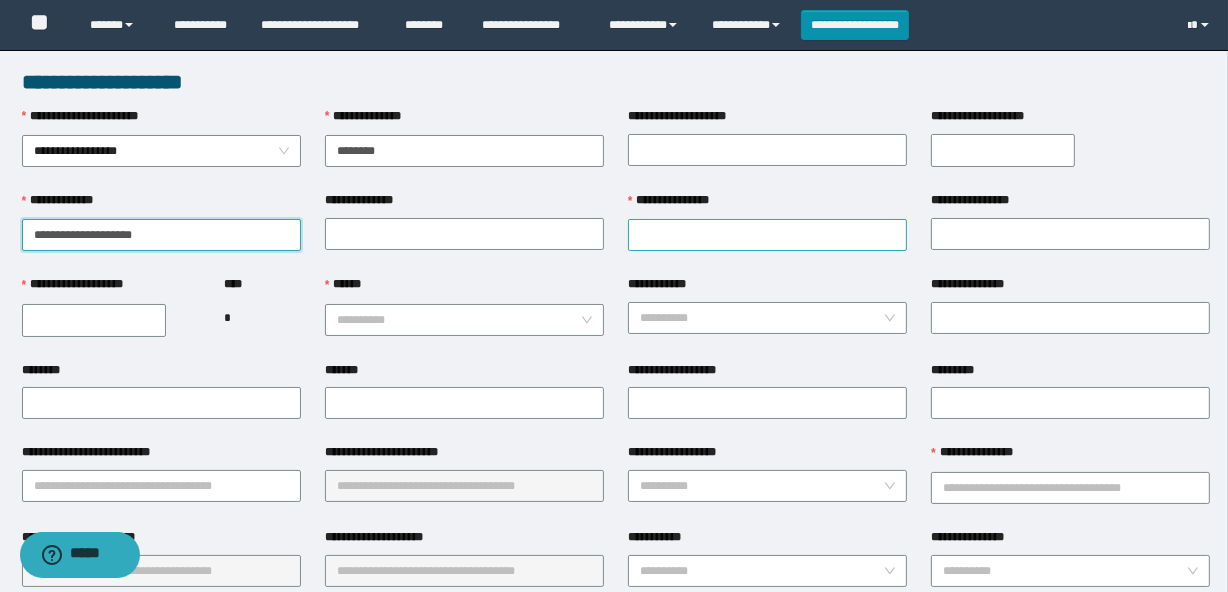 type on "**********" 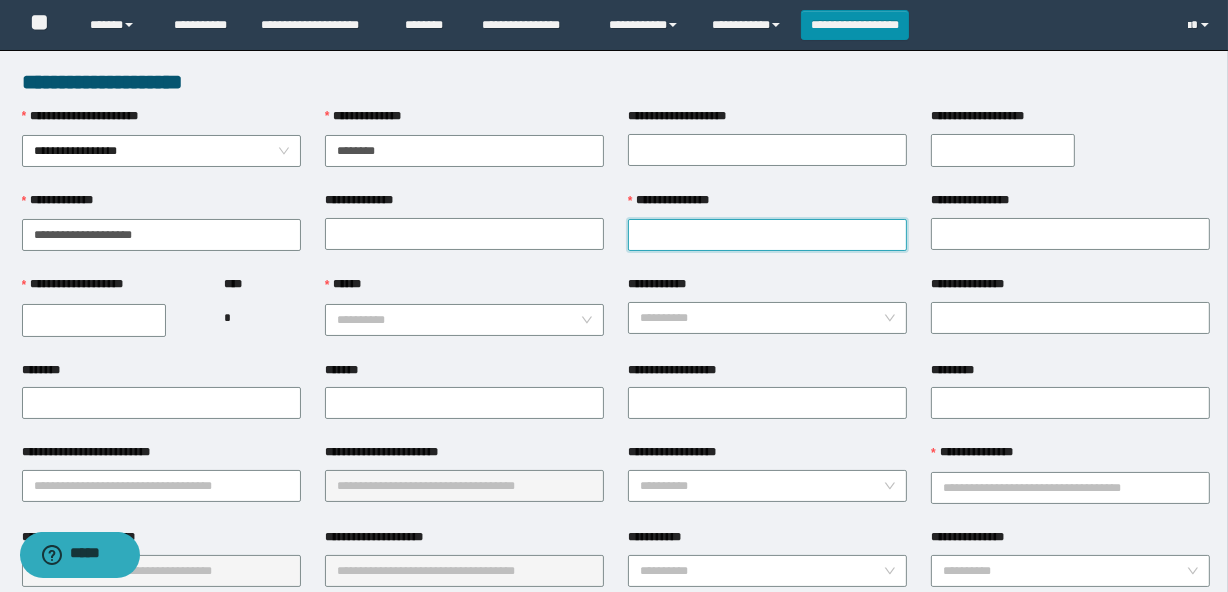 click on "**********" at bounding box center (767, 235) 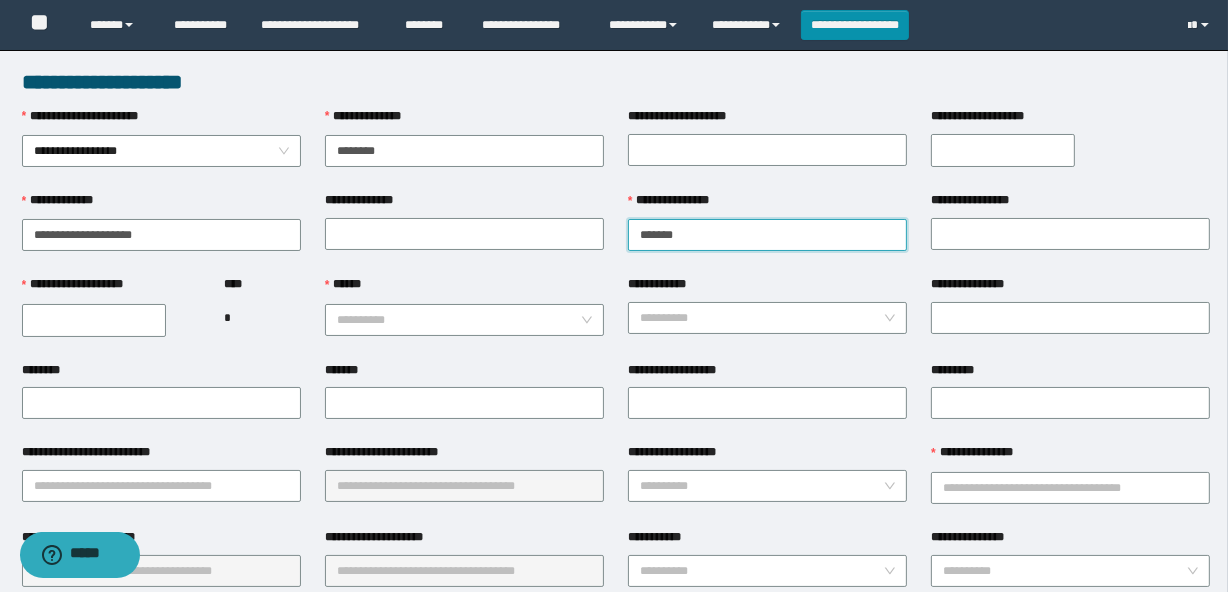 type on "*******" 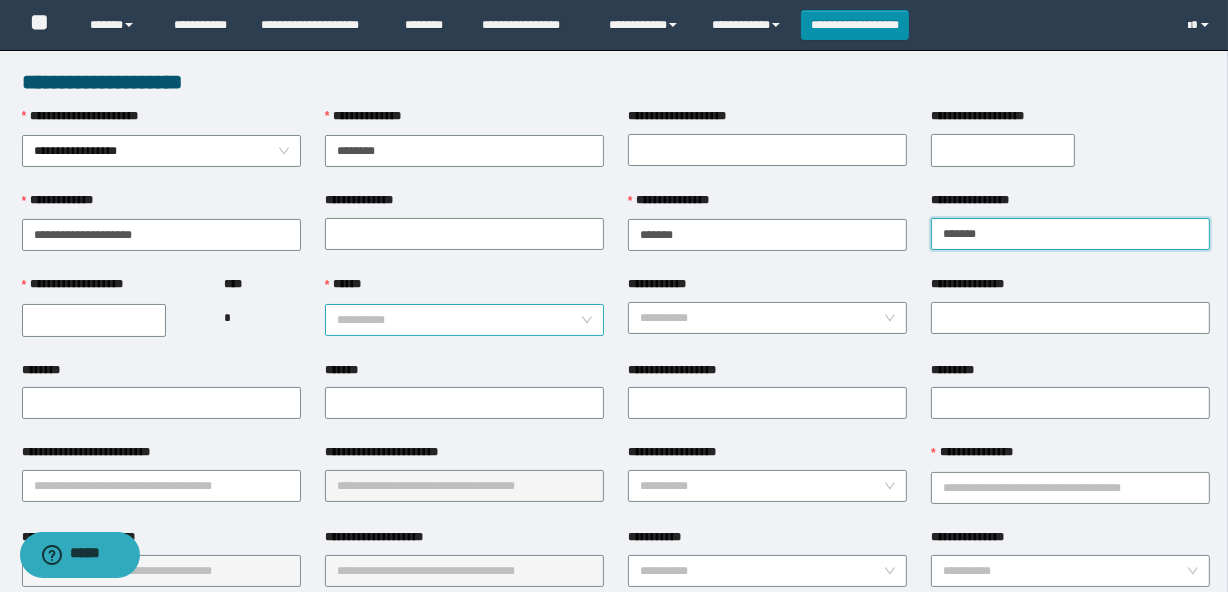 type on "*******" 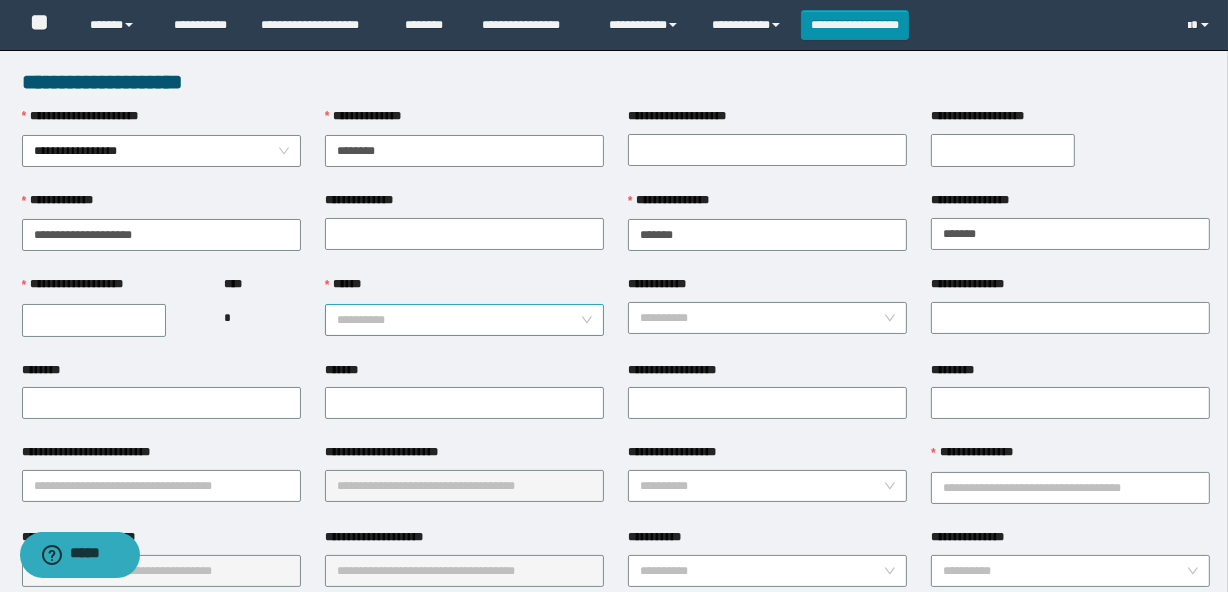 click on "******" at bounding box center [458, 320] 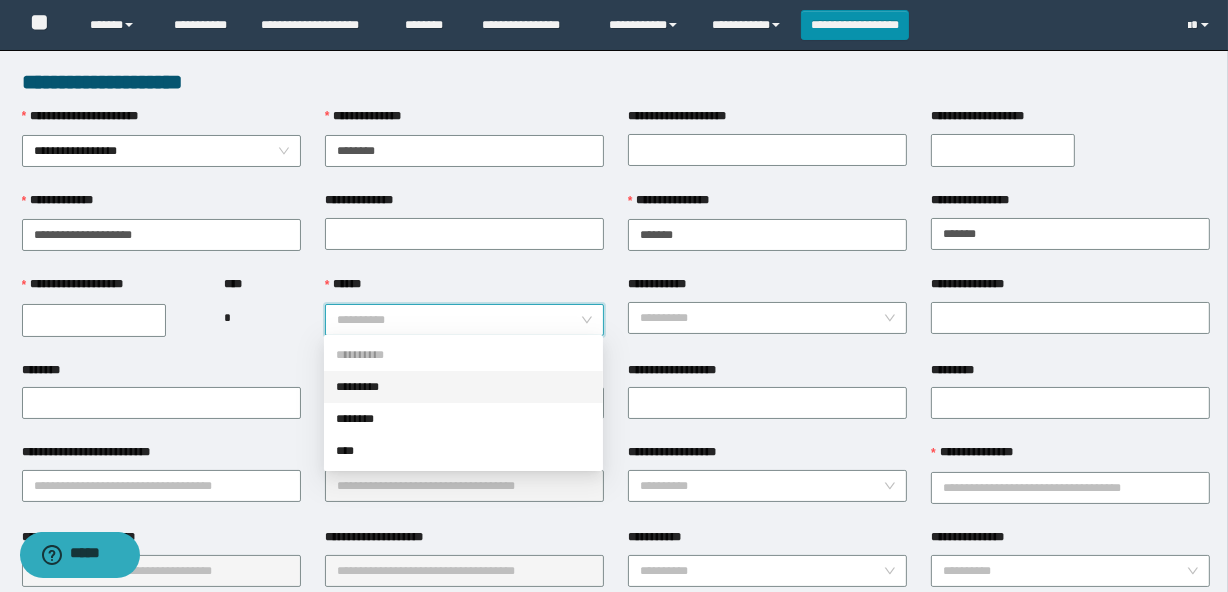 click on "*********" at bounding box center [463, 387] 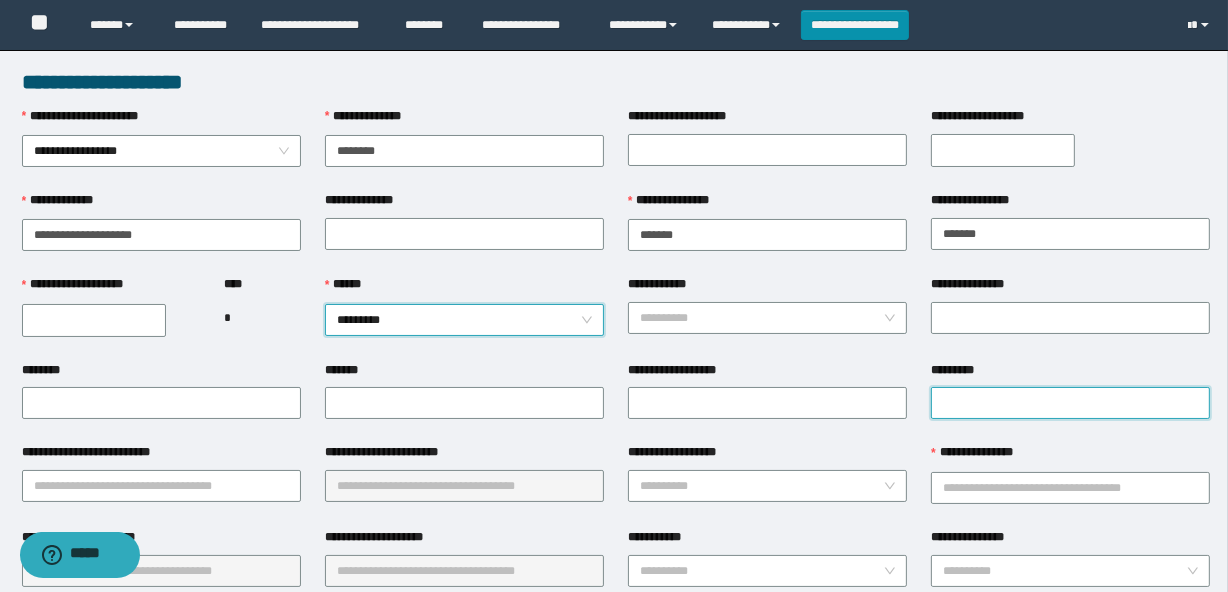 click on "*********" at bounding box center [1070, 403] 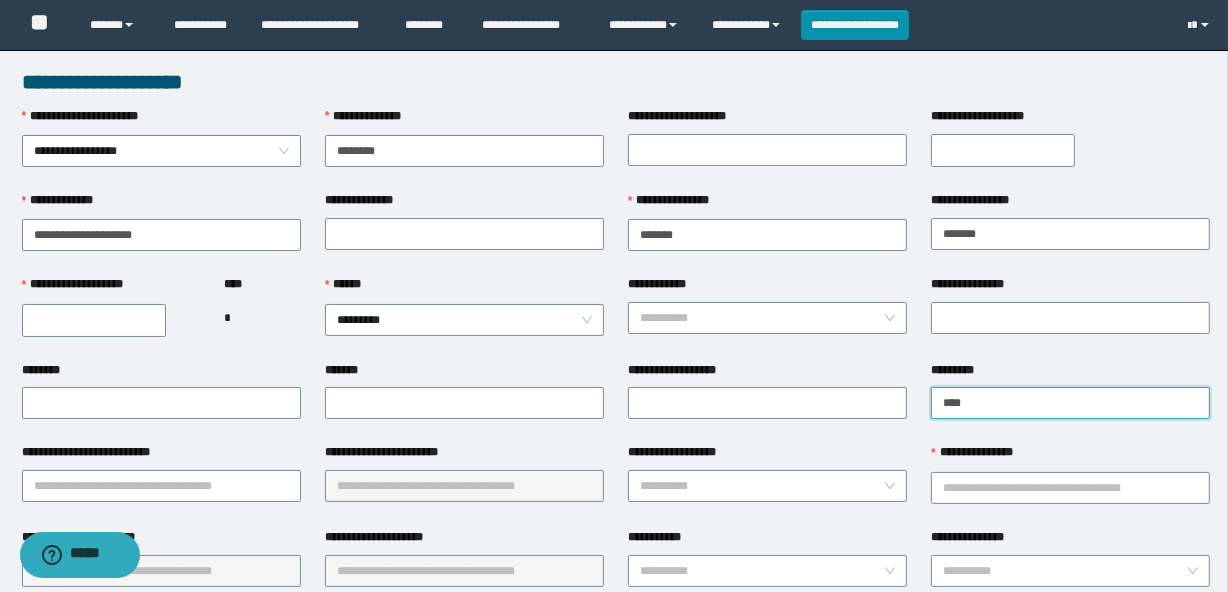 type on "**********" 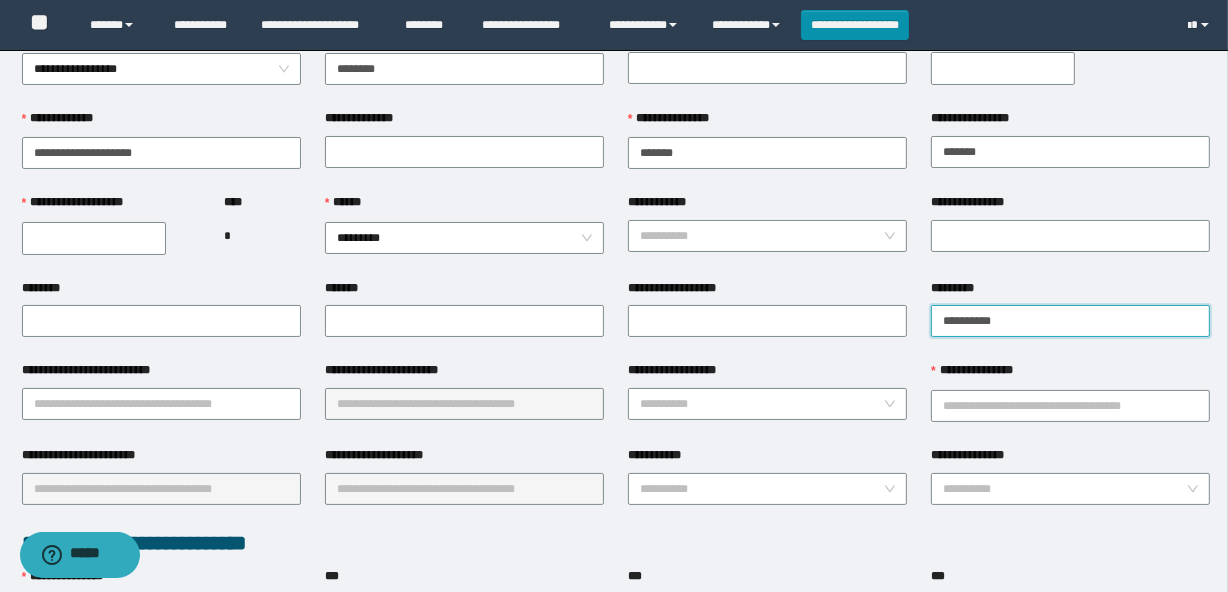 scroll, scrollTop: 90, scrollLeft: 0, axis: vertical 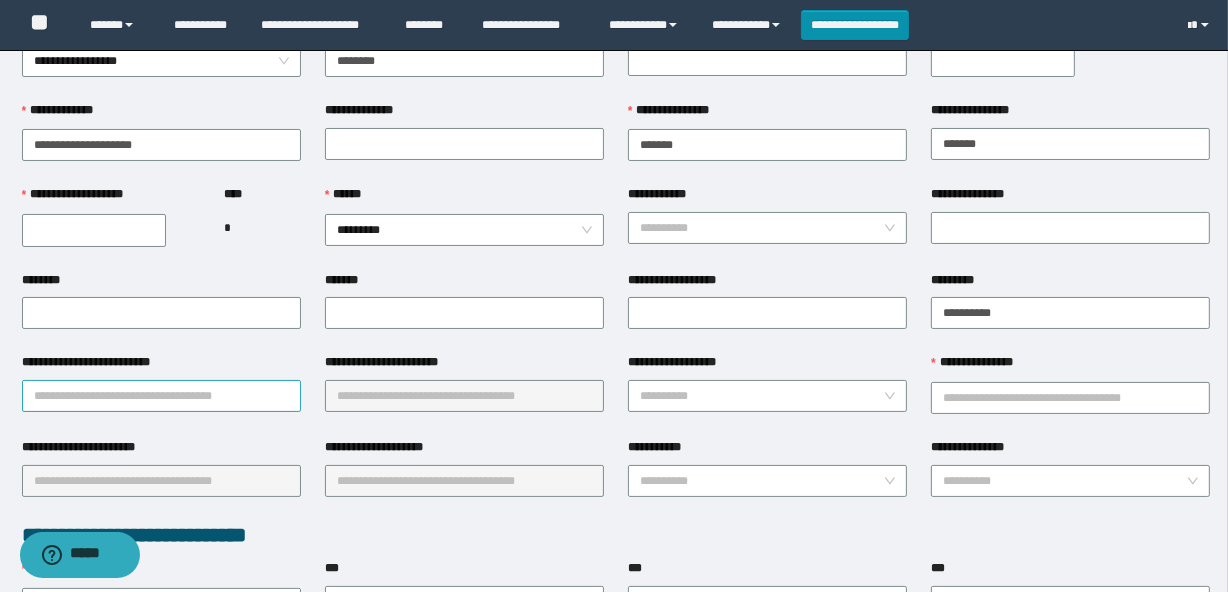 click on "**********" at bounding box center (161, 396) 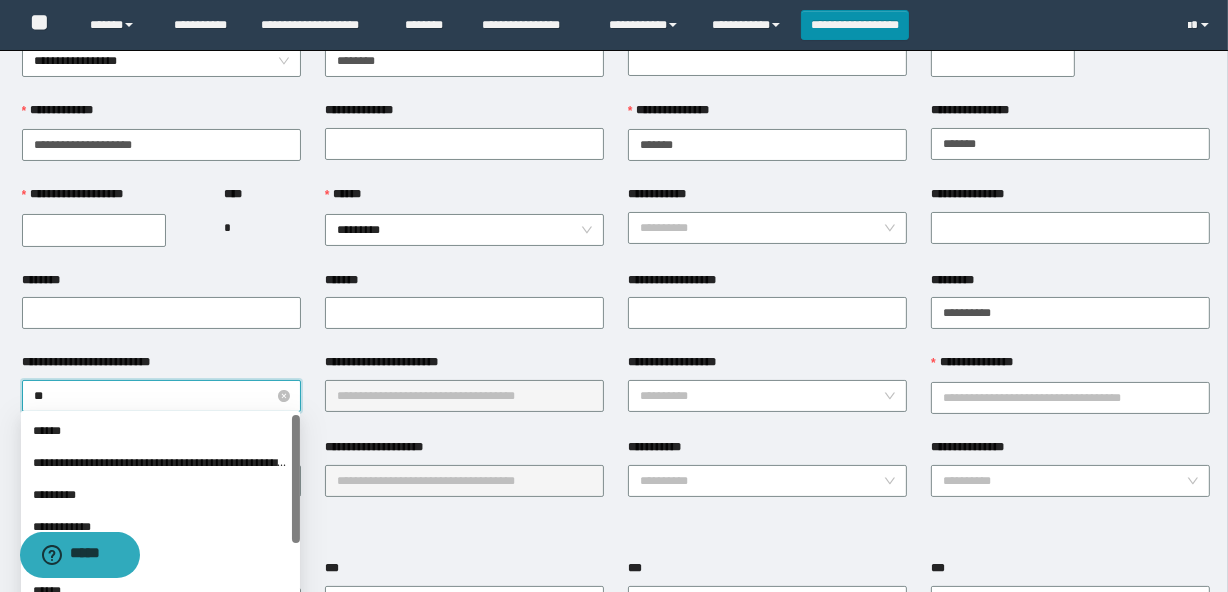 type on "***" 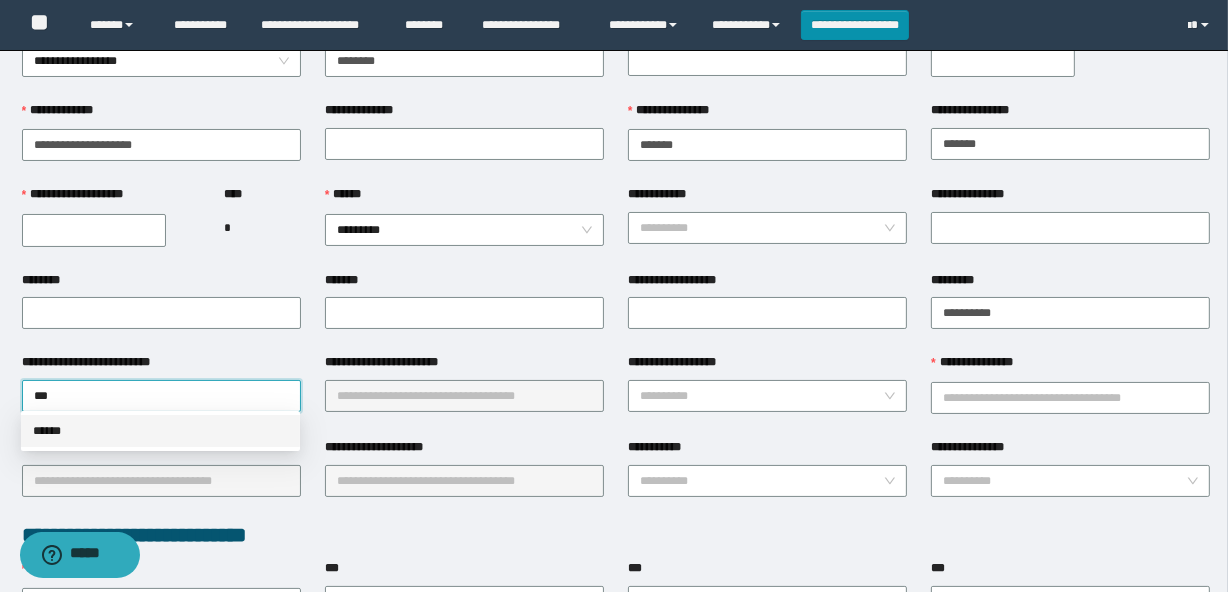 click on "******" at bounding box center (160, 431) 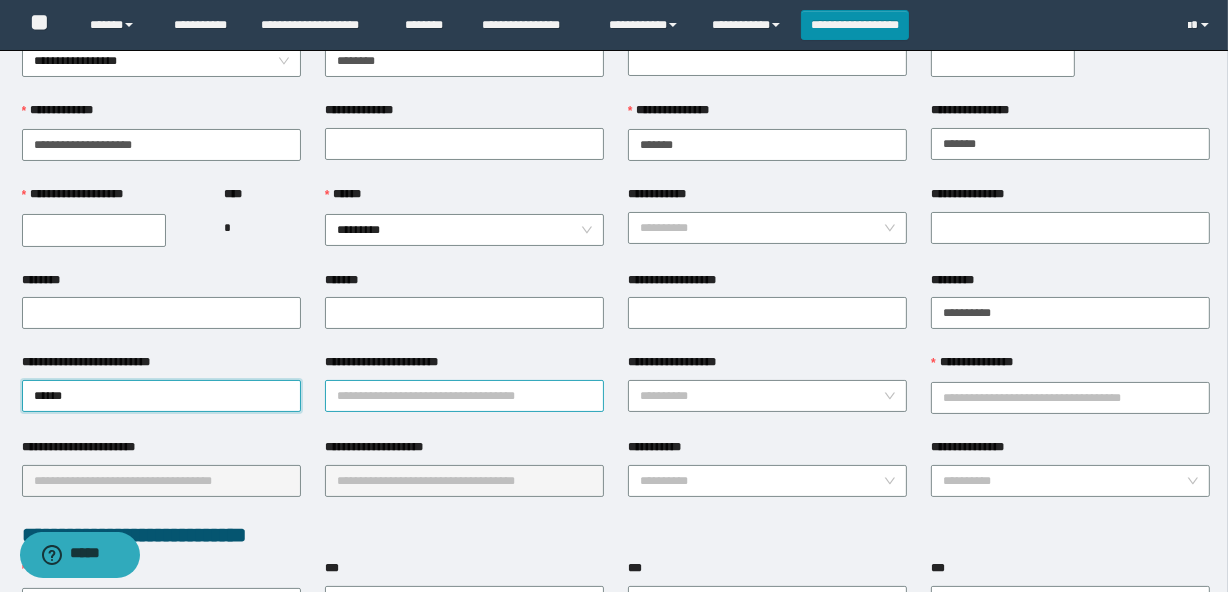 click on "**********" at bounding box center (464, 396) 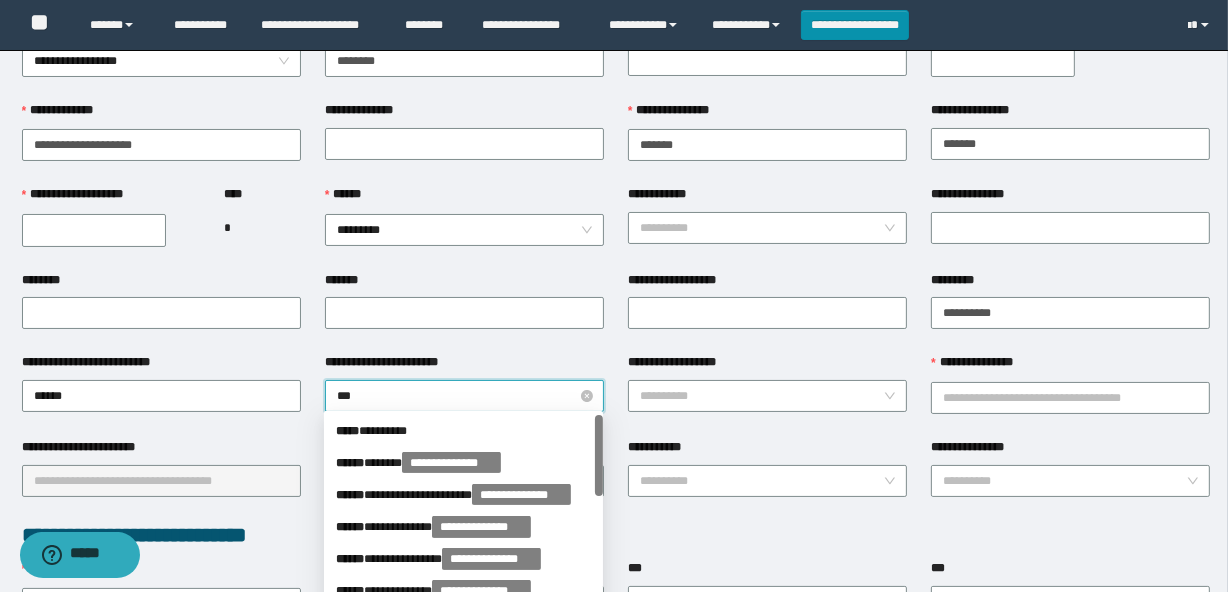 type on "****" 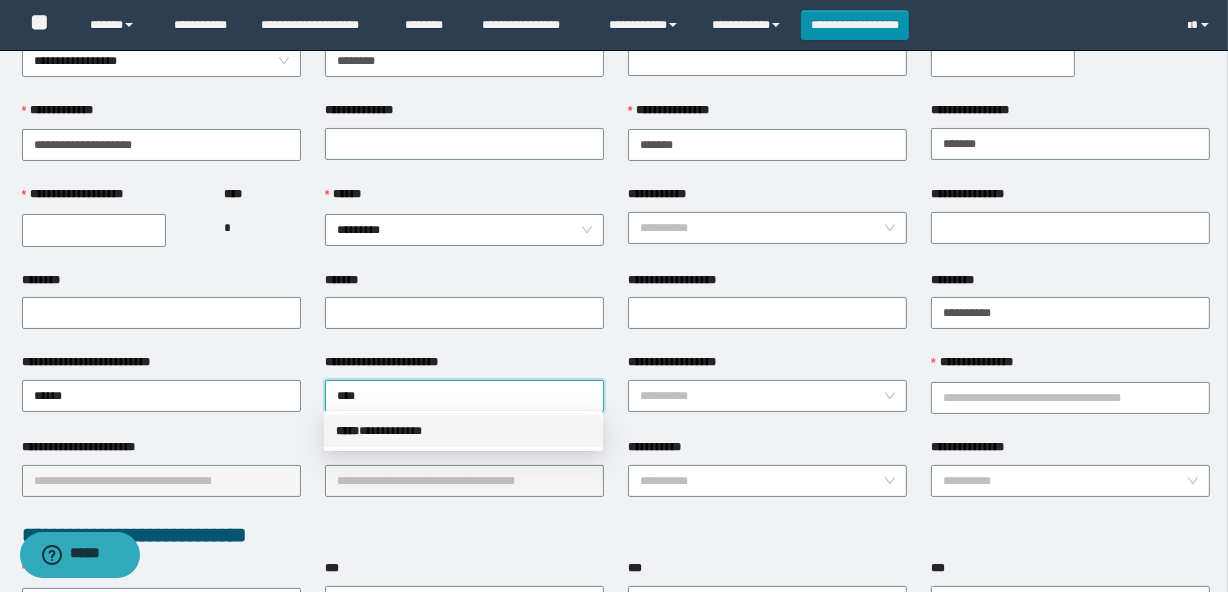 click on "**********" at bounding box center (463, 431) 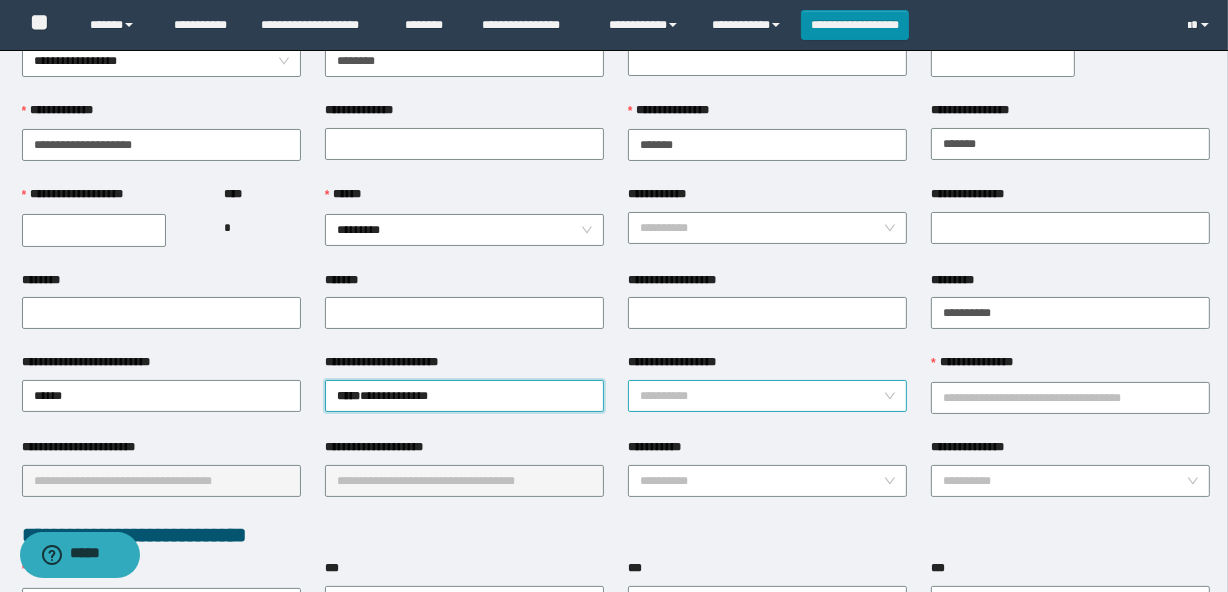 click on "**********" at bounding box center [761, 396] 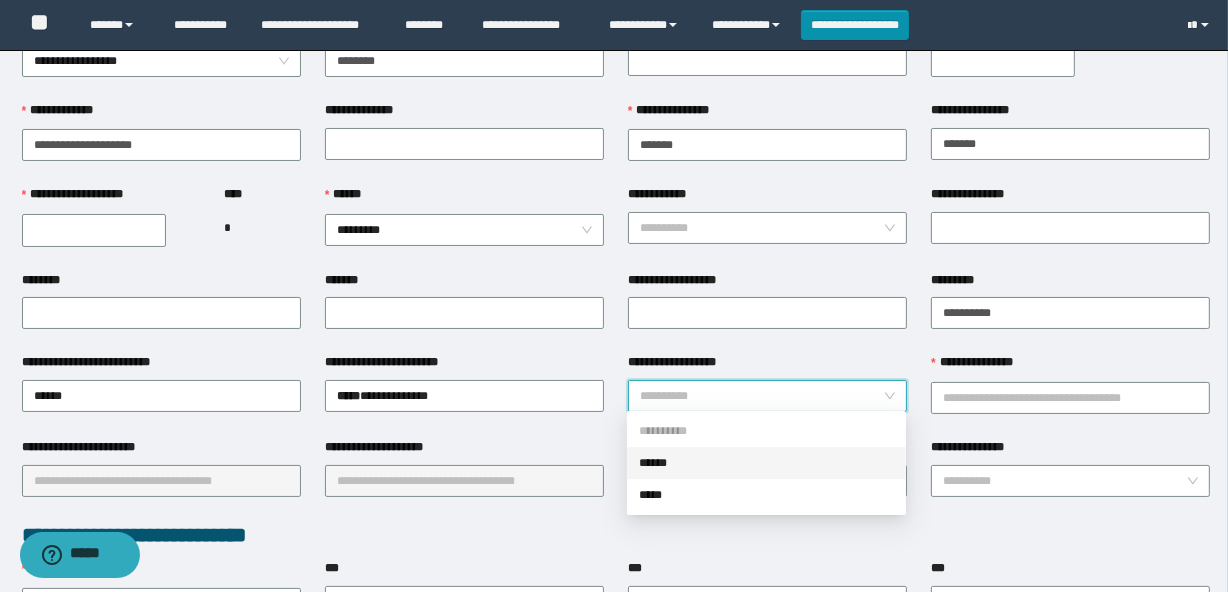 click on "******" at bounding box center [766, 463] 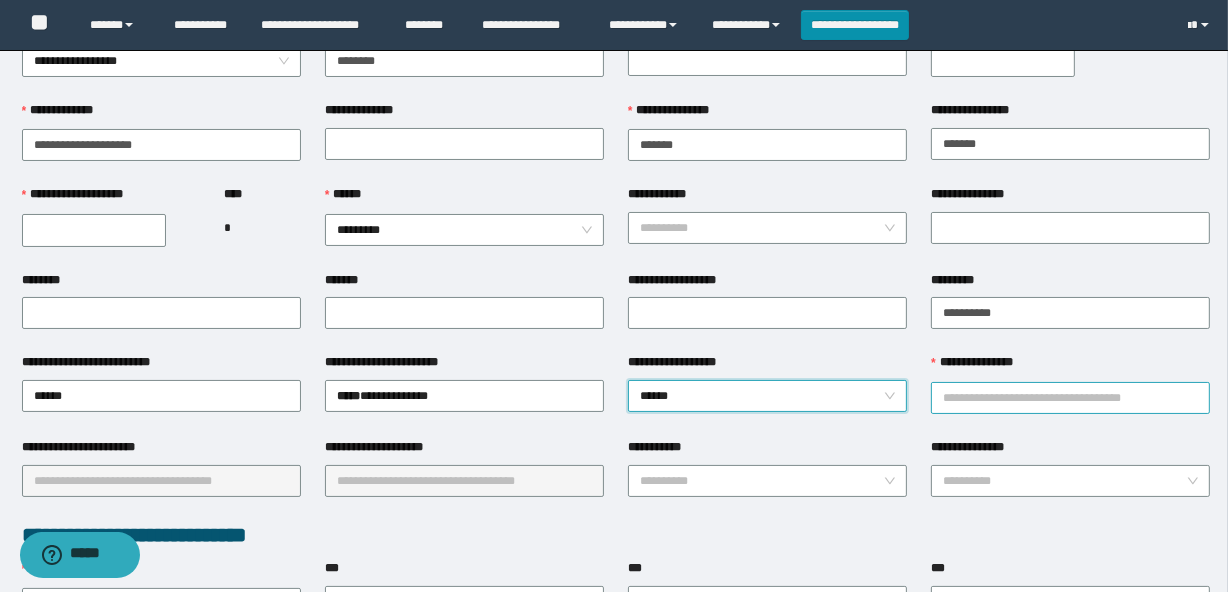 click on "**********" at bounding box center (1070, 398) 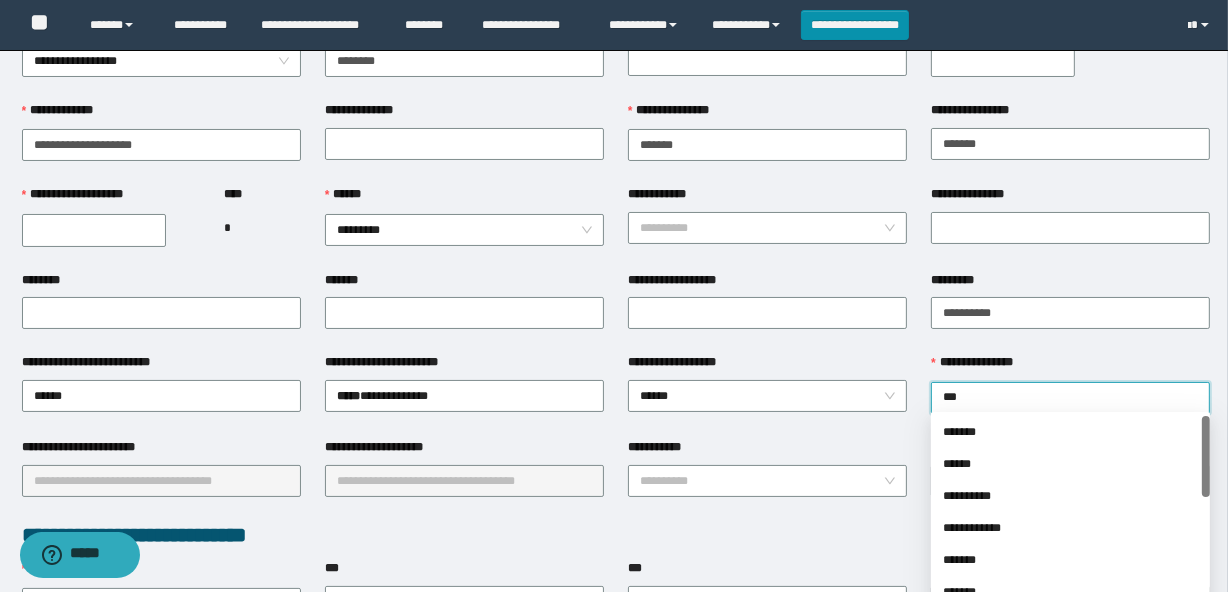 type on "****" 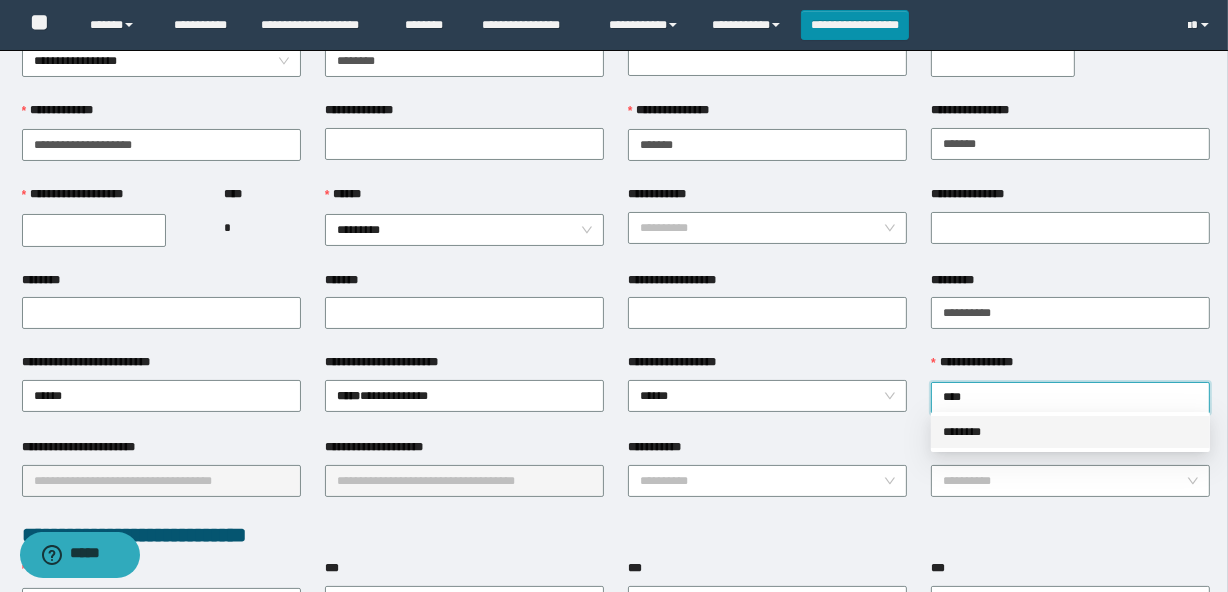 click on "********" at bounding box center [1070, 432] 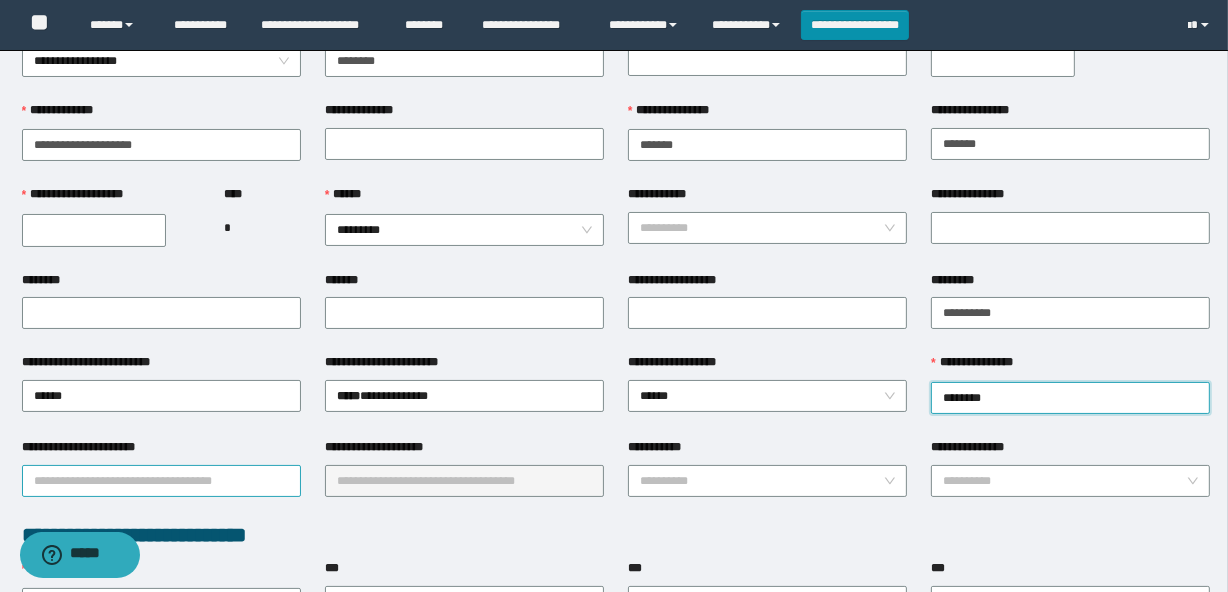 click on "**********" at bounding box center (161, 481) 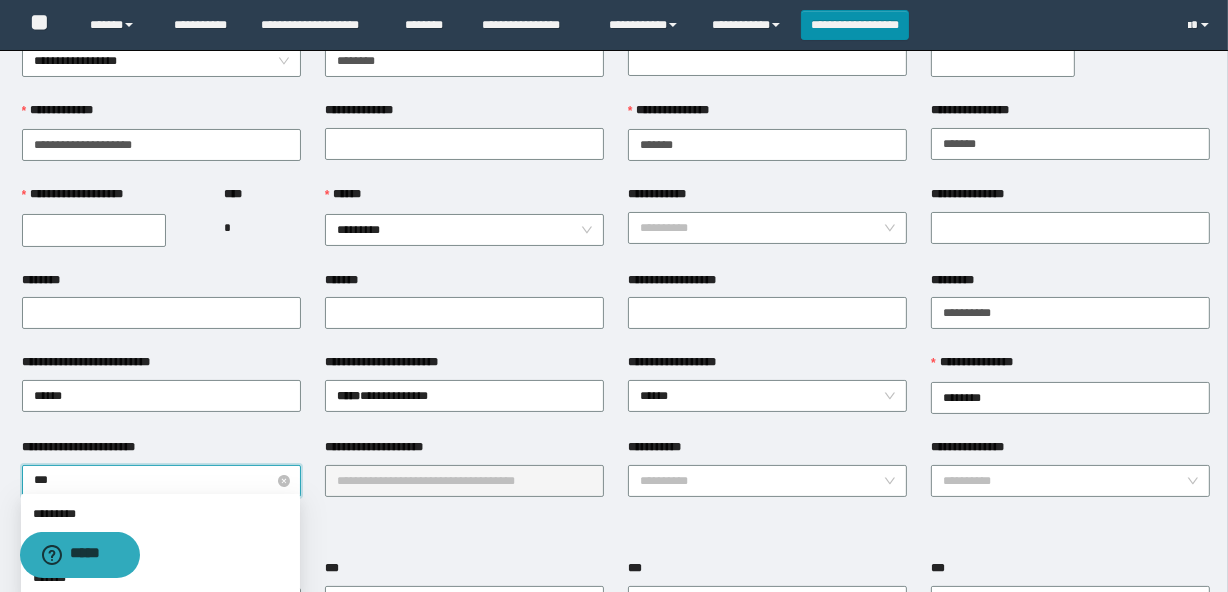 type on "****" 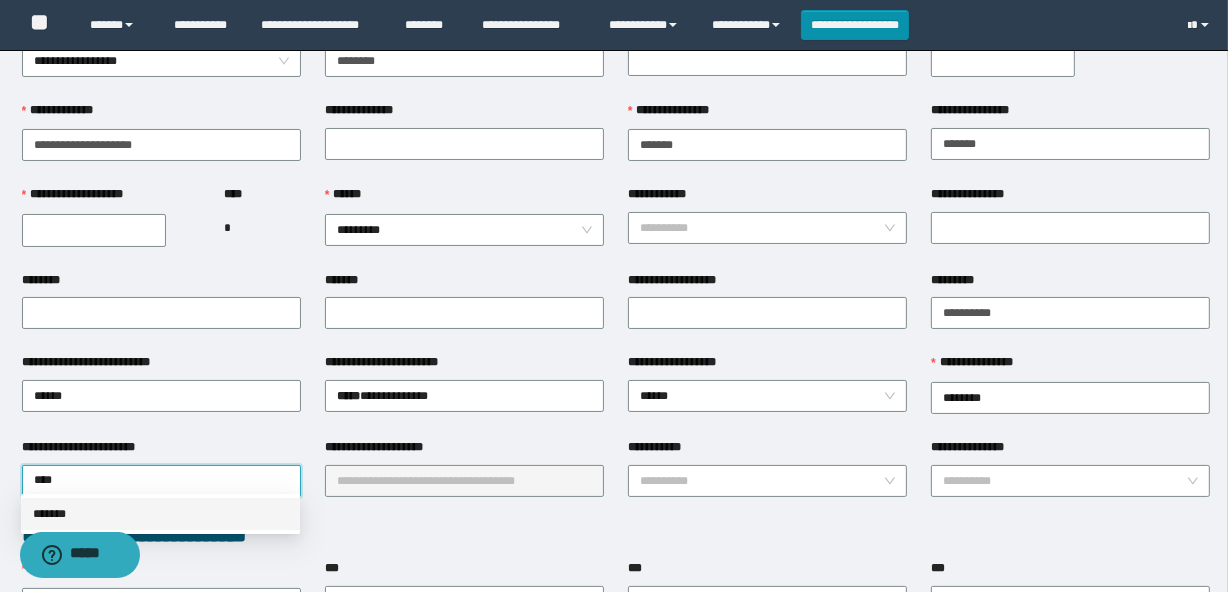 click on "*******" at bounding box center (160, 514) 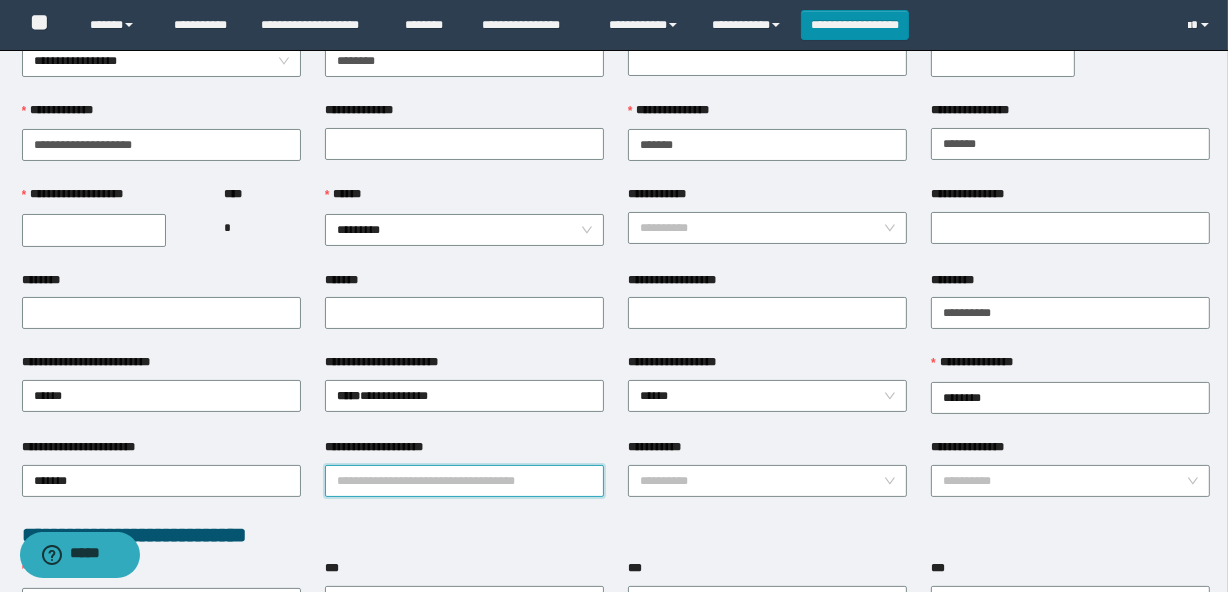 click on "**********" at bounding box center [464, 481] 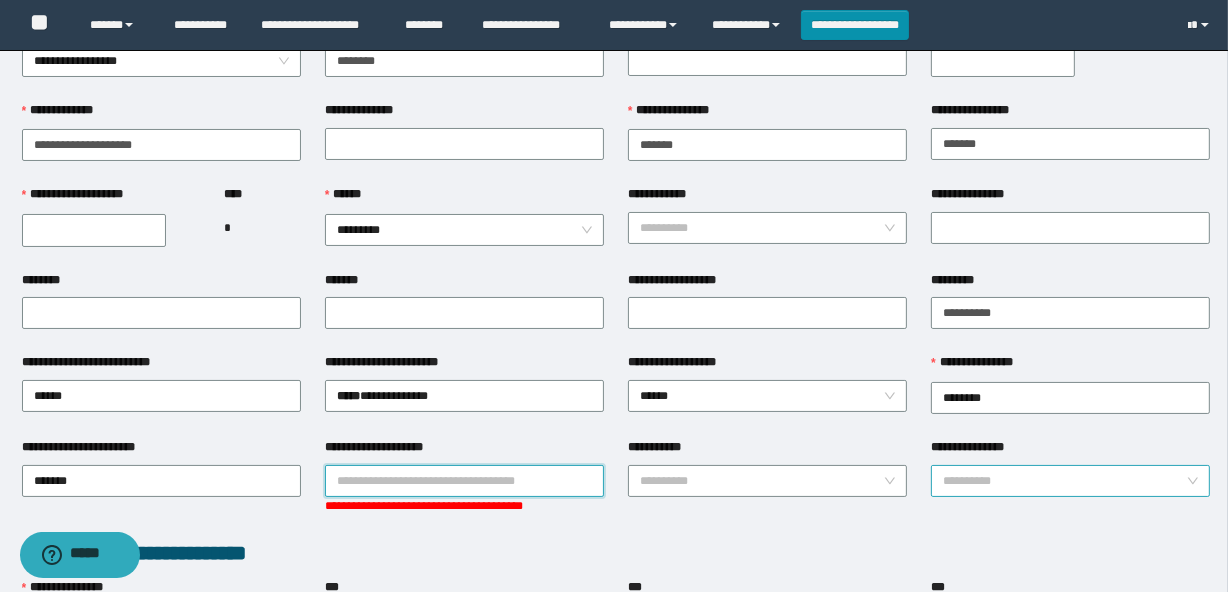 click on "**********" at bounding box center [1064, 481] 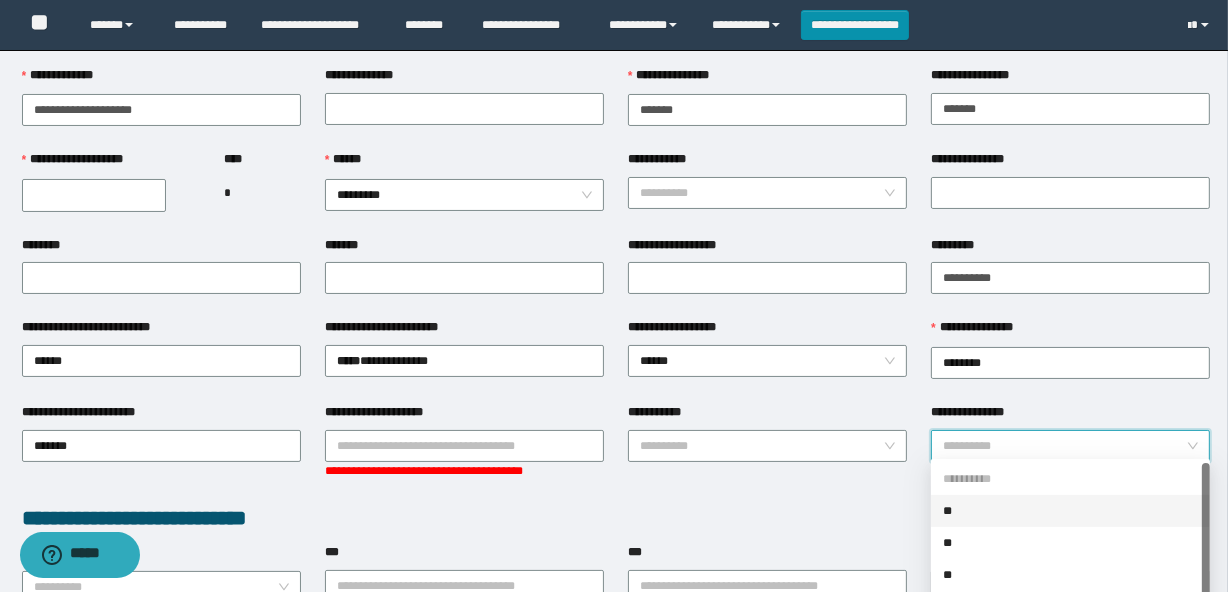 scroll, scrollTop: 272, scrollLeft: 0, axis: vertical 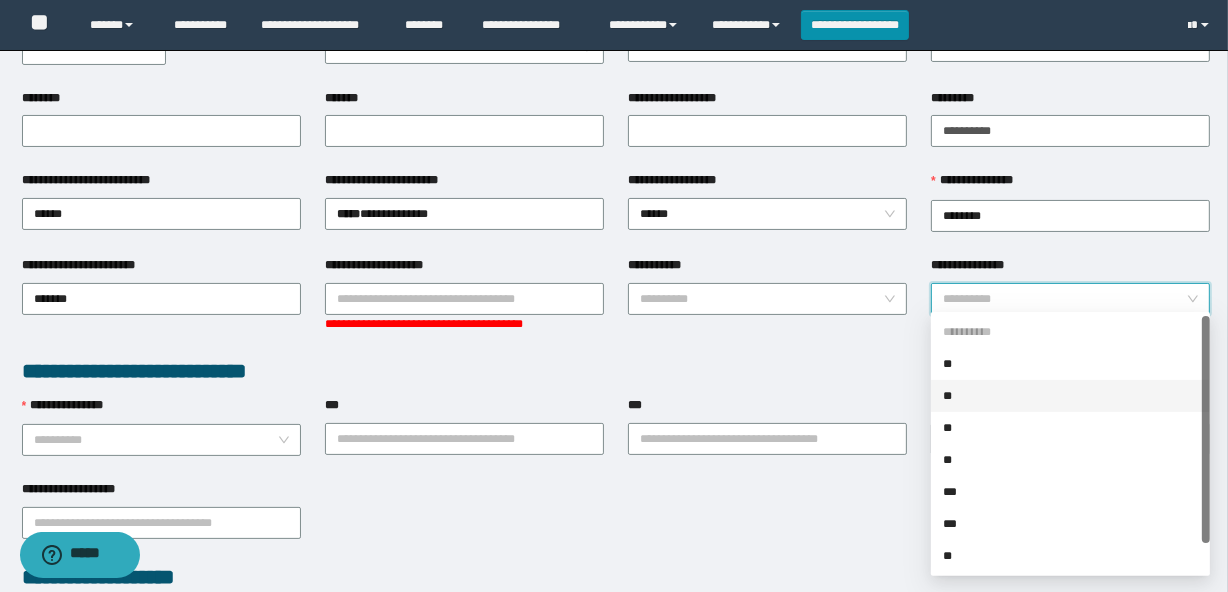 click on "**********" at bounding box center [616, 578] 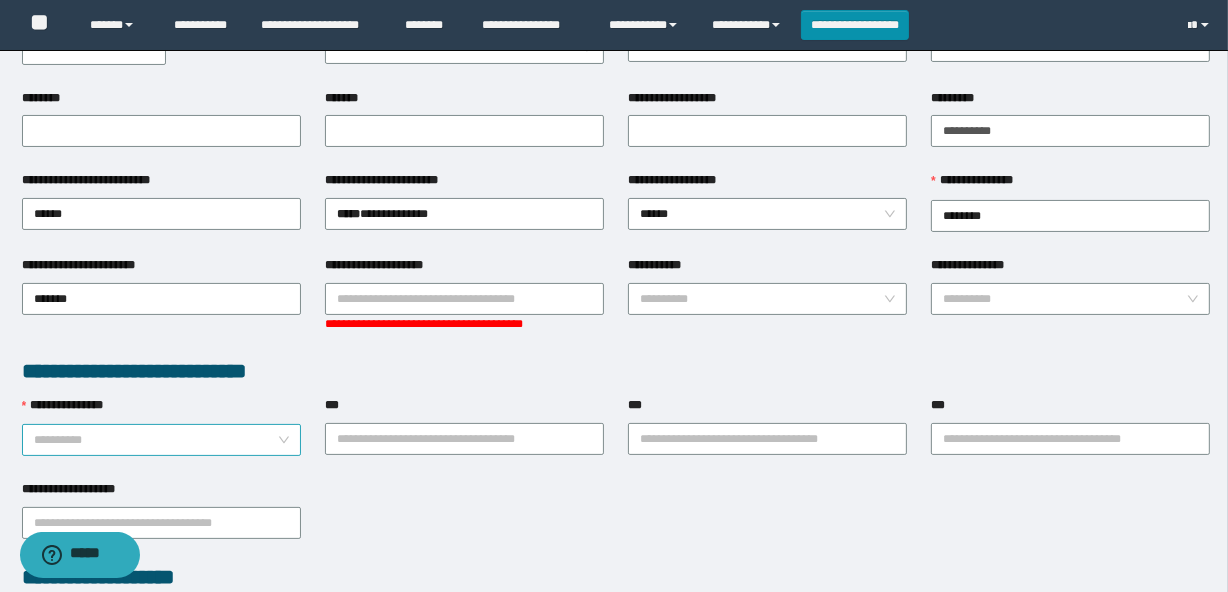 click on "**********" at bounding box center [155, 440] 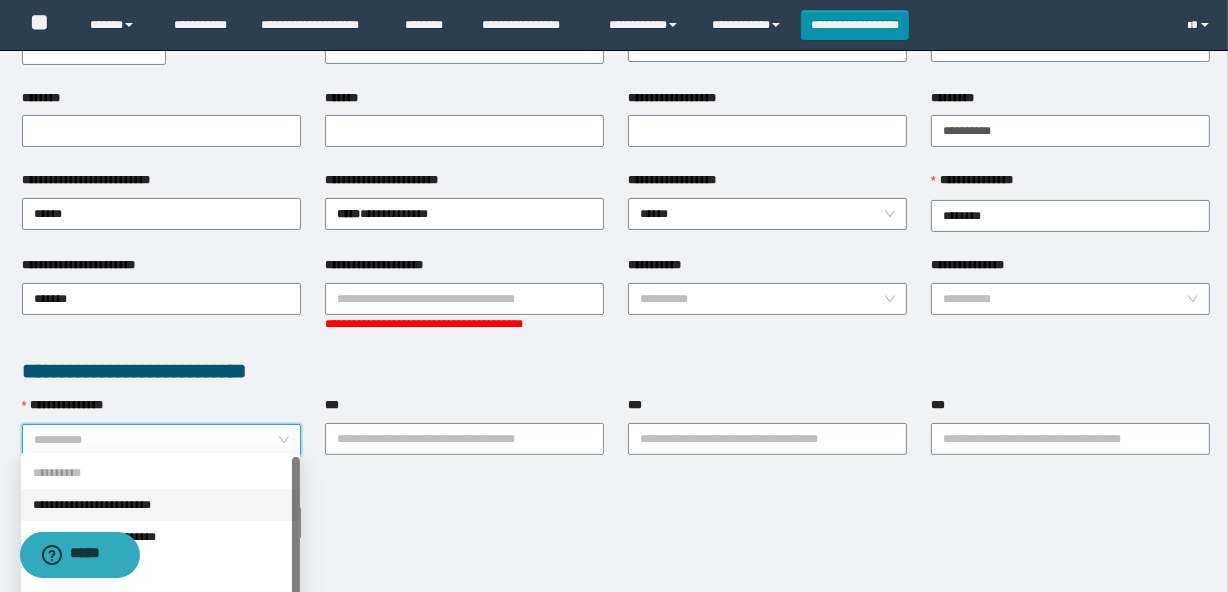click on "**********" at bounding box center [160, 505] 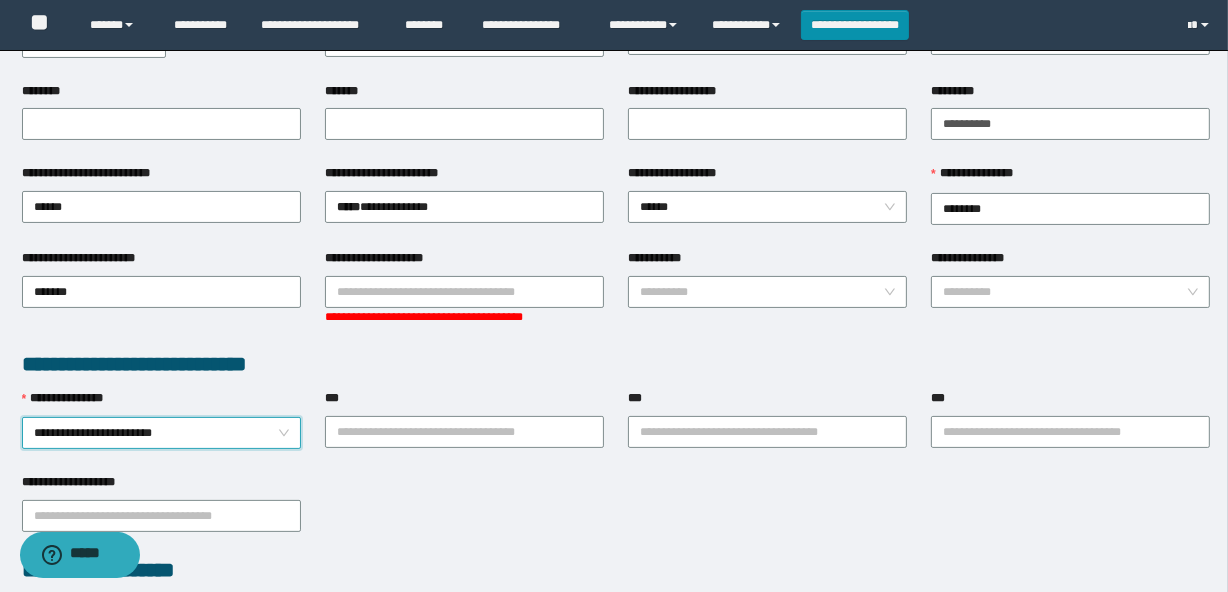 scroll, scrollTop: 90, scrollLeft: 0, axis: vertical 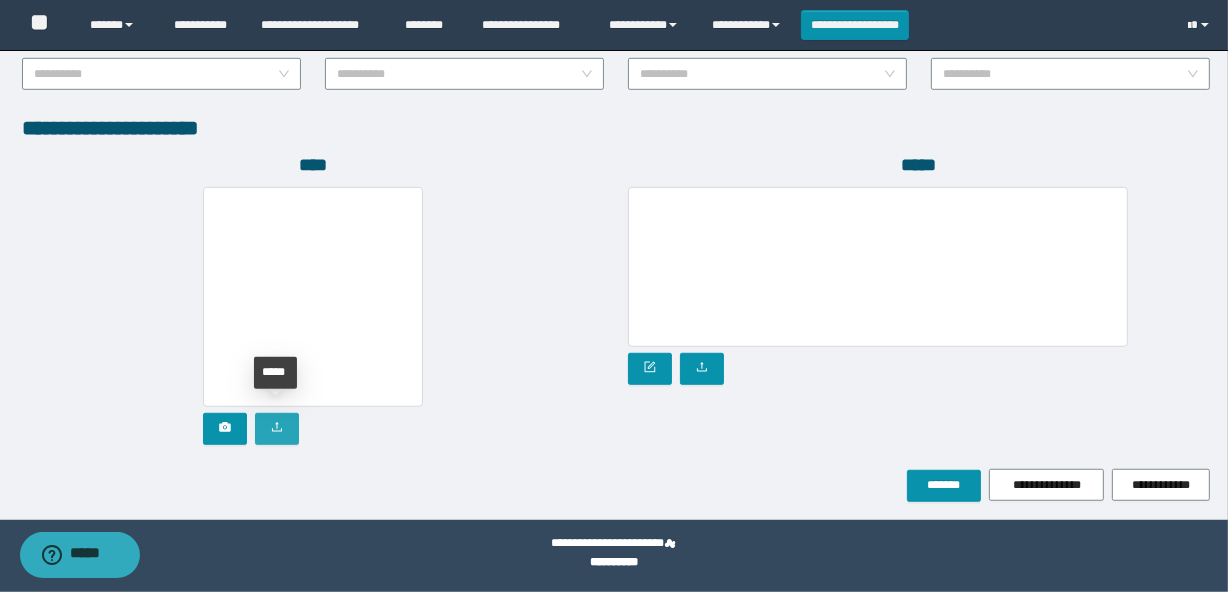 click at bounding box center [277, 429] 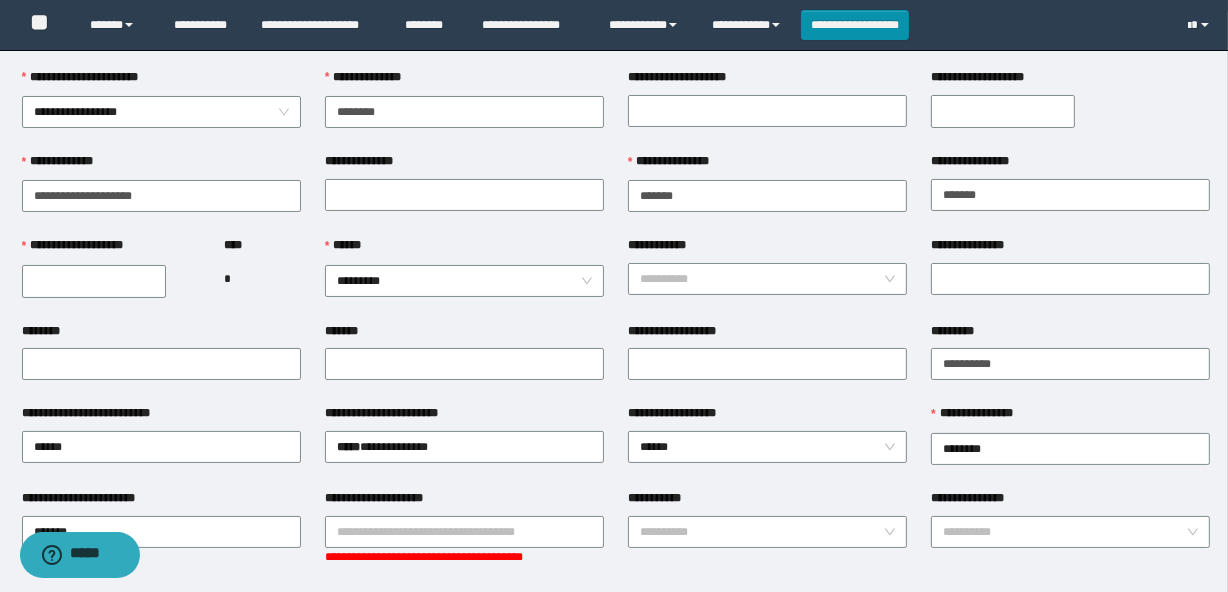 scroll, scrollTop: 0, scrollLeft: 0, axis: both 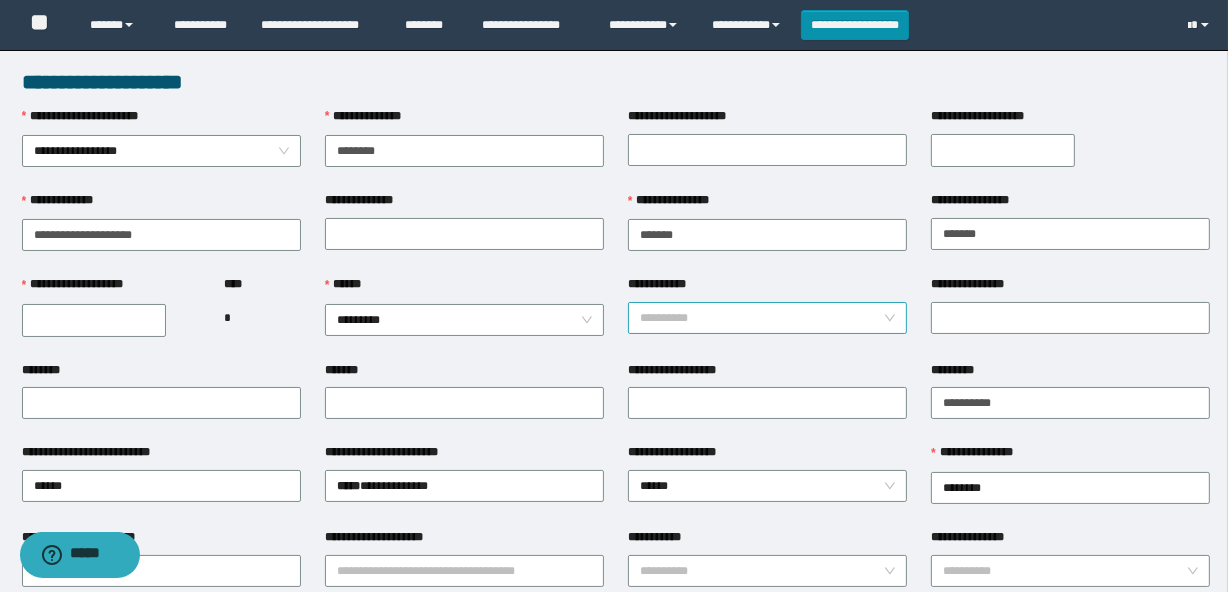 click on "**********" at bounding box center [761, 318] 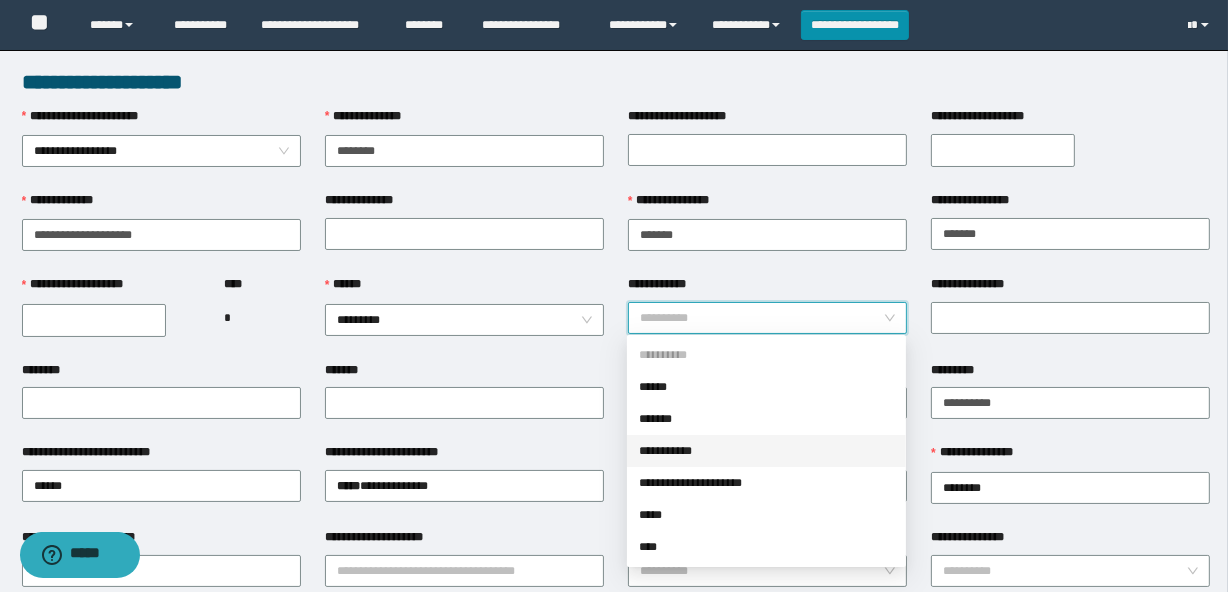 click on "**********" at bounding box center (766, 451) 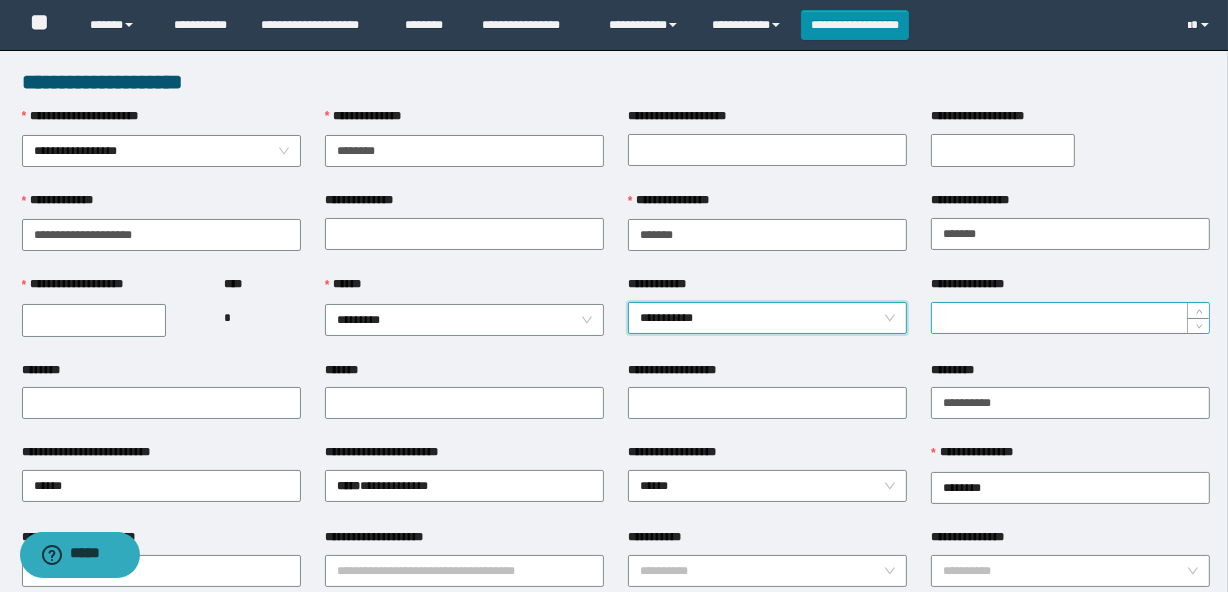 click on "**********" at bounding box center [1070, 318] 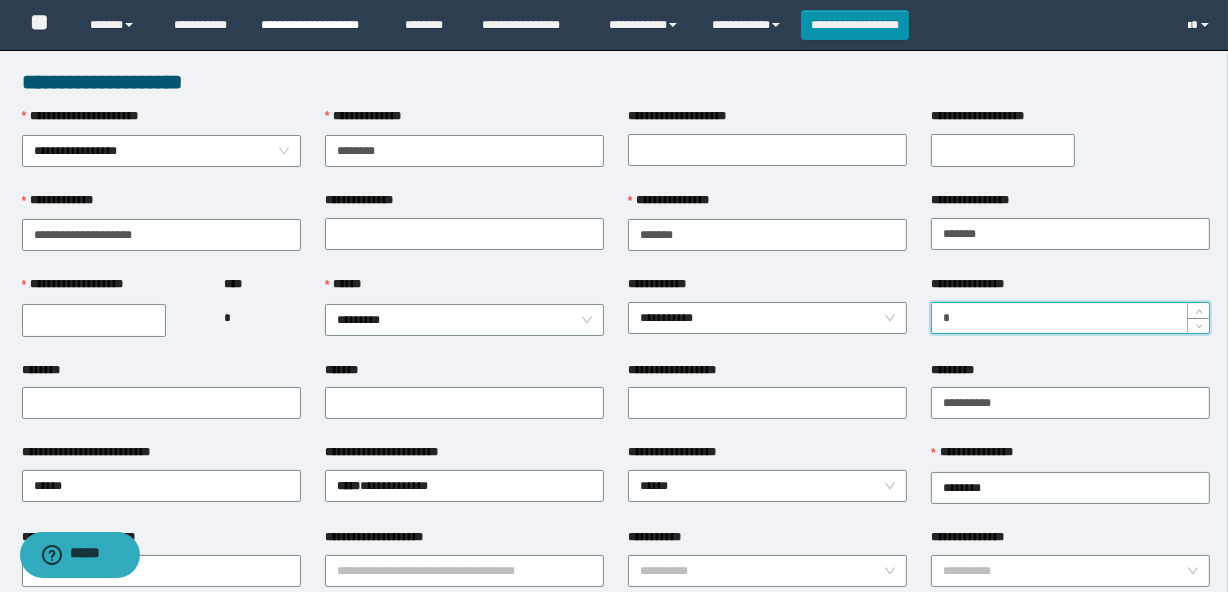 type on "*" 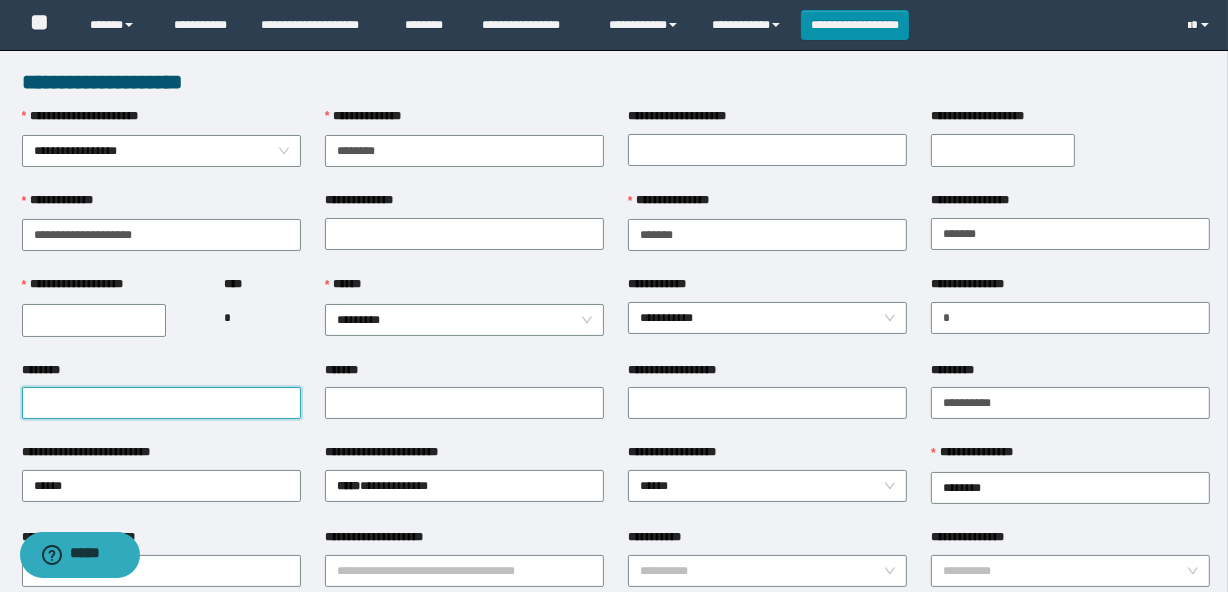 click on "********" at bounding box center (161, 403) 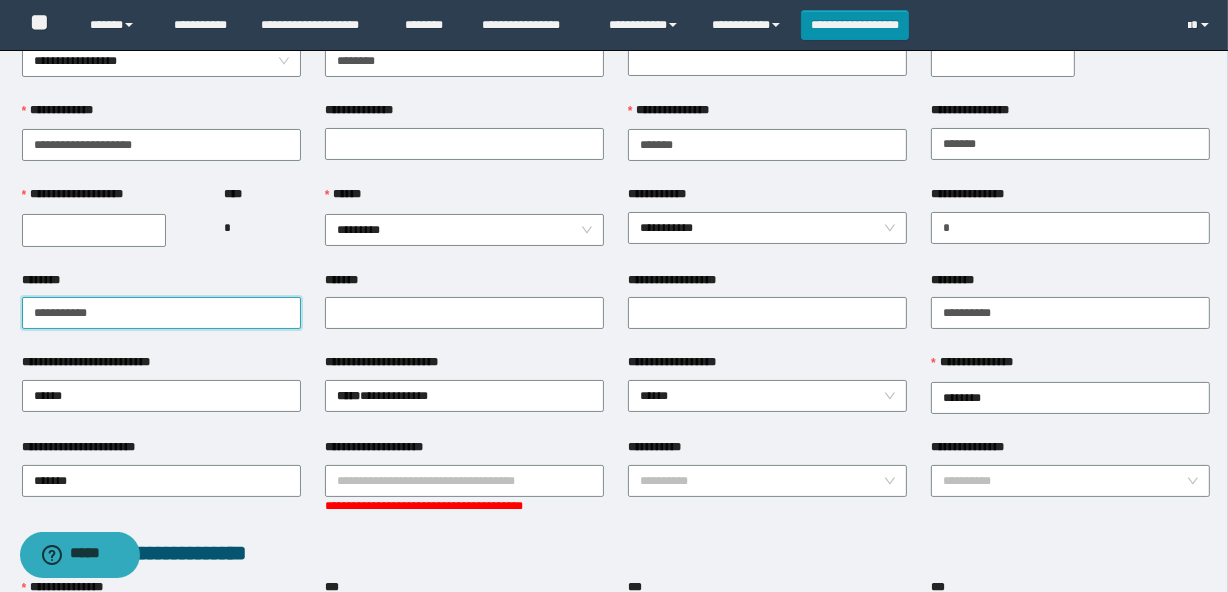 scroll, scrollTop: 90, scrollLeft: 0, axis: vertical 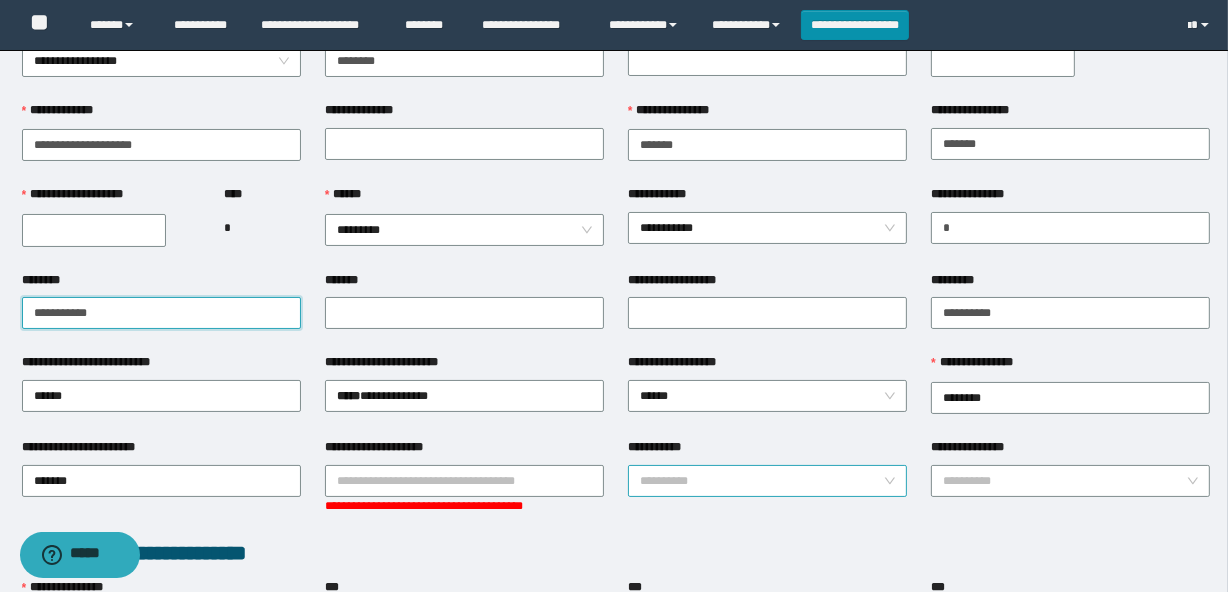type on "**********" 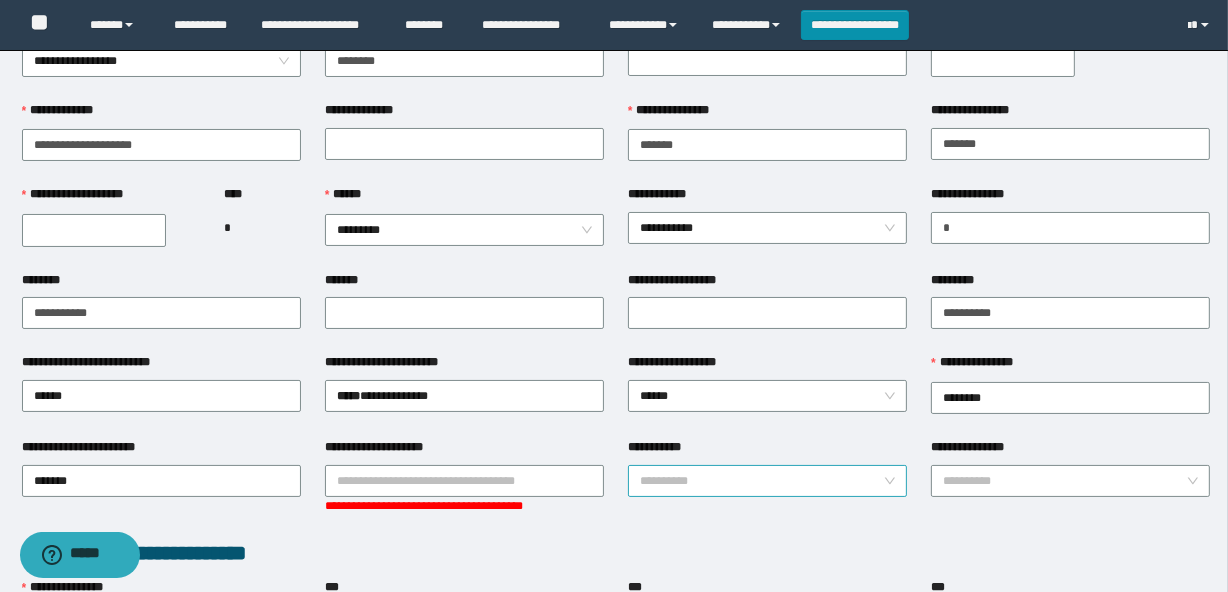 click on "**********" at bounding box center (761, 481) 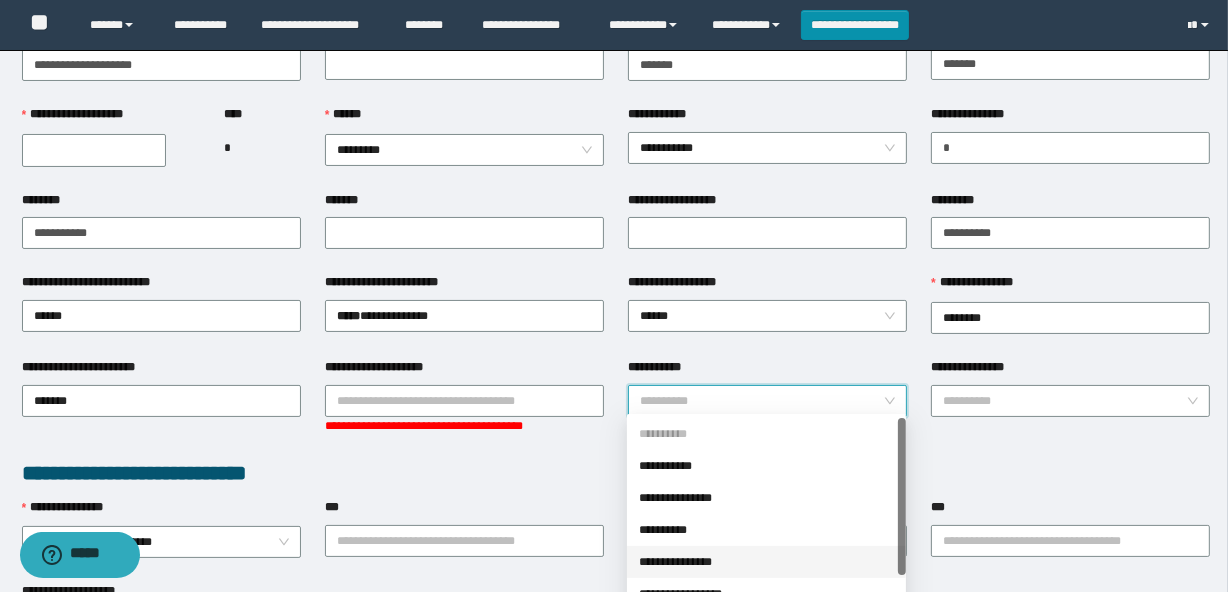 scroll, scrollTop: 272, scrollLeft: 0, axis: vertical 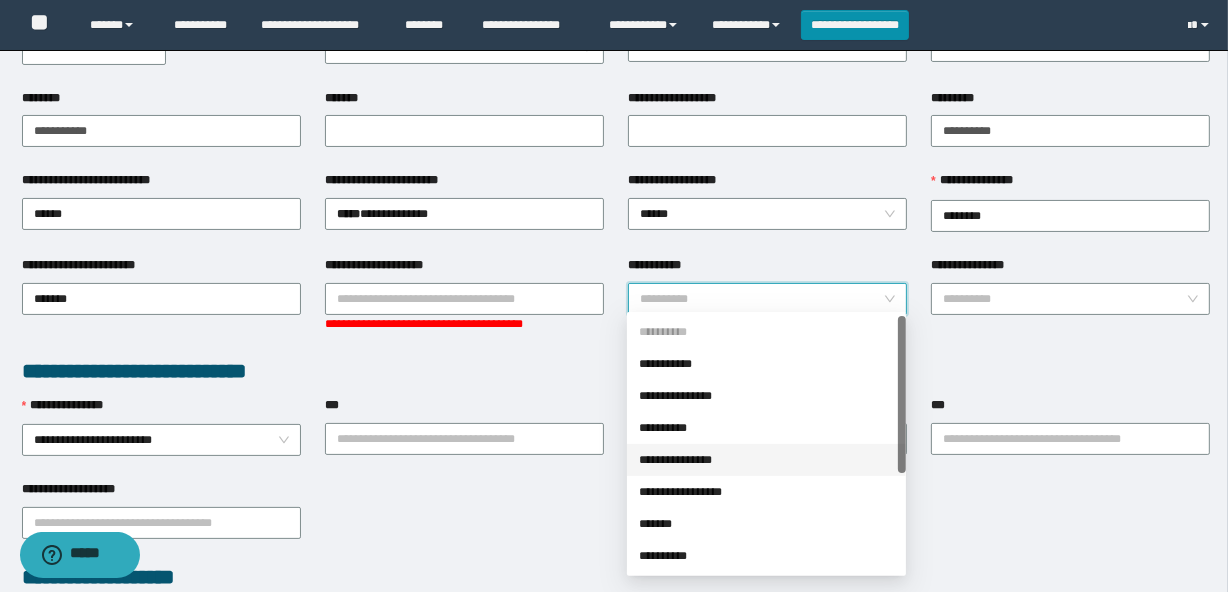 click on "**********" at bounding box center (766, 460) 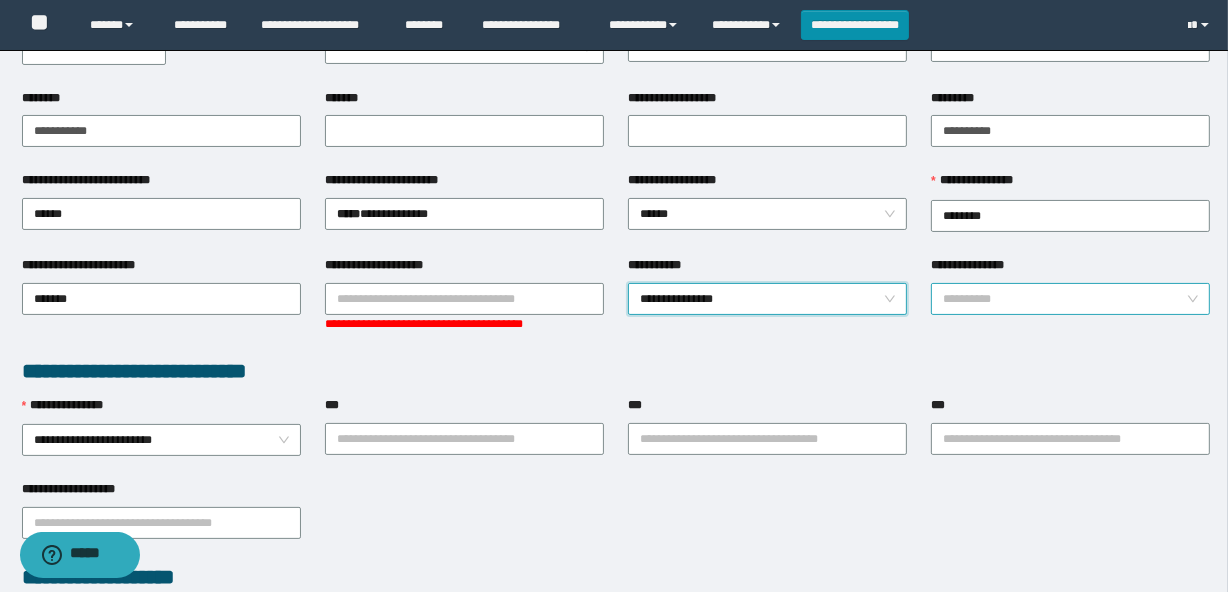 click on "**********" at bounding box center [1064, 299] 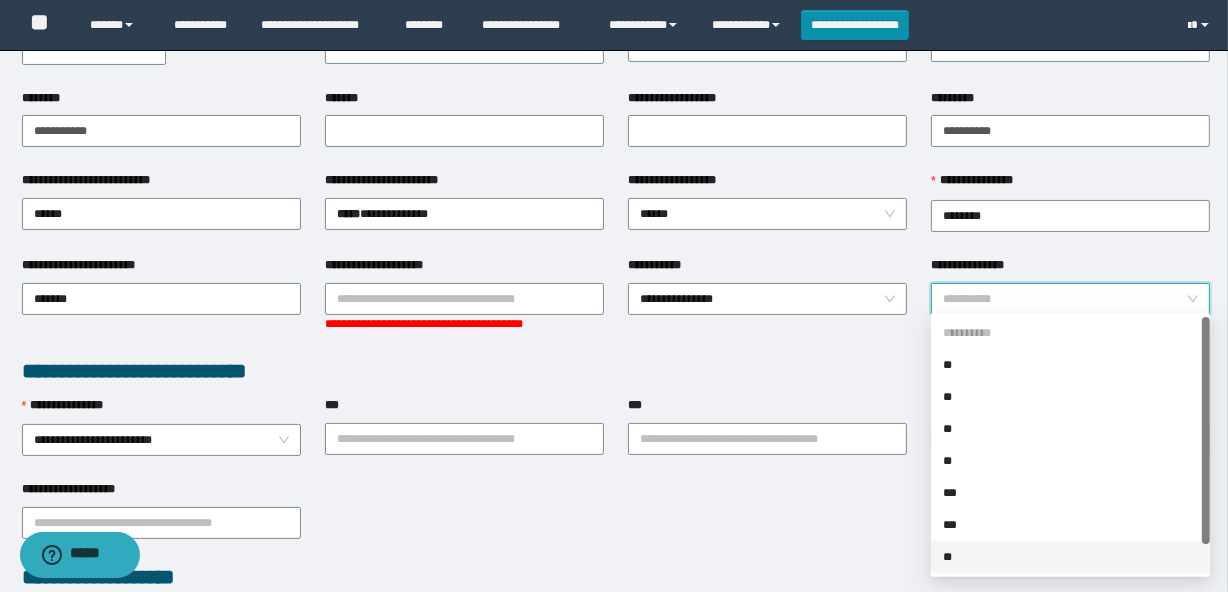 drag, startPoint x: 961, startPoint y: 557, endPoint x: 924, endPoint y: 540, distance: 40.718548 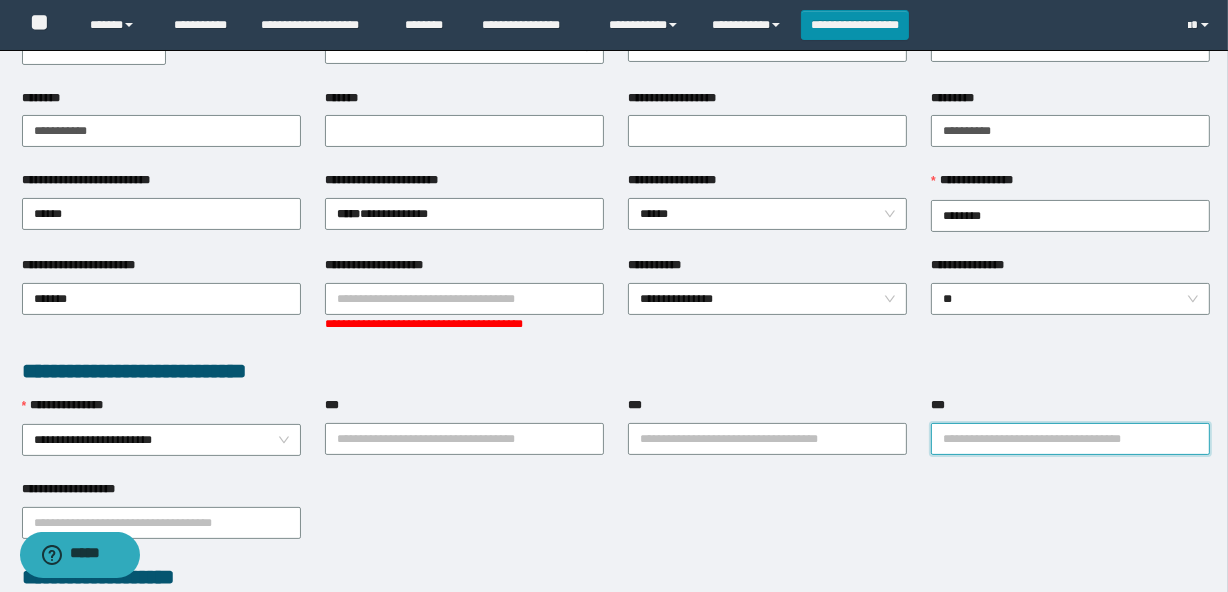 click on "***" at bounding box center (1070, 439) 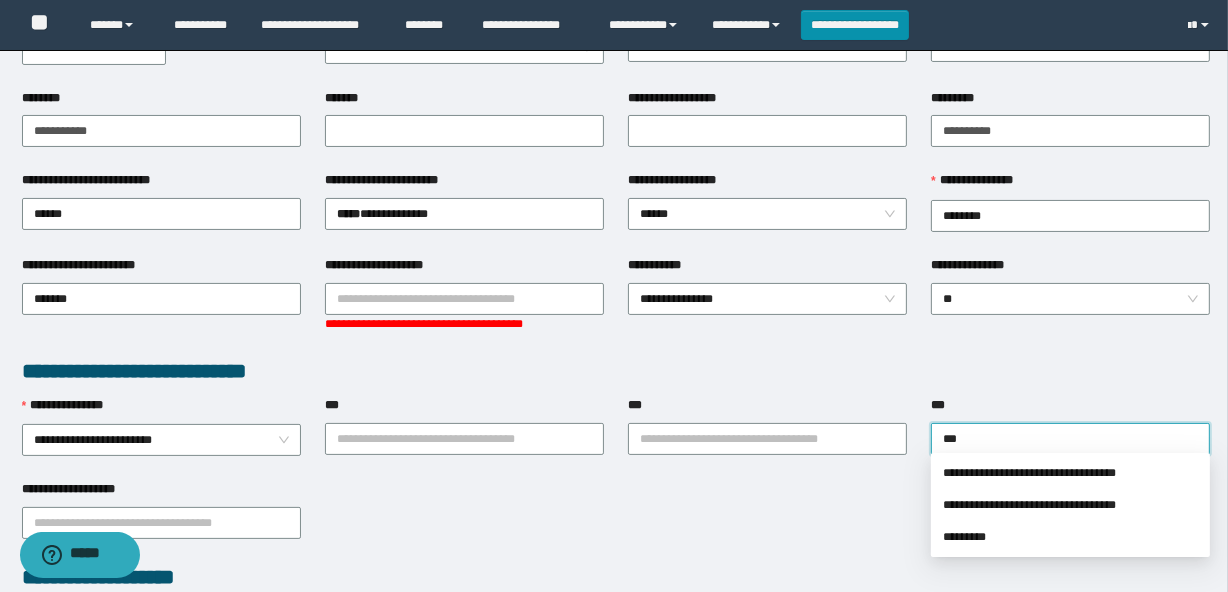 type on "****" 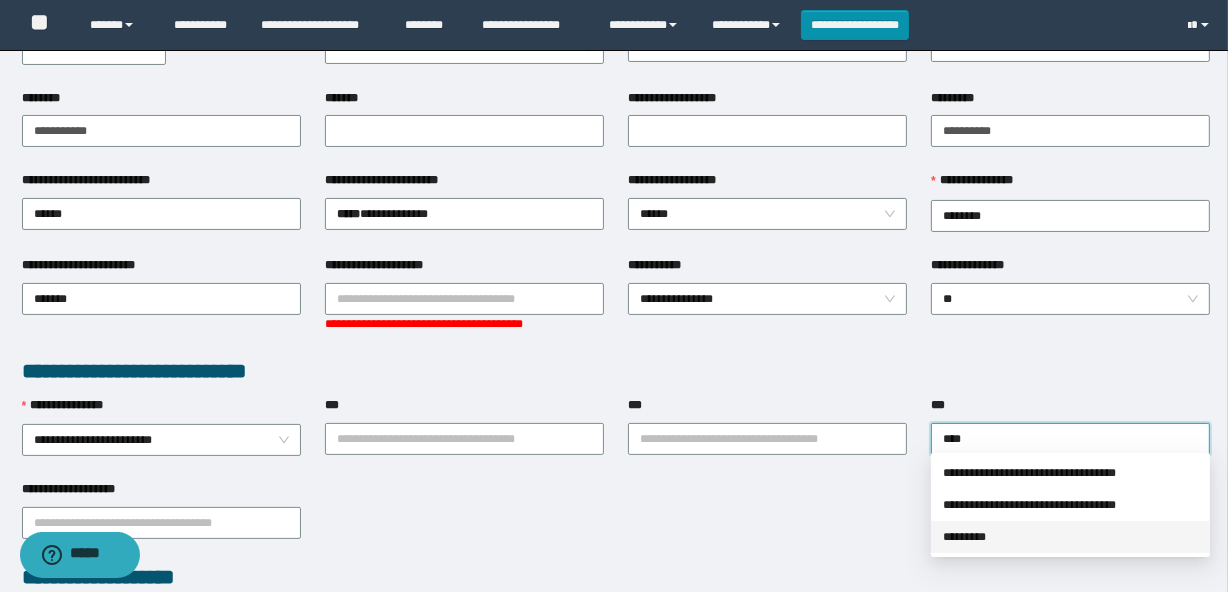 click on "*********" at bounding box center (1070, 537) 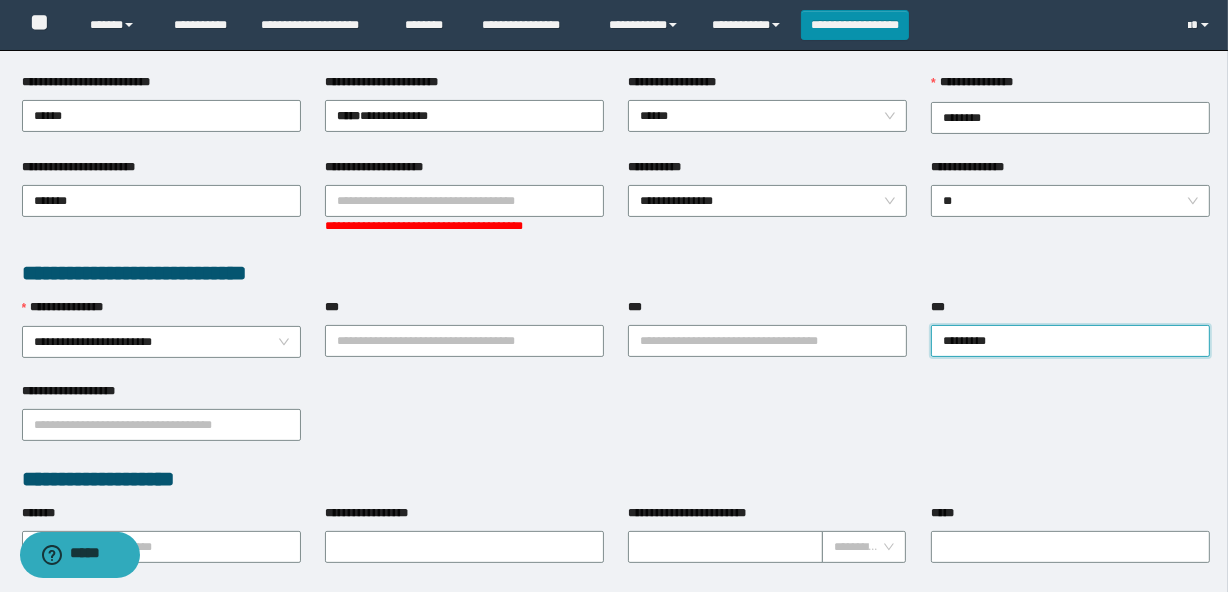 scroll, scrollTop: 454, scrollLeft: 0, axis: vertical 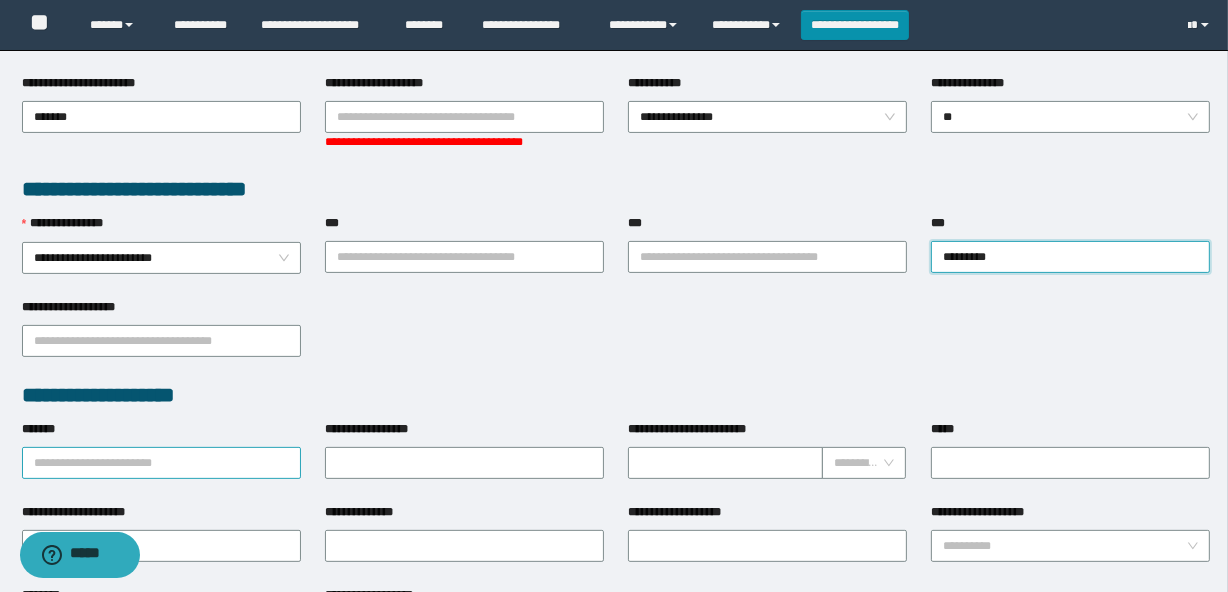 click on "*******" at bounding box center [161, 463] 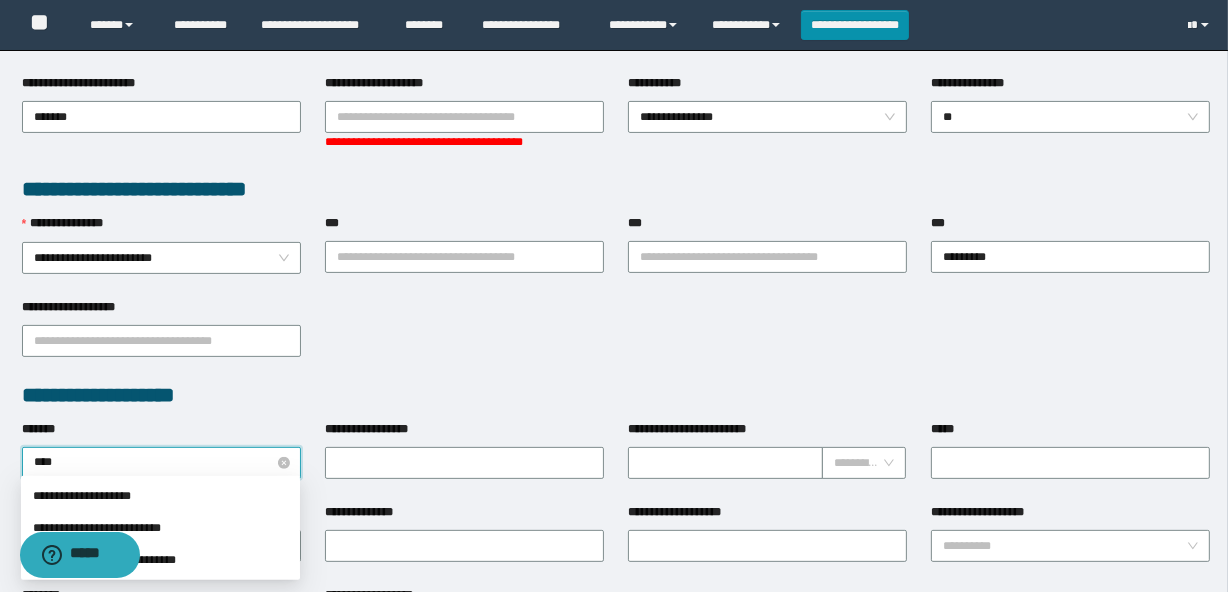 type on "*****" 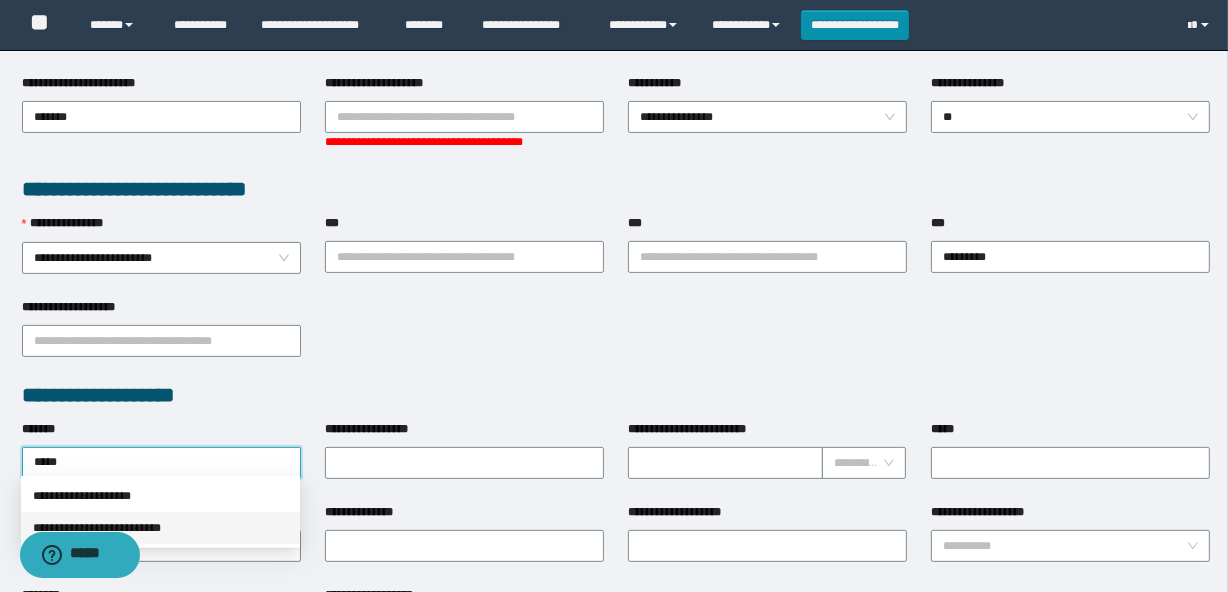 click on "**********" at bounding box center (160, 528) 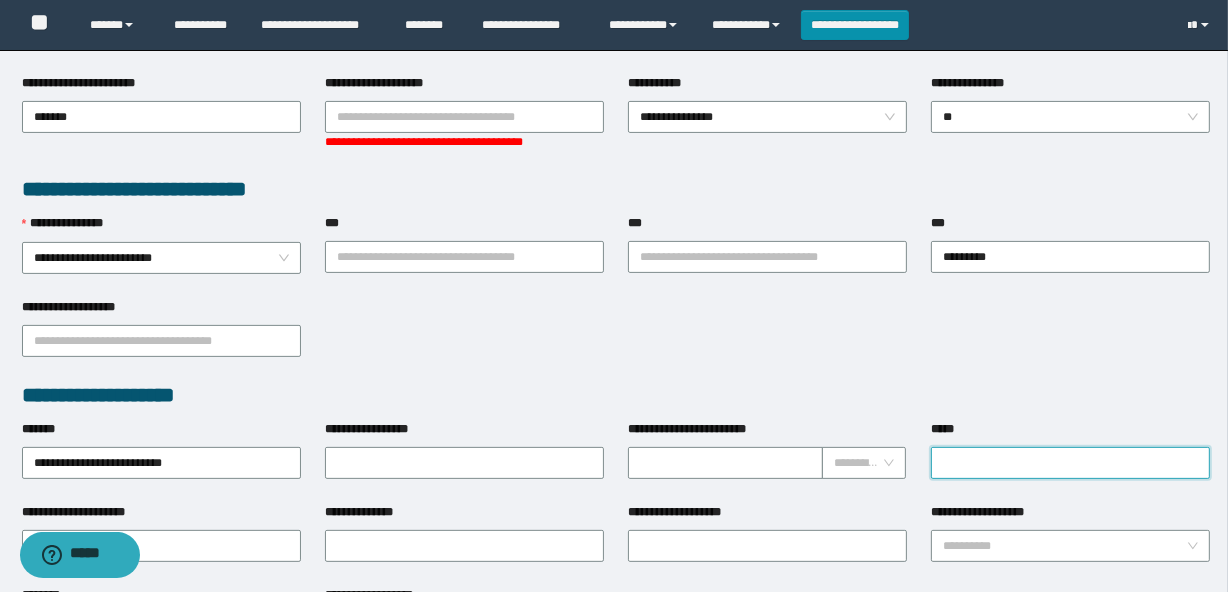 click on "*****" at bounding box center [1070, 463] 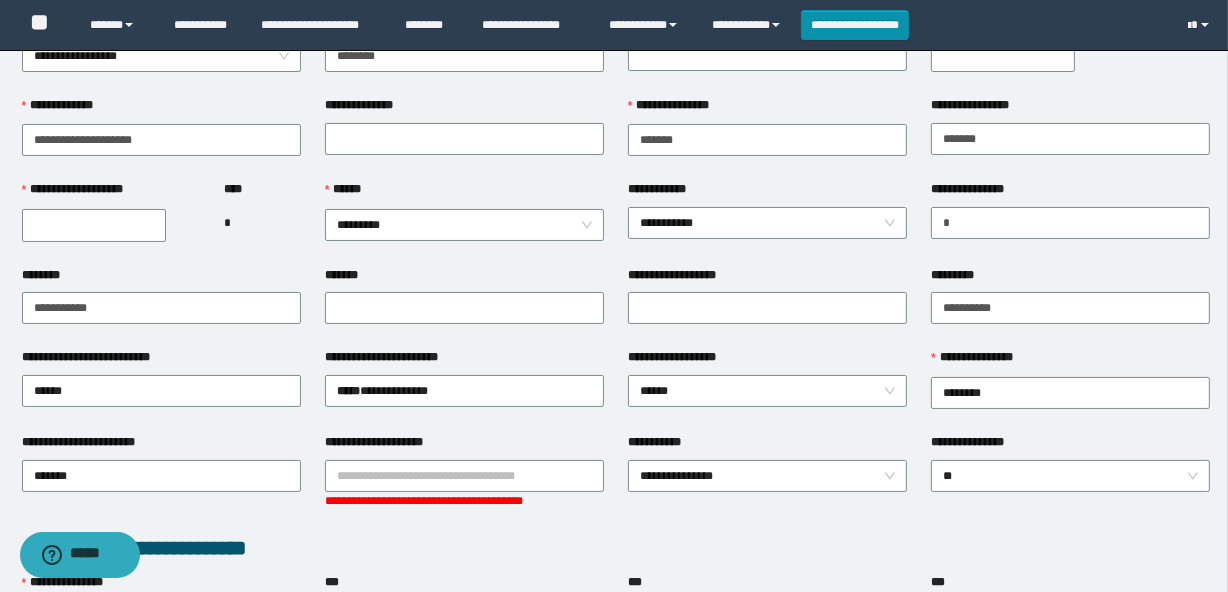 scroll, scrollTop: 0, scrollLeft: 0, axis: both 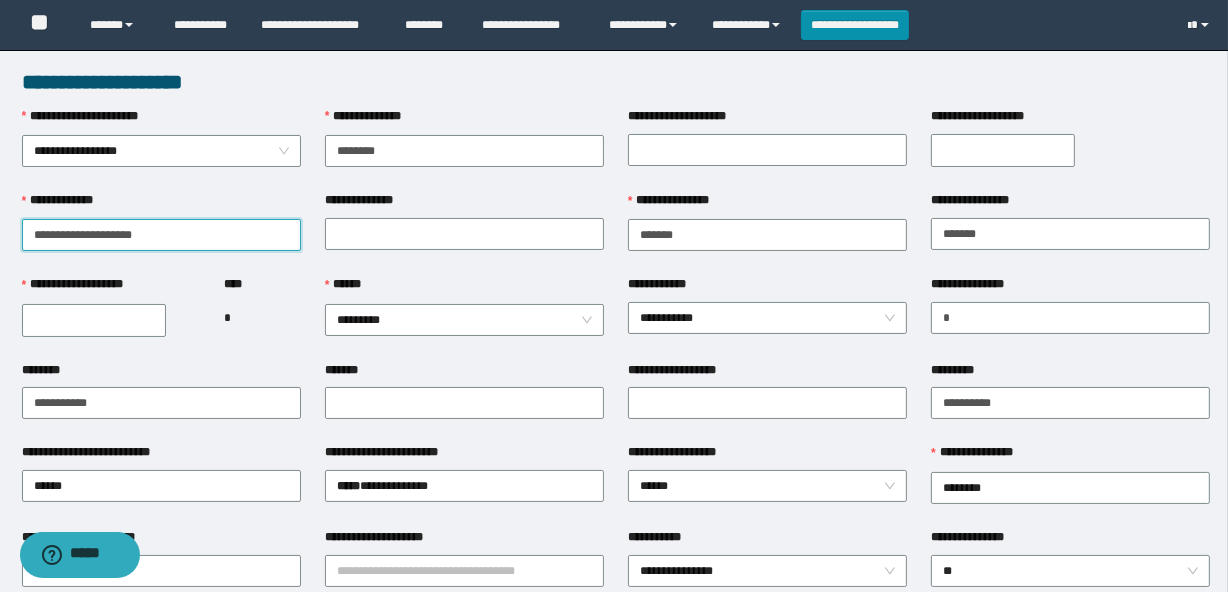 click on "**********" at bounding box center (161, 235) 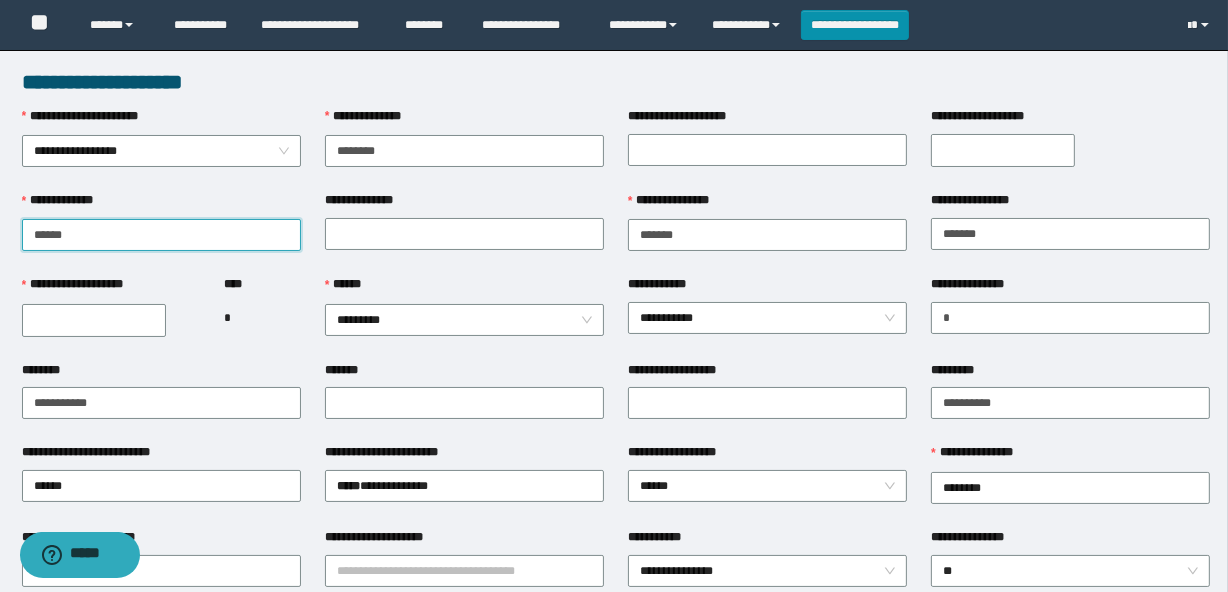 type on "*****" 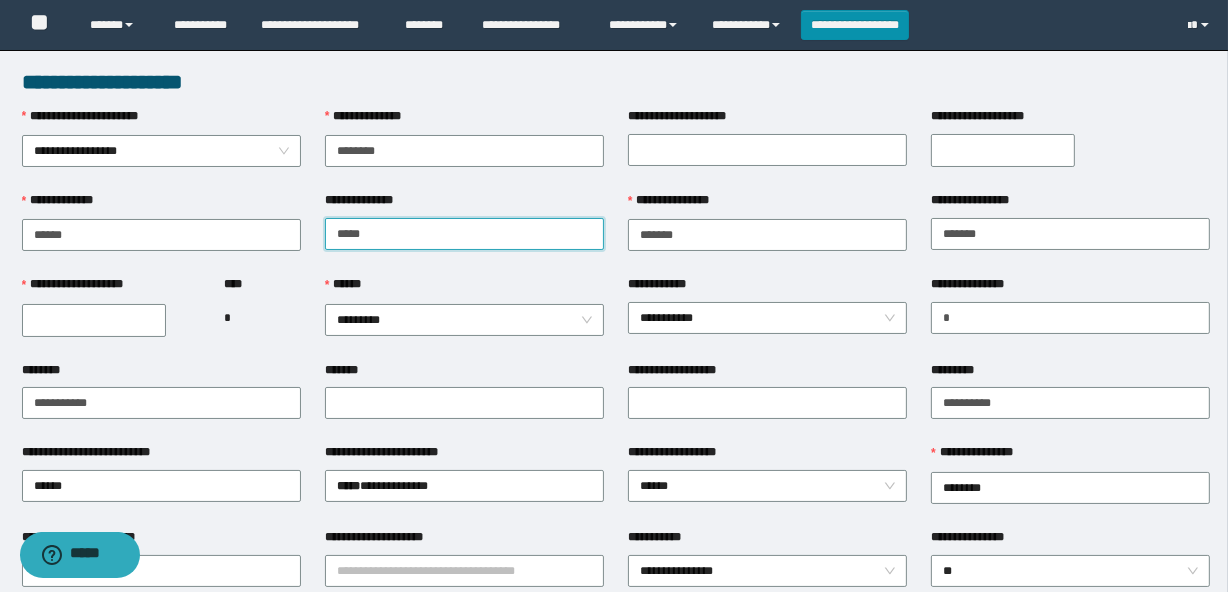 type on "*****" 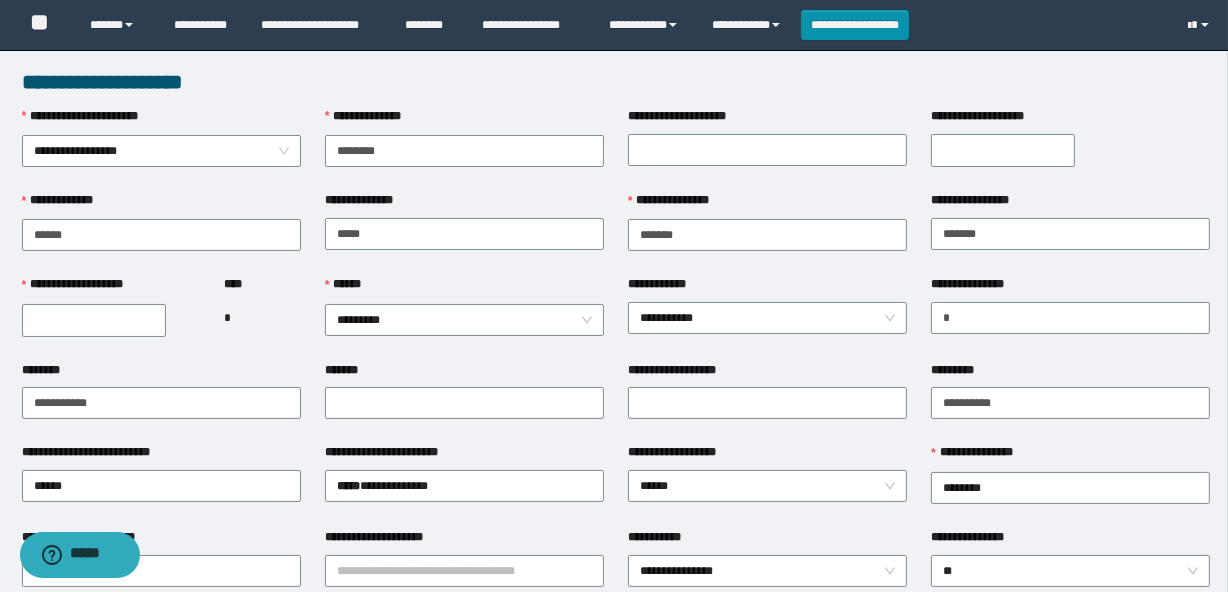 click on "**********" at bounding box center [94, 320] 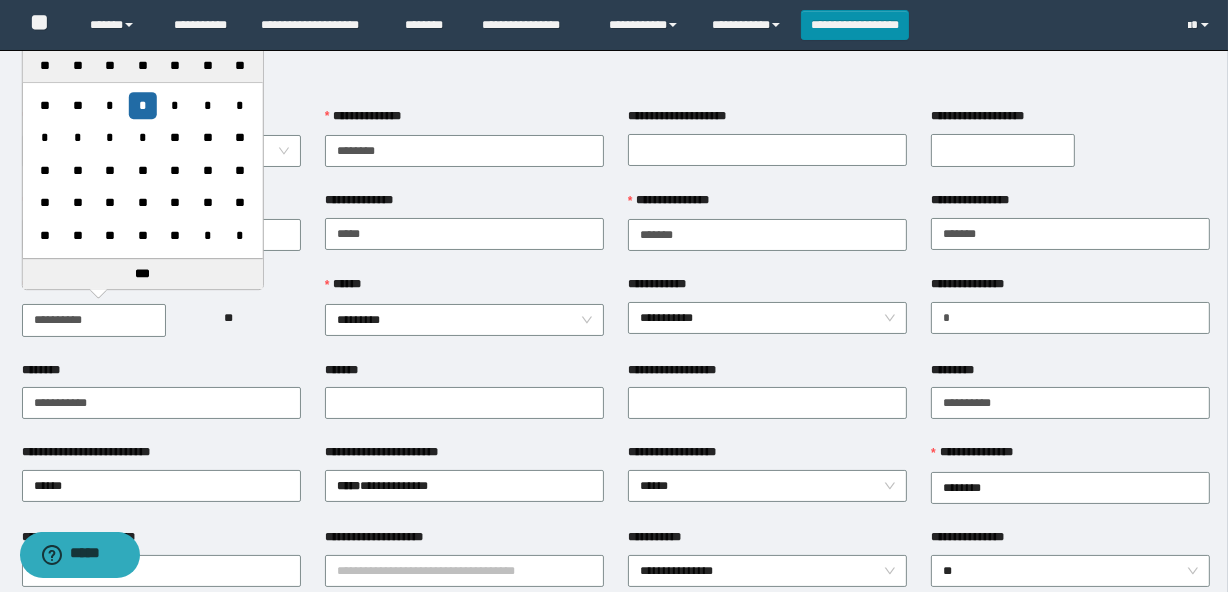 type on "**********" 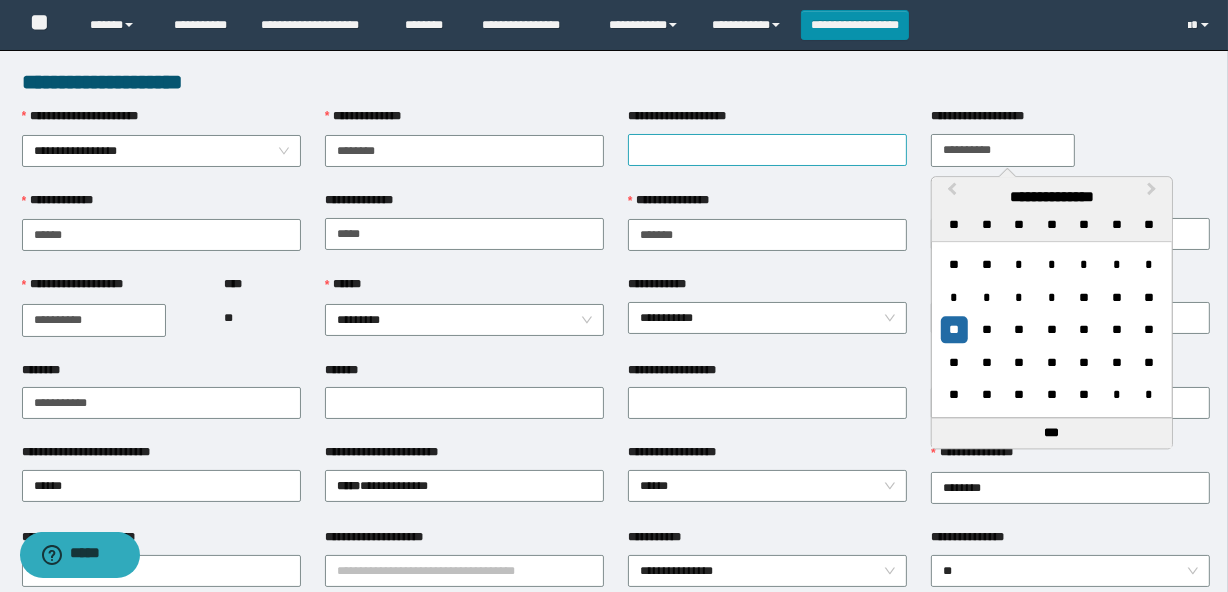 type on "**********" 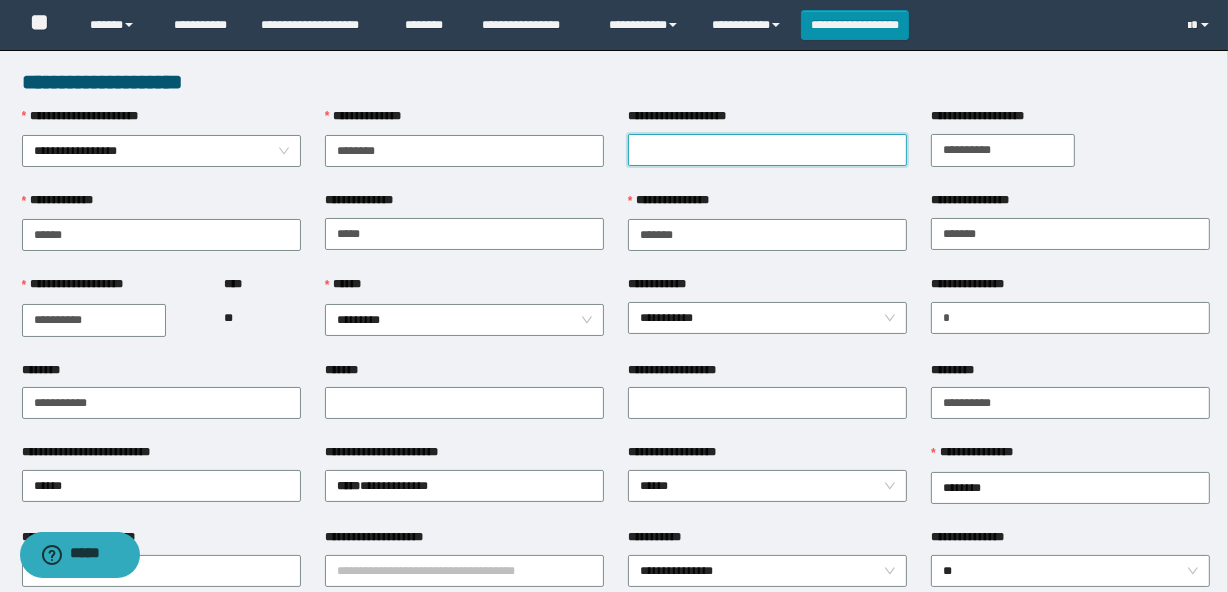 click on "**********" at bounding box center [767, 150] 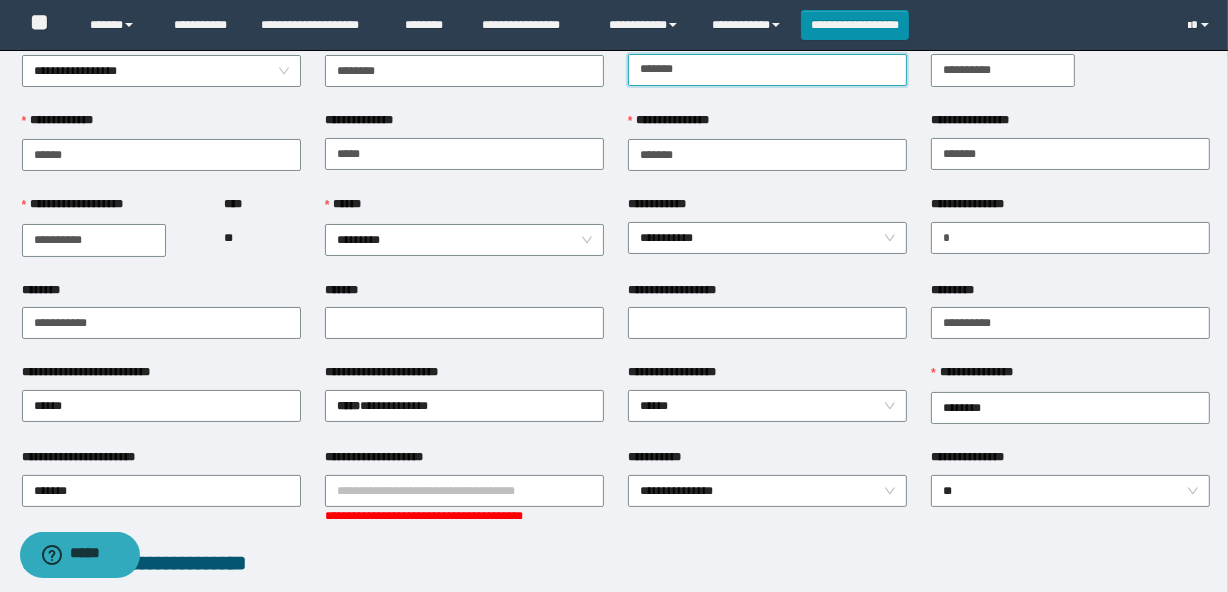scroll, scrollTop: 90, scrollLeft: 0, axis: vertical 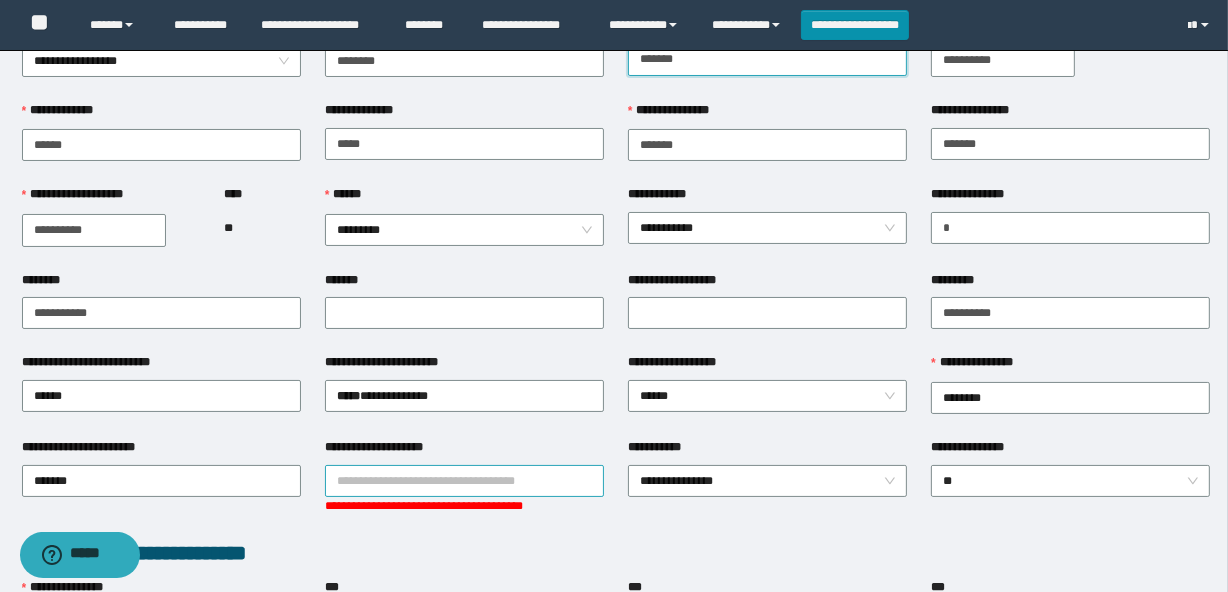type on "*******" 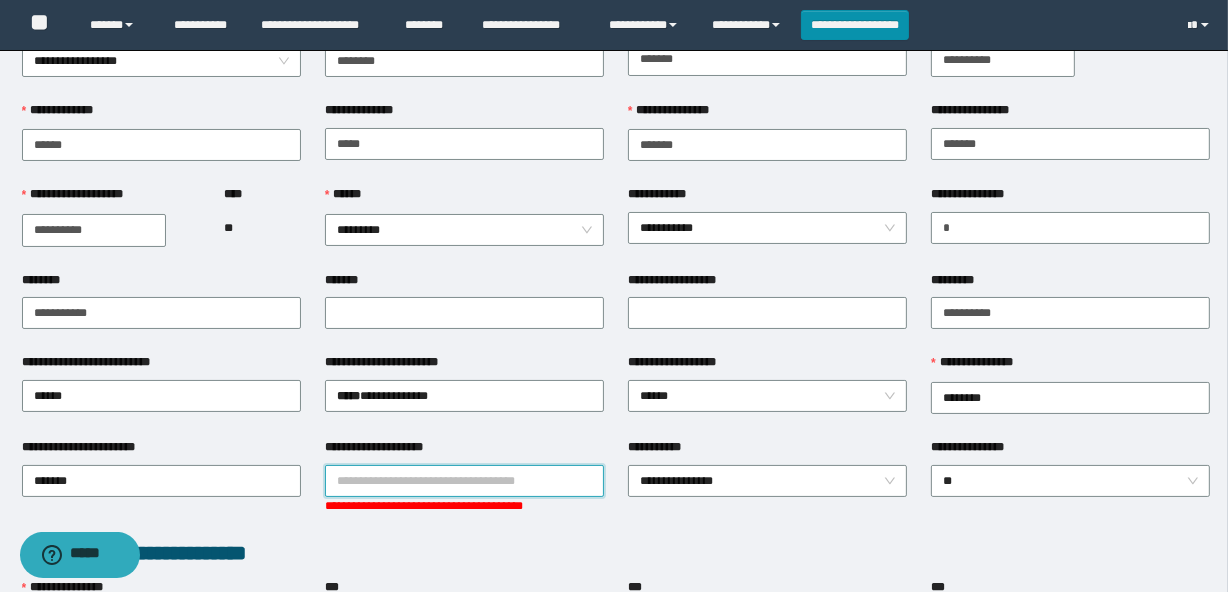 click on "**********" at bounding box center [464, 481] 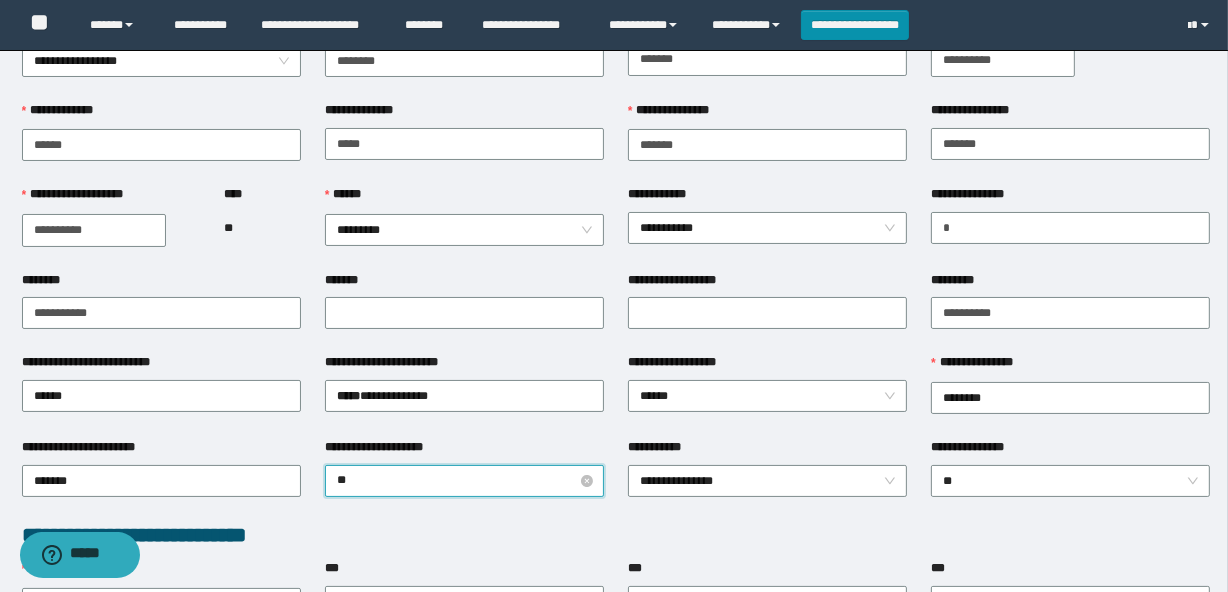 type on "***" 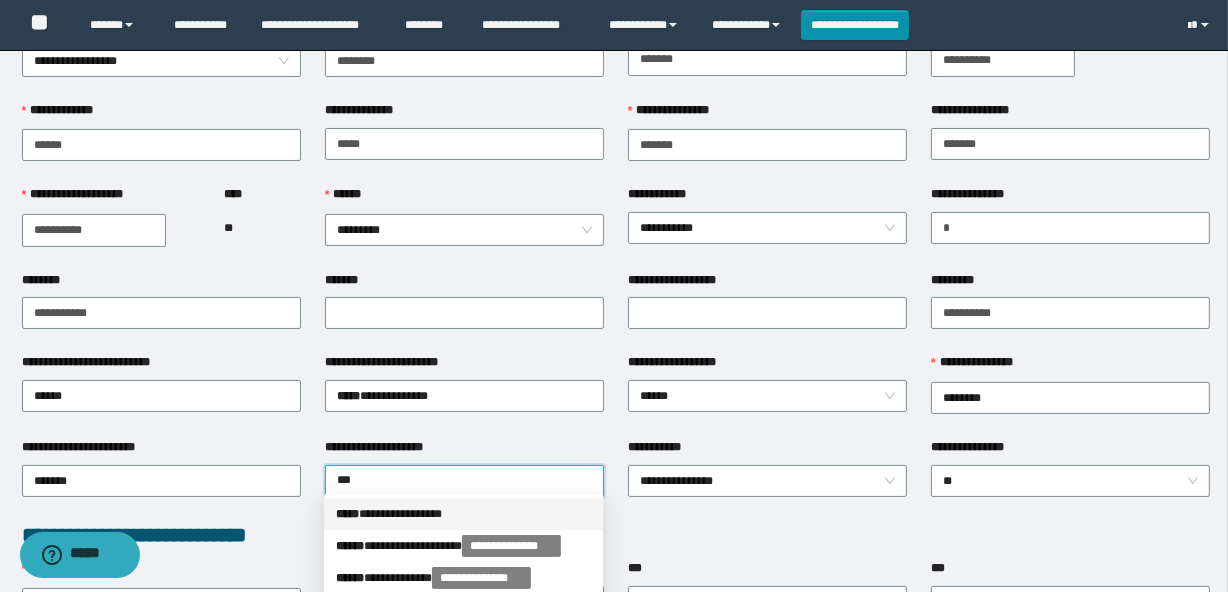 click on "**********" at bounding box center (463, 514) 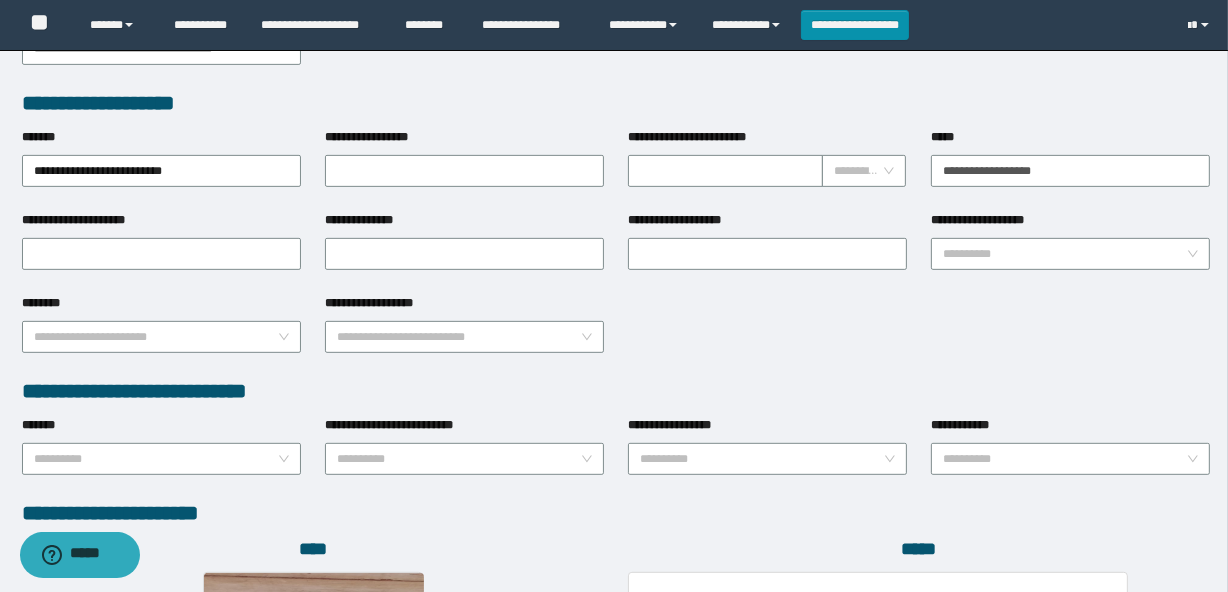 scroll, scrollTop: 909, scrollLeft: 0, axis: vertical 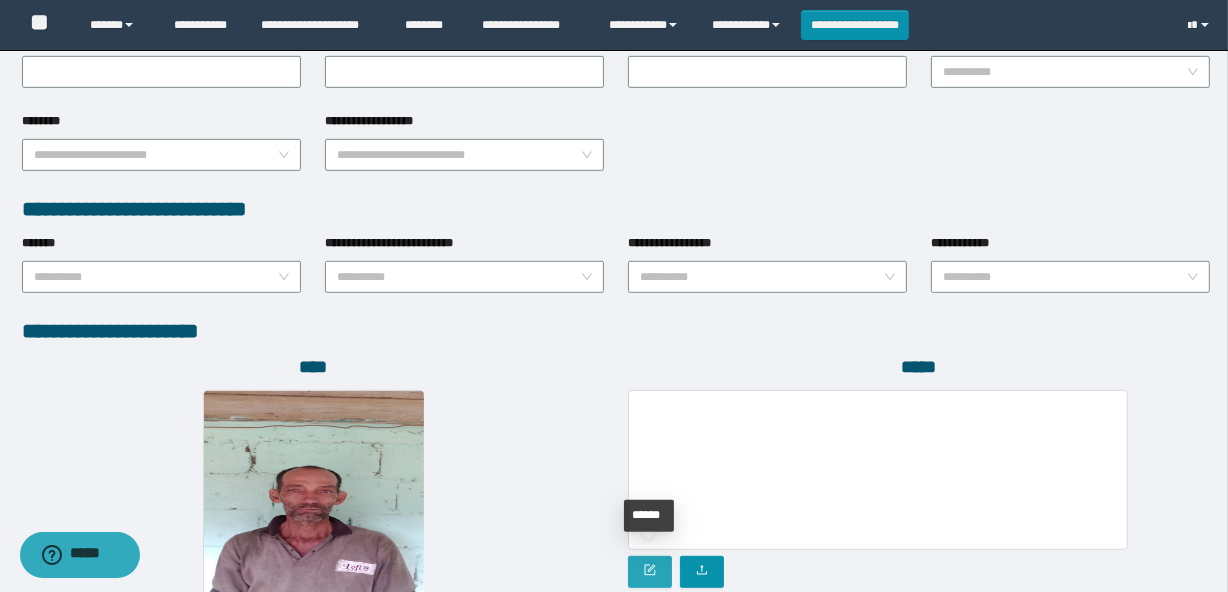 click at bounding box center [650, 572] 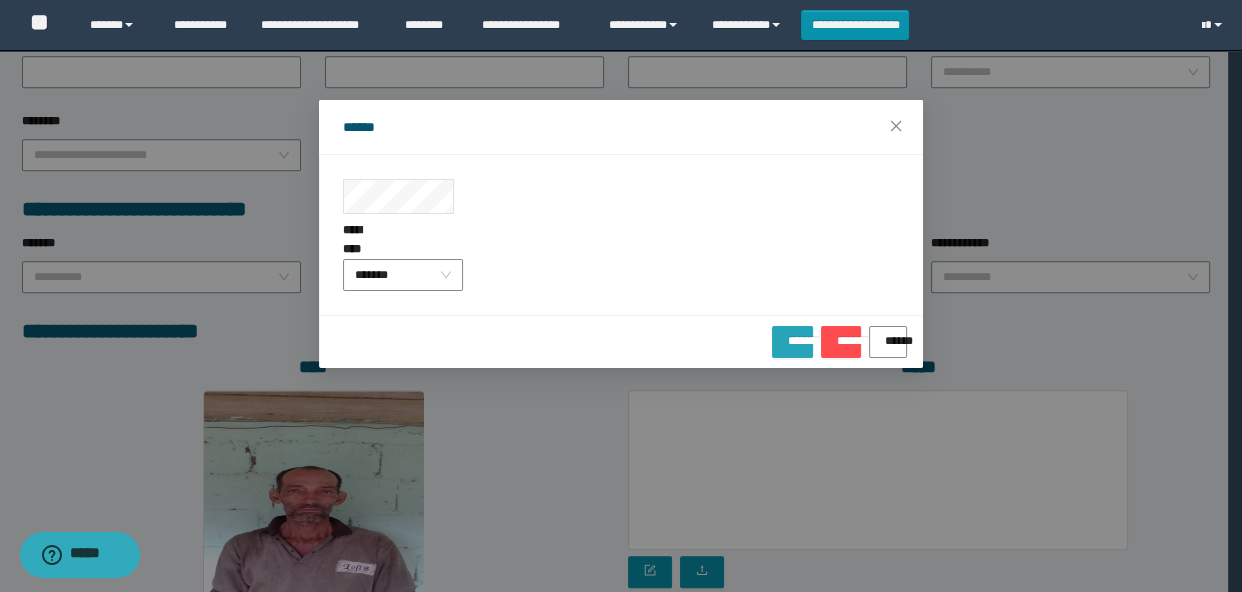 click on "*******" at bounding box center (792, 334) 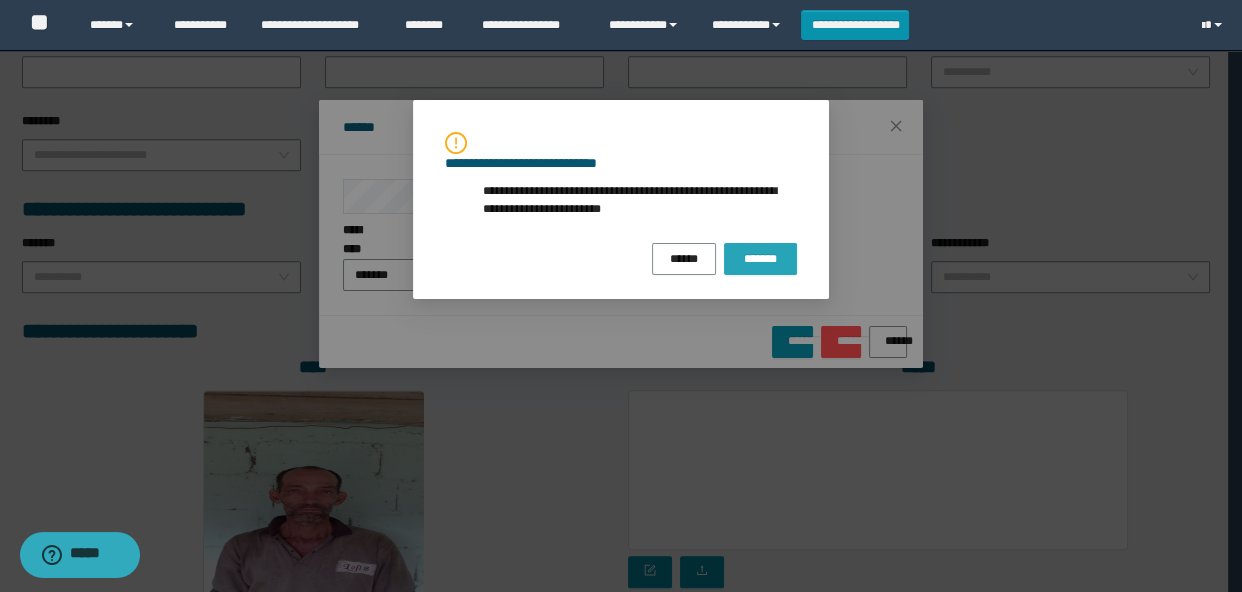 click on "*******" at bounding box center (760, 259) 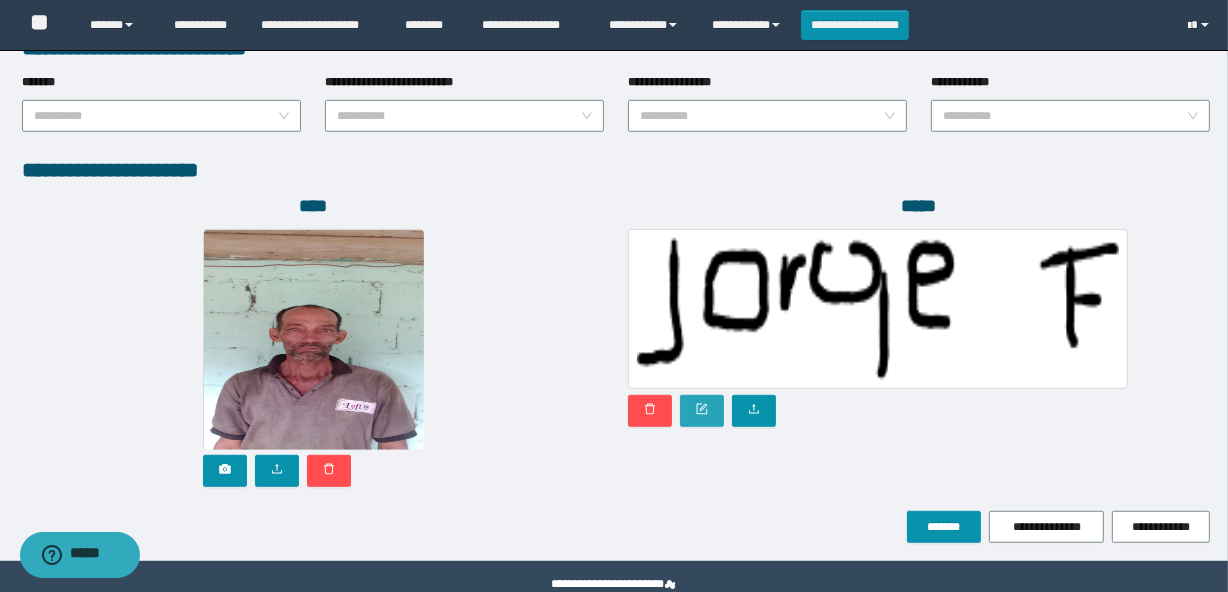 scroll, scrollTop: 1110, scrollLeft: 0, axis: vertical 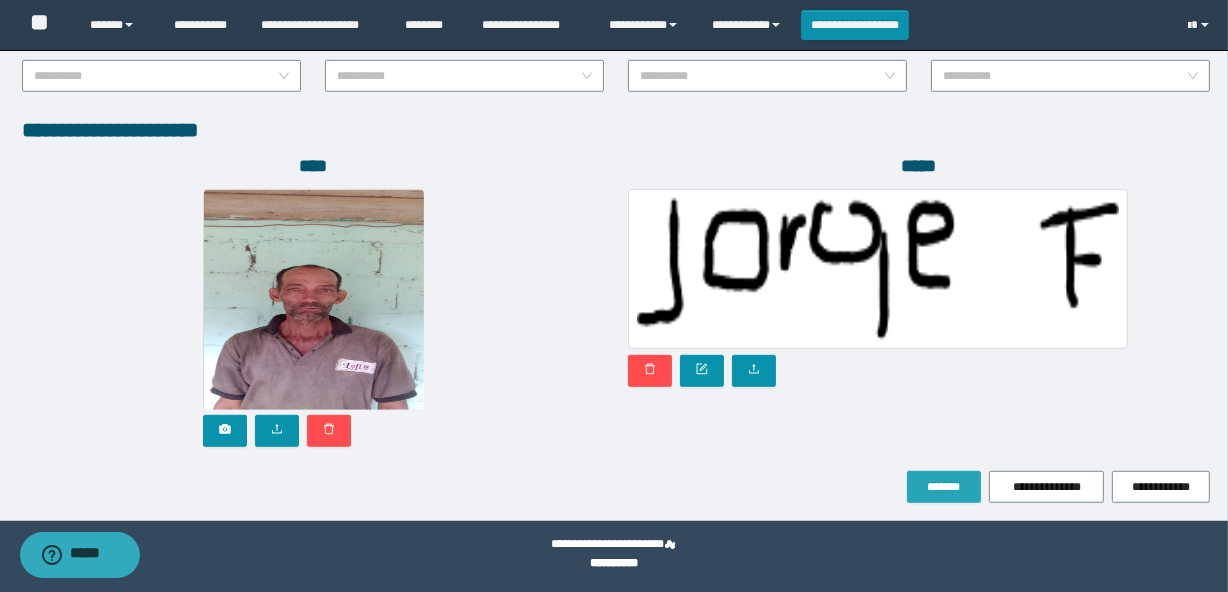 click on "*******" at bounding box center [944, 487] 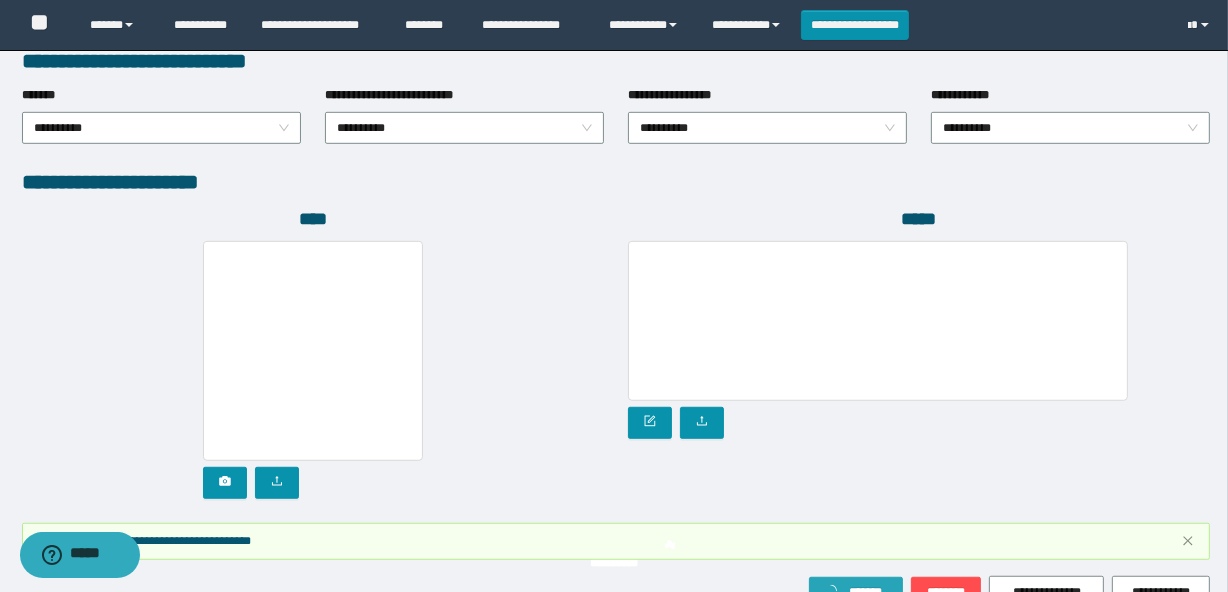 type on "*****" 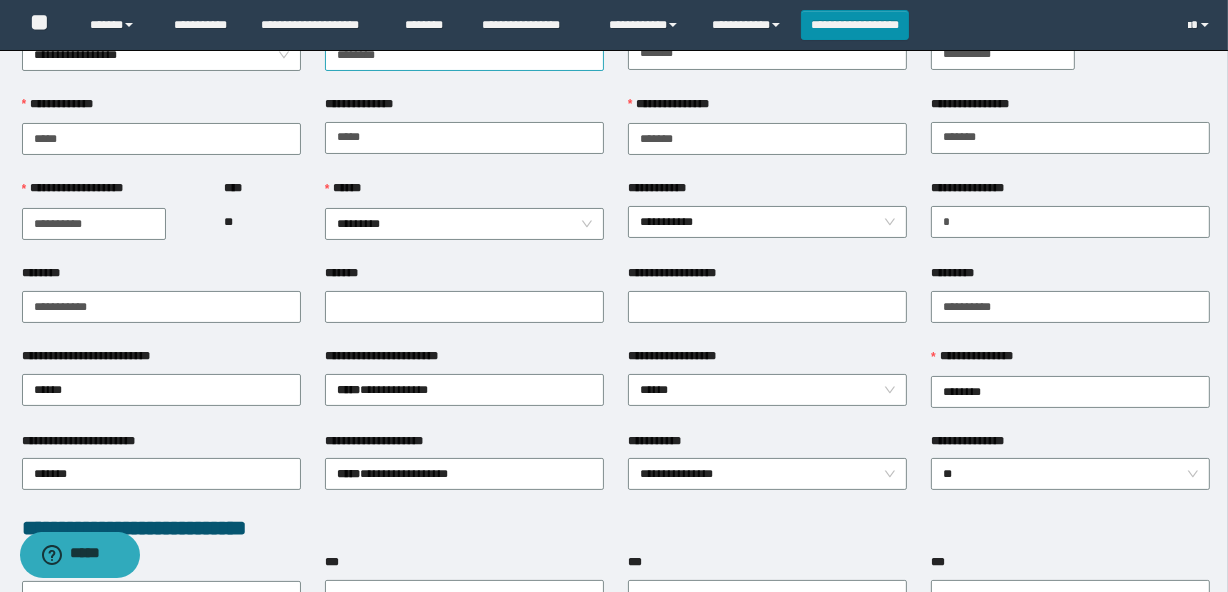 scroll, scrollTop: 0, scrollLeft: 0, axis: both 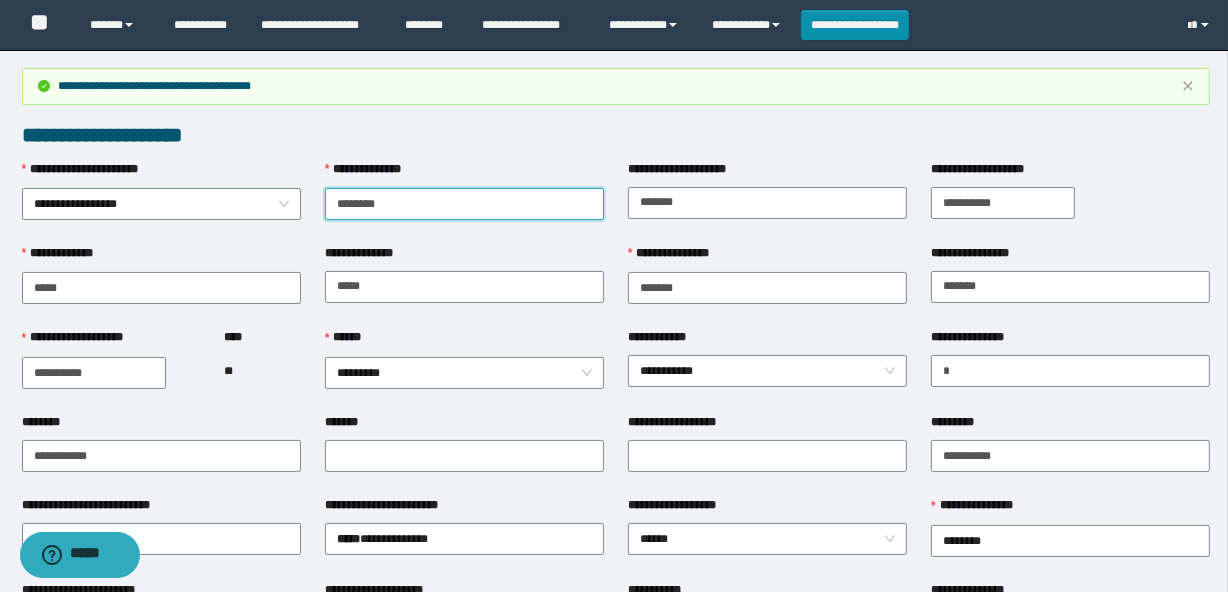 drag, startPoint x: 445, startPoint y: 200, endPoint x: 323, endPoint y: 206, distance: 122.14745 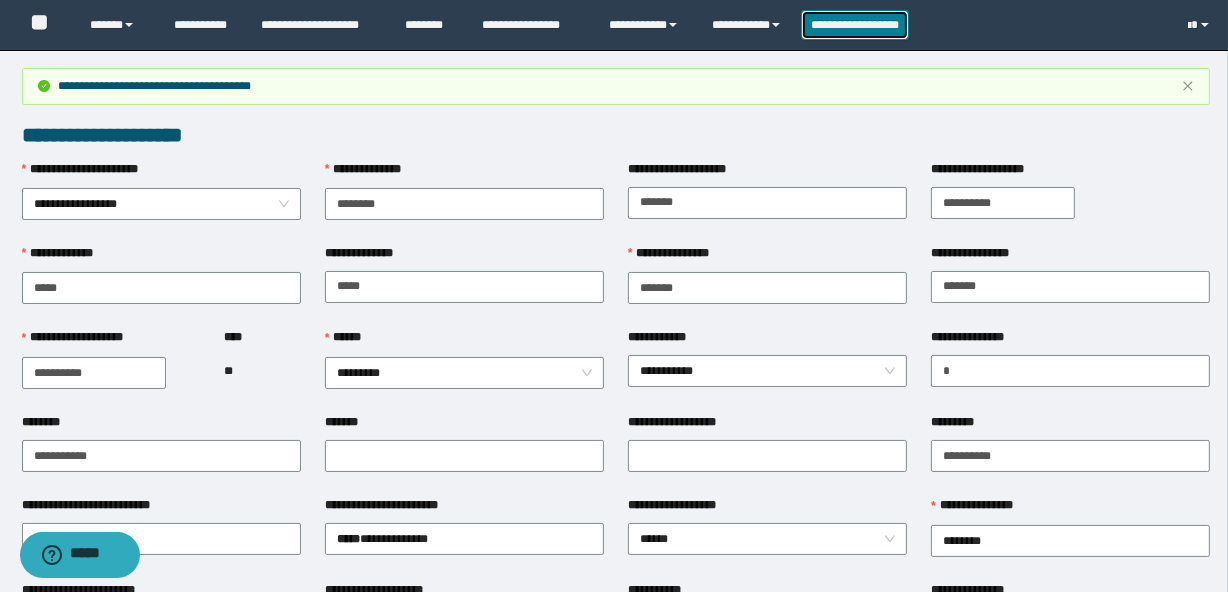 click on "**********" at bounding box center (855, 25) 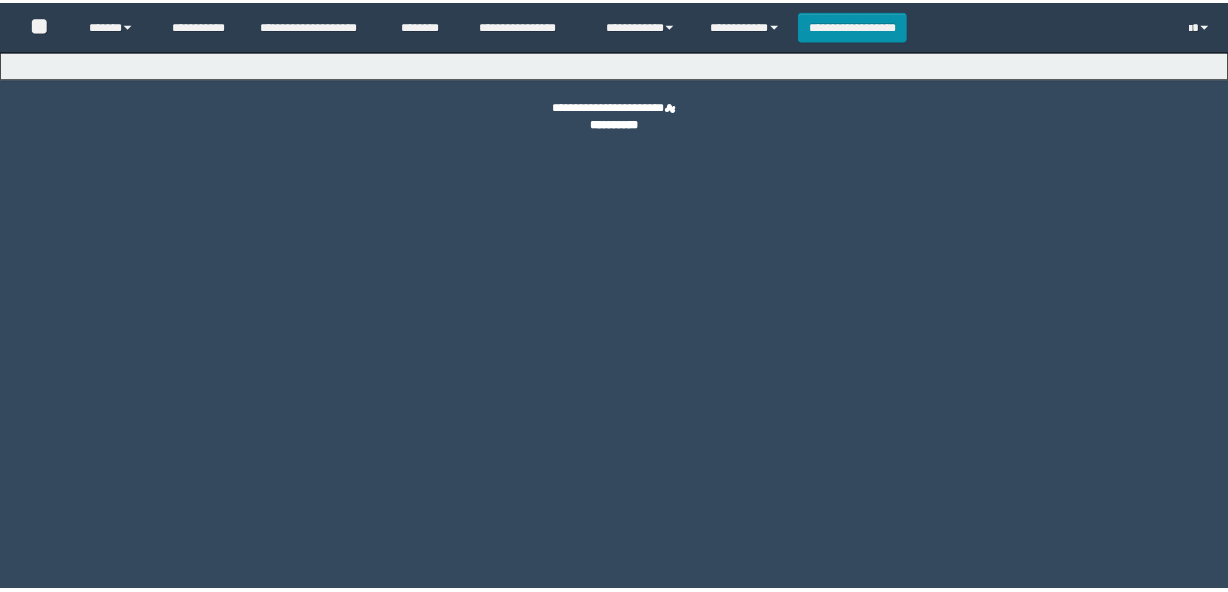 scroll, scrollTop: 0, scrollLeft: 0, axis: both 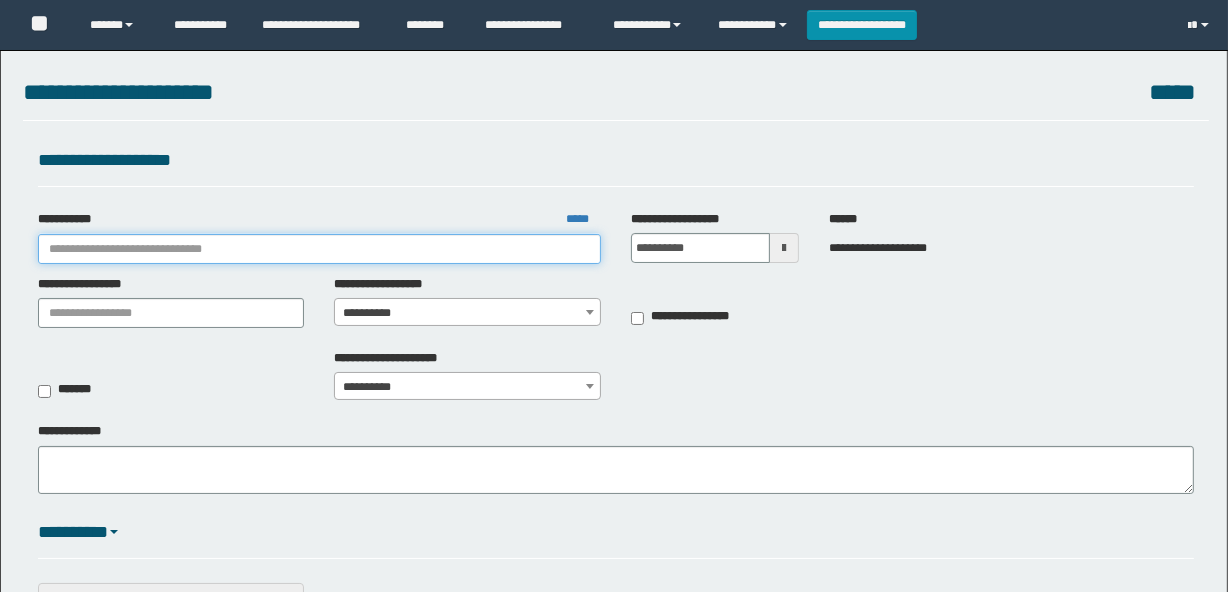 click on "**********" at bounding box center [319, 249] 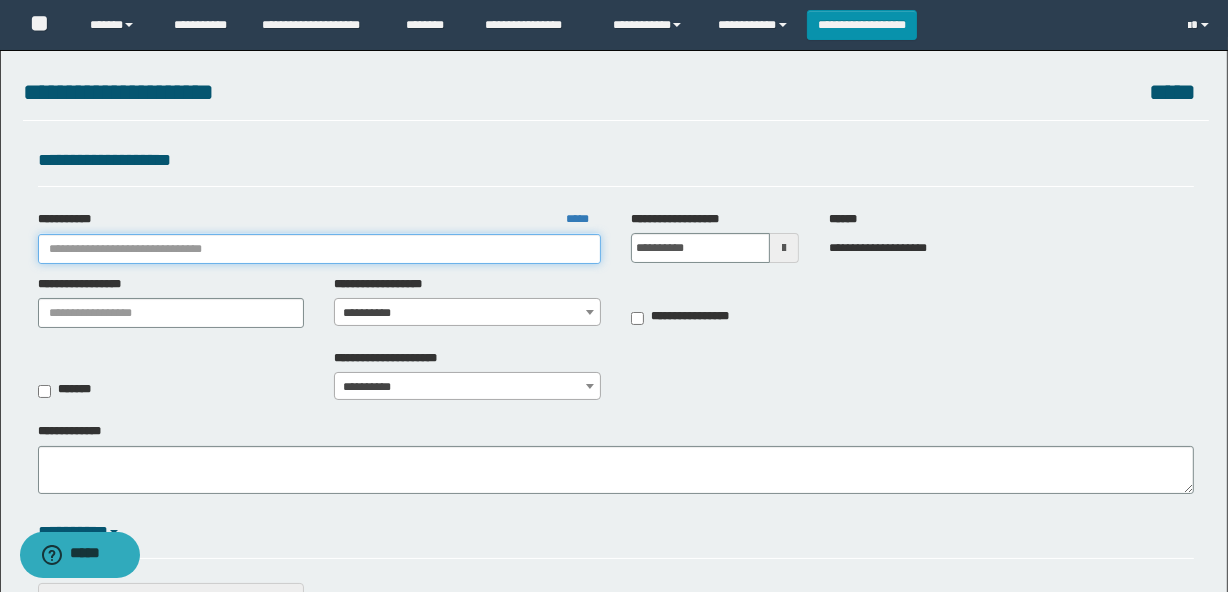scroll, scrollTop: 0, scrollLeft: 0, axis: both 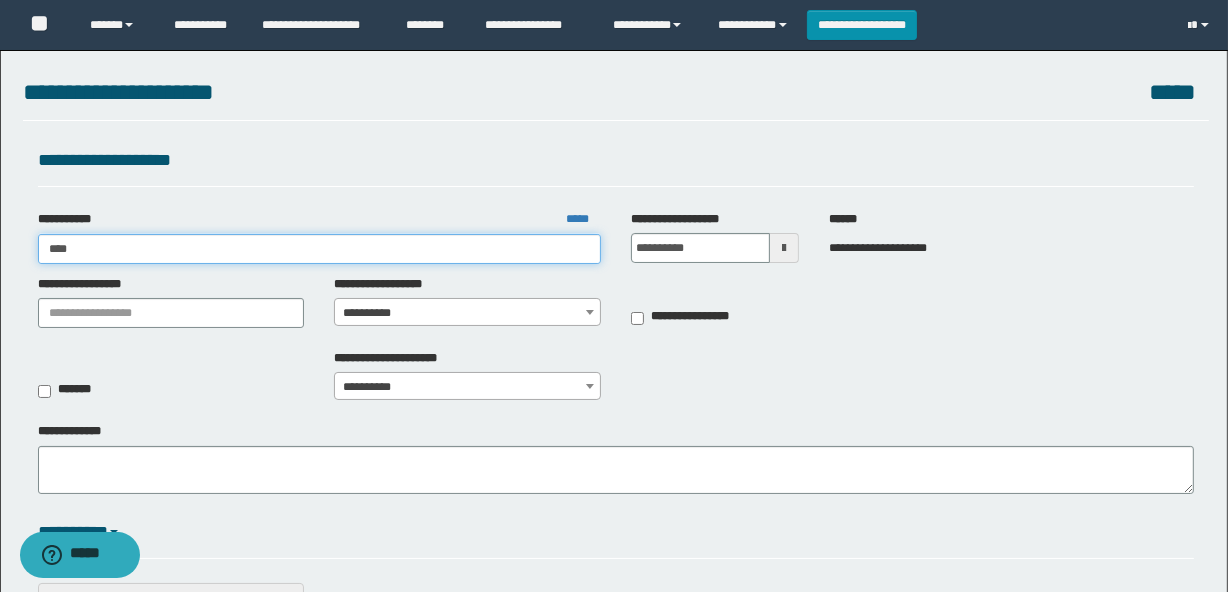 type on "*****" 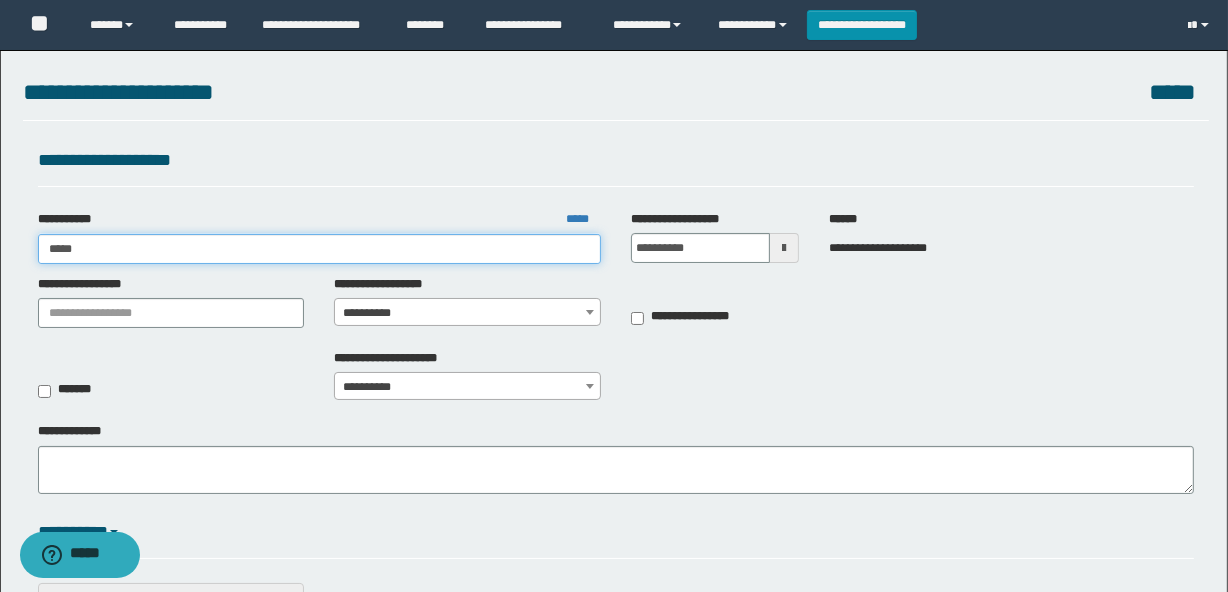 type on "*****" 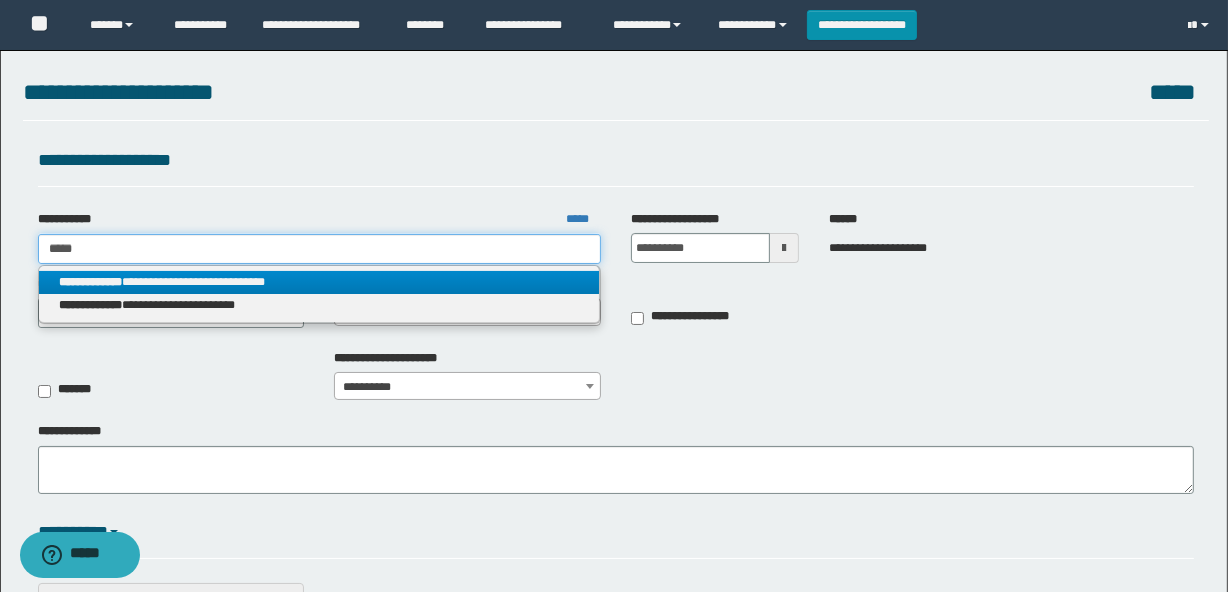 type on "*****" 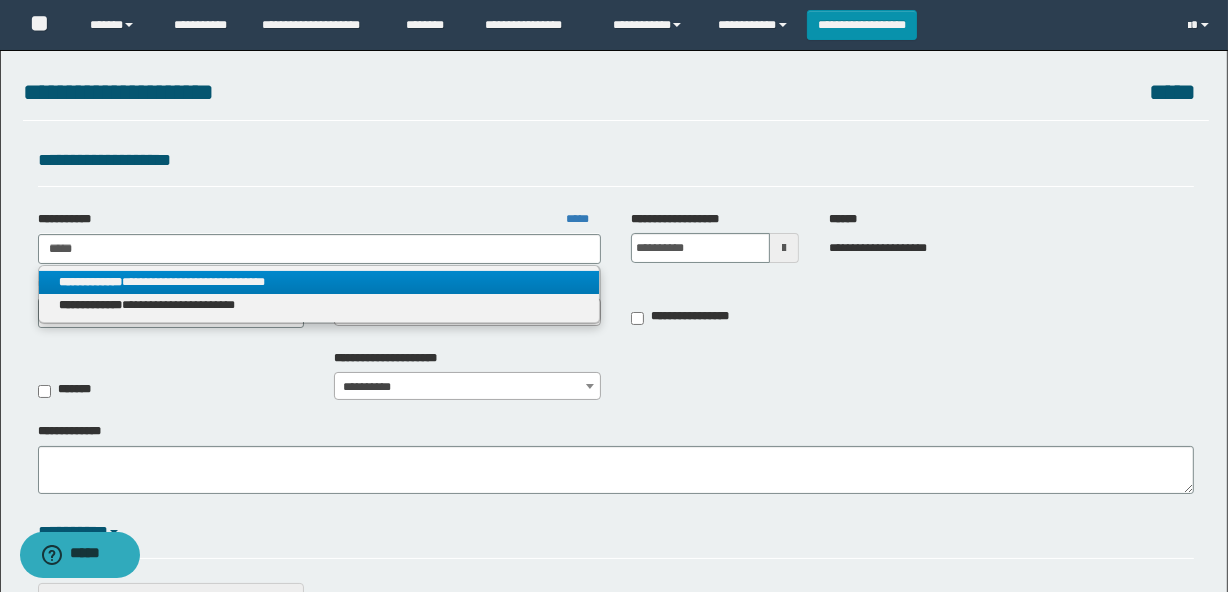 click on "**********" at bounding box center [319, 282] 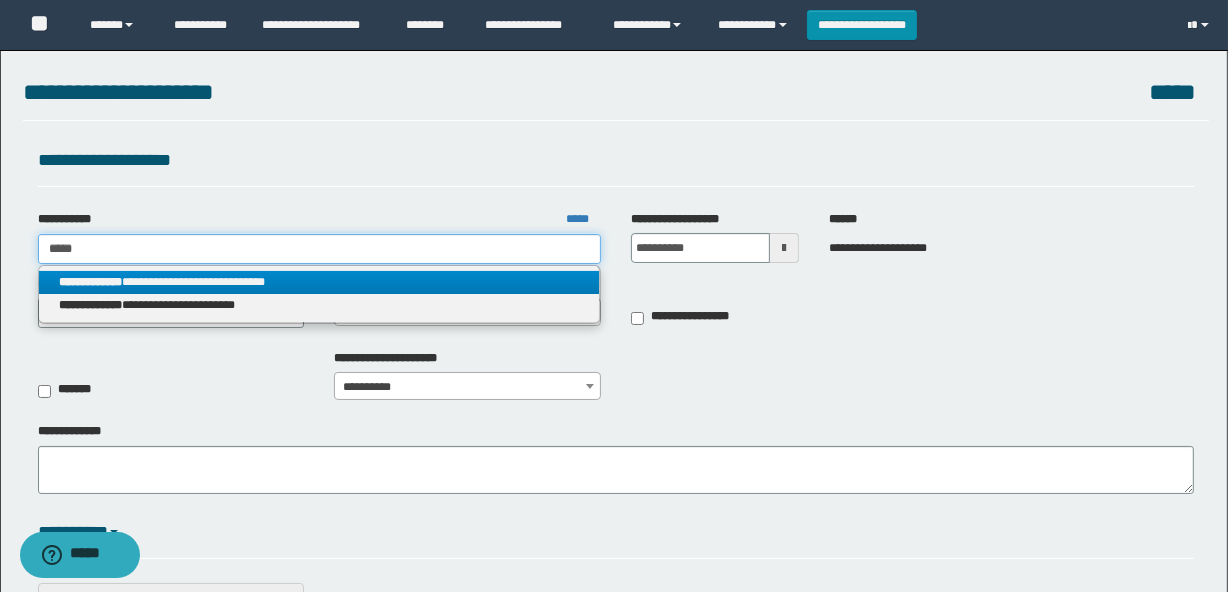 type 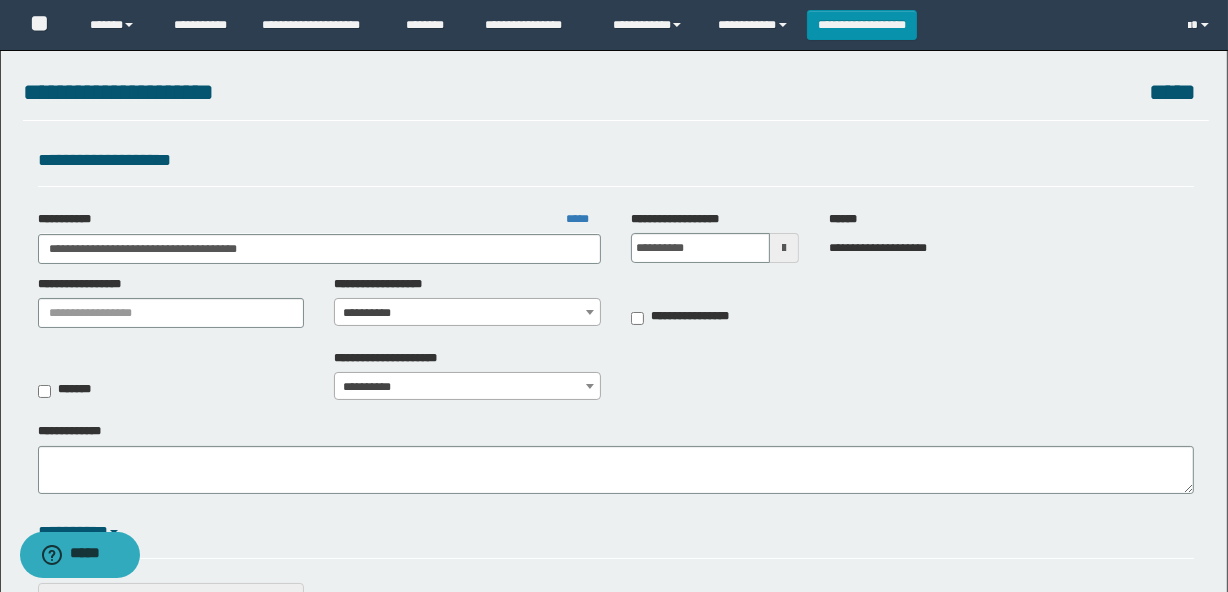 click on "**********" at bounding box center (467, 313) 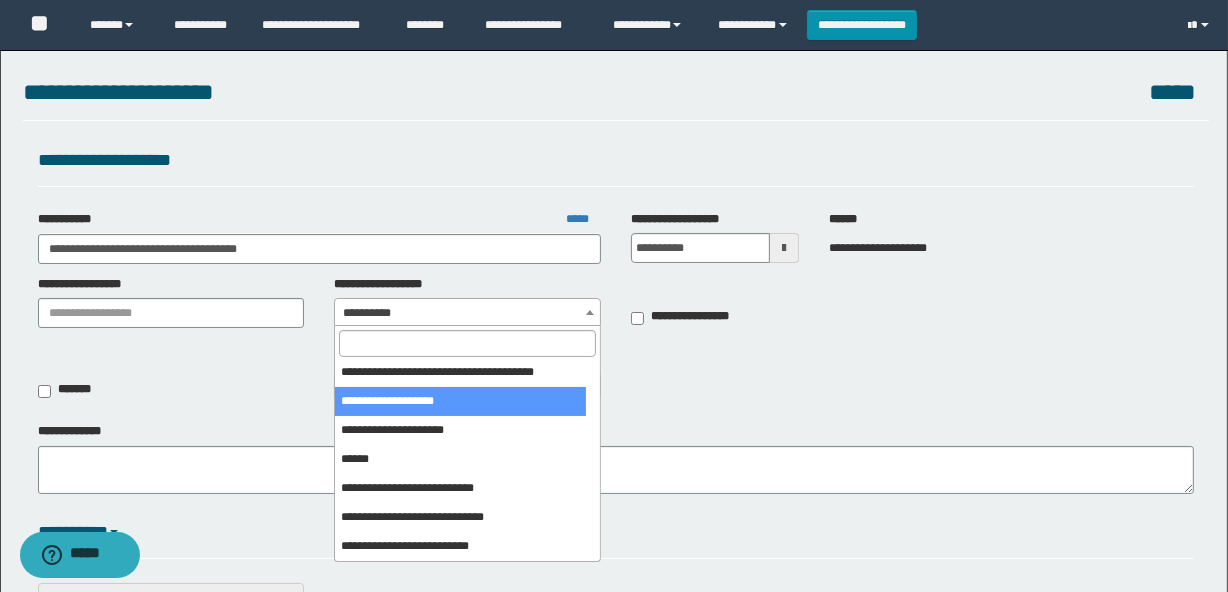 scroll, scrollTop: 90, scrollLeft: 0, axis: vertical 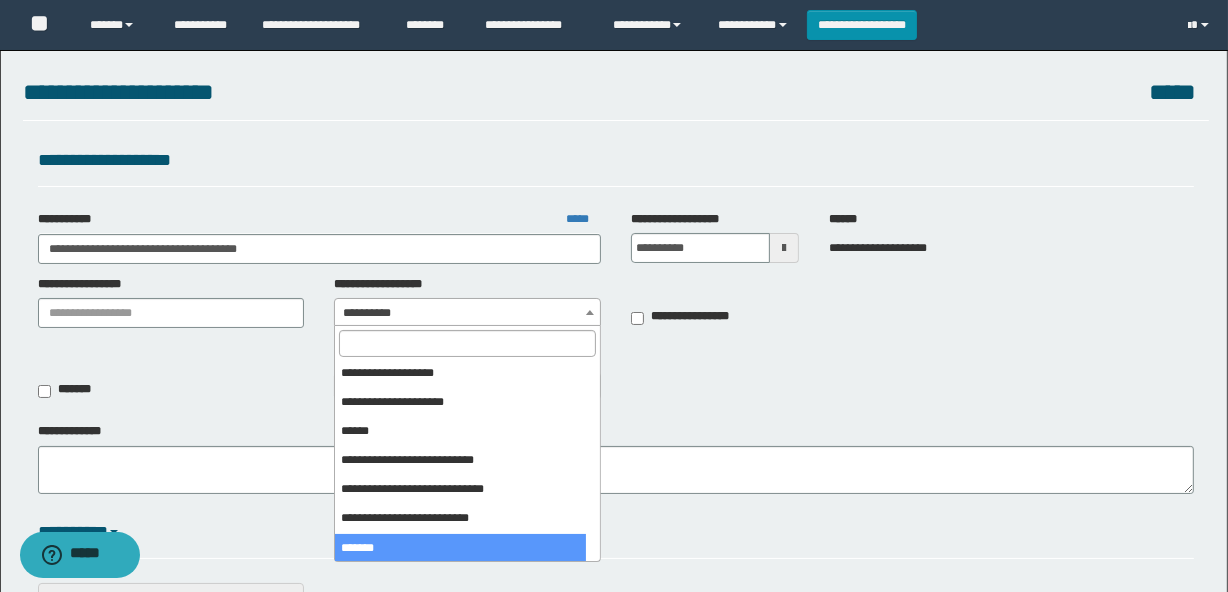select on "***" 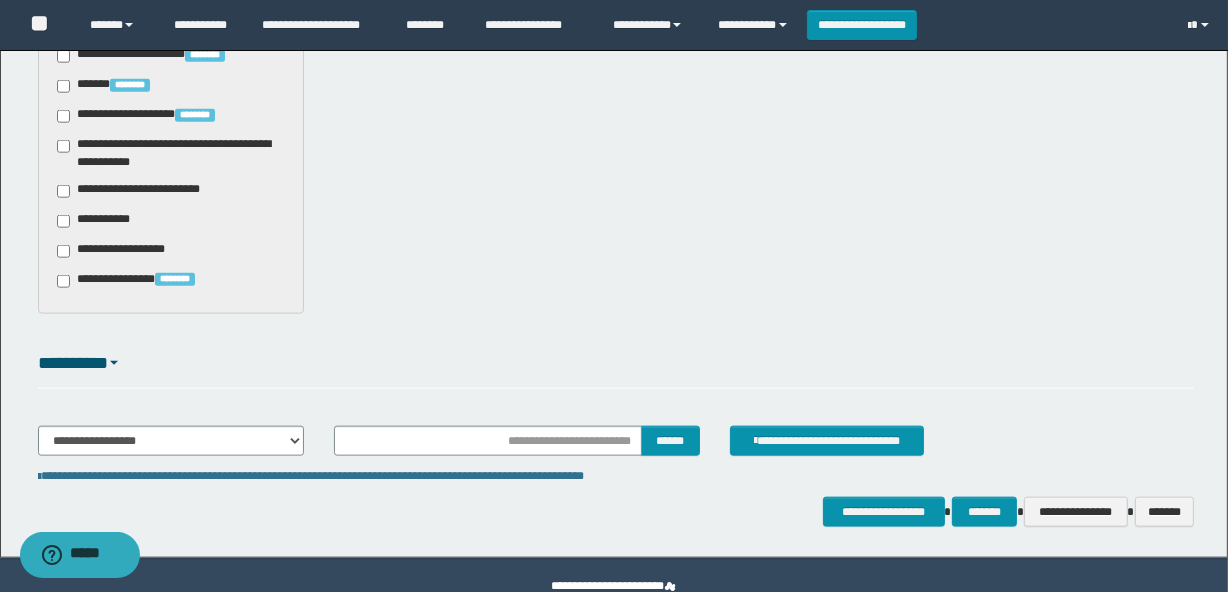 scroll, scrollTop: 2060, scrollLeft: 0, axis: vertical 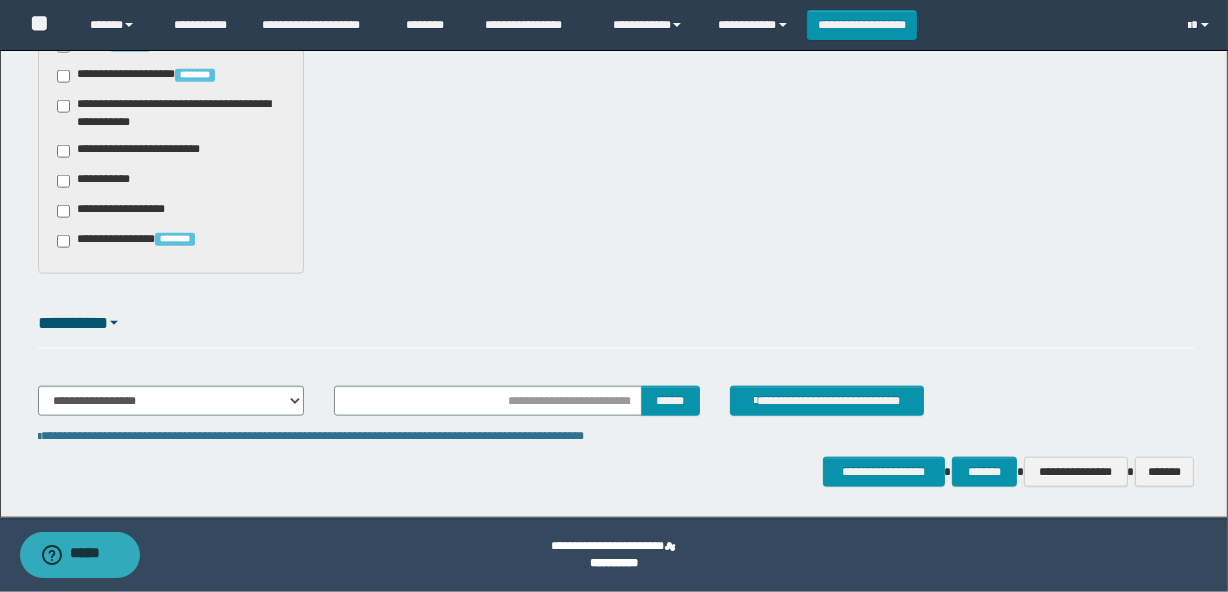 click on "**********" at bounding box center (143, 151) 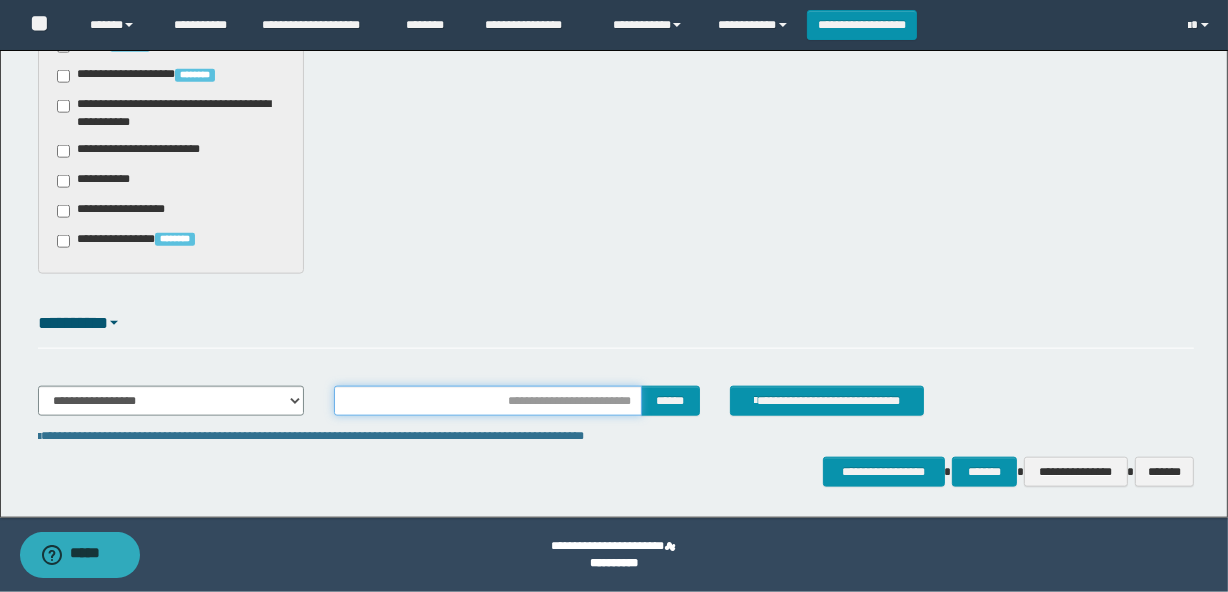 click at bounding box center (487, 401) 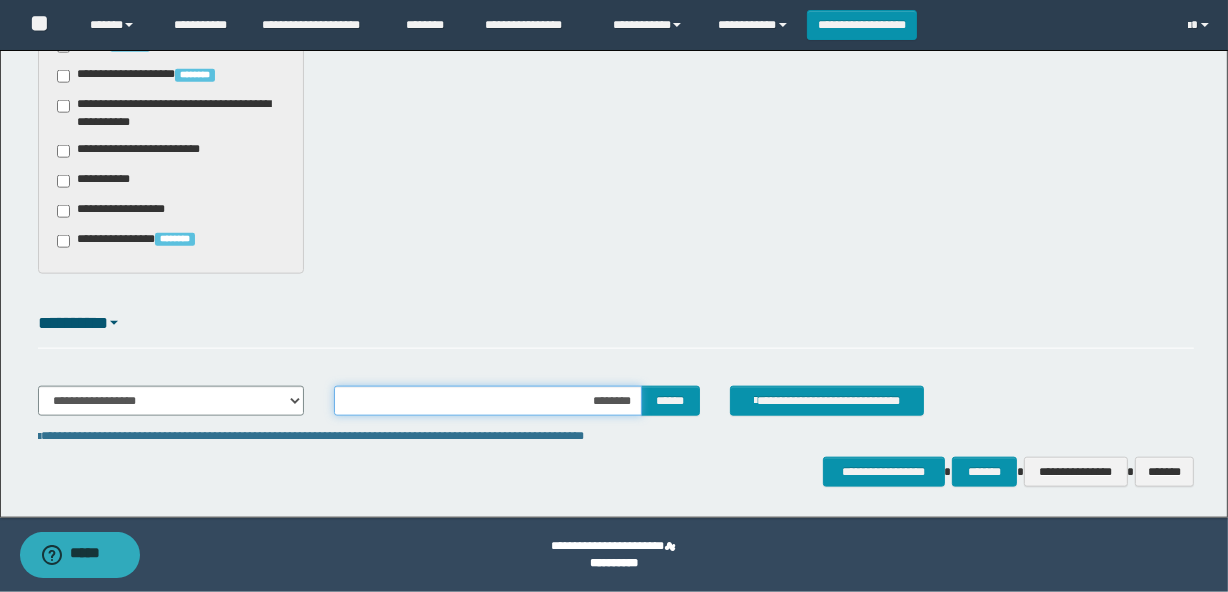 type 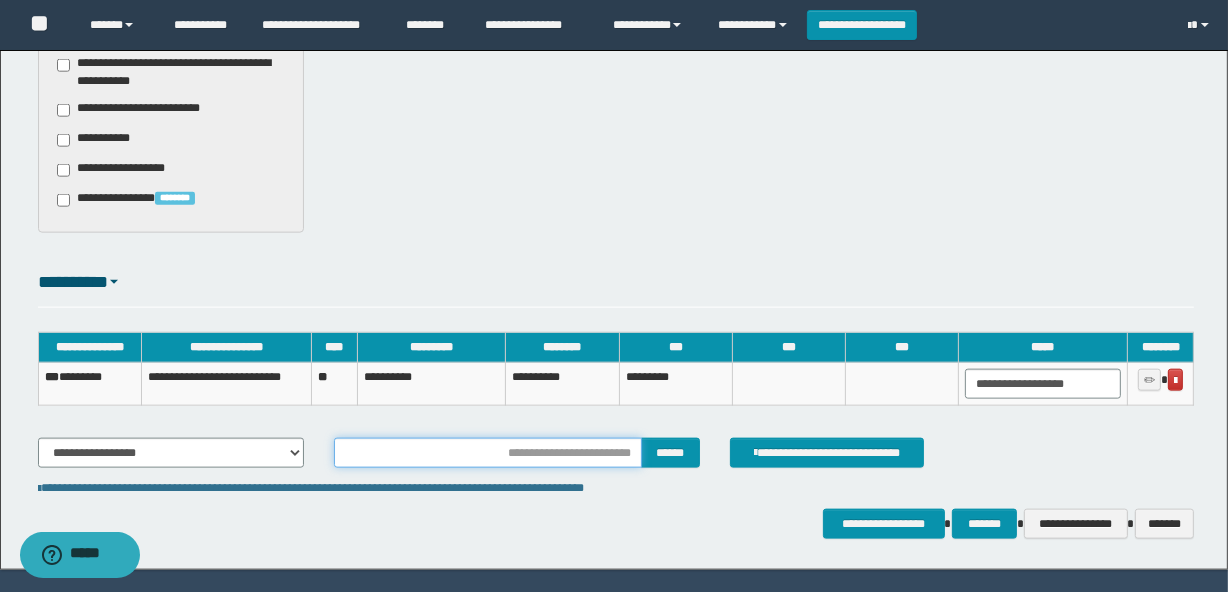 scroll, scrollTop: 2153, scrollLeft: 0, axis: vertical 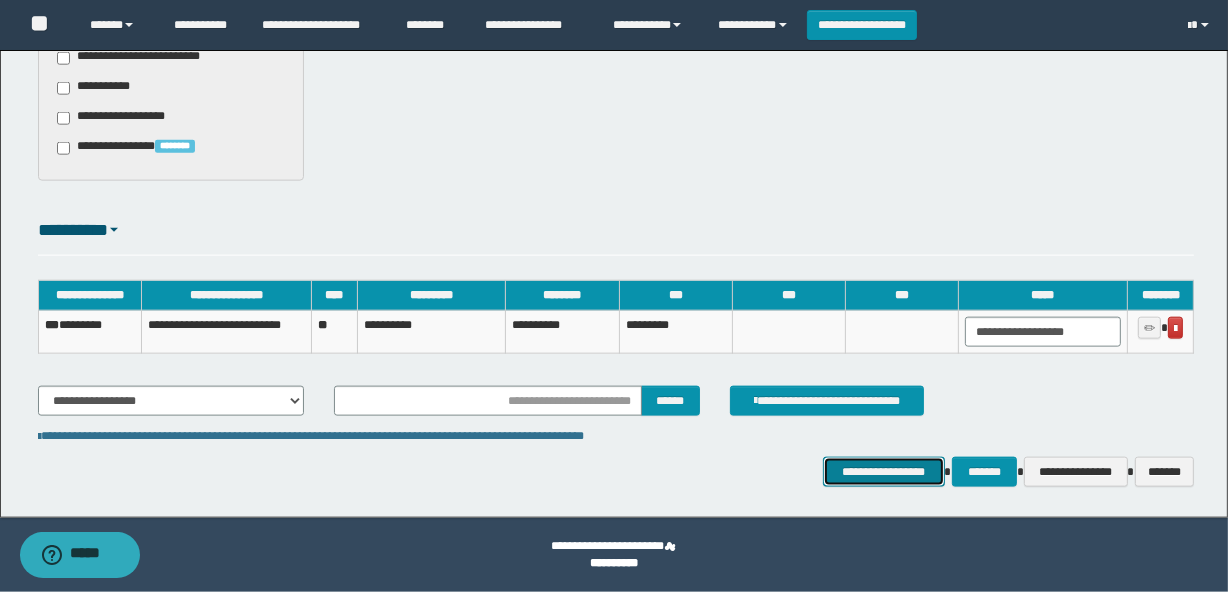 click on "**********" at bounding box center (884, 472) 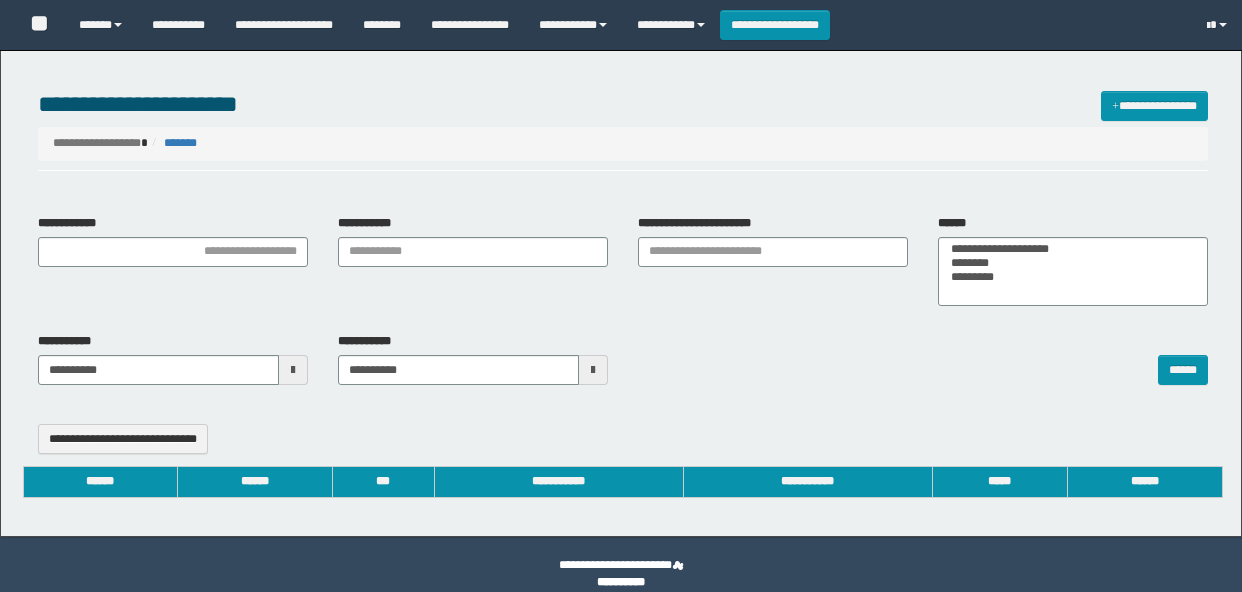 select 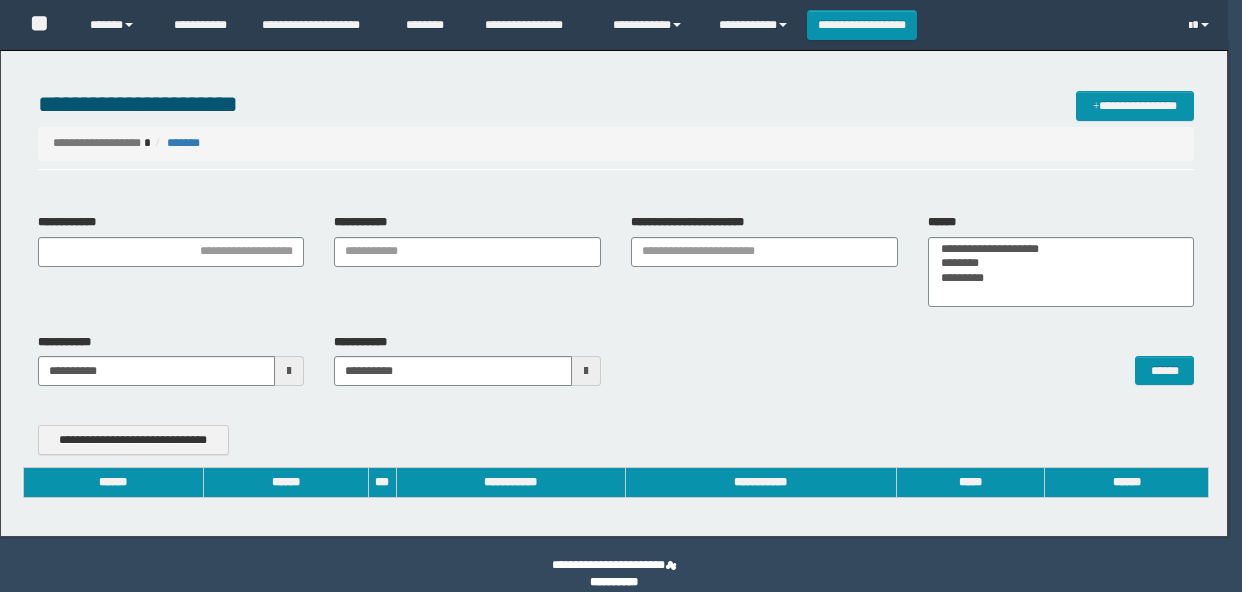 type on "**********" 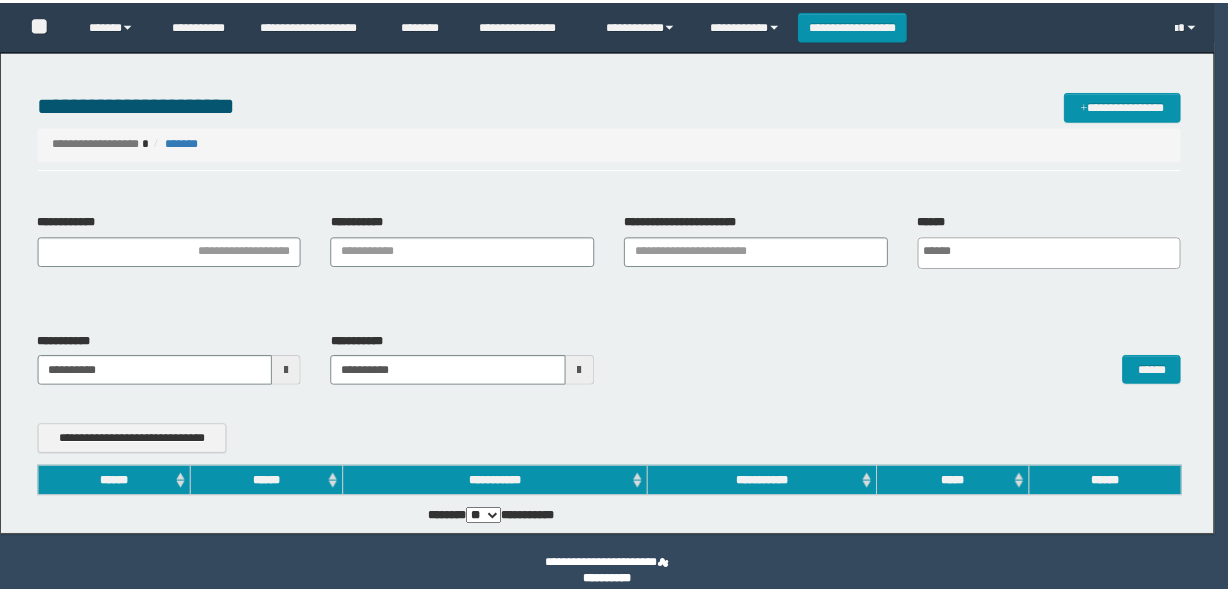 scroll, scrollTop: 0, scrollLeft: 0, axis: both 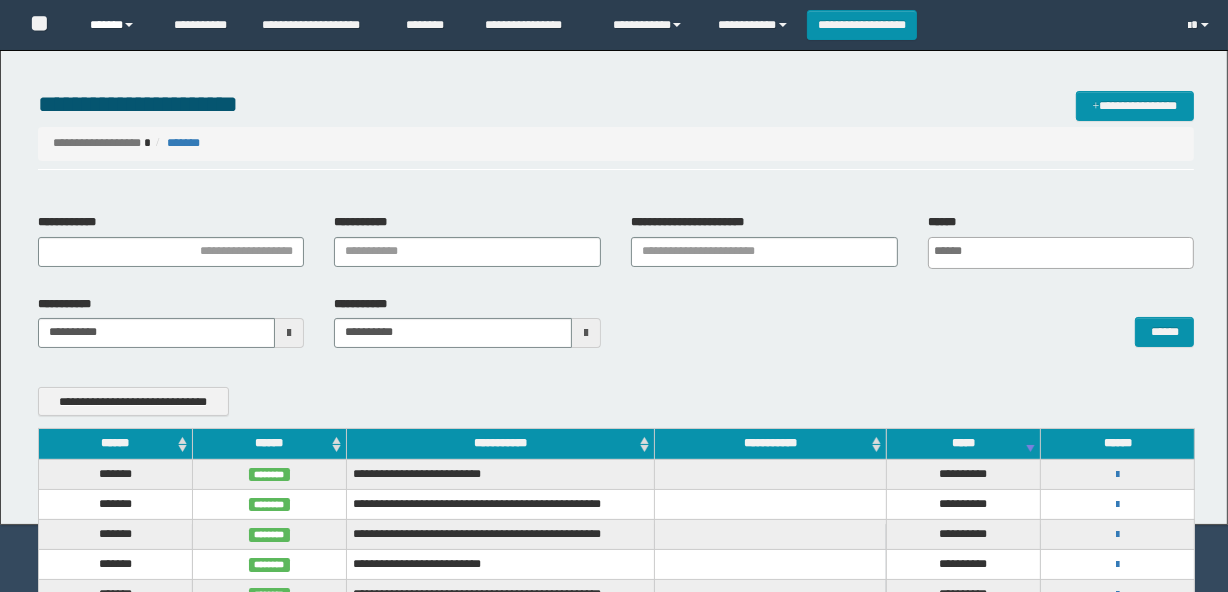 click on "******" at bounding box center [117, 25] 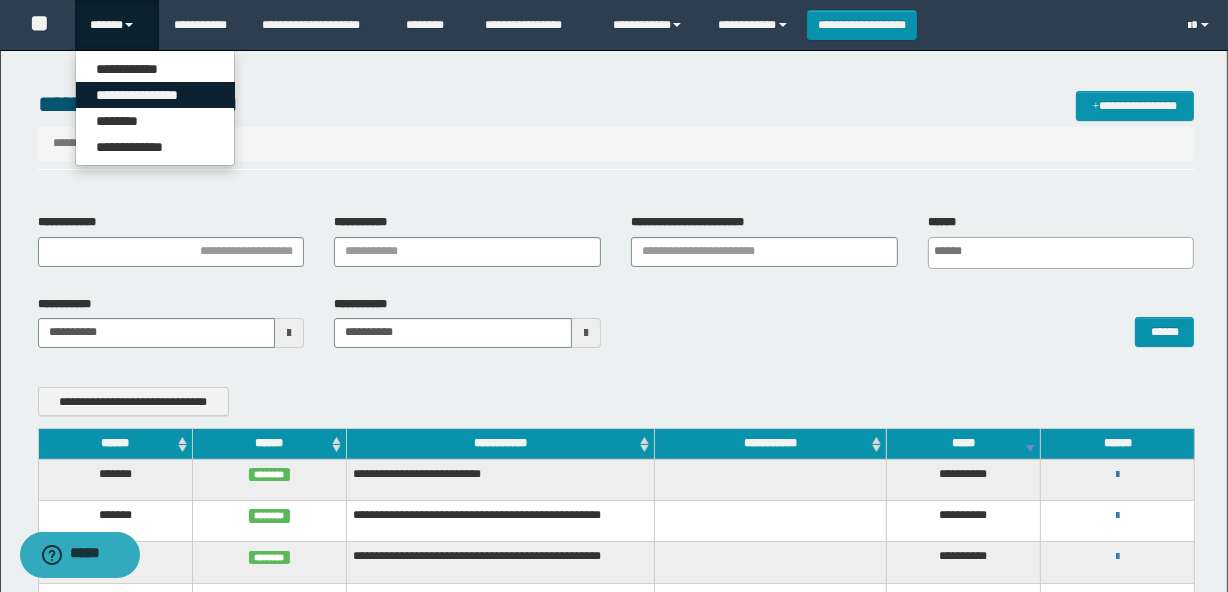 scroll, scrollTop: 0, scrollLeft: 0, axis: both 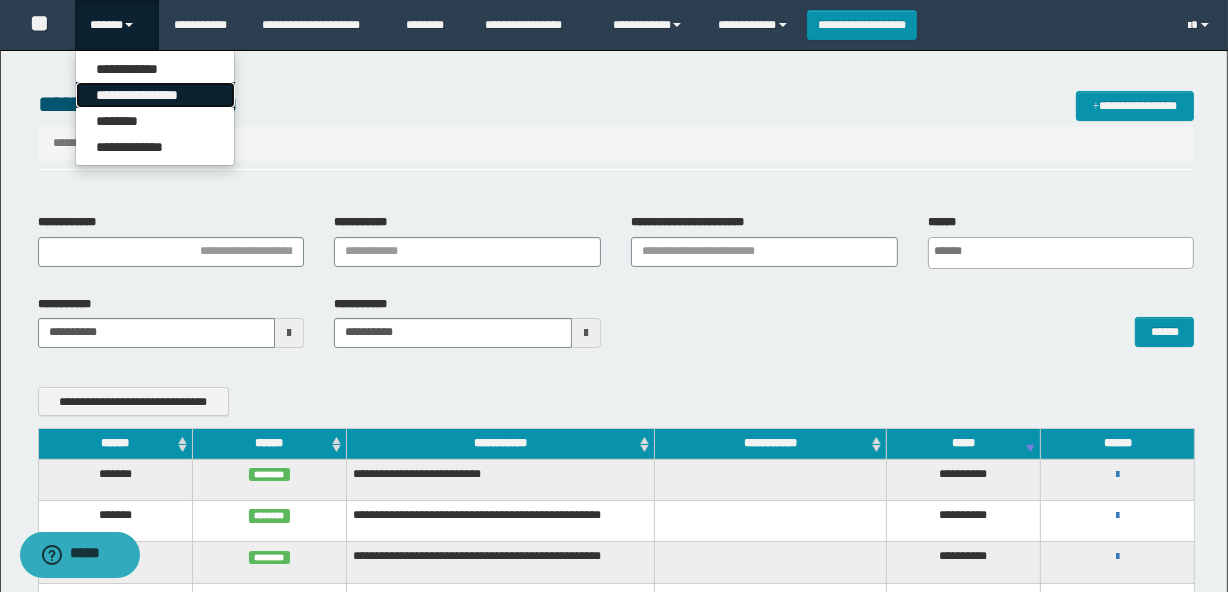 click on "**********" at bounding box center (155, 95) 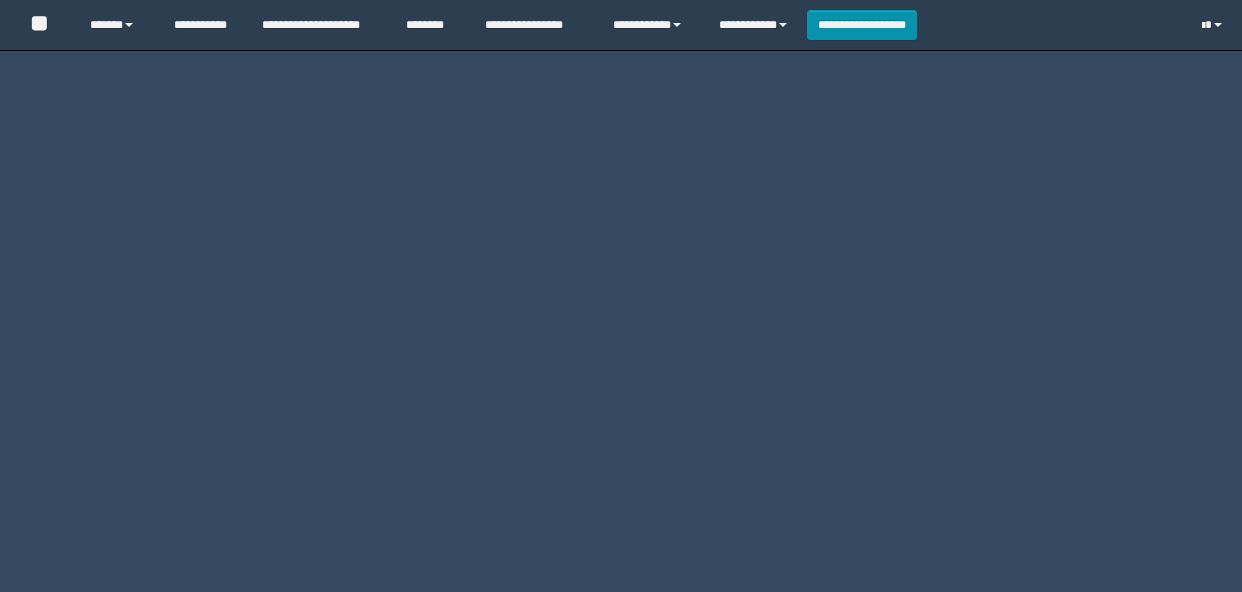 scroll, scrollTop: 0, scrollLeft: 0, axis: both 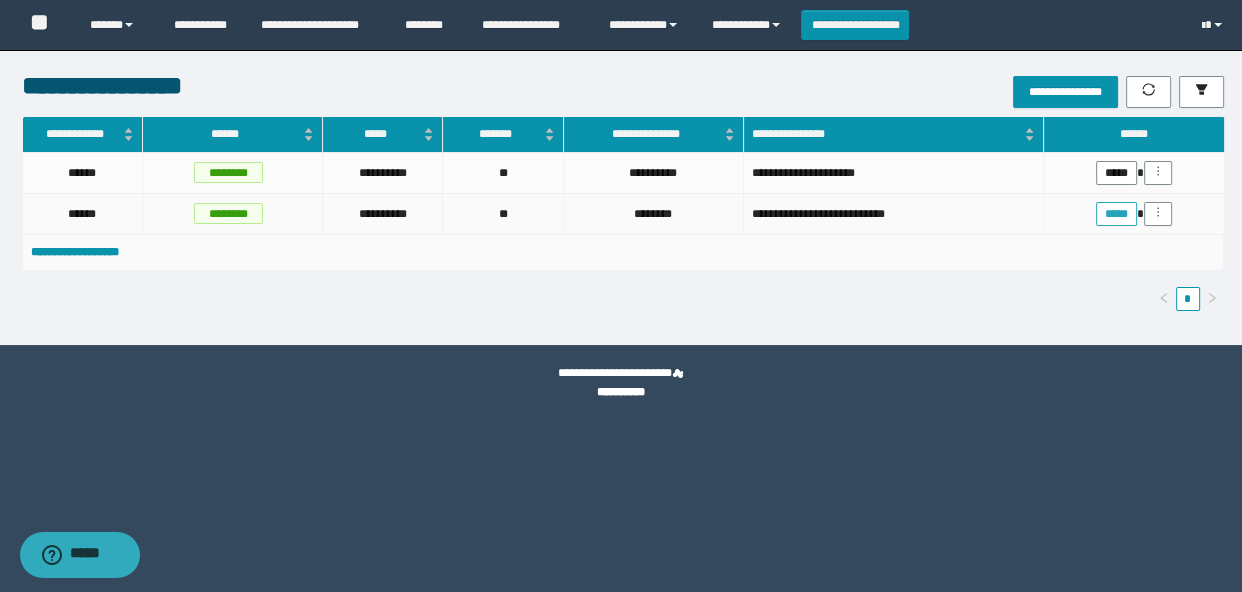 click on "*****" at bounding box center (1116, 214) 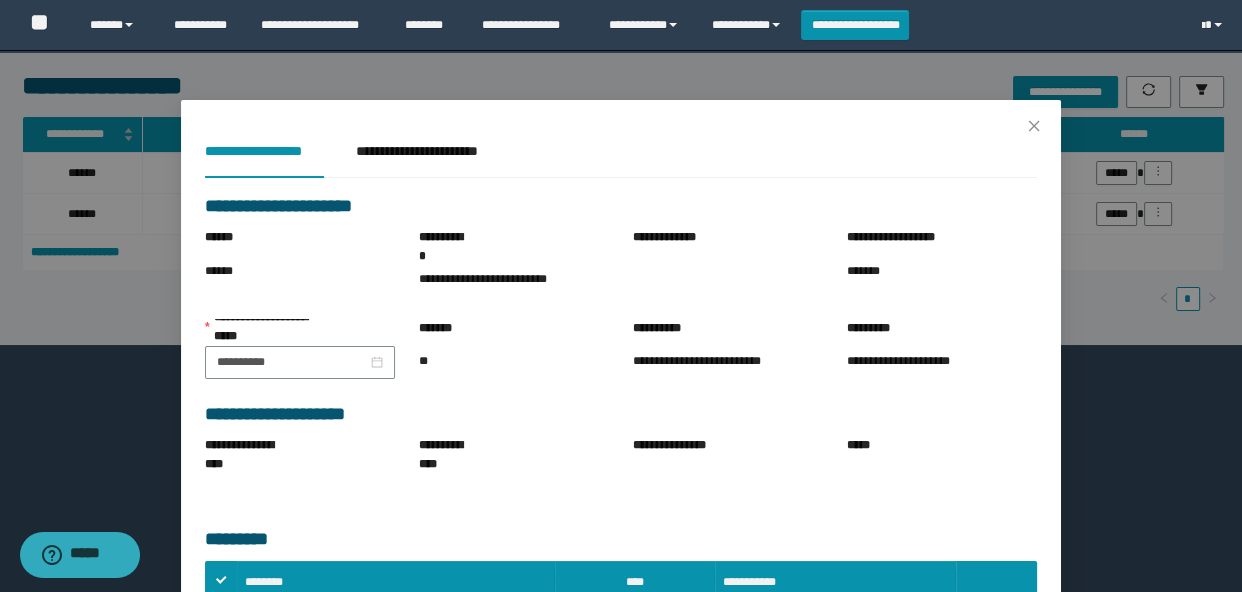 scroll, scrollTop: 184, scrollLeft: 0, axis: vertical 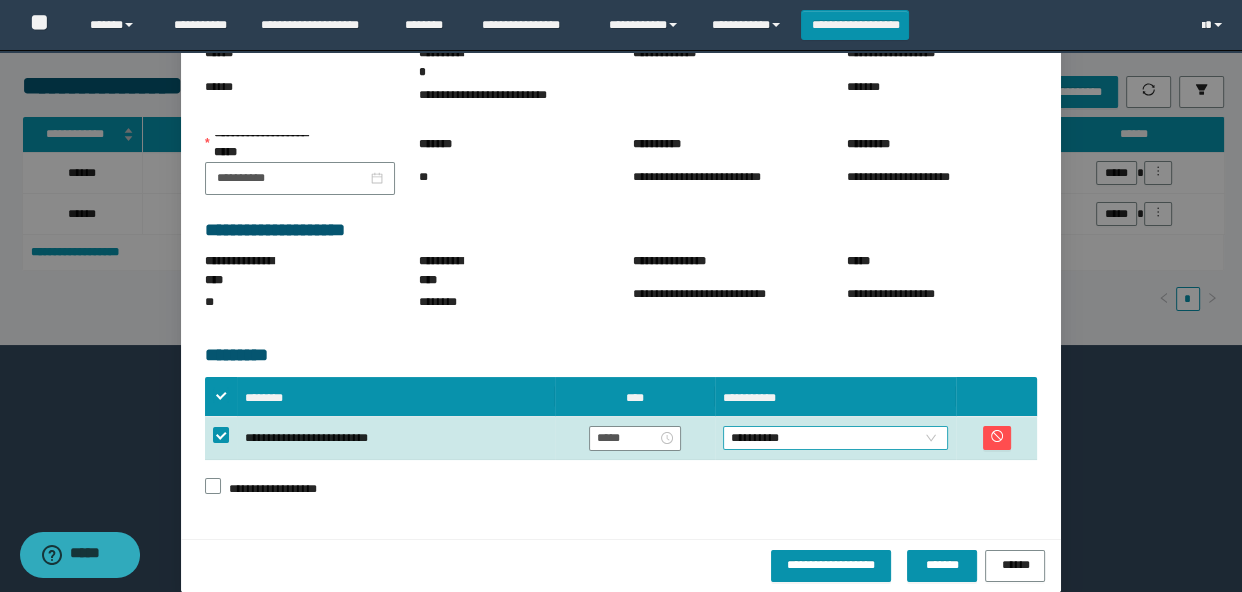 click on "**********" at bounding box center (836, 438) 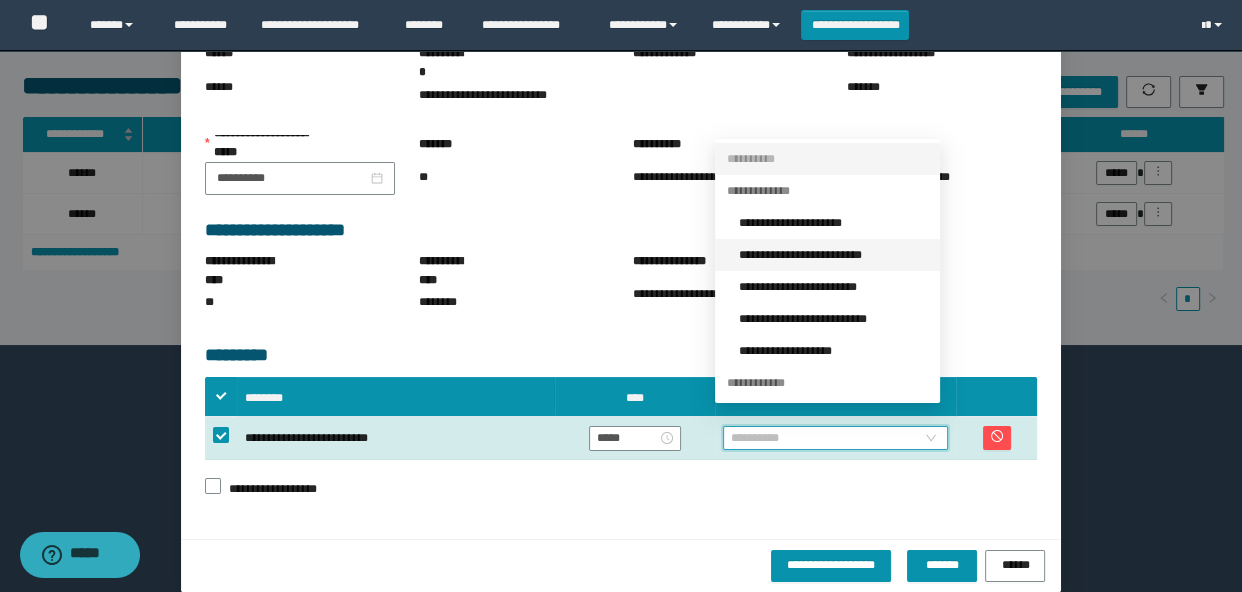 click on "**********" at bounding box center (833, 255) 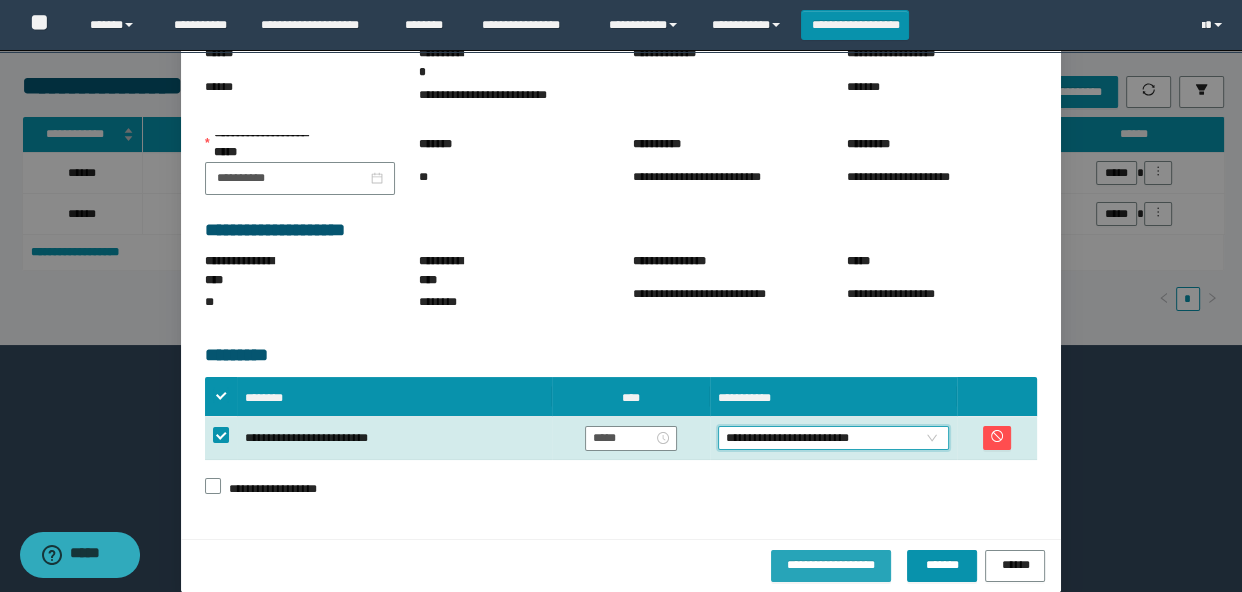 click on "**********" at bounding box center (831, 564) 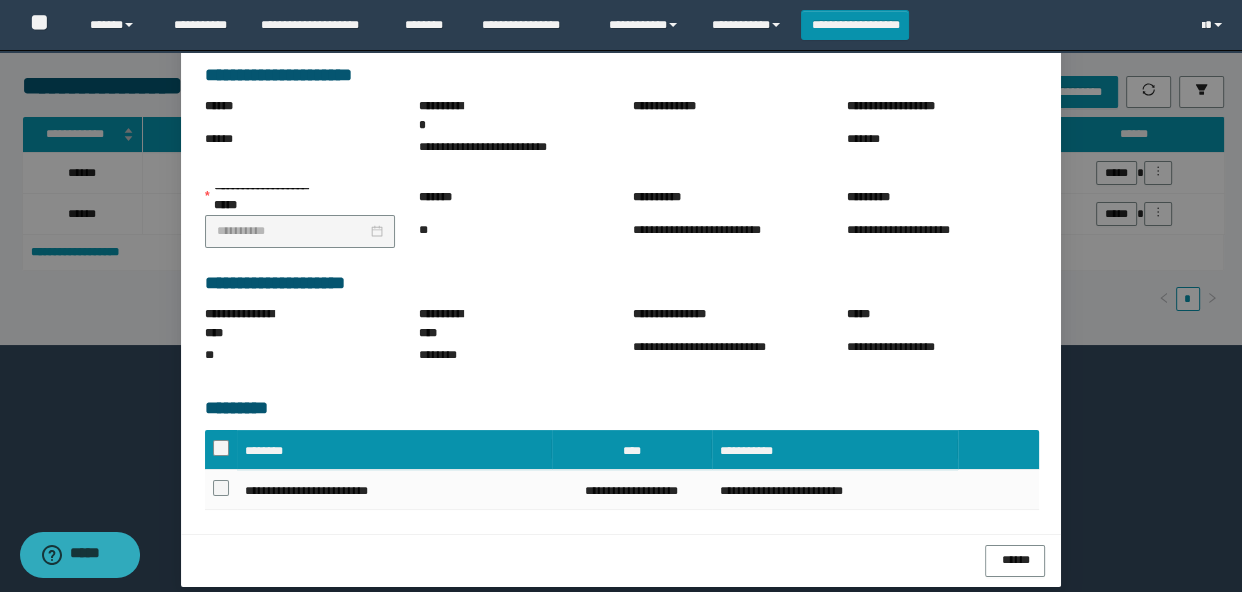 scroll, scrollTop: 182, scrollLeft: 0, axis: vertical 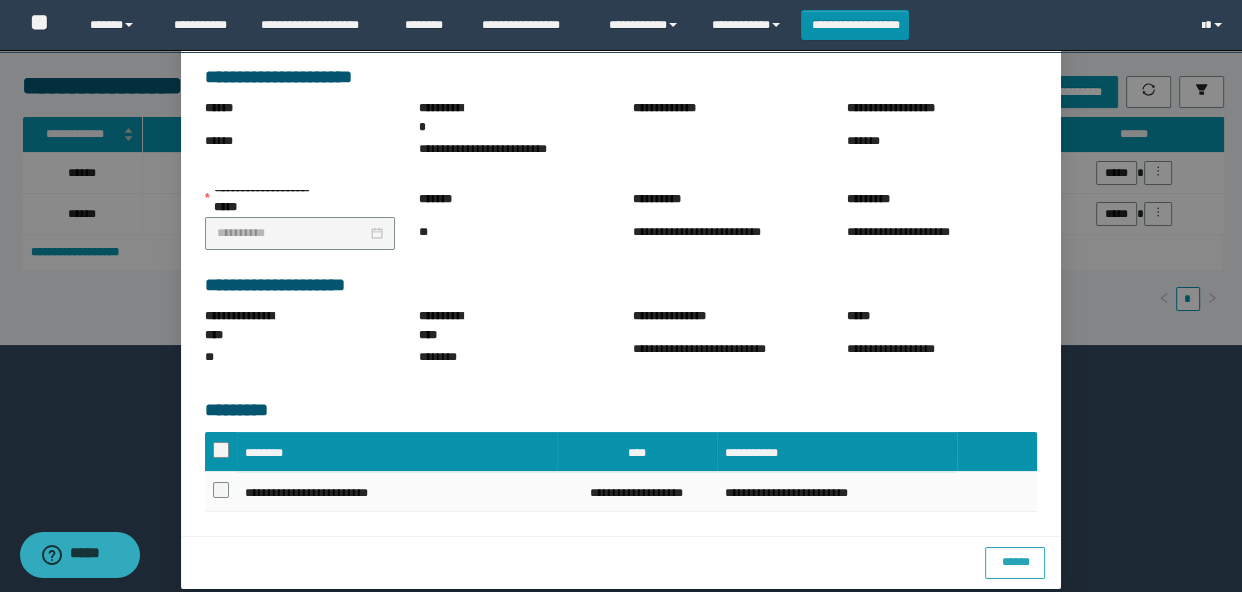 click on "******" at bounding box center (1014, 561) 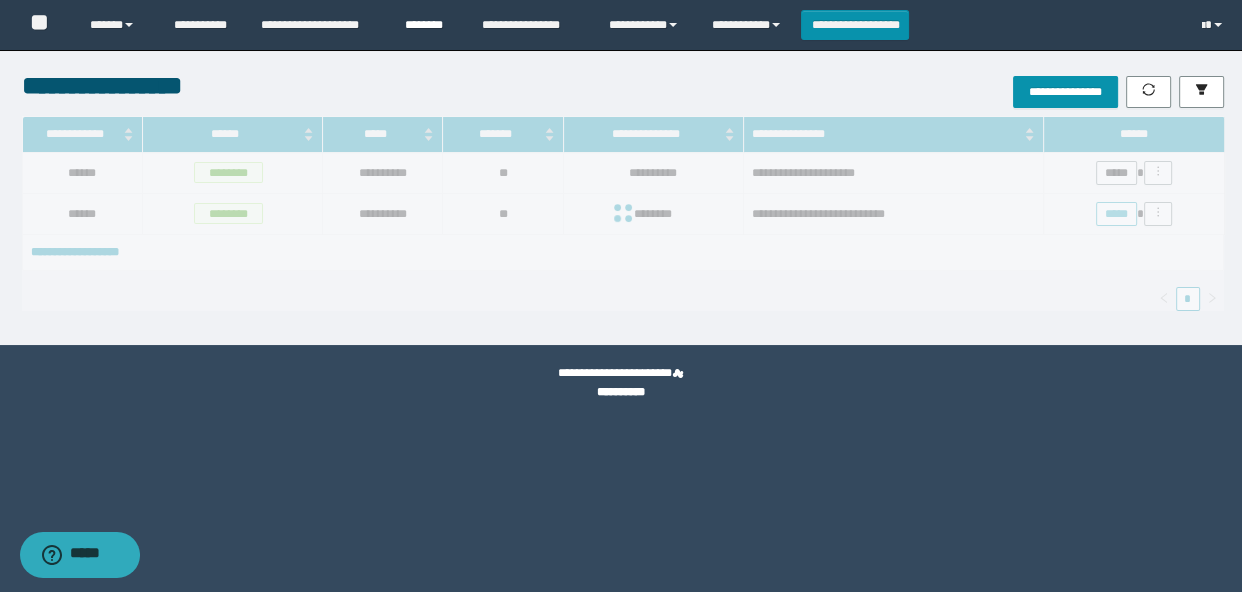 scroll, scrollTop: 0, scrollLeft: 0, axis: both 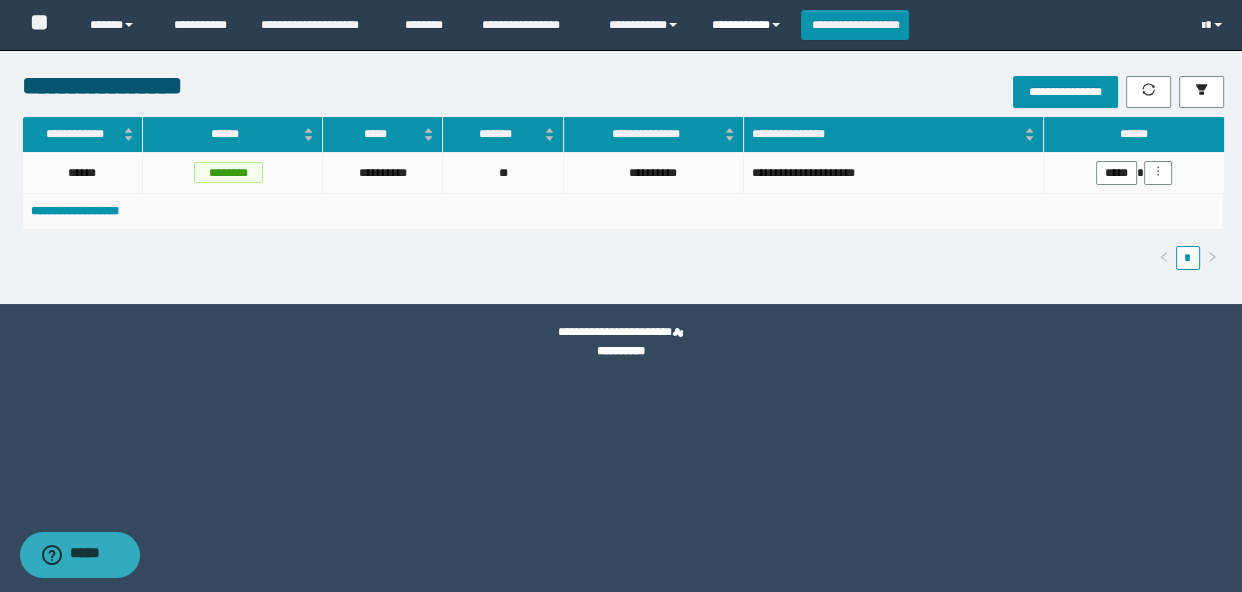 click on "**********" at bounding box center [749, 25] 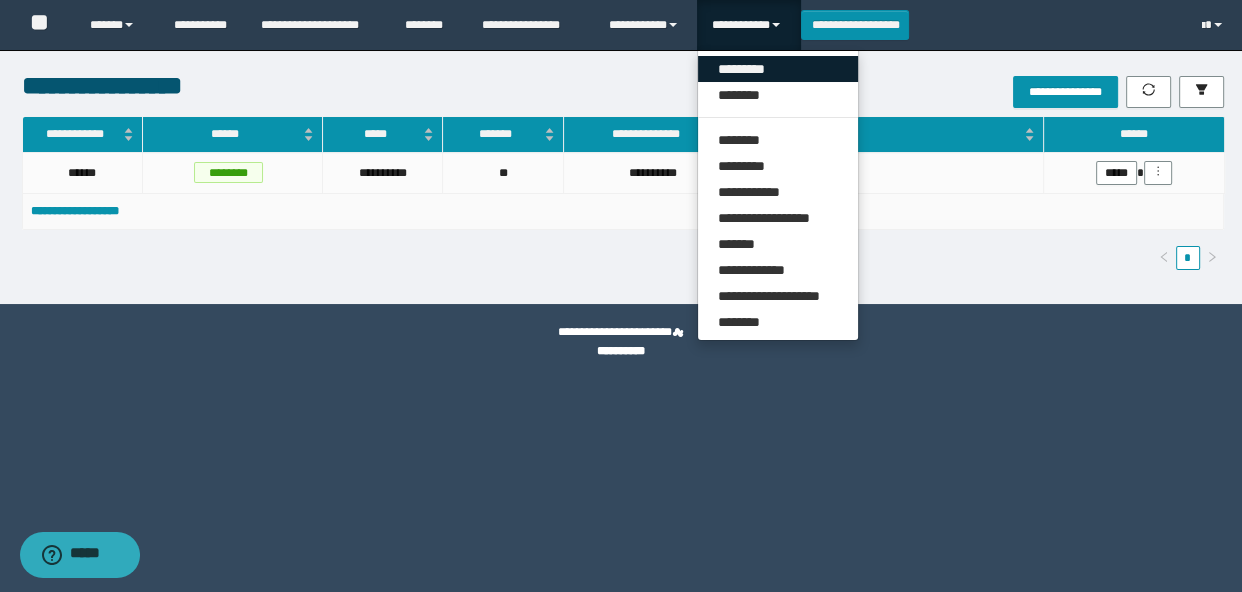 click on "*********" at bounding box center (778, 69) 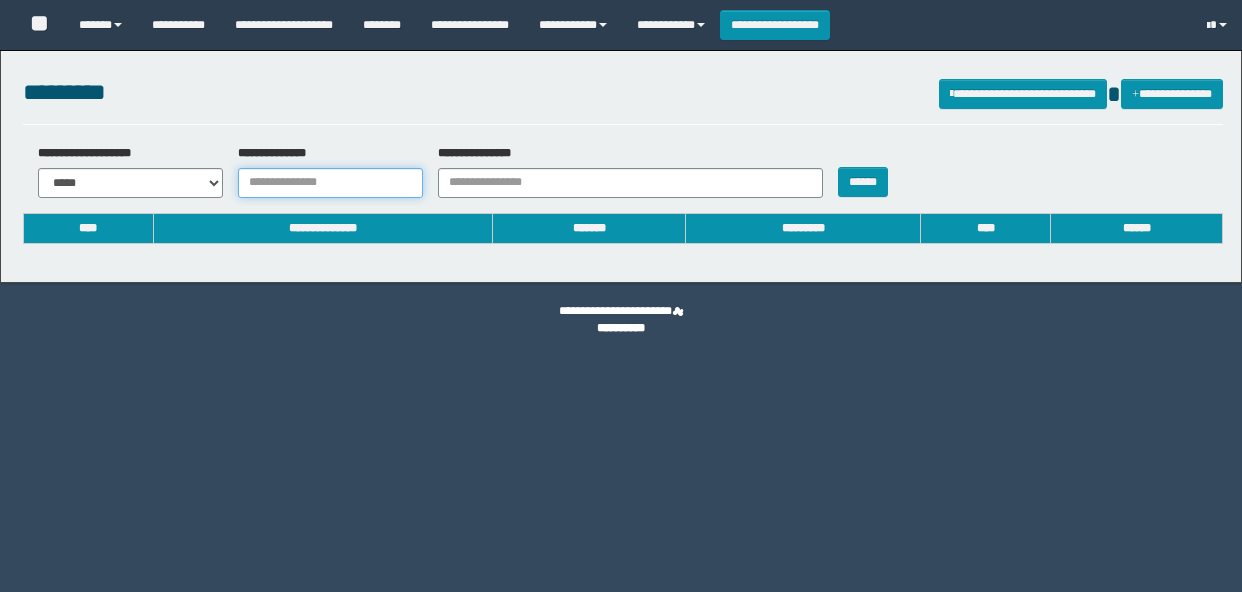 drag, startPoint x: 0, startPoint y: 0, endPoint x: 345, endPoint y: 174, distance: 386.39487 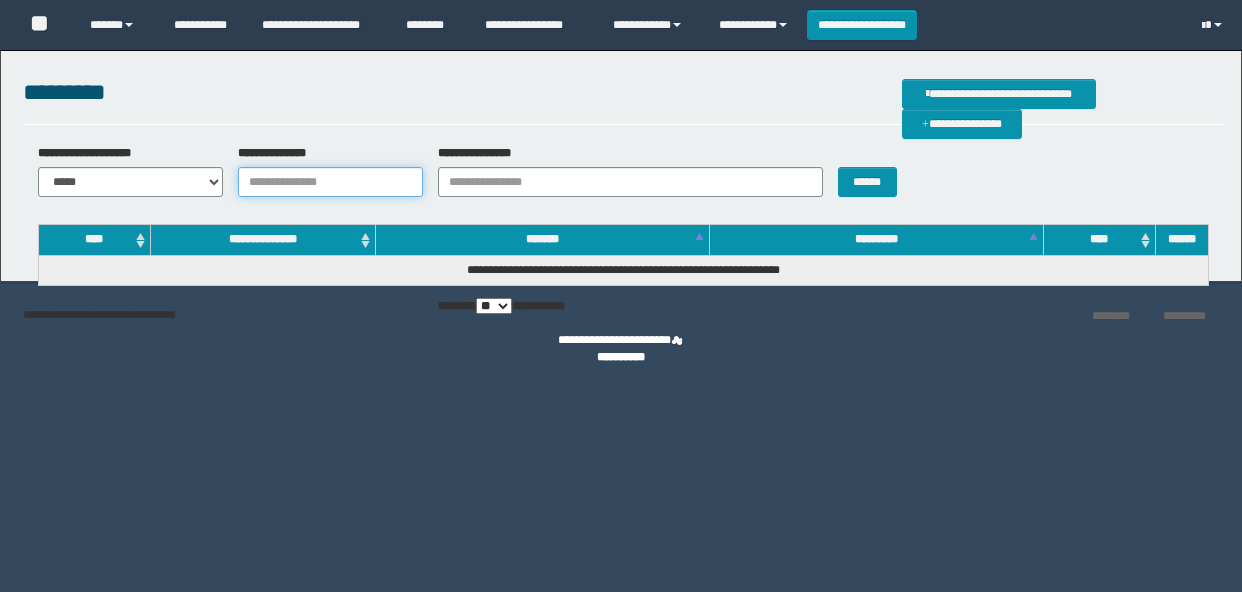 scroll, scrollTop: 0, scrollLeft: 0, axis: both 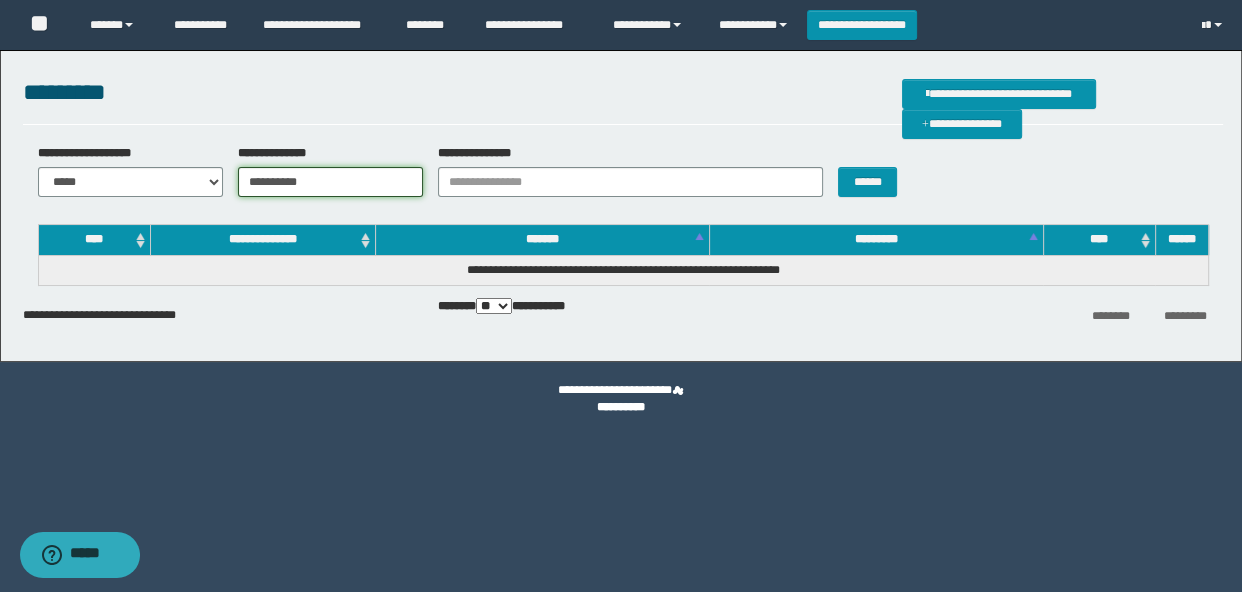 type on "**********" 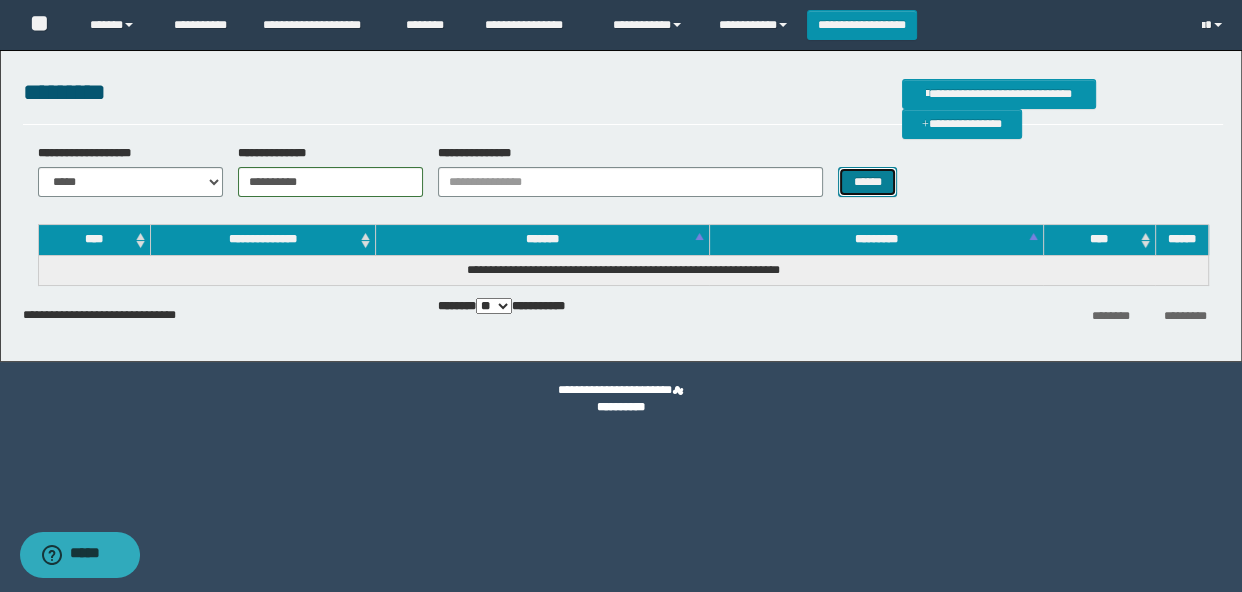 click on "******" at bounding box center (867, 182) 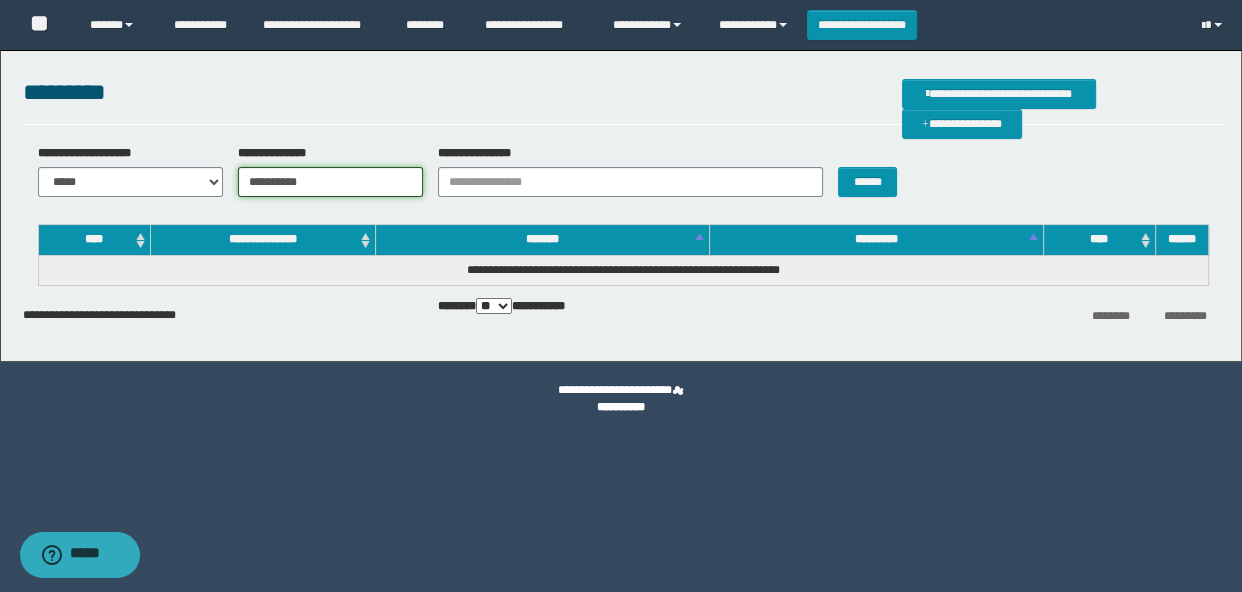 drag, startPoint x: 356, startPoint y: 182, endPoint x: 236, endPoint y: 182, distance: 120 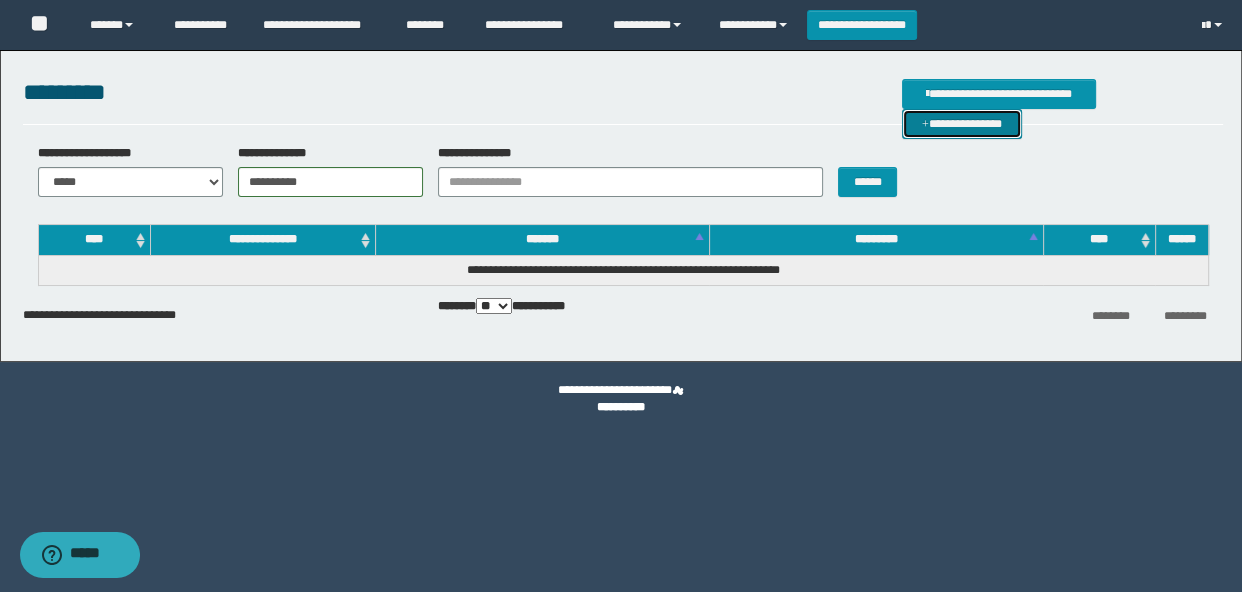 click on "**********" at bounding box center (962, 124) 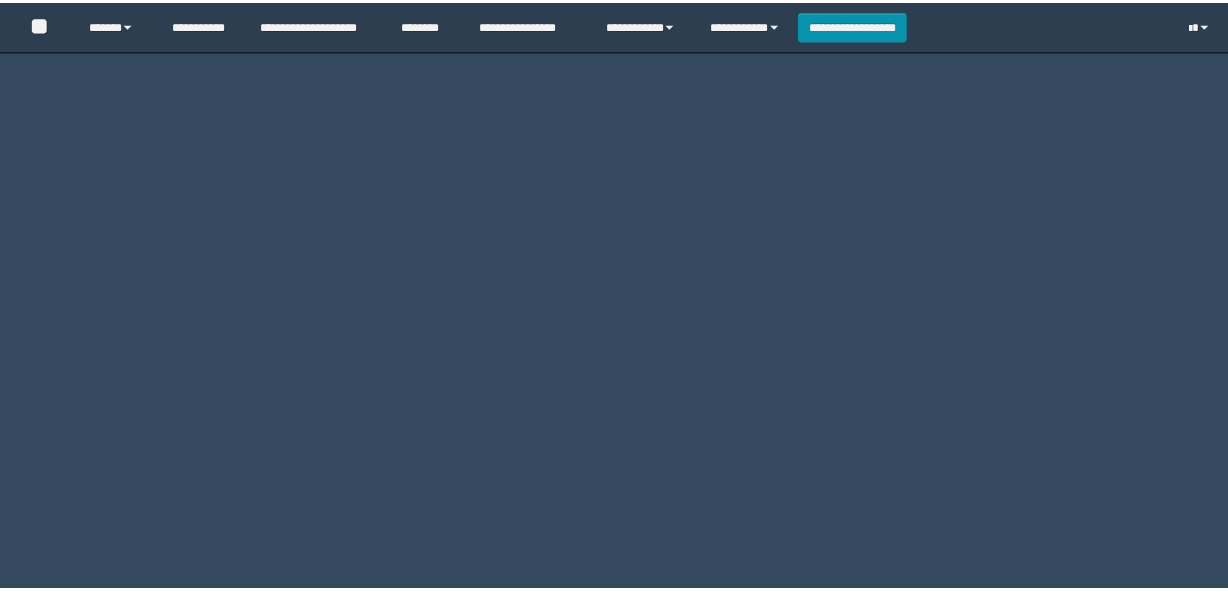 scroll, scrollTop: 0, scrollLeft: 0, axis: both 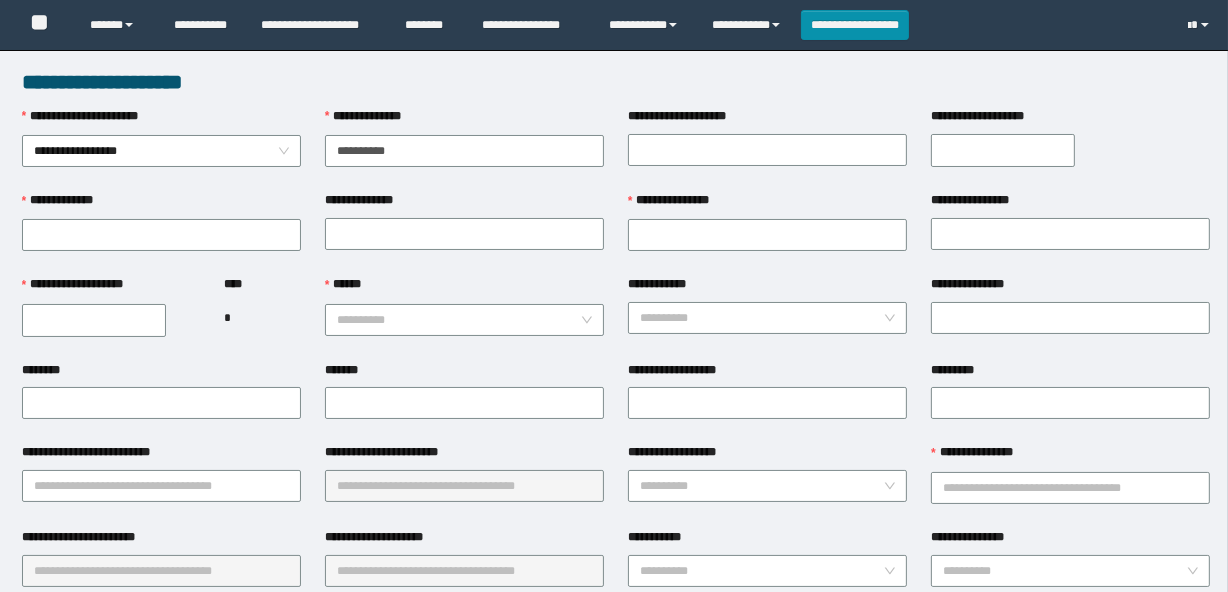 type on "**********" 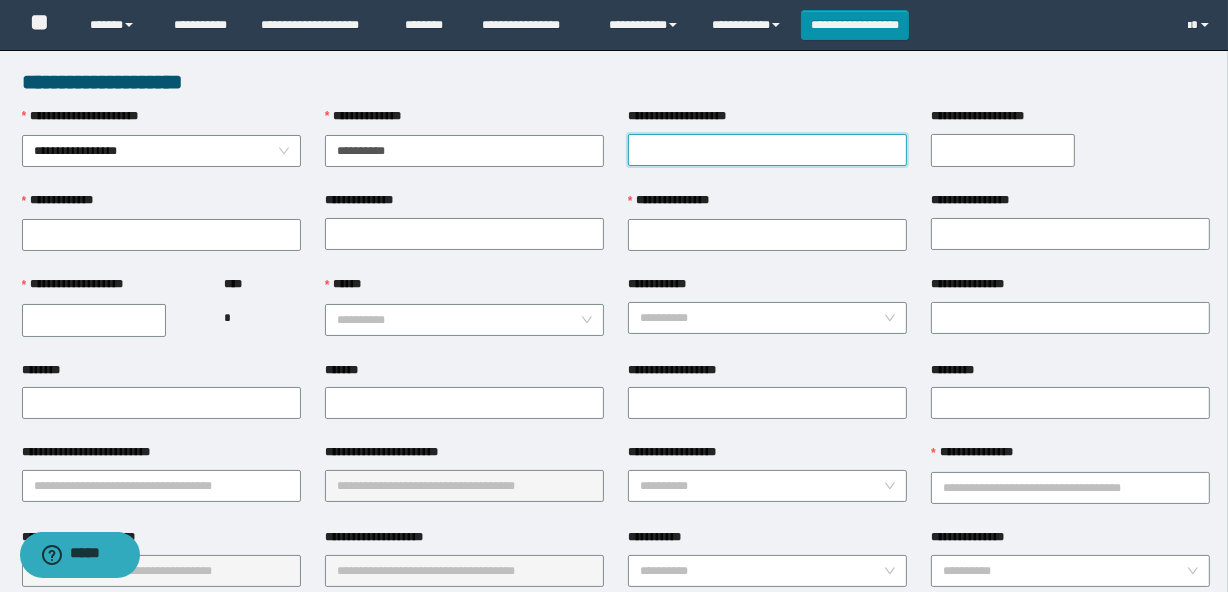 scroll, scrollTop: 0, scrollLeft: 0, axis: both 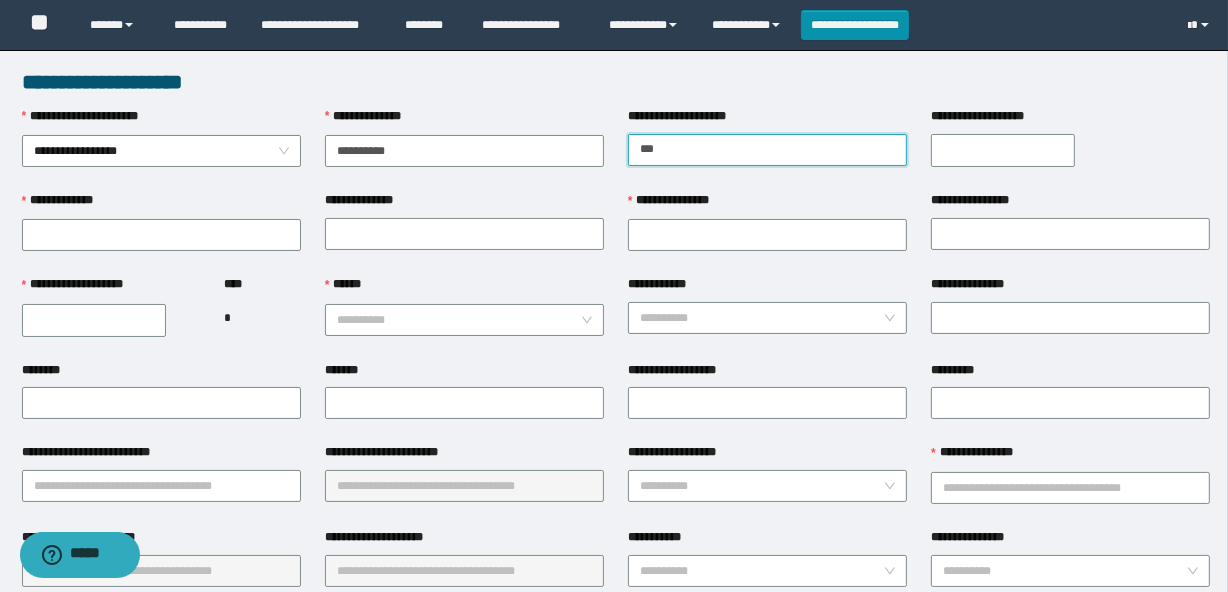 type on "*******" 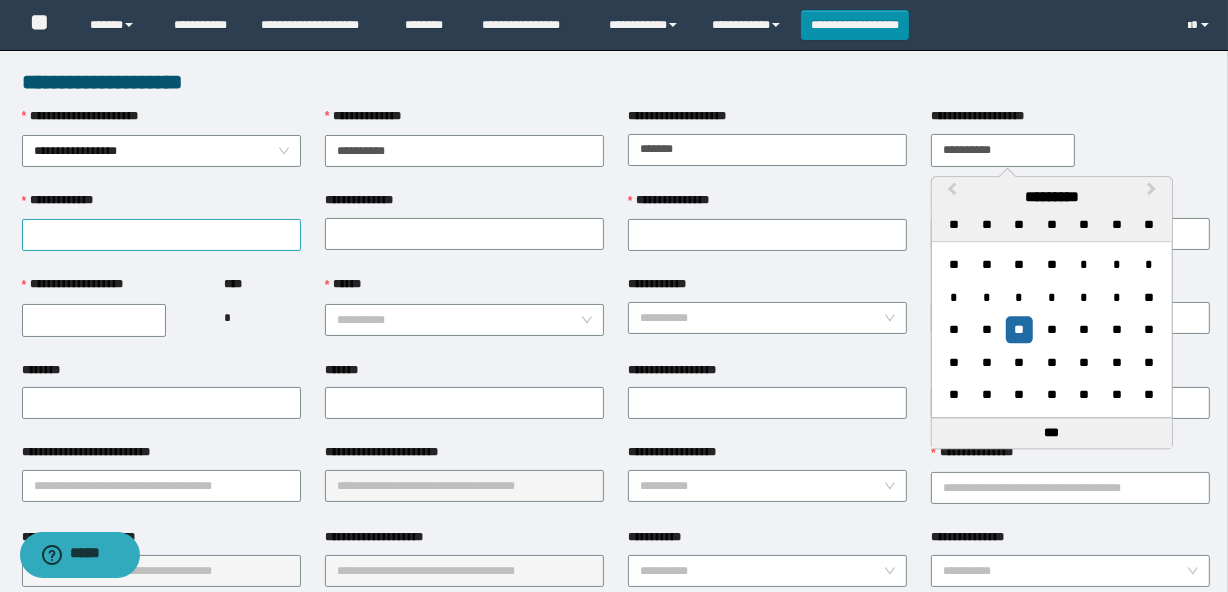 type on "**********" 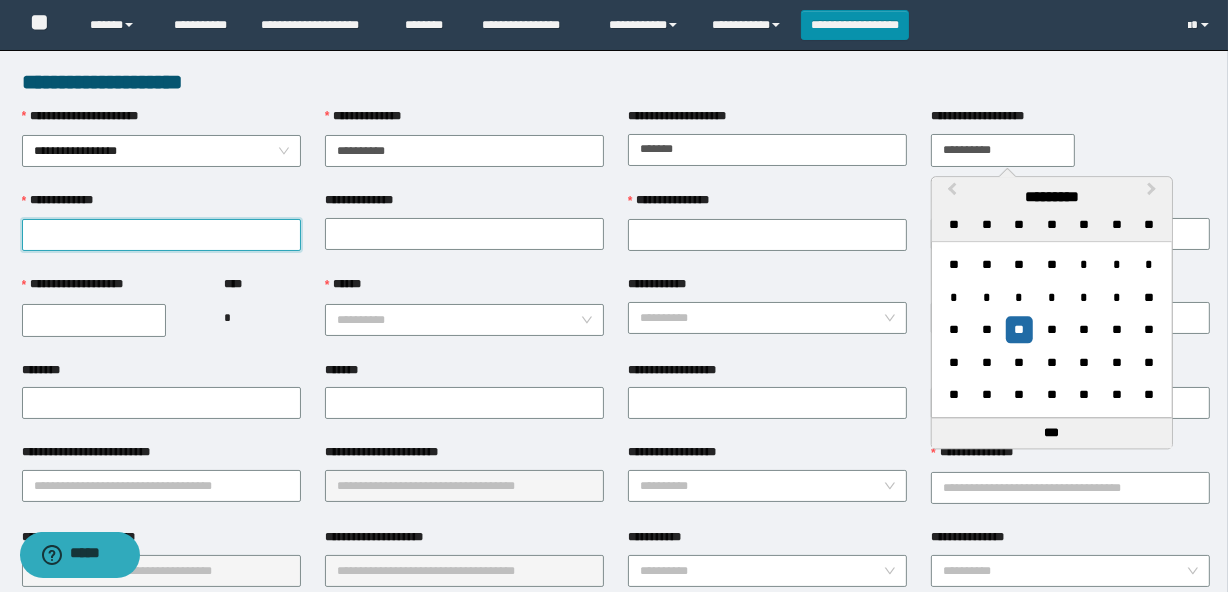 click on "**********" at bounding box center [161, 235] 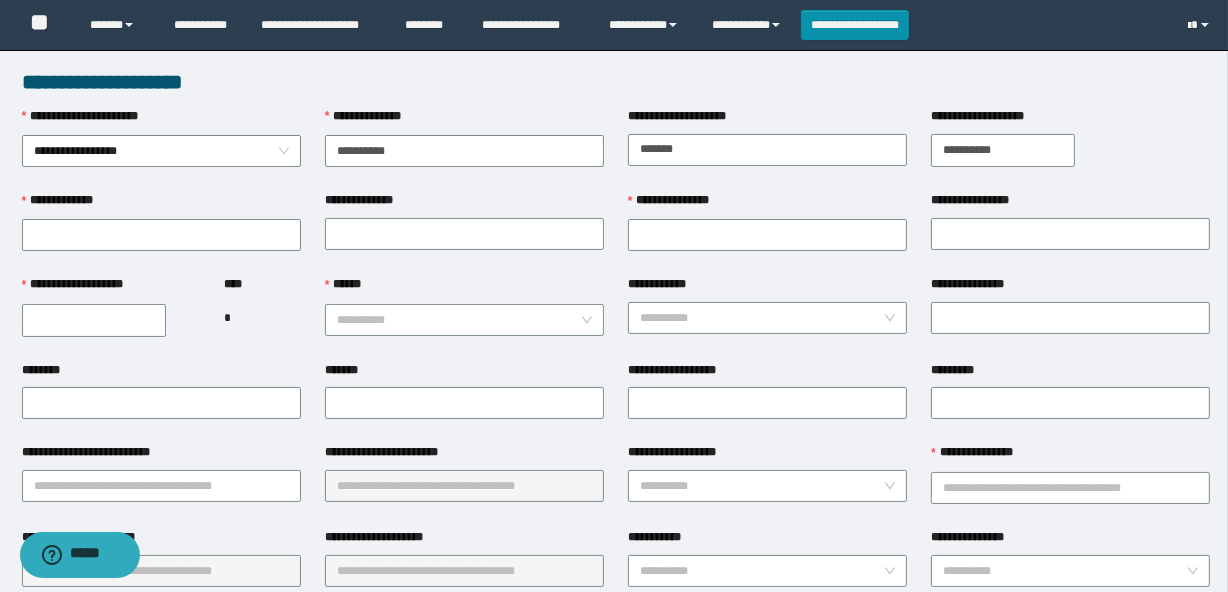 click on "**********" at bounding box center (94, 320) 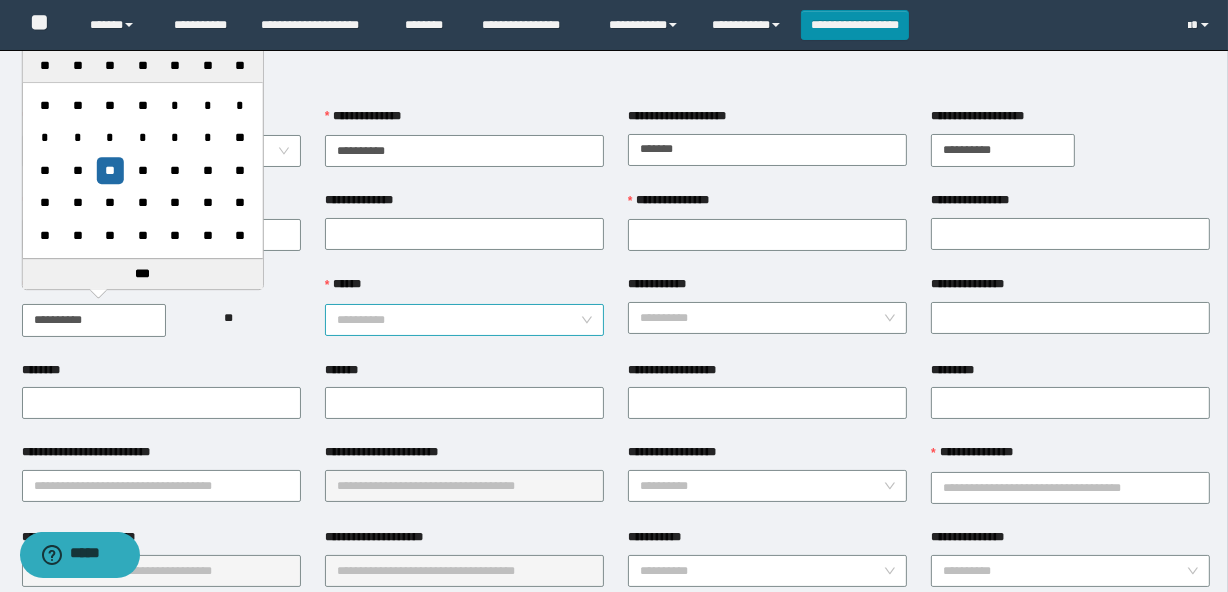 type on "**********" 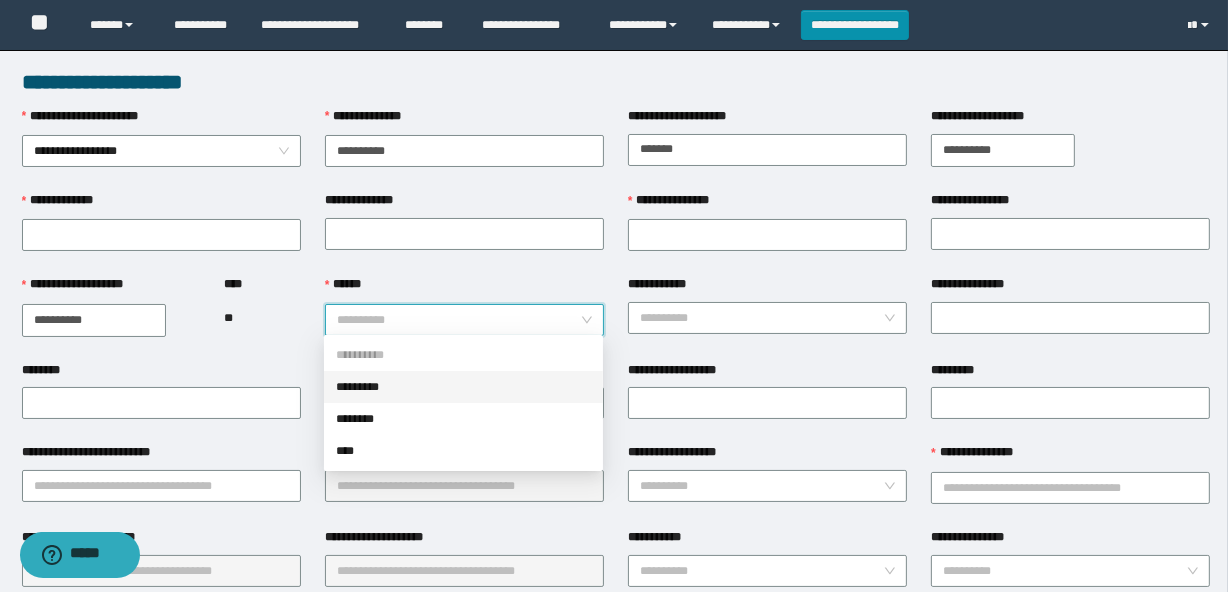 drag, startPoint x: 375, startPoint y: 389, endPoint x: 373, endPoint y: 379, distance: 10.198039 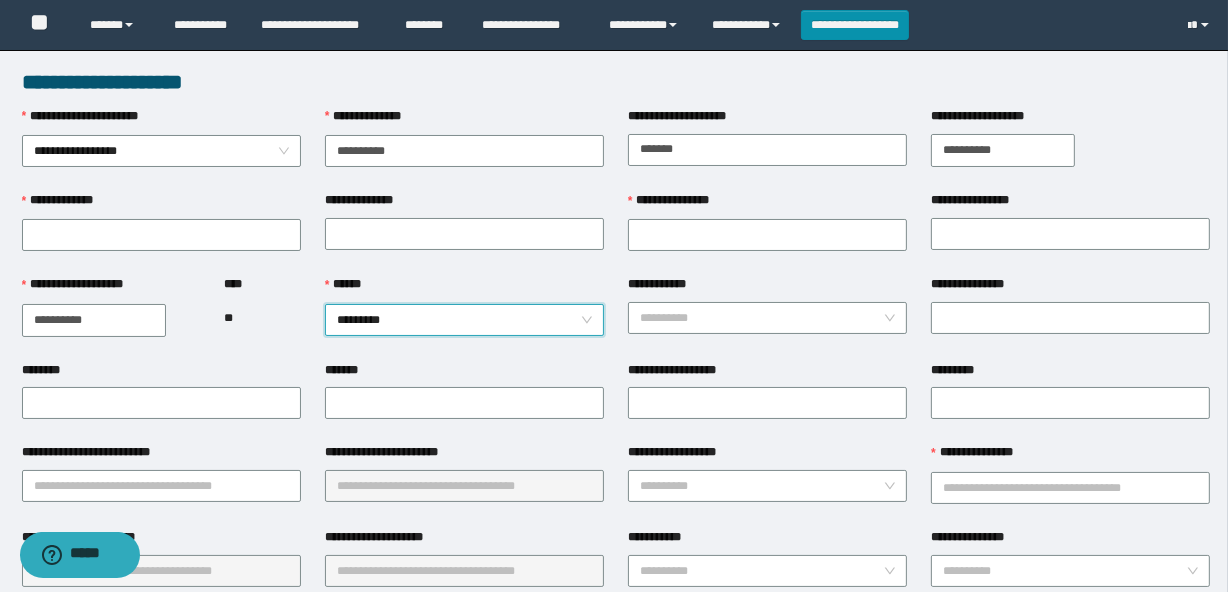 click on "**********" at bounding box center [1003, 150] 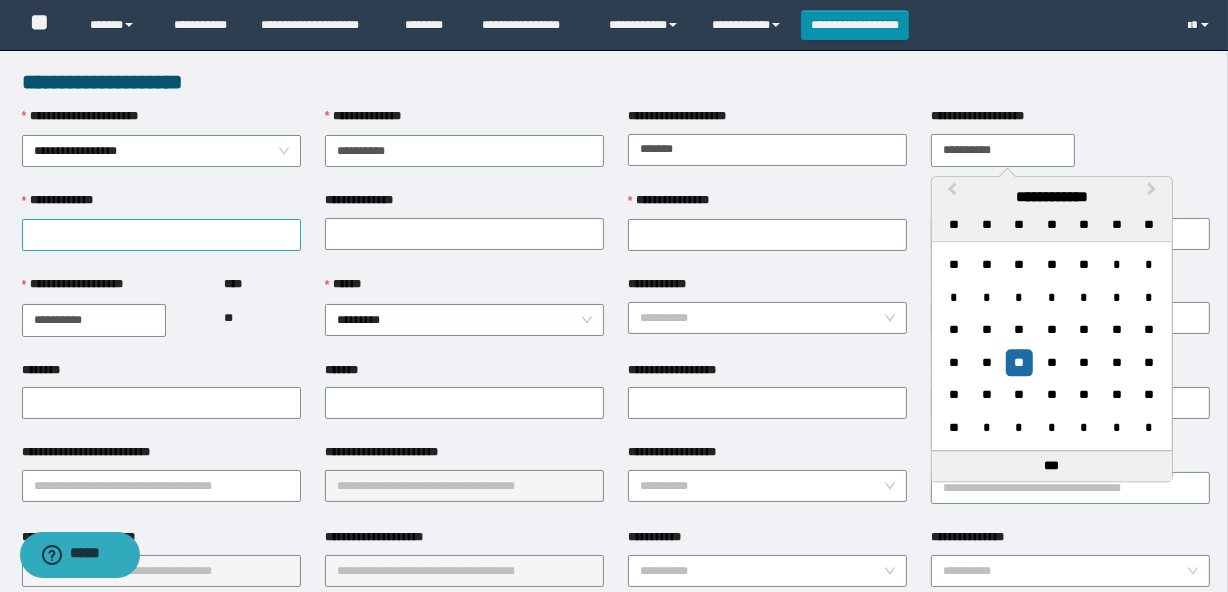 type on "**********" 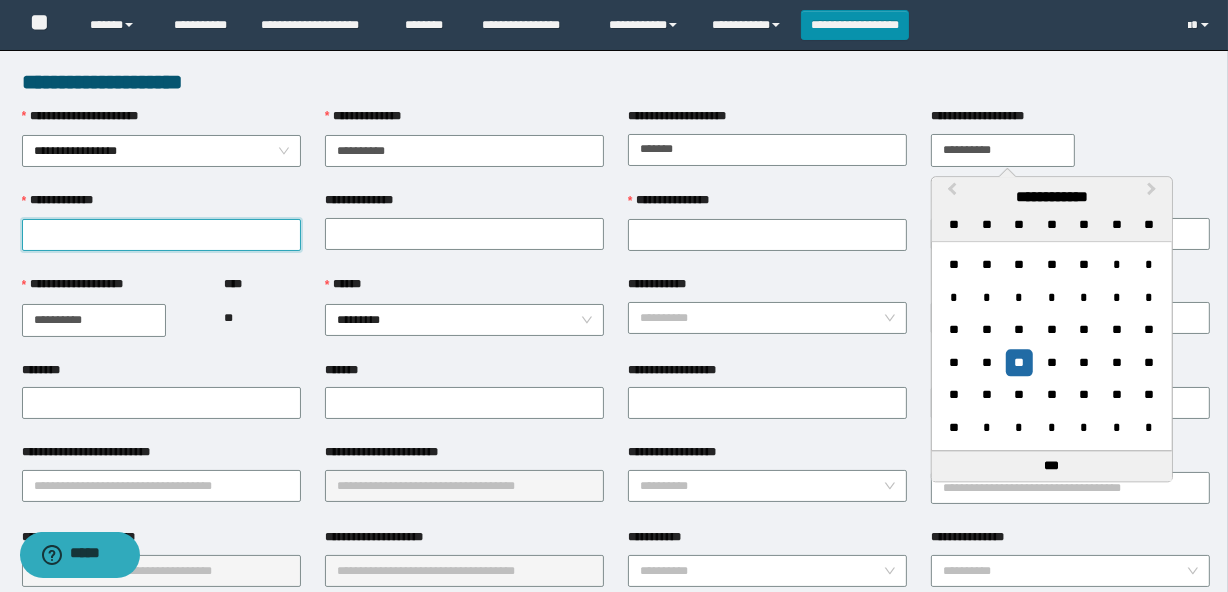 click on "**********" at bounding box center [161, 235] 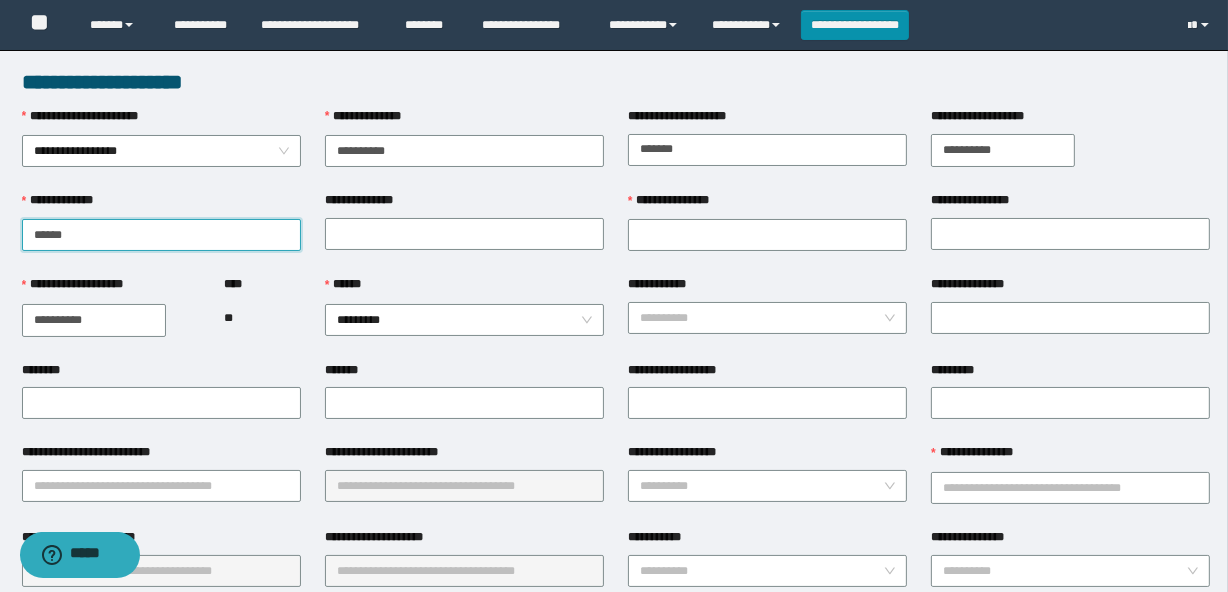 type on "******" 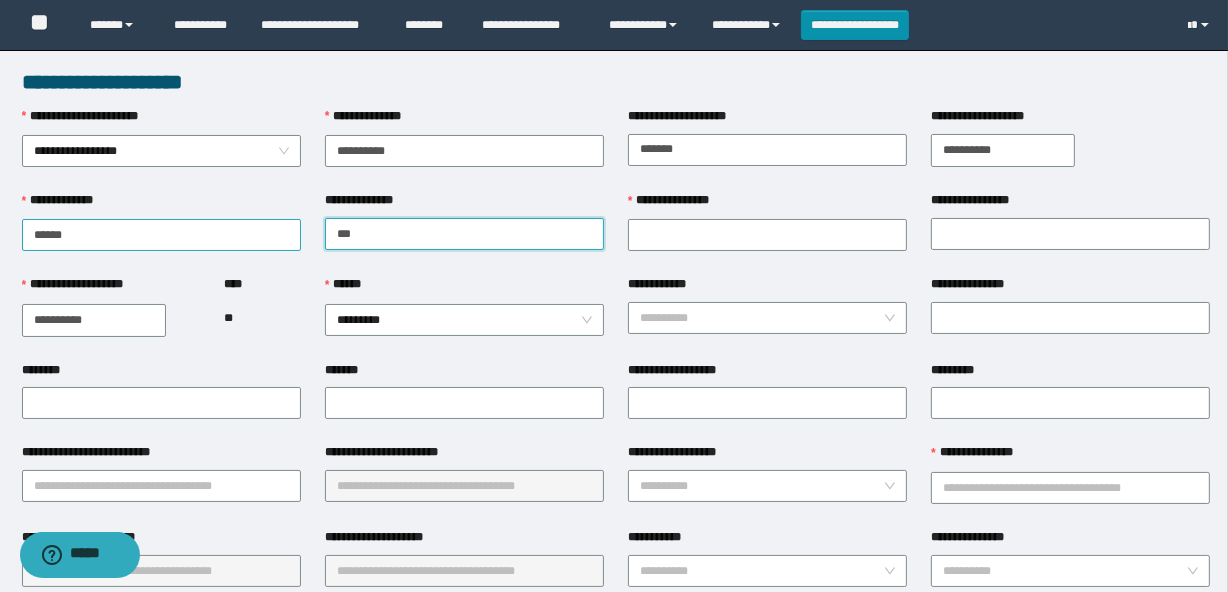 type on "*******" 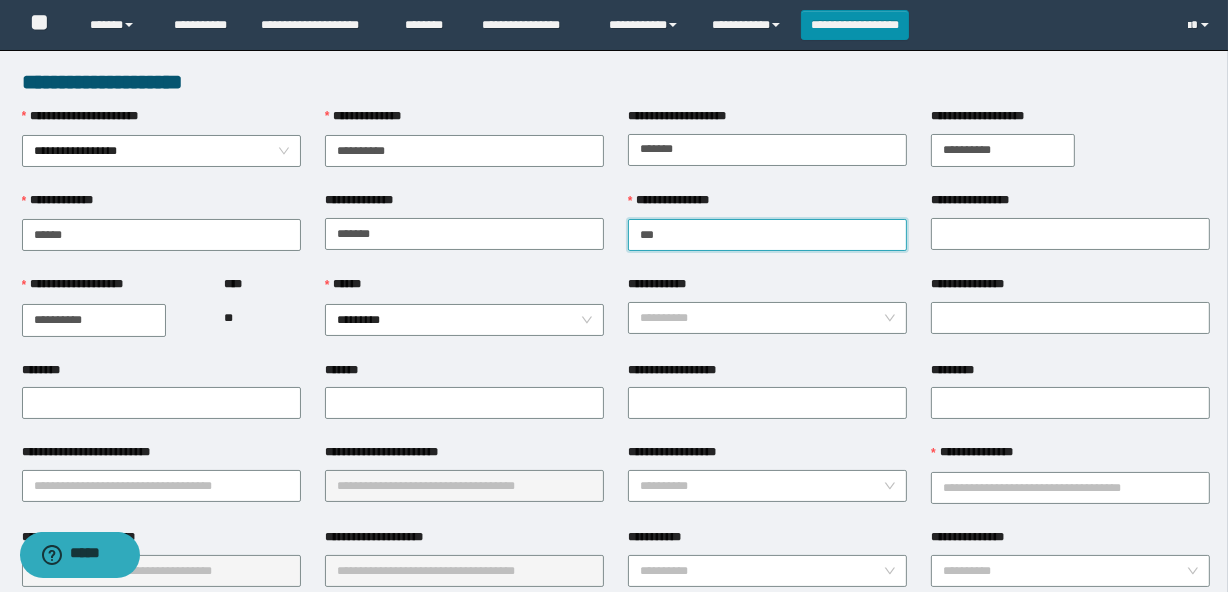 type on "******" 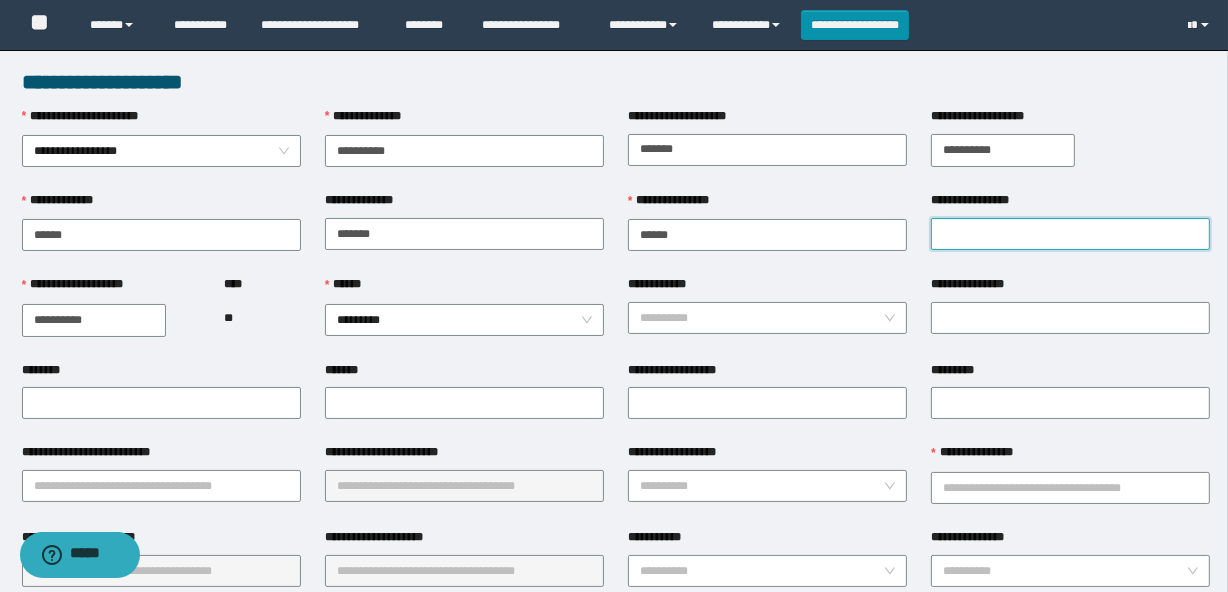 click on "**********" at bounding box center (1070, 234) 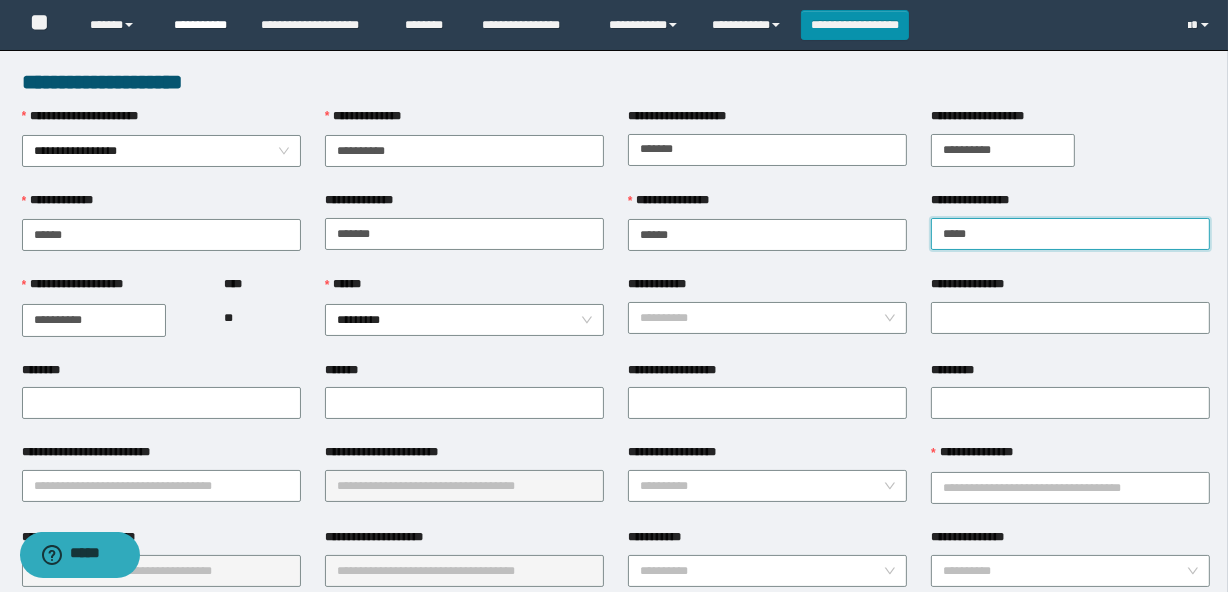 type on "*****" 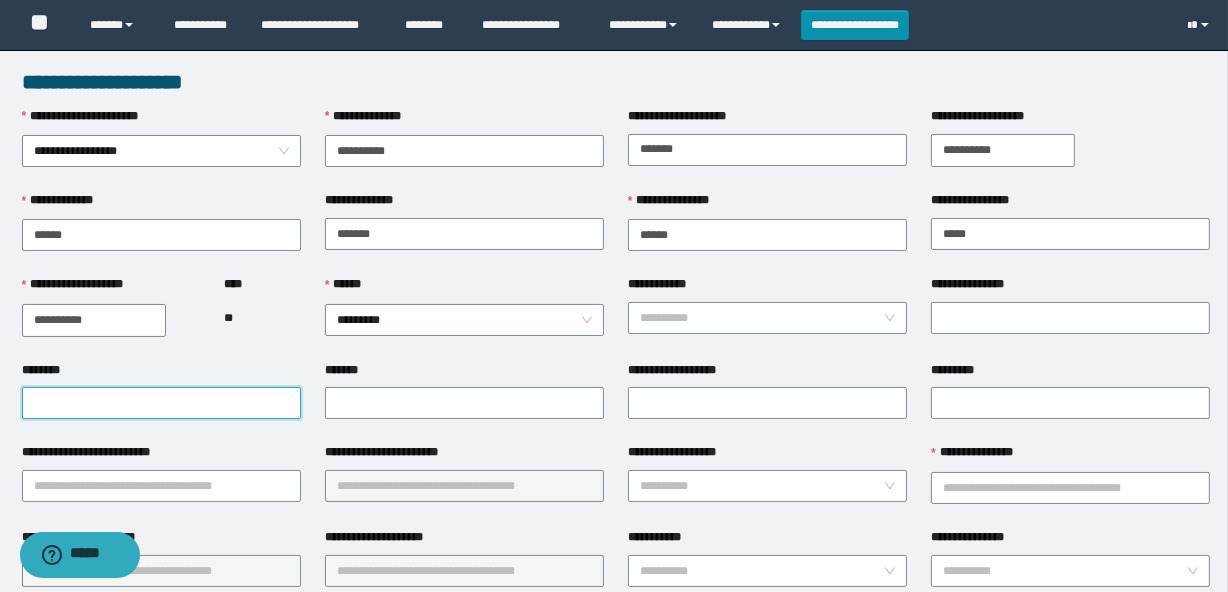click on "********" at bounding box center [161, 403] 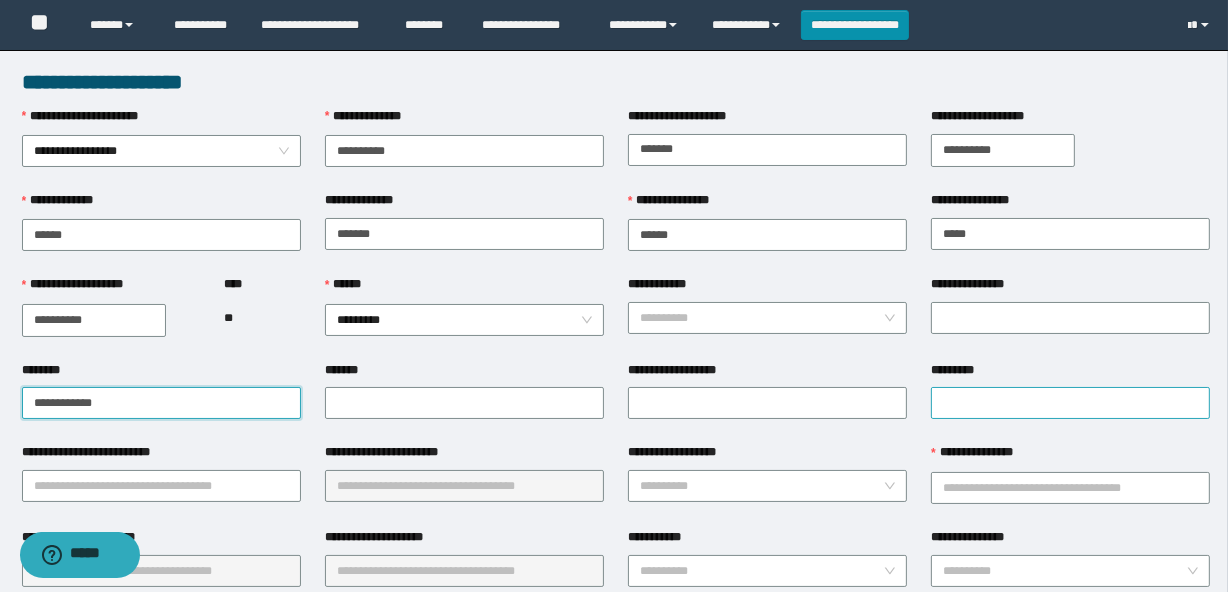 type on "**********" 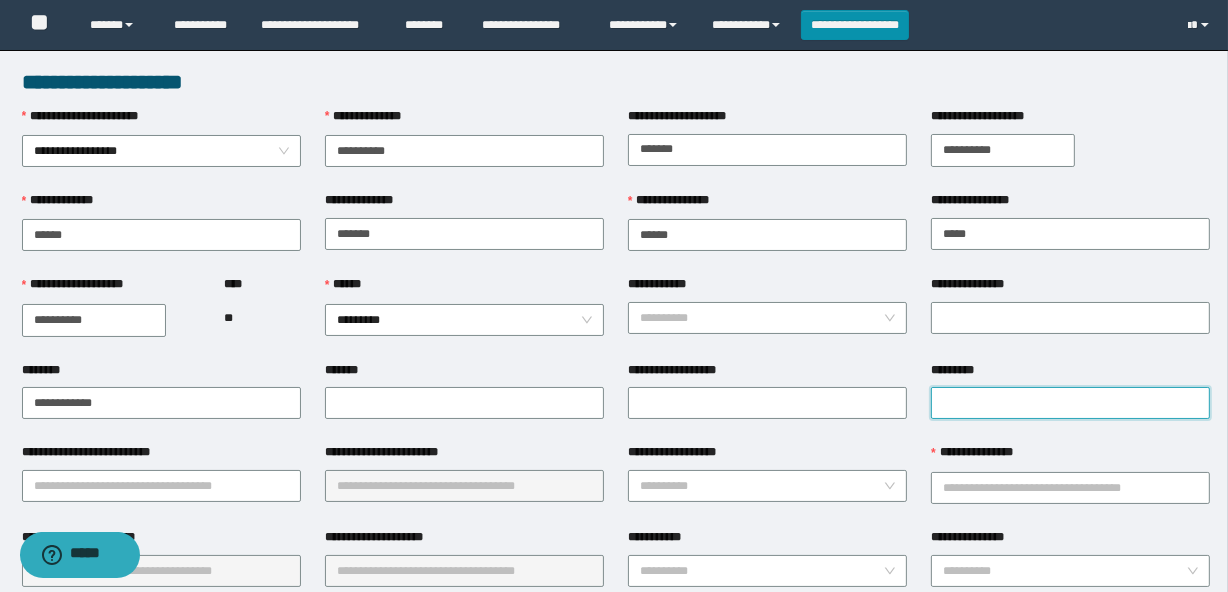 click on "*********" at bounding box center [1070, 403] 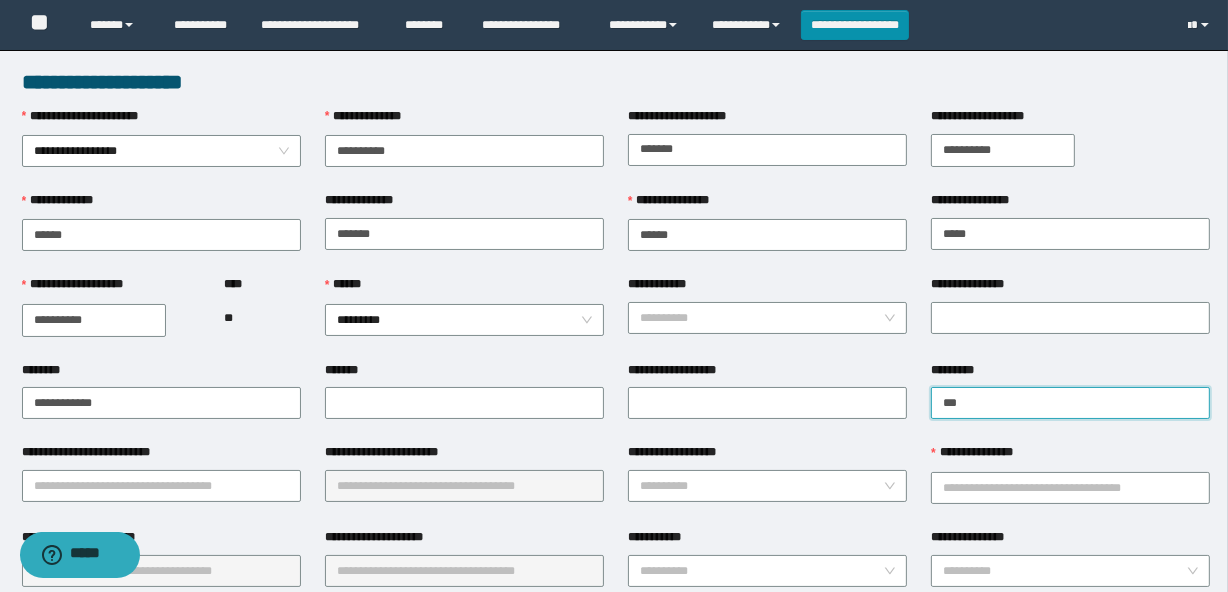 type on "**********" 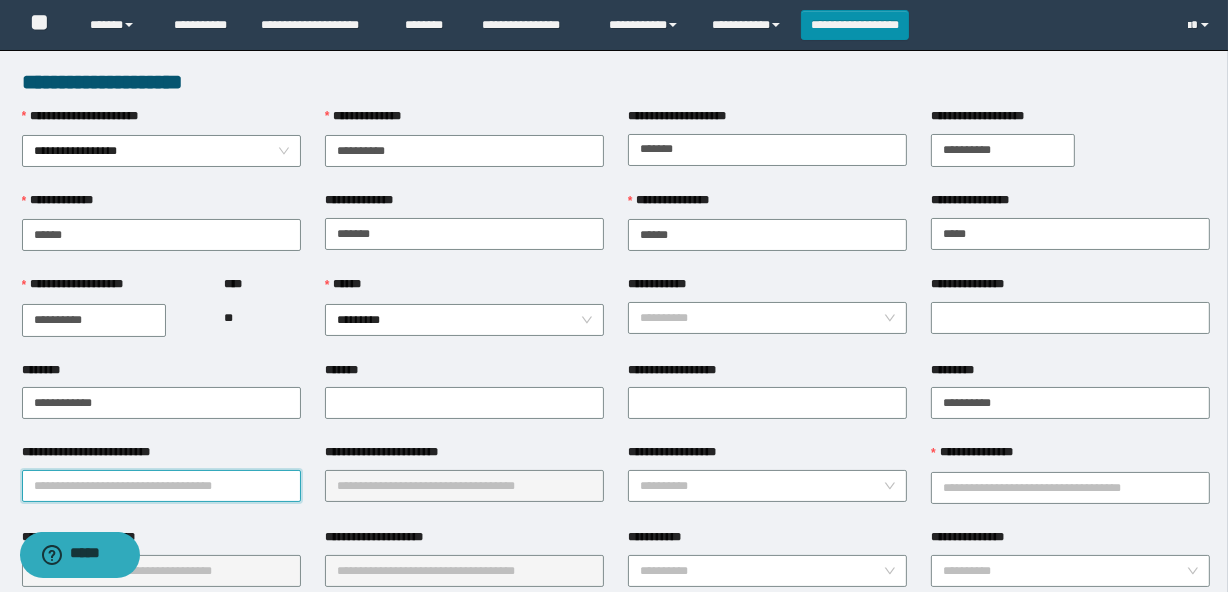click on "**********" at bounding box center (161, 486) 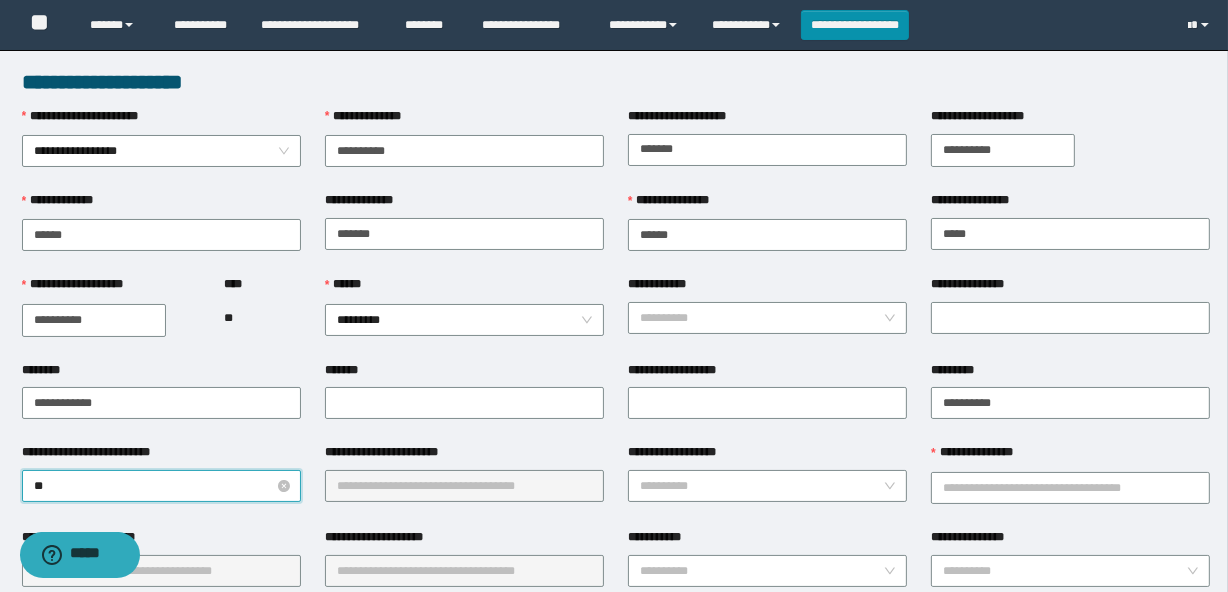 type on "***" 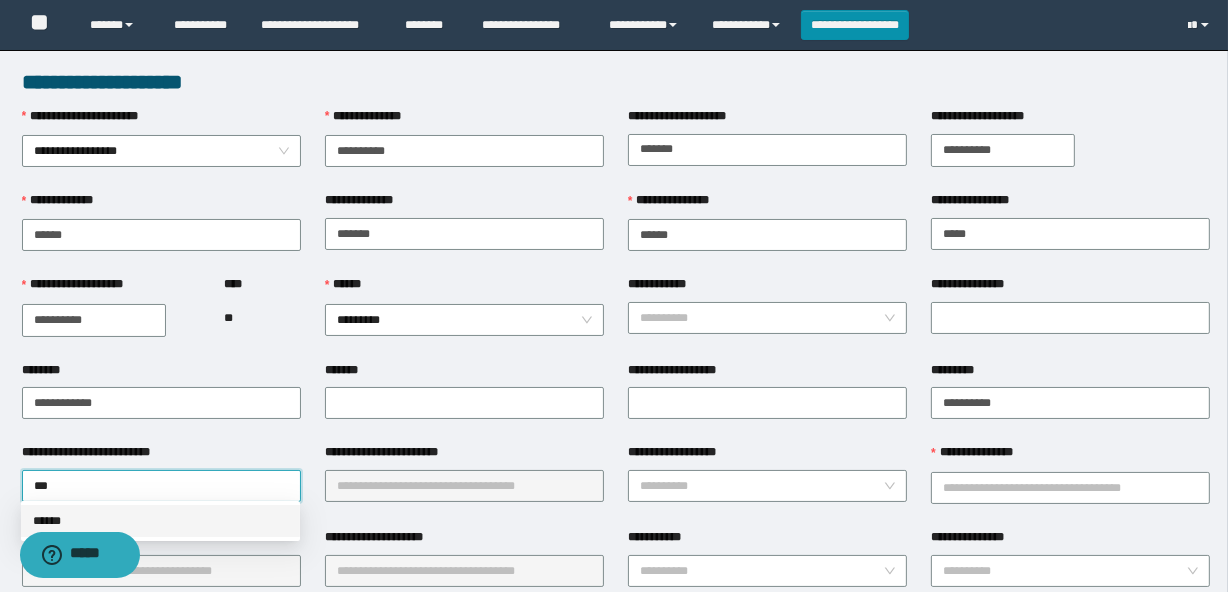 click on "******" at bounding box center [160, 521] 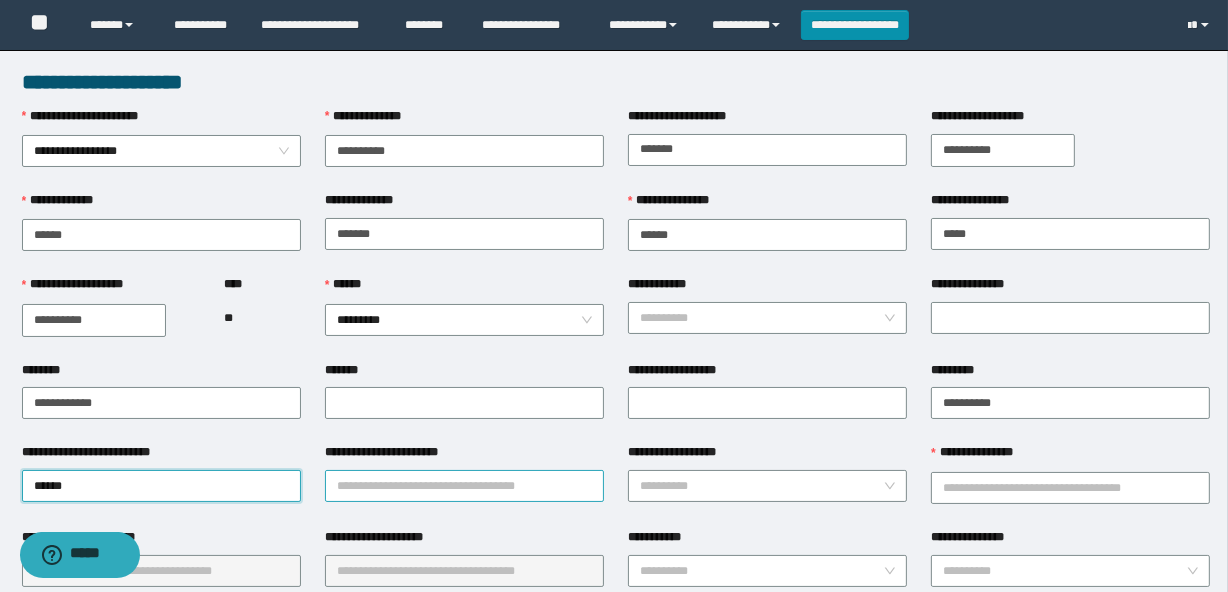 click on "**********" at bounding box center [464, 486] 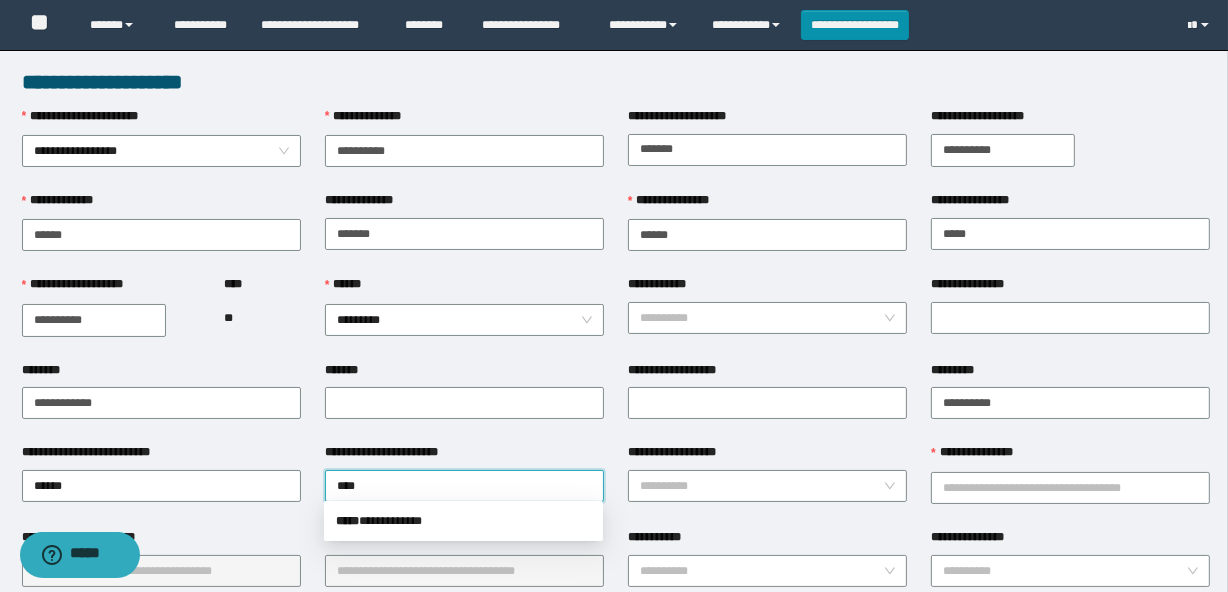 type on "*****" 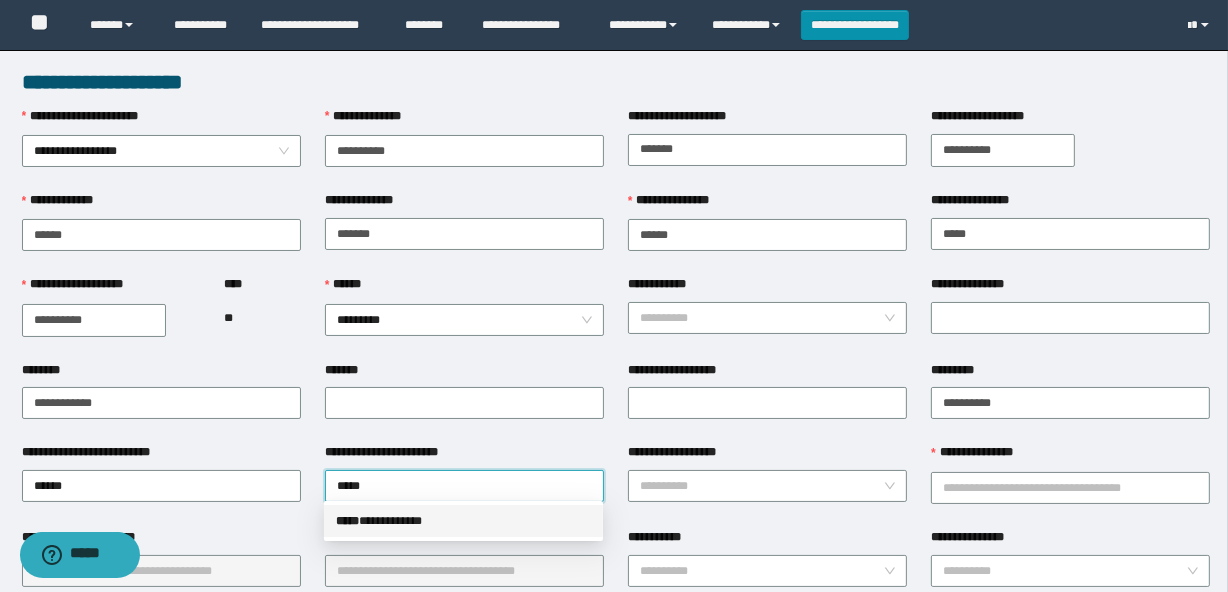 drag, startPoint x: 447, startPoint y: 509, endPoint x: 737, endPoint y: 506, distance: 290.0155 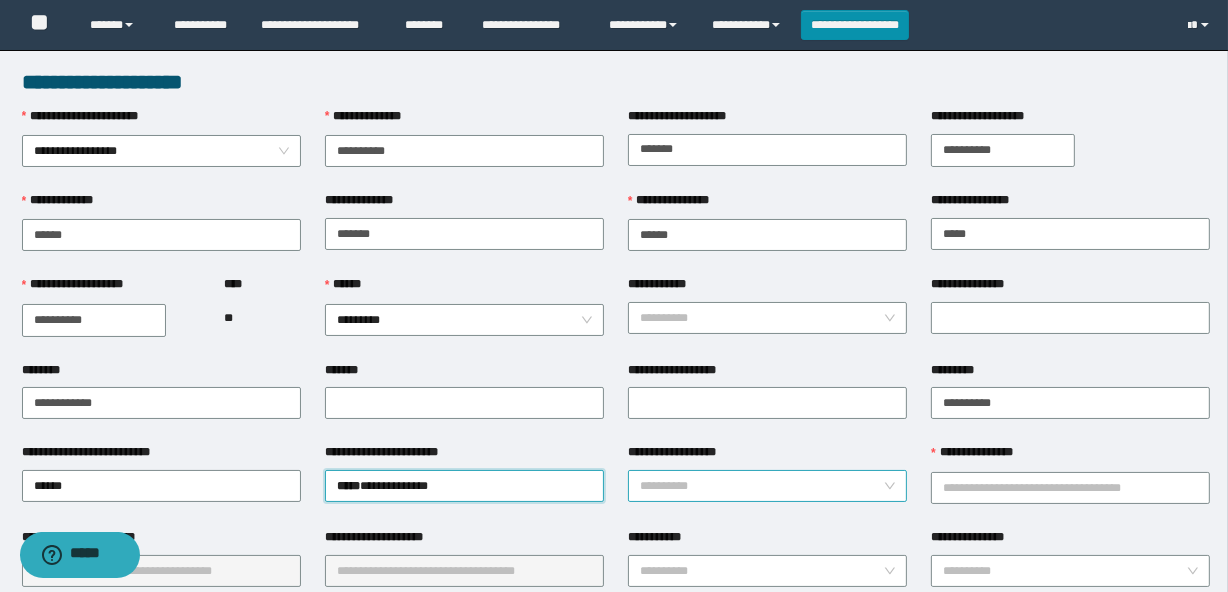 click on "**********" at bounding box center [761, 486] 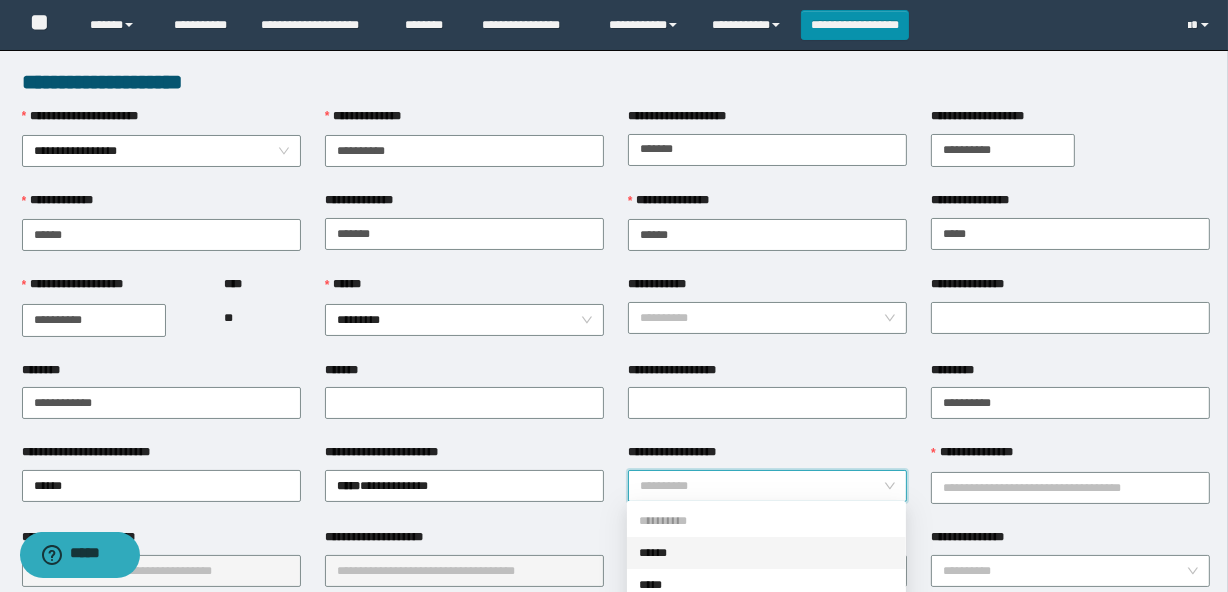 click on "******" at bounding box center (766, 553) 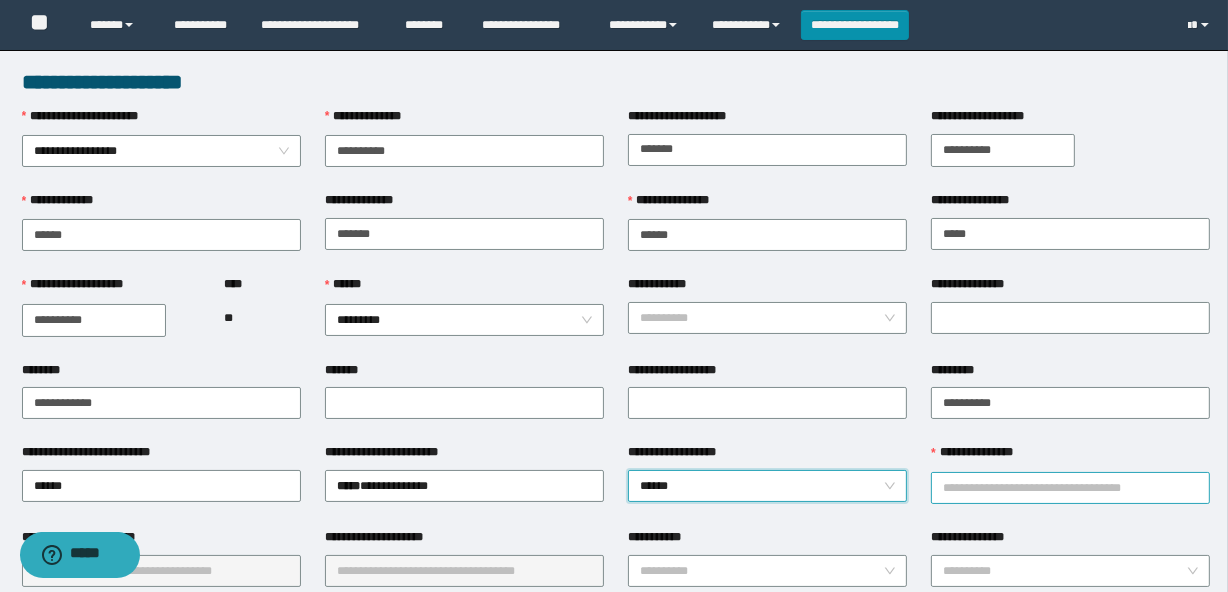 click on "**********" at bounding box center [1070, 488] 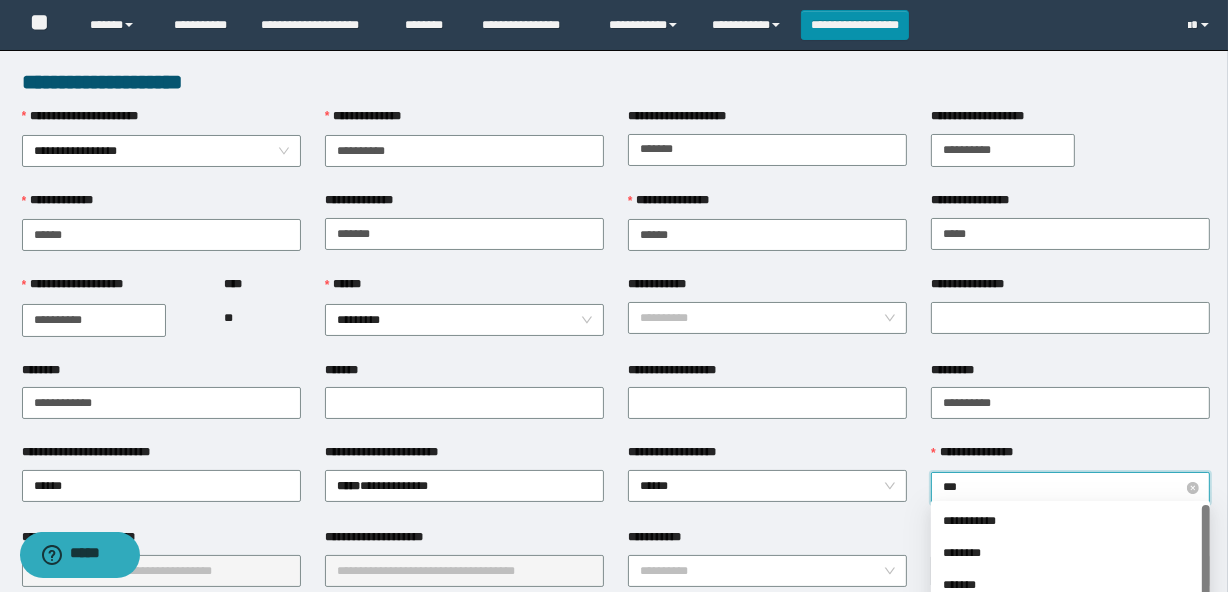 type on "****" 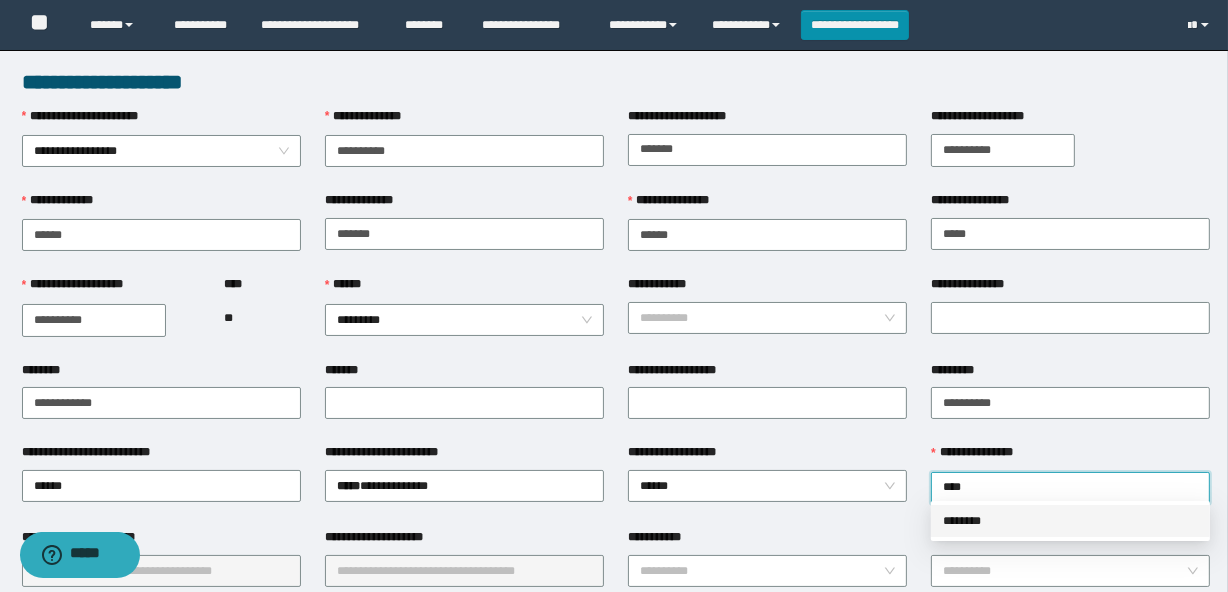 click on "********" at bounding box center (1070, 521) 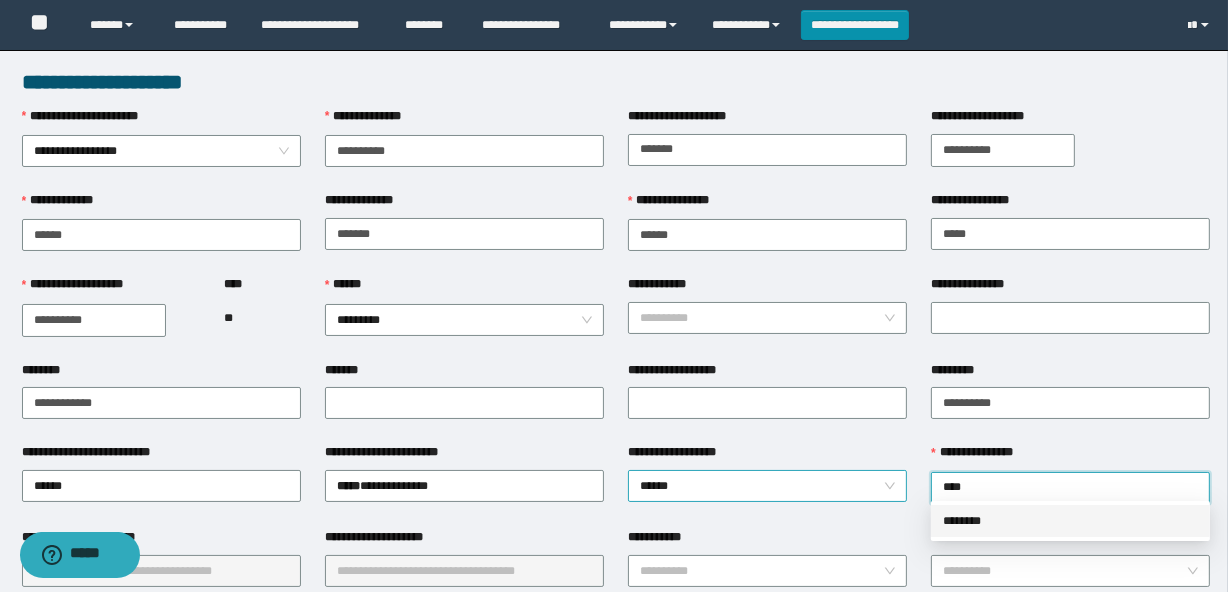 type 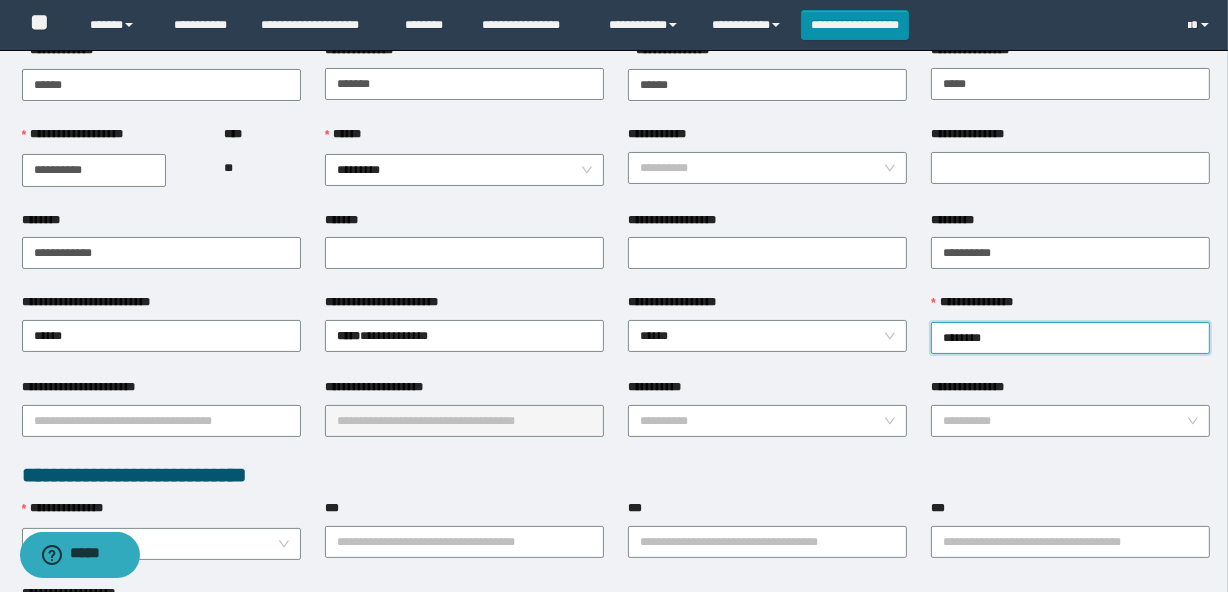 scroll, scrollTop: 181, scrollLeft: 0, axis: vertical 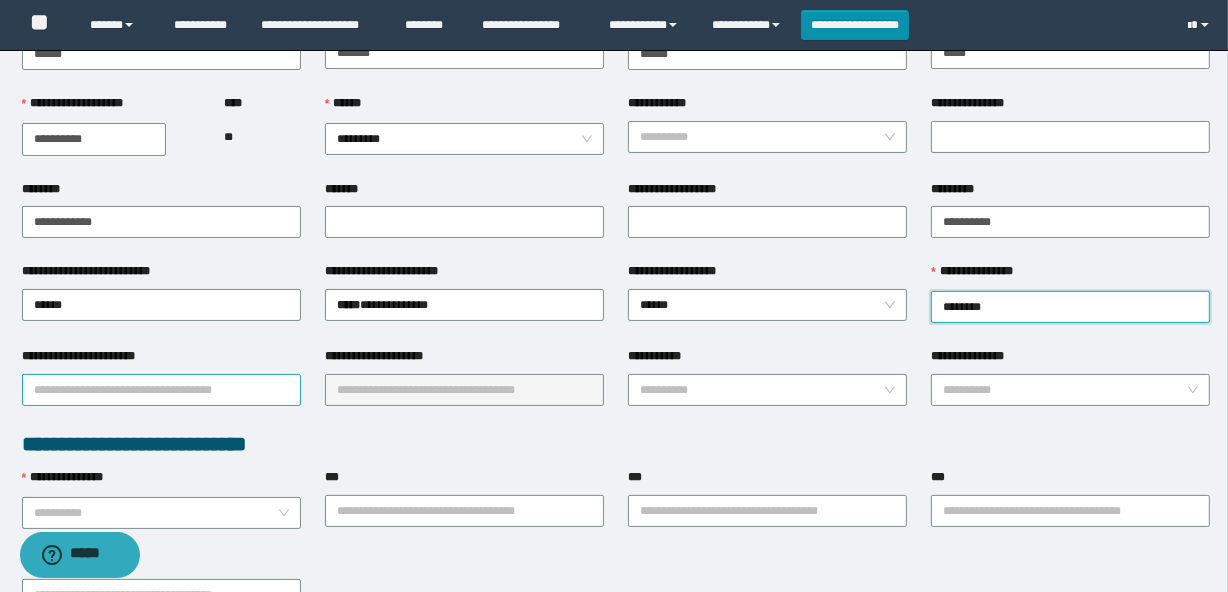click on "**********" at bounding box center [161, 390] 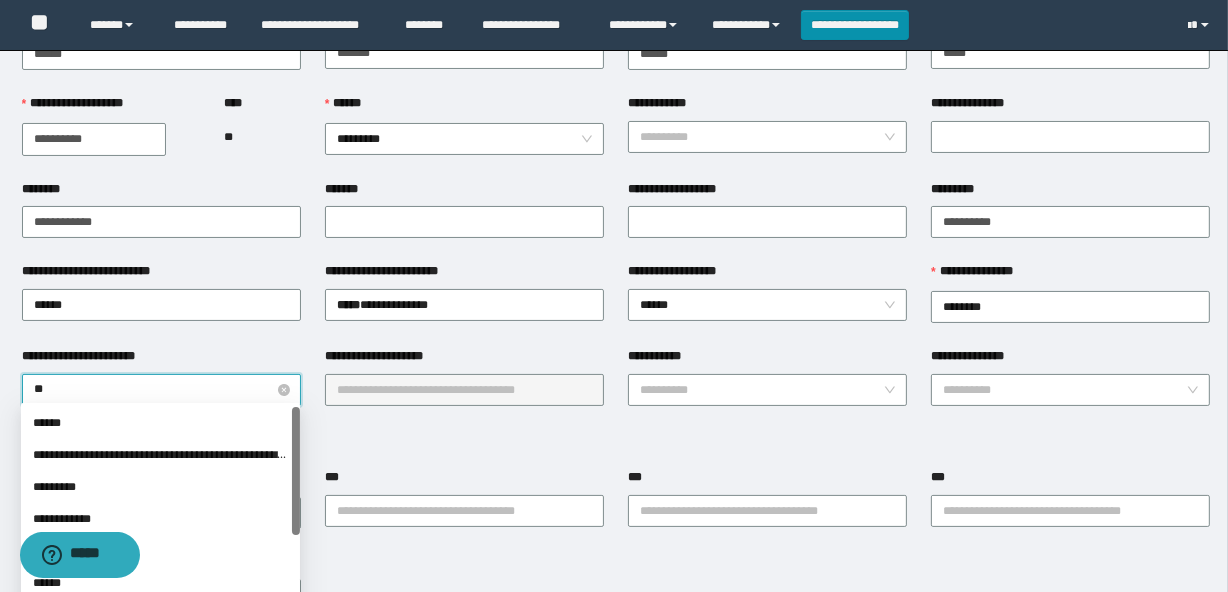 type on "***" 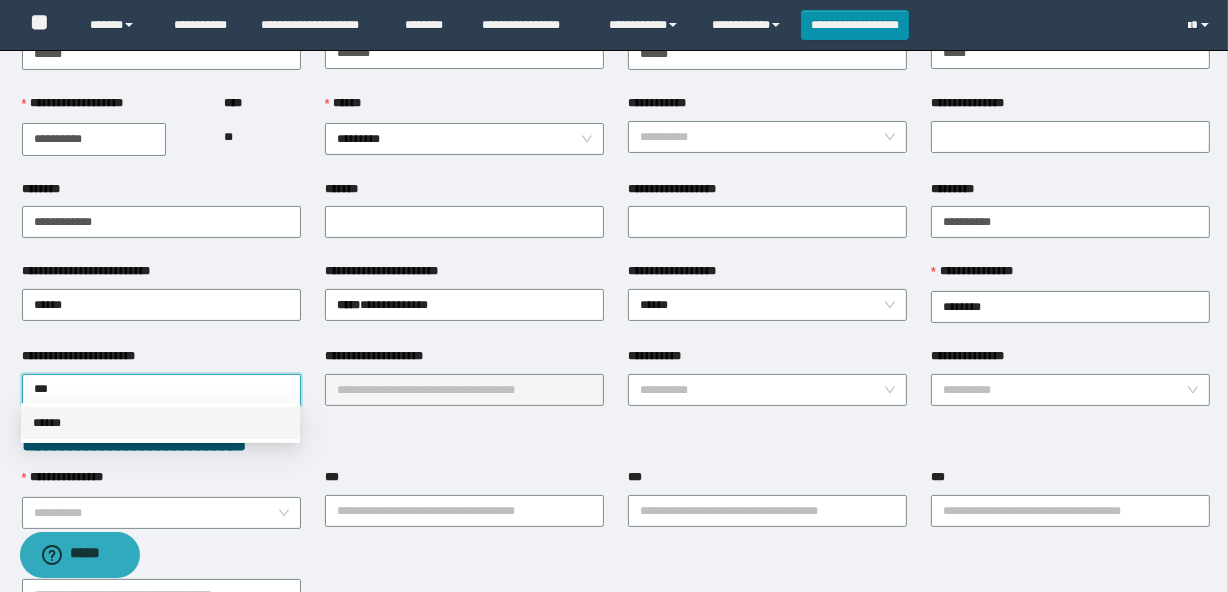 click on "******" at bounding box center [160, 423] 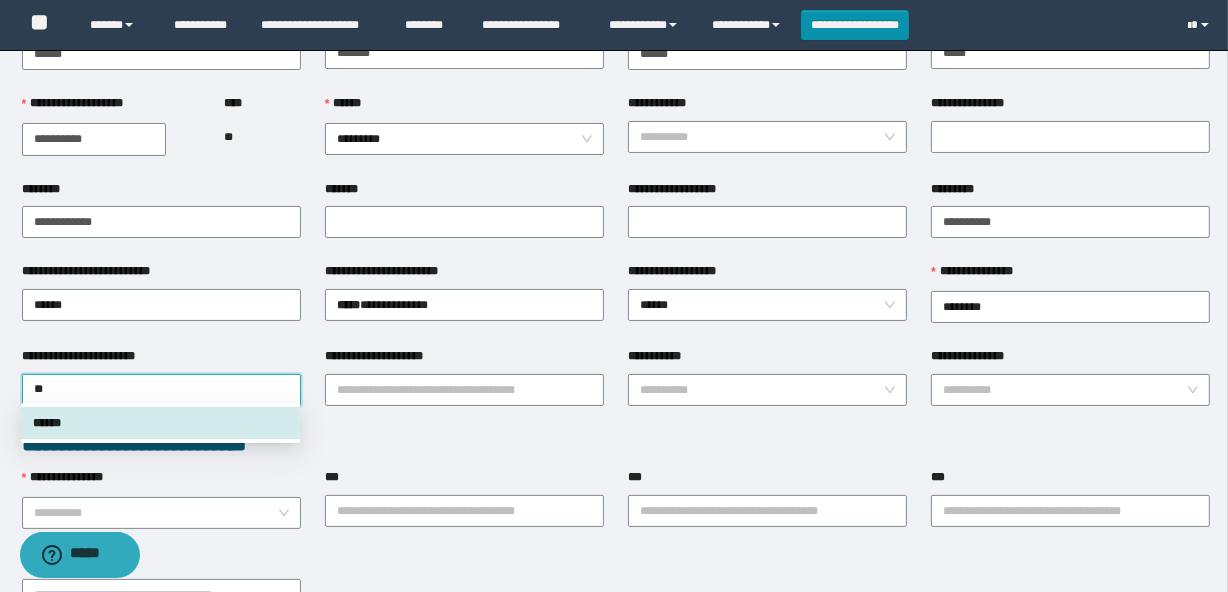 type on "***" 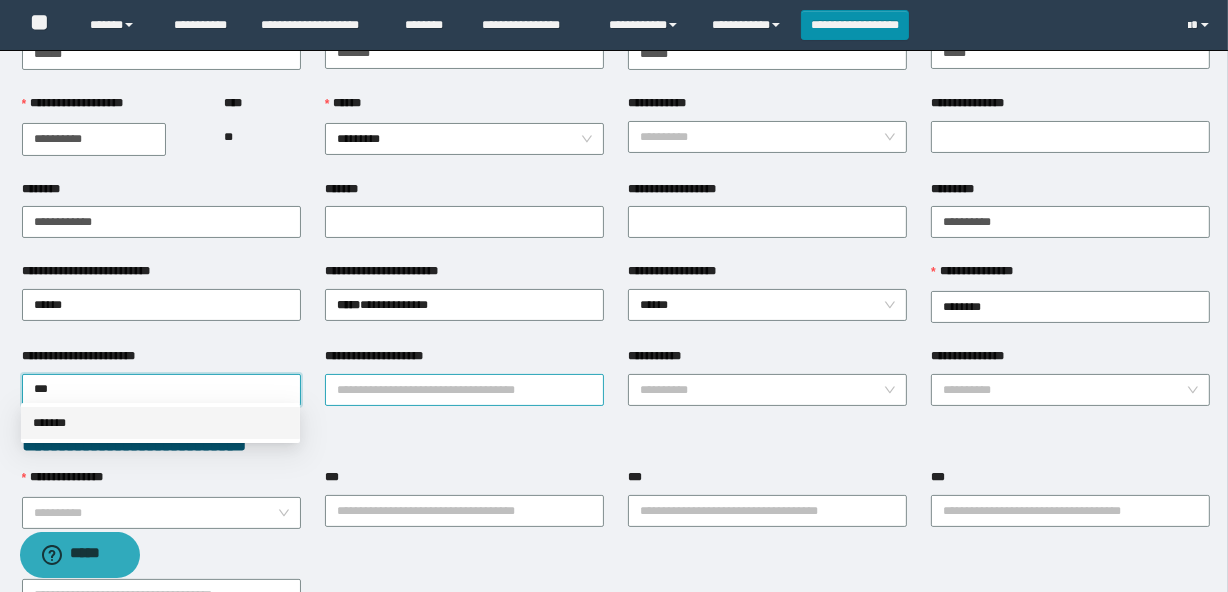 drag, startPoint x: 154, startPoint y: 426, endPoint x: 349, endPoint y: 386, distance: 199.06029 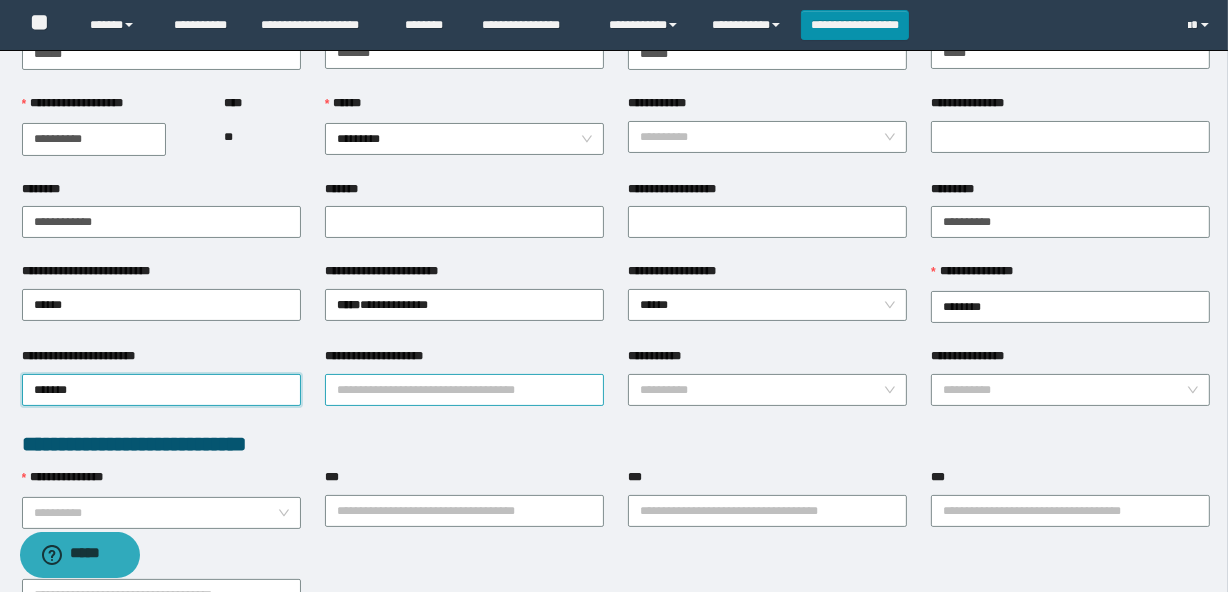 click on "**********" at bounding box center [464, 390] 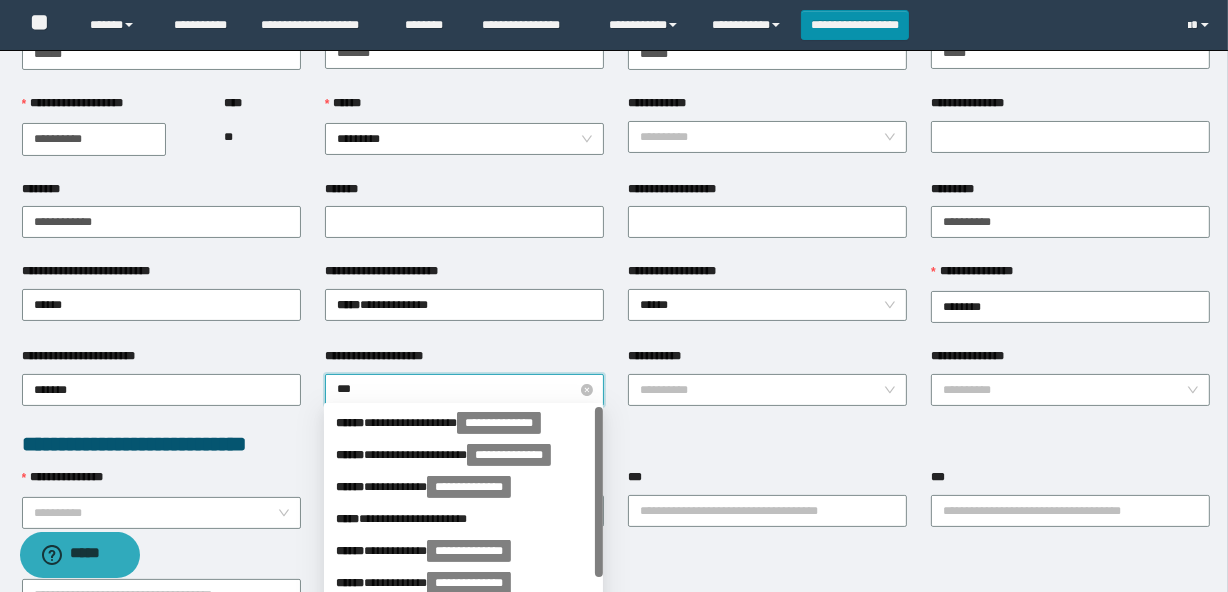 type on "****" 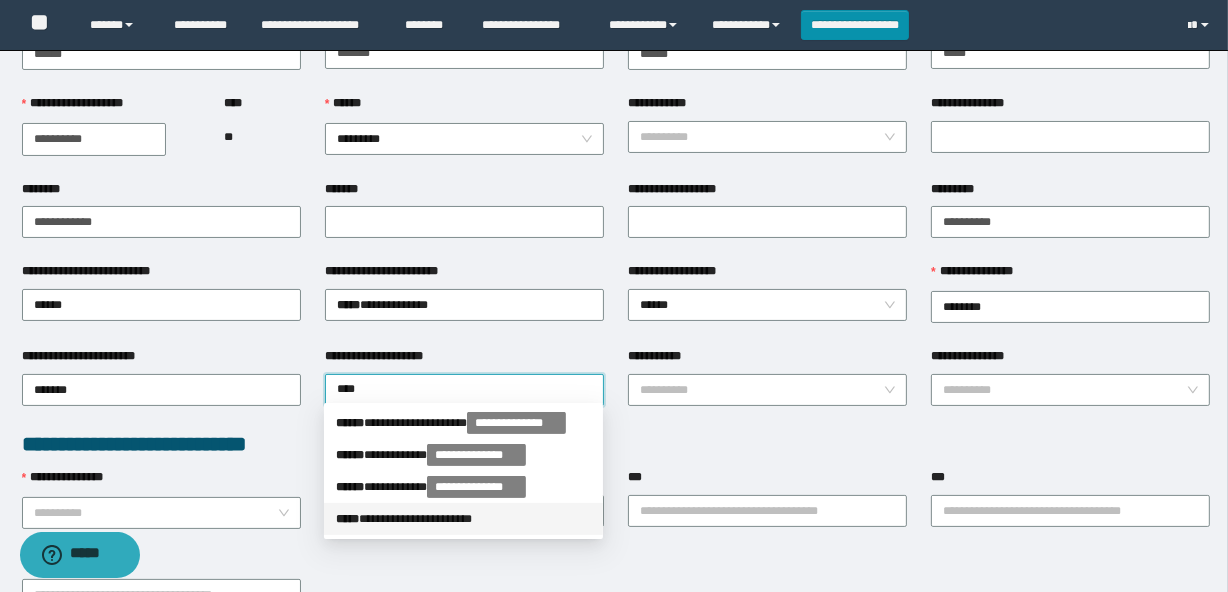 click on "**********" at bounding box center (463, 519) 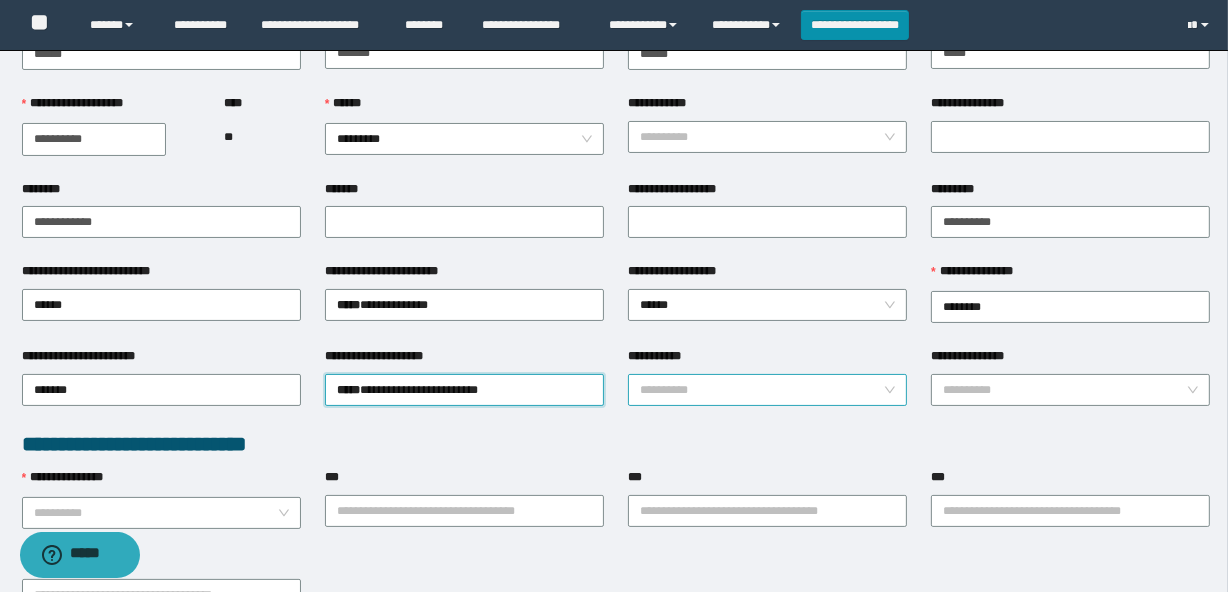 click on "**********" at bounding box center [761, 390] 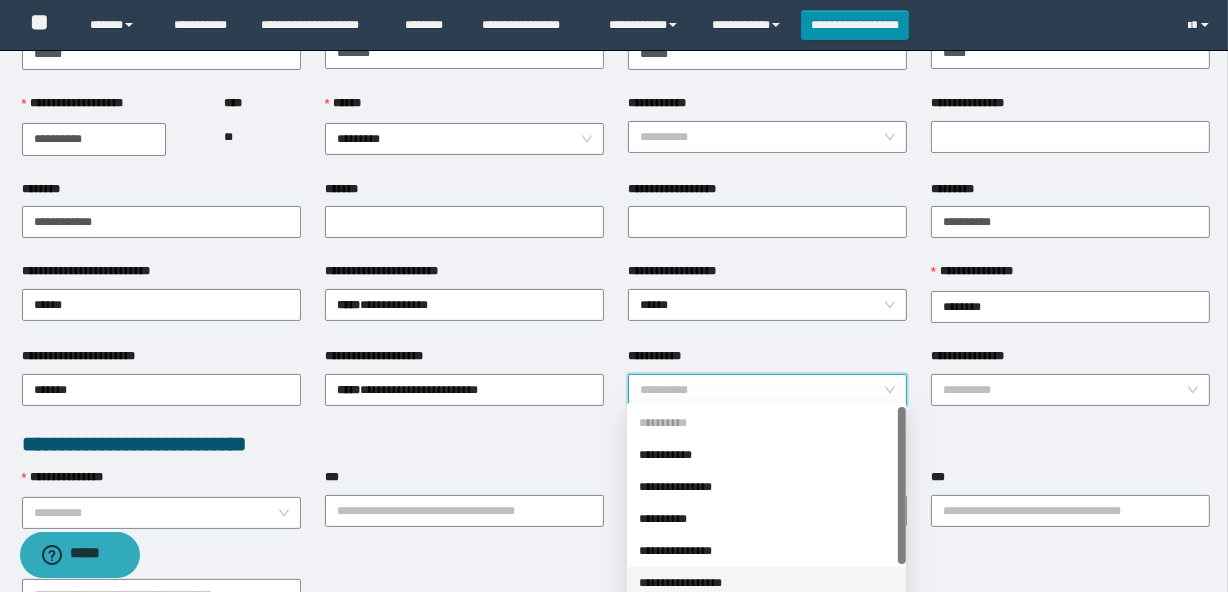 click on "**********" at bounding box center (766, 583) 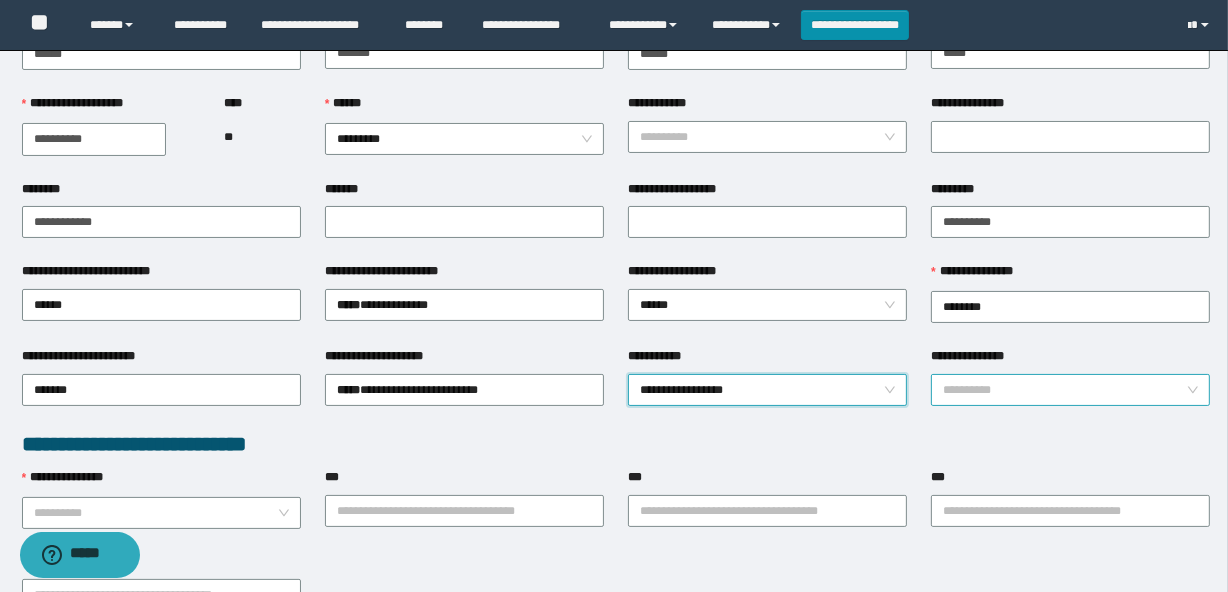 click on "**********" at bounding box center (1064, 390) 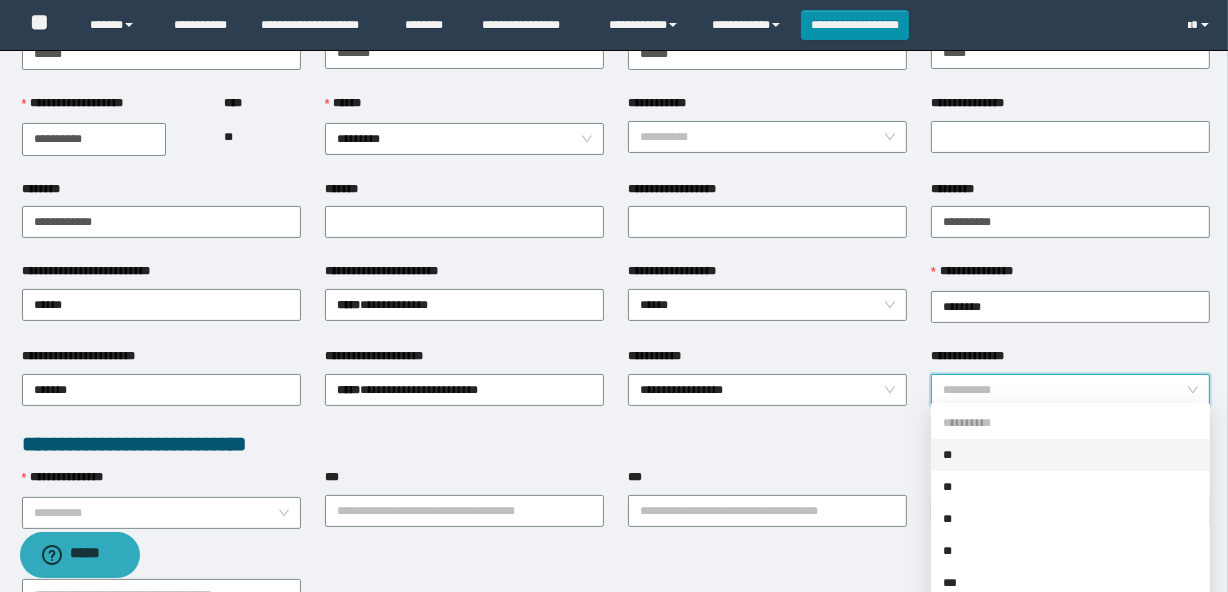 click on "**" at bounding box center [1070, 455] 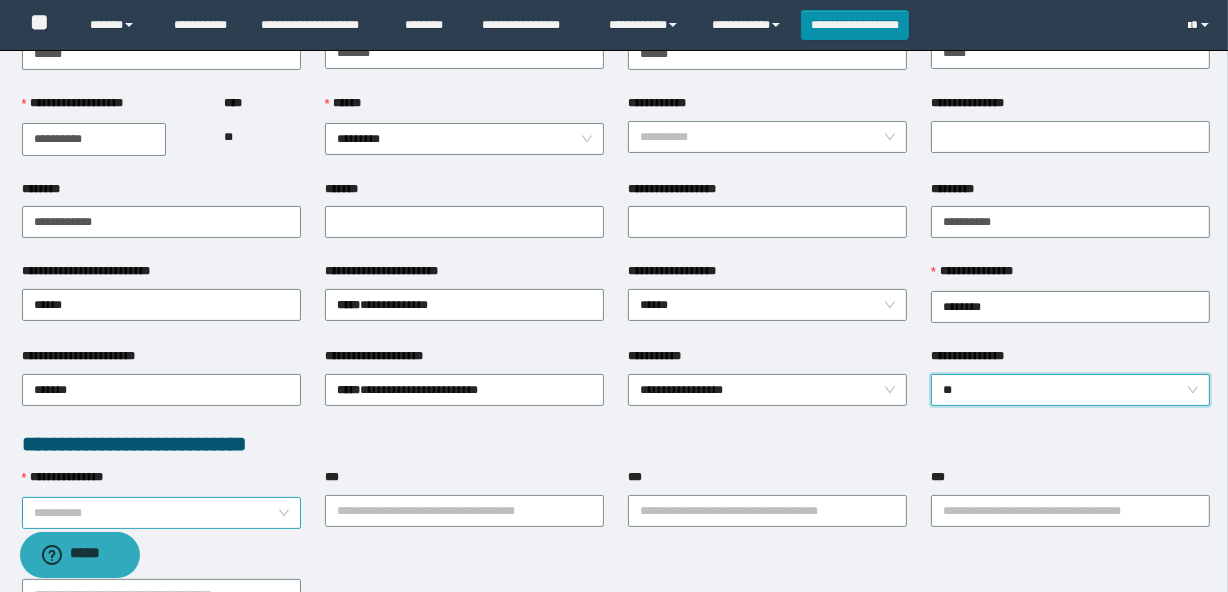 click on "**********" at bounding box center [155, 513] 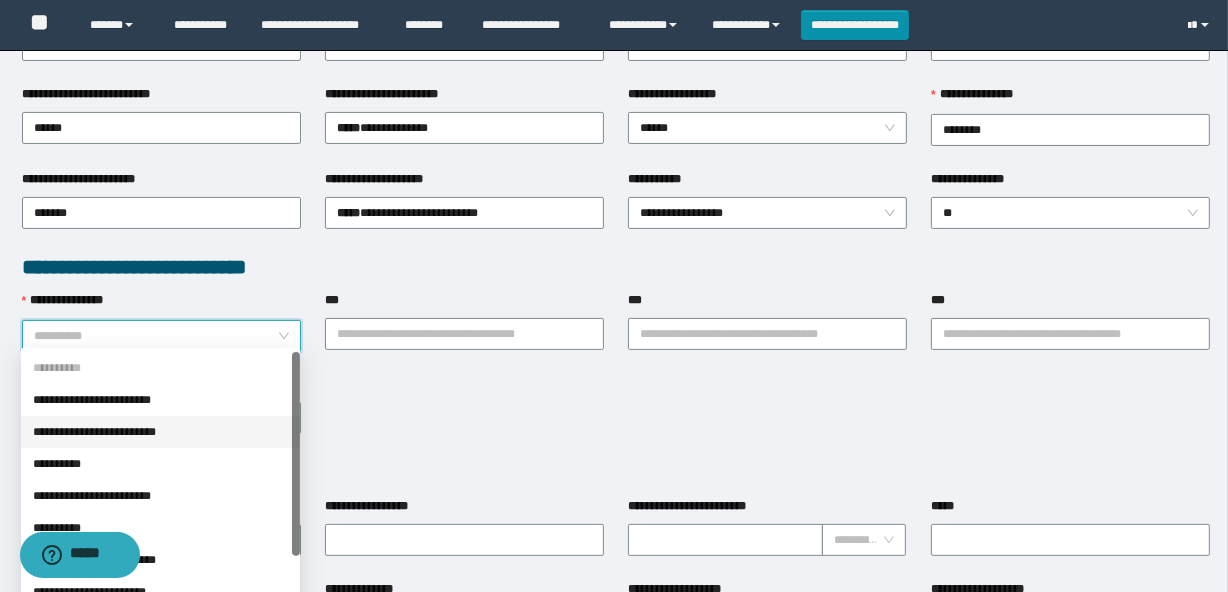 scroll, scrollTop: 363, scrollLeft: 0, axis: vertical 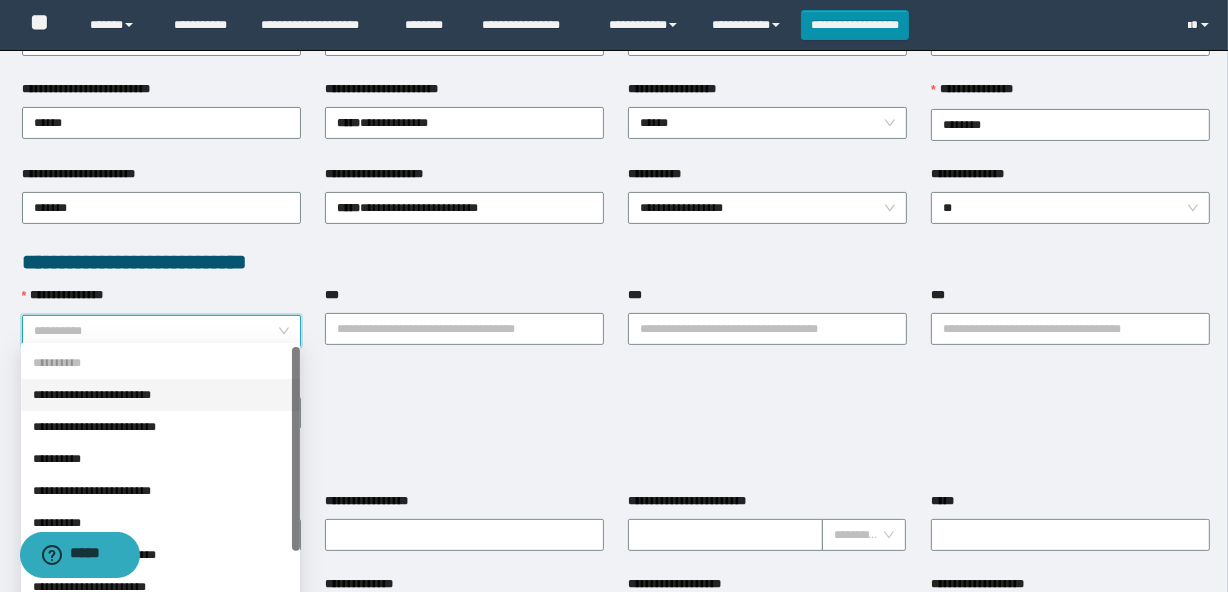 click on "**********" at bounding box center (160, 395) 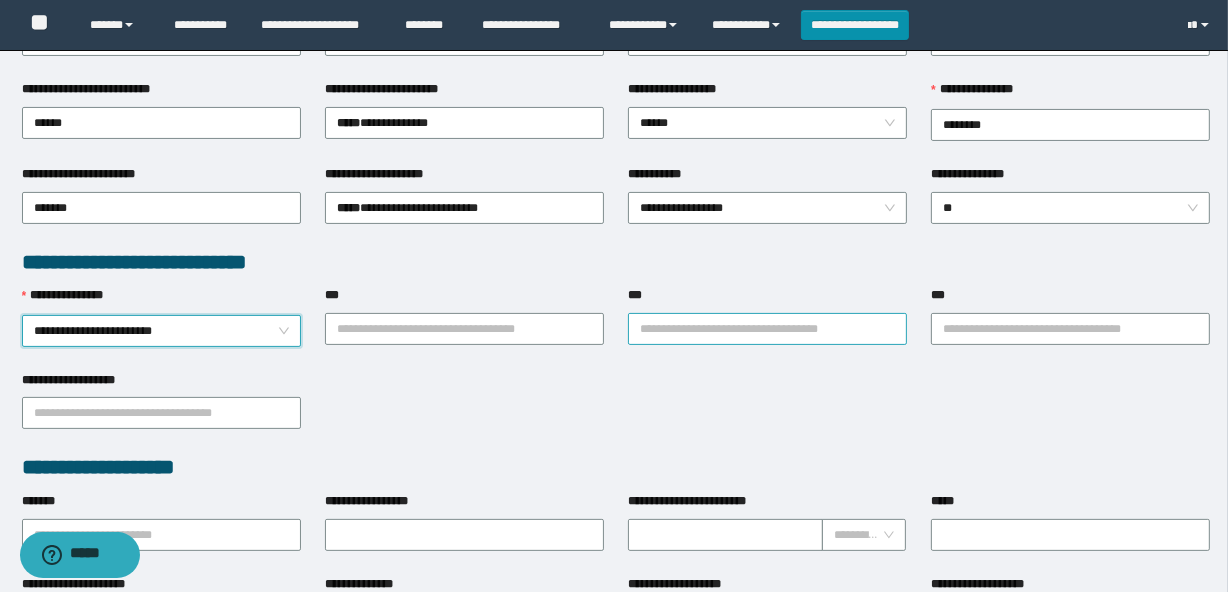 drag, startPoint x: 727, startPoint y: 330, endPoint x: 720, endPoint y: 309, distance: 22.135944 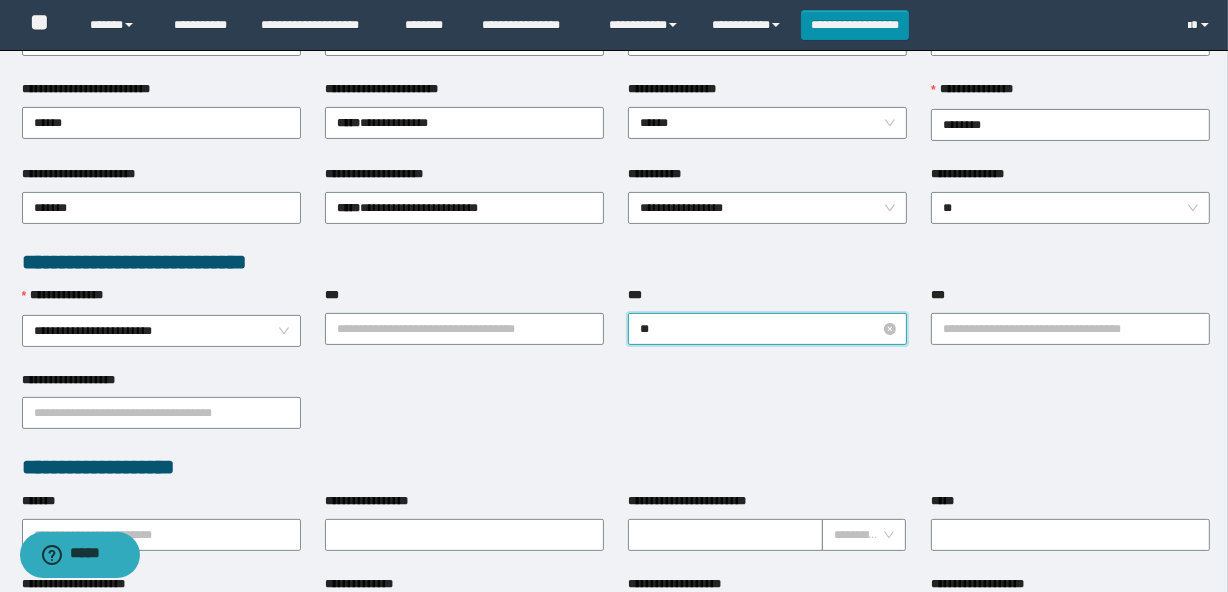 type on "***" 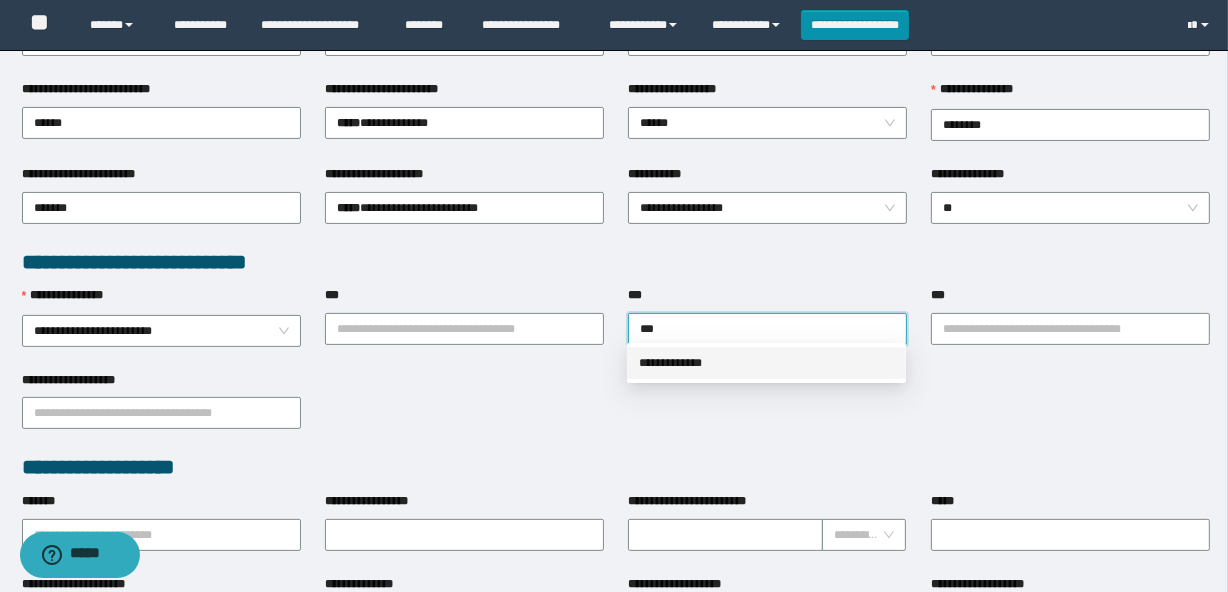 click on "**********" at bounding box center (766, 363) 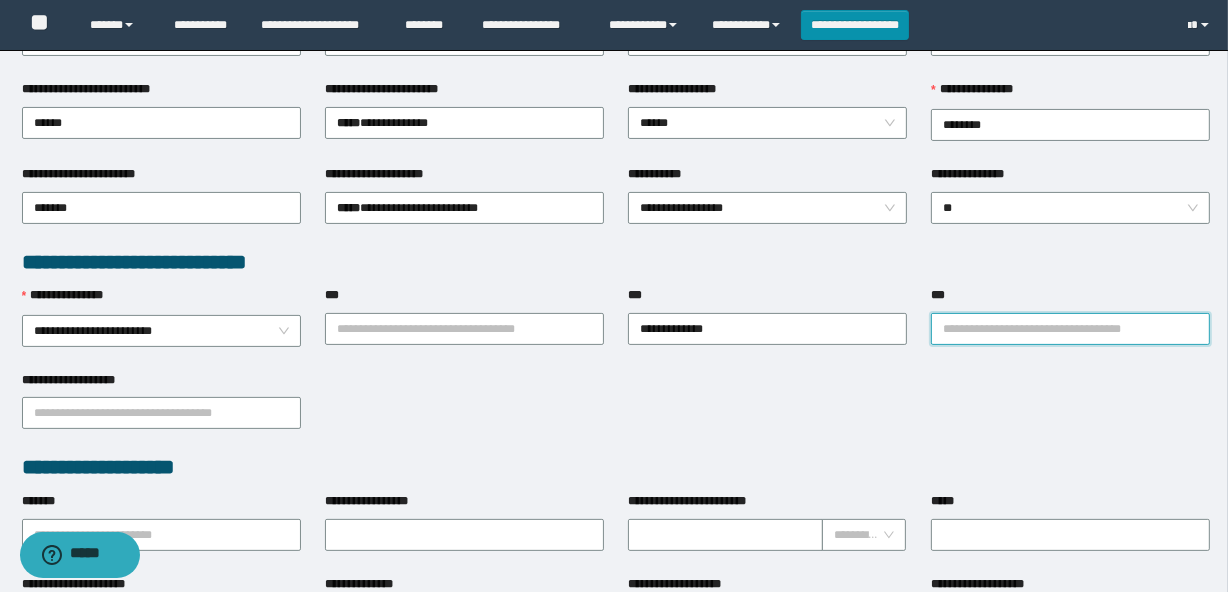 click on "***" at bounding box center [1070, 329] 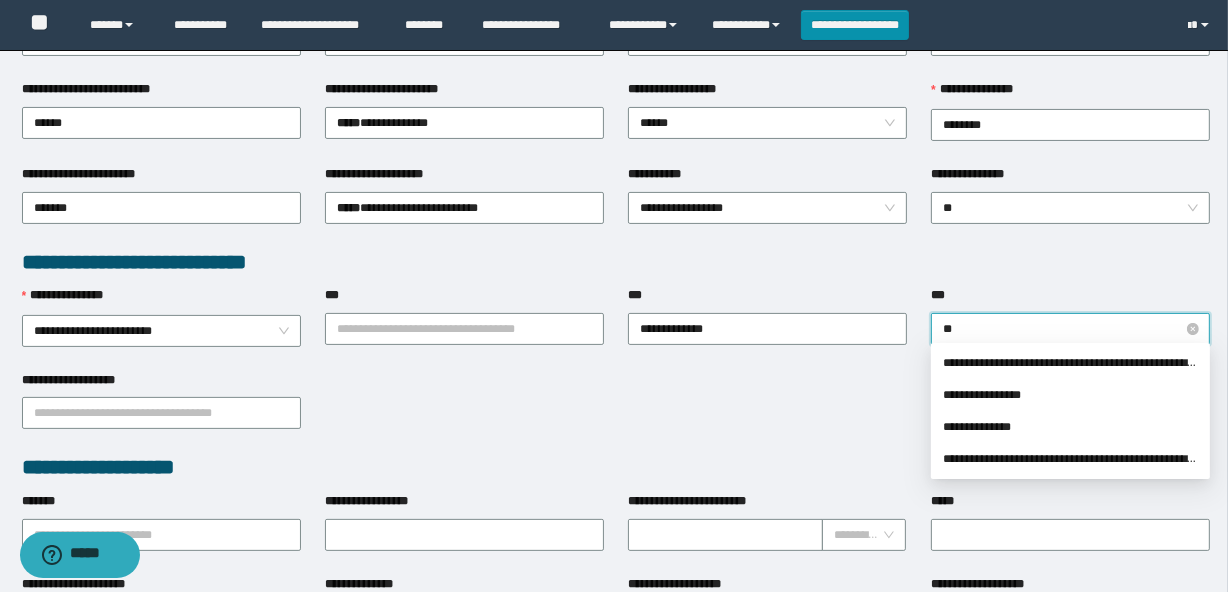 type on "***" 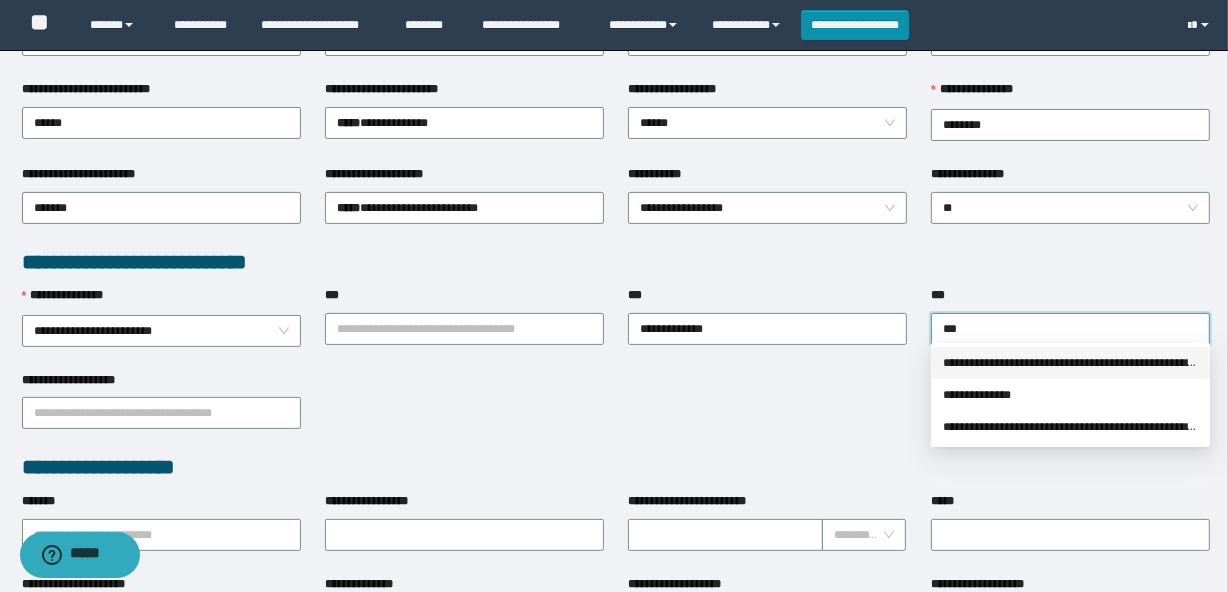 click on "**********" at bounding box center [1070, 363] 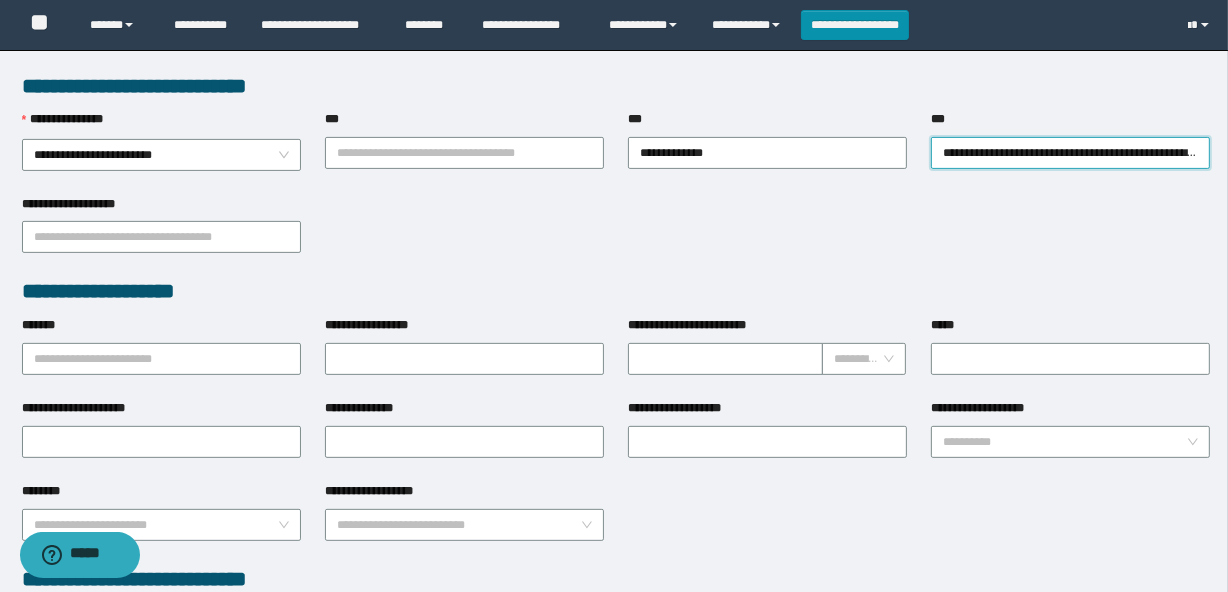 scroll, scrollTop: 545, scrollLeft: 0, axis: vertical 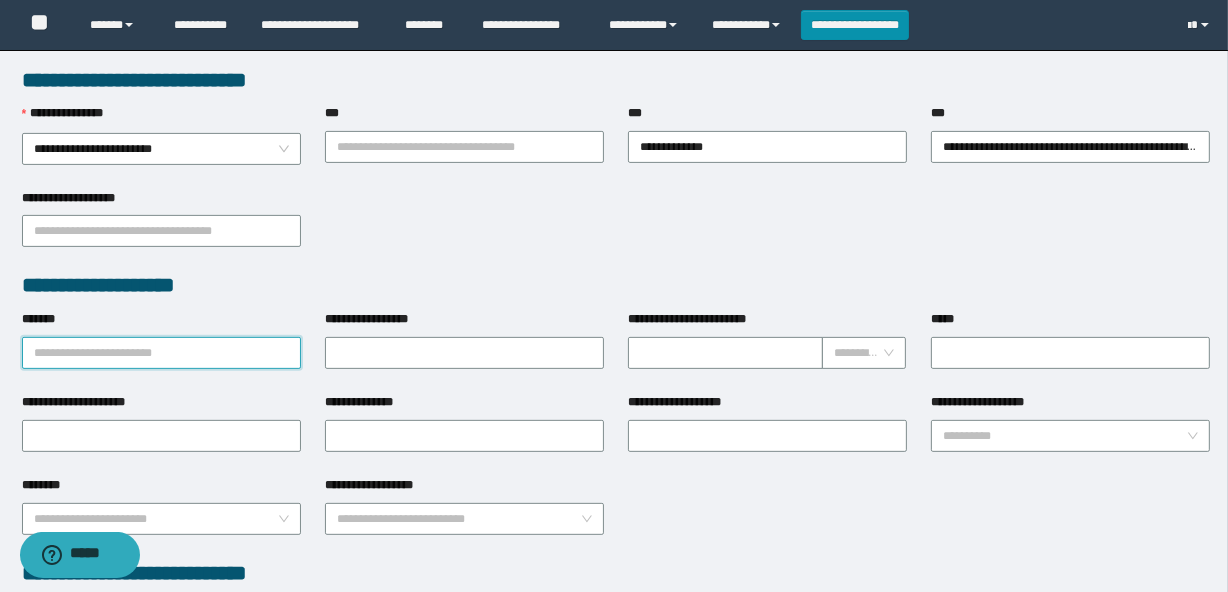 click on "*******" at bounding box center (161, 353) 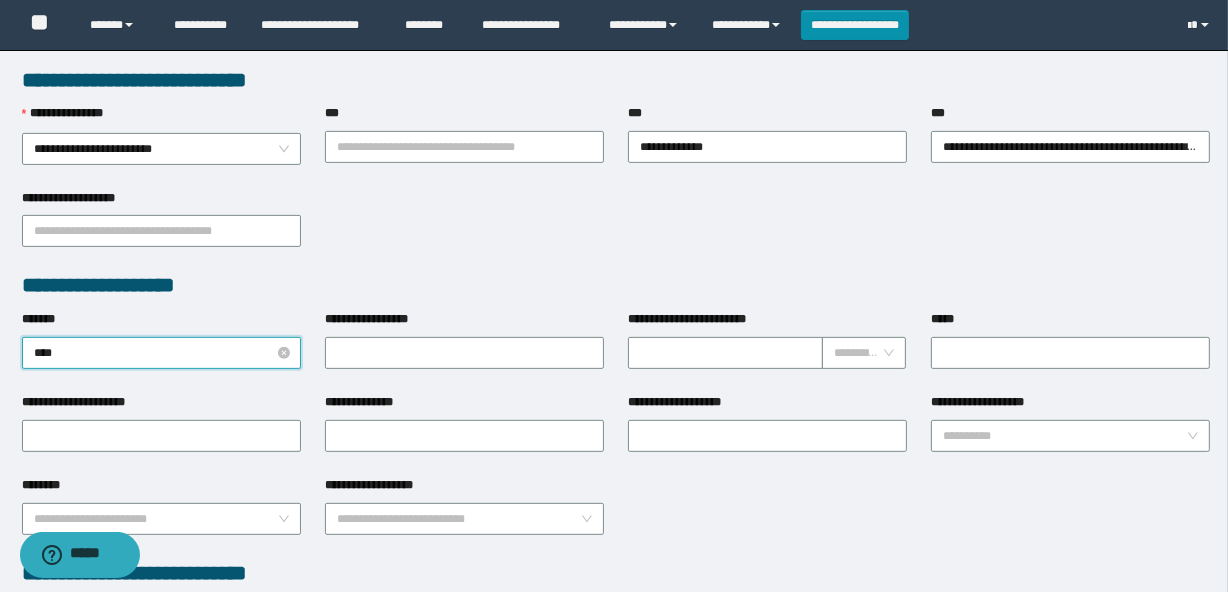 type on "*****" 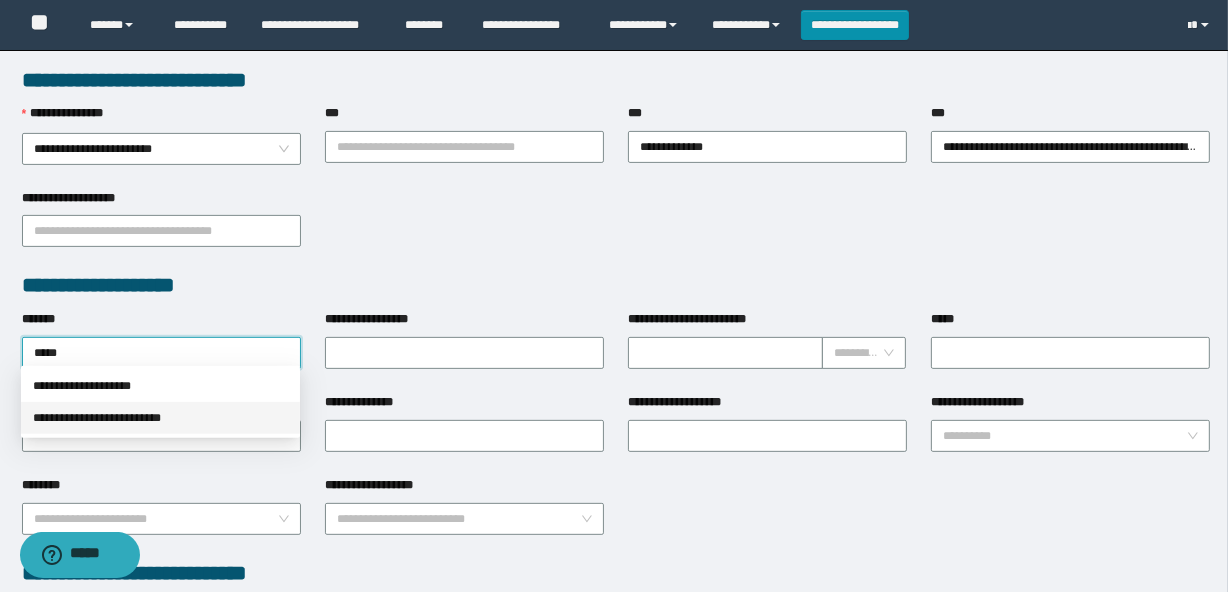 click on "**********" at bounding box center (160, 418) 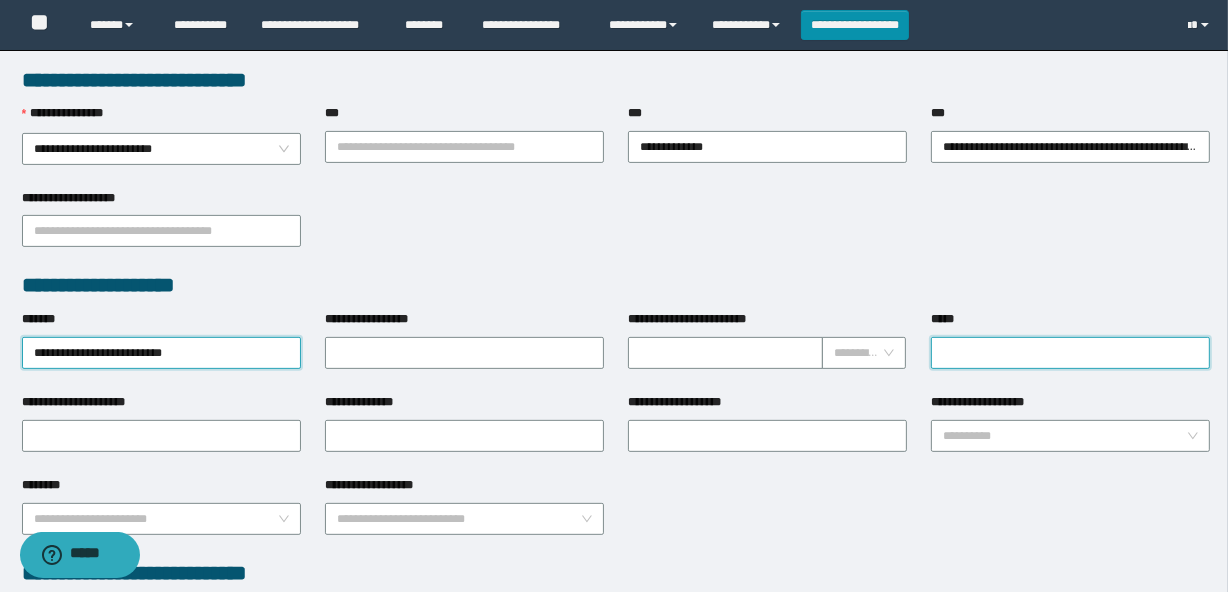 click on "*****" at bounding box center [1070, 353] 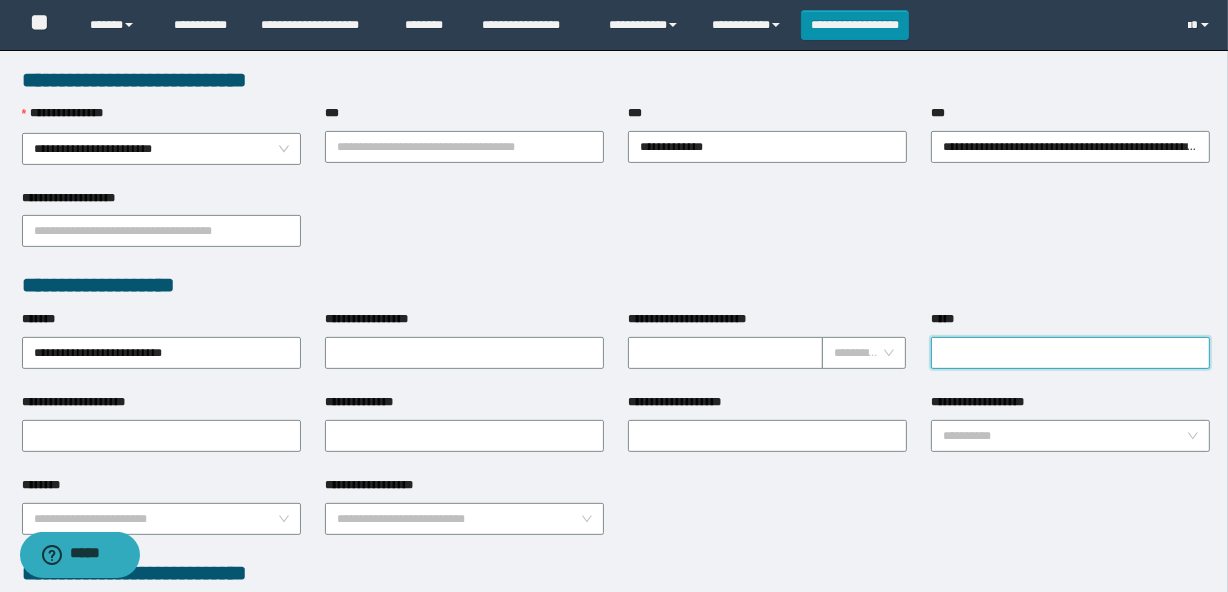 type on "**********" 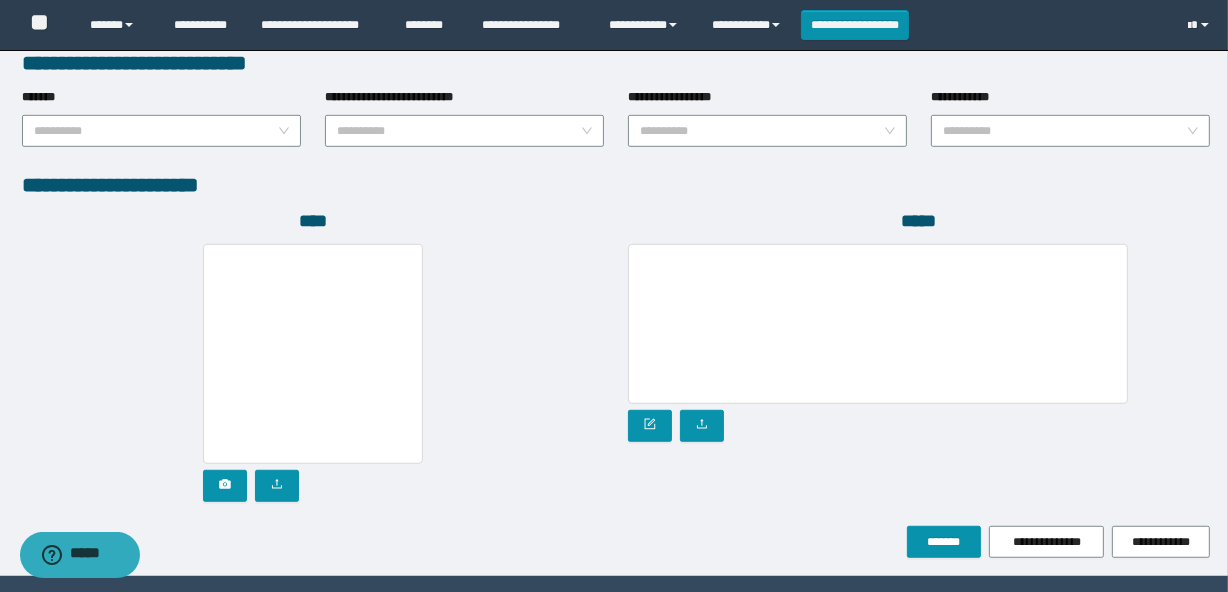 scroll, scrollTop: 1110, scrollLeft: 0, axis: vertical 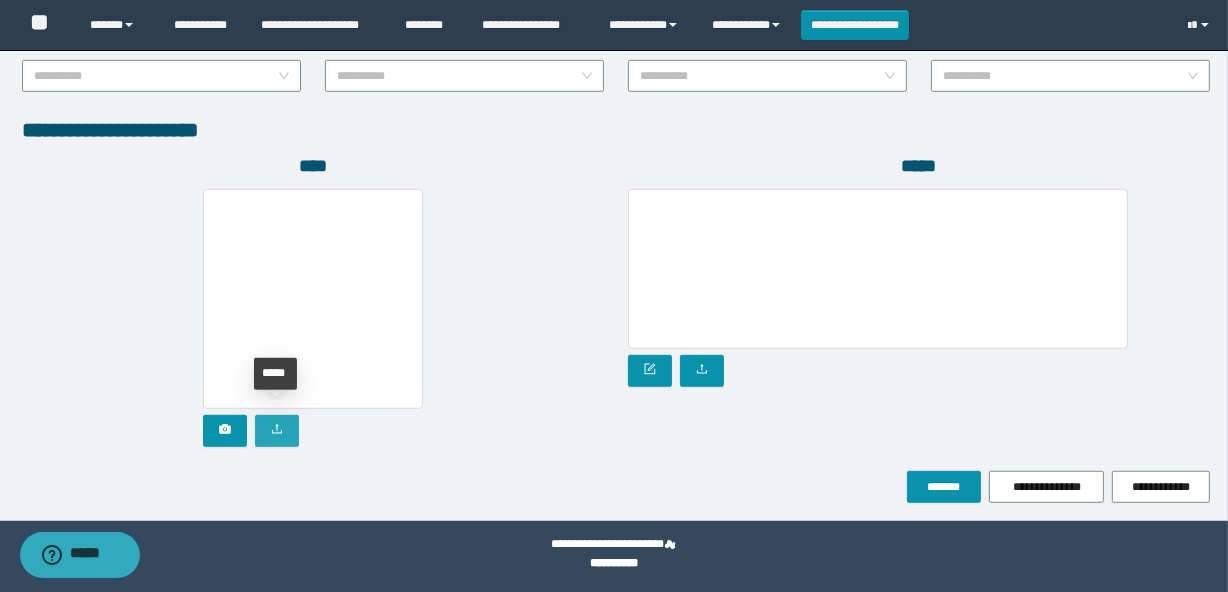 click at bounding box center [277, 431] 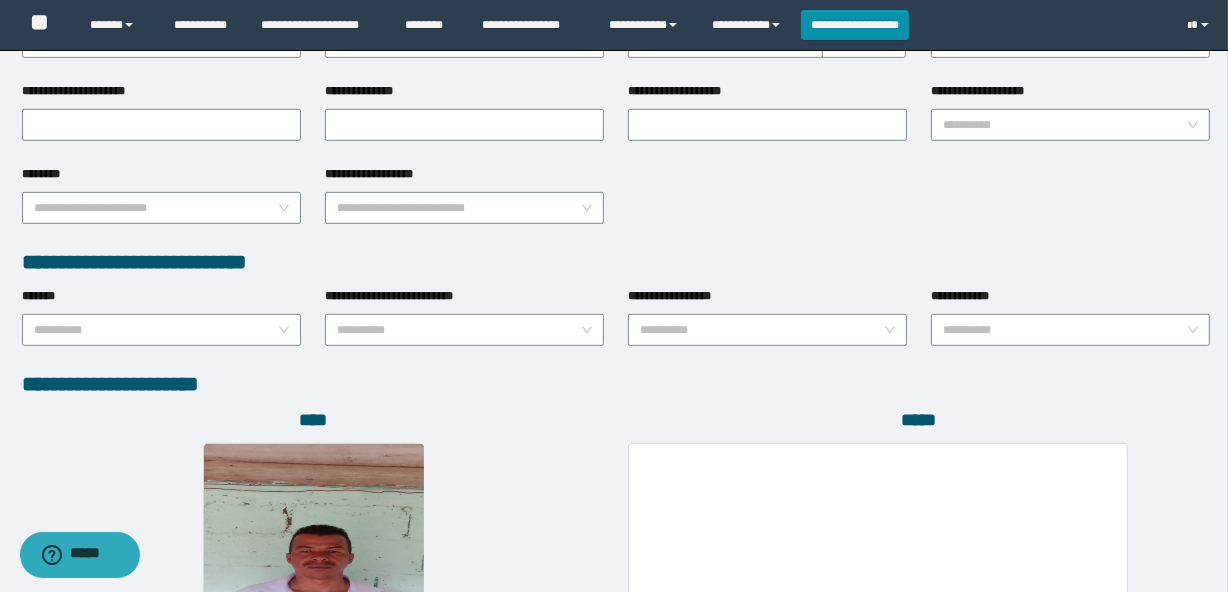 scroll, scrollTop: 1110, scrollLeft: 0, axis: vertical 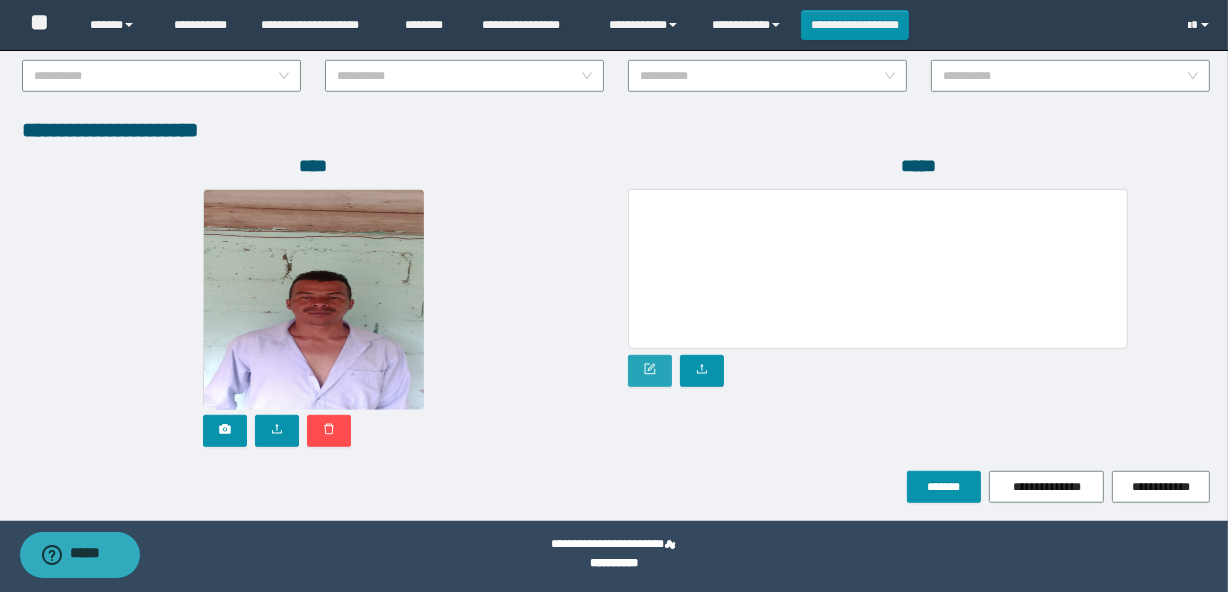 click 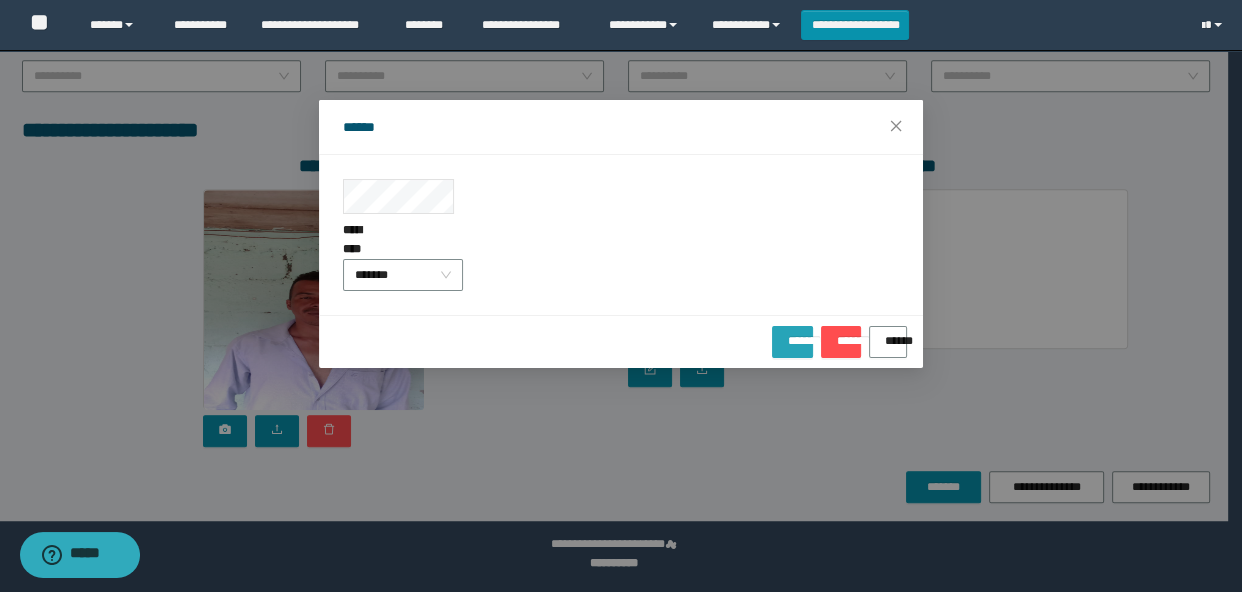 click on "*******" at bounding box center (792, 334) 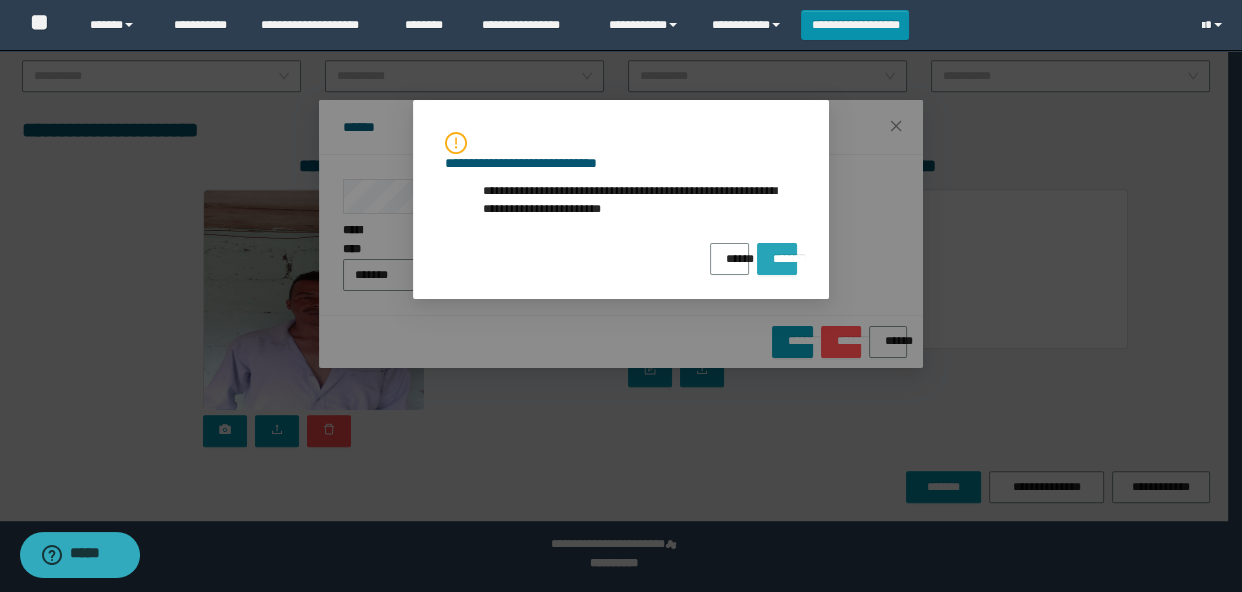 click on "*******" at bounding box center (777, 252) 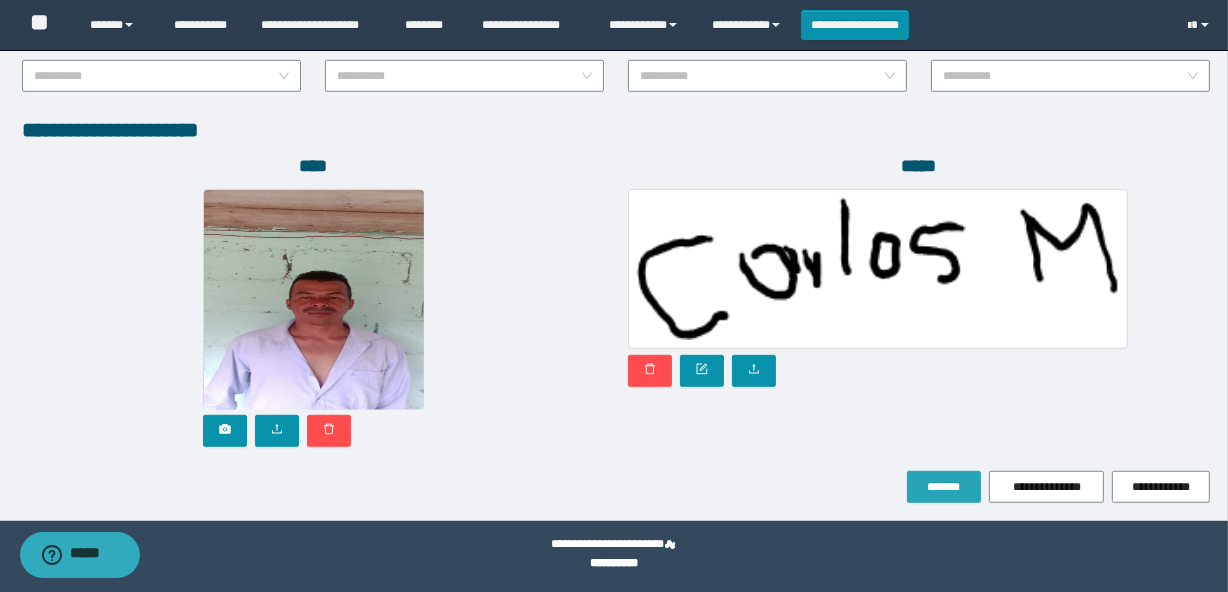 click on "*******" at bounding box center (944, 487) 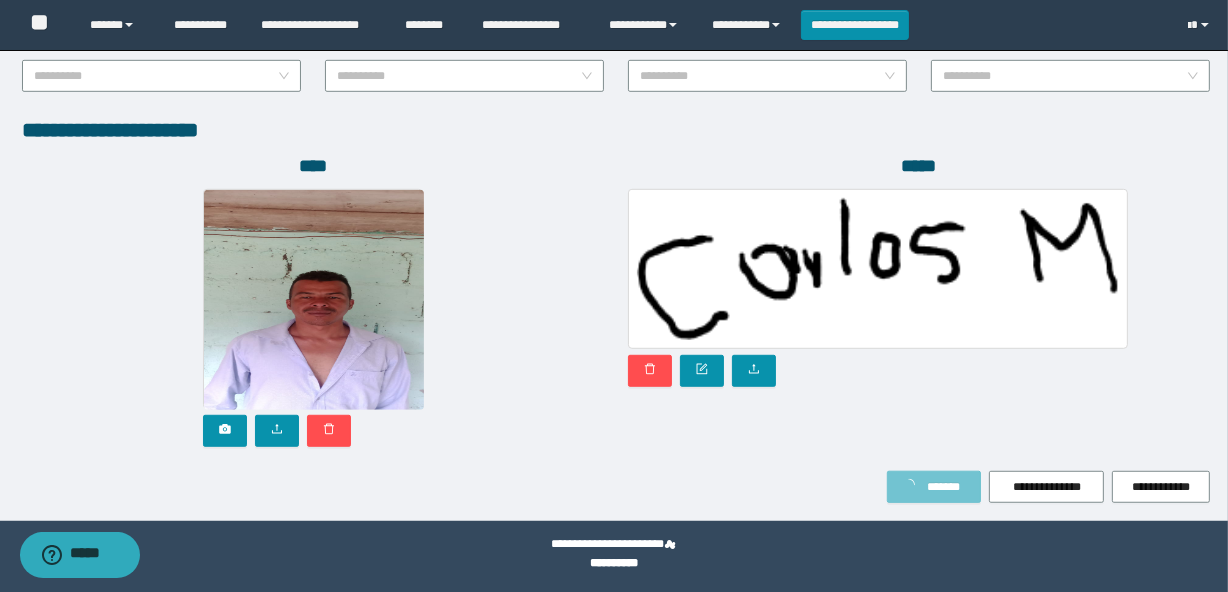 type 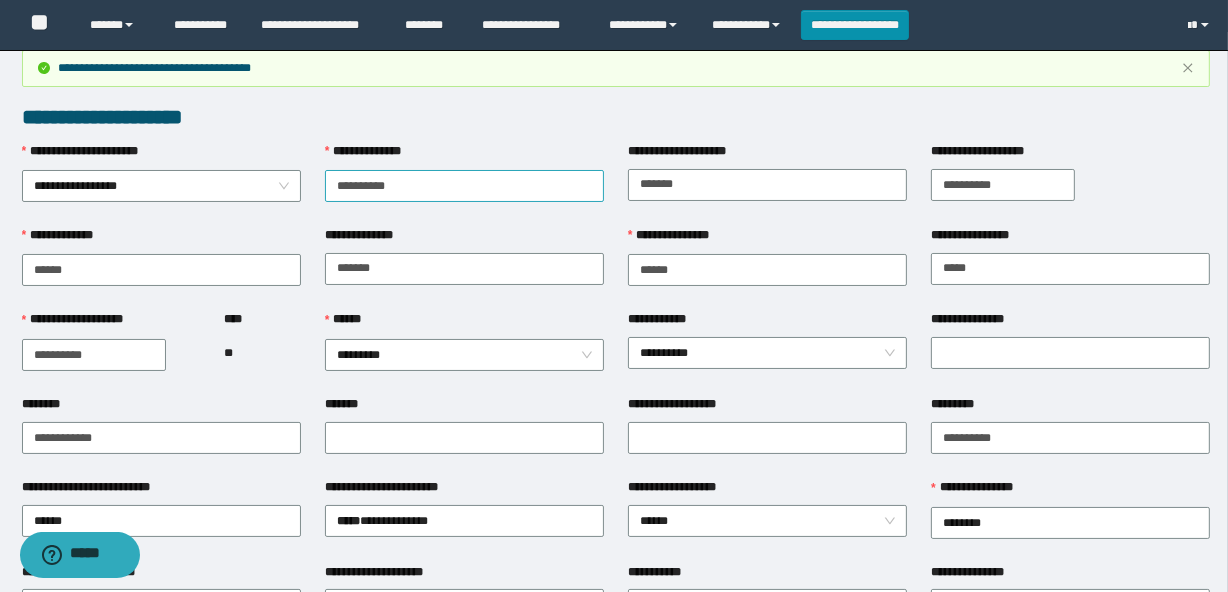 scroll, scrollTop: 0, scrollLeft: 0, axis: both 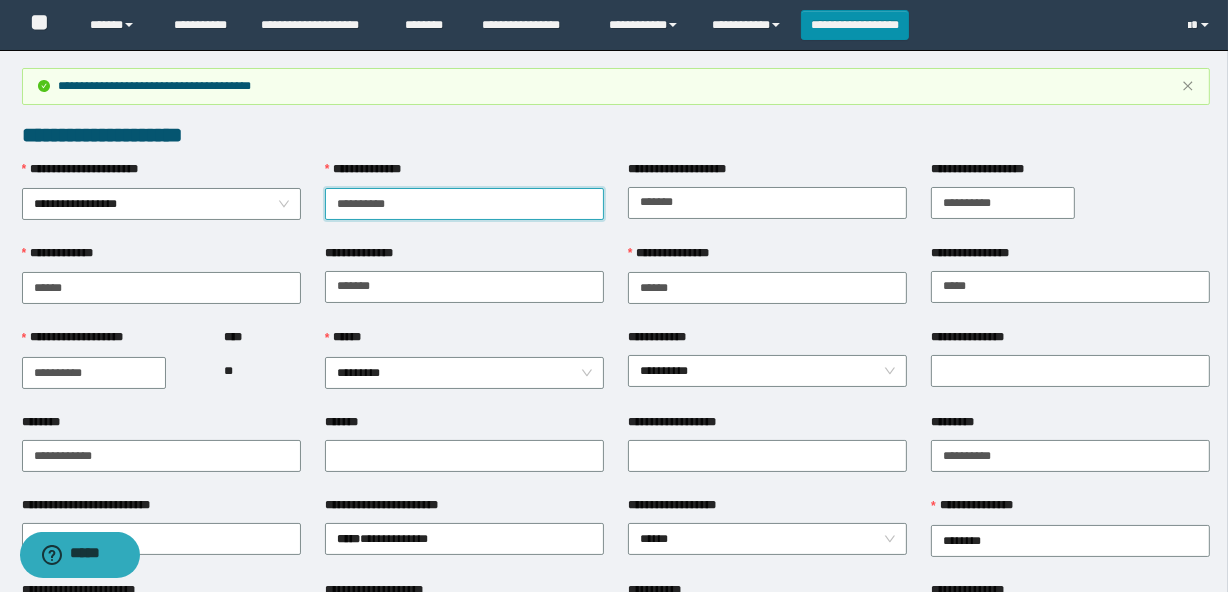 drag, startPoint x: 424, startPoint y: 204, endPoint x: 323, endPoint y: 203, distance: 101.00495 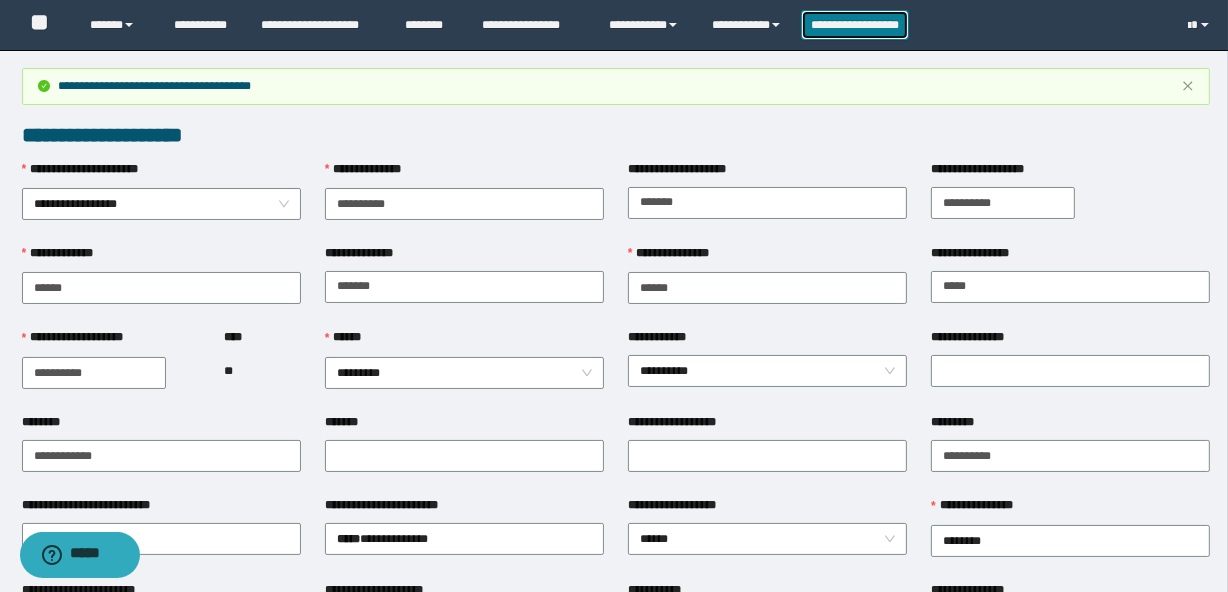 click on "**********" at bounding box center [855, 25] 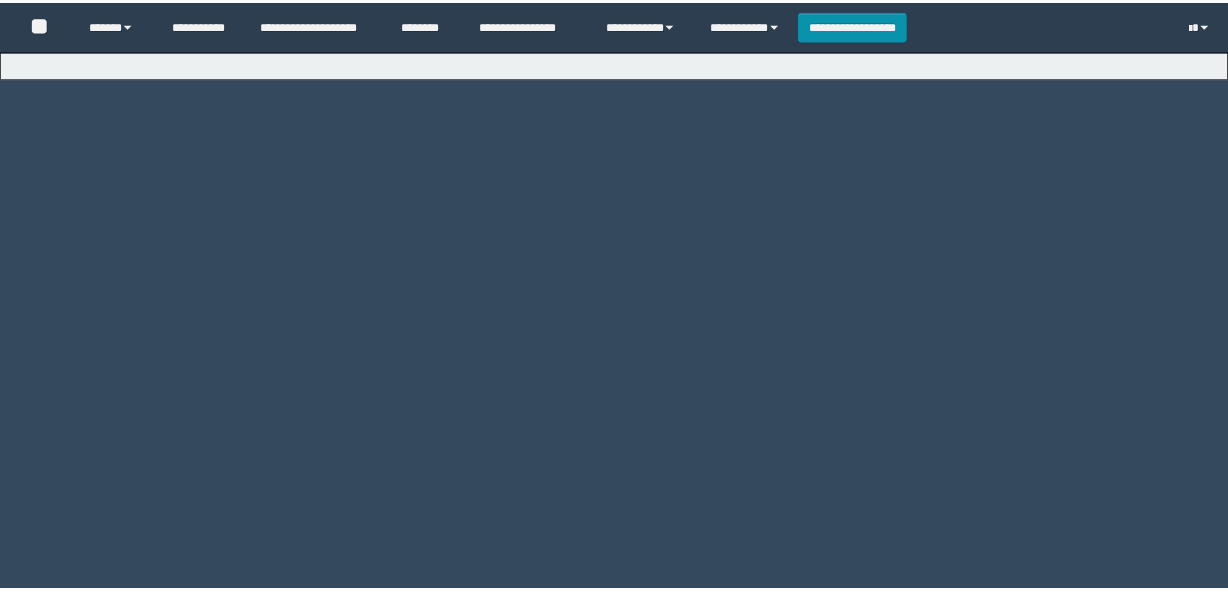 scroll, scrollTop: 0, scrollLeft: 0, axis: both 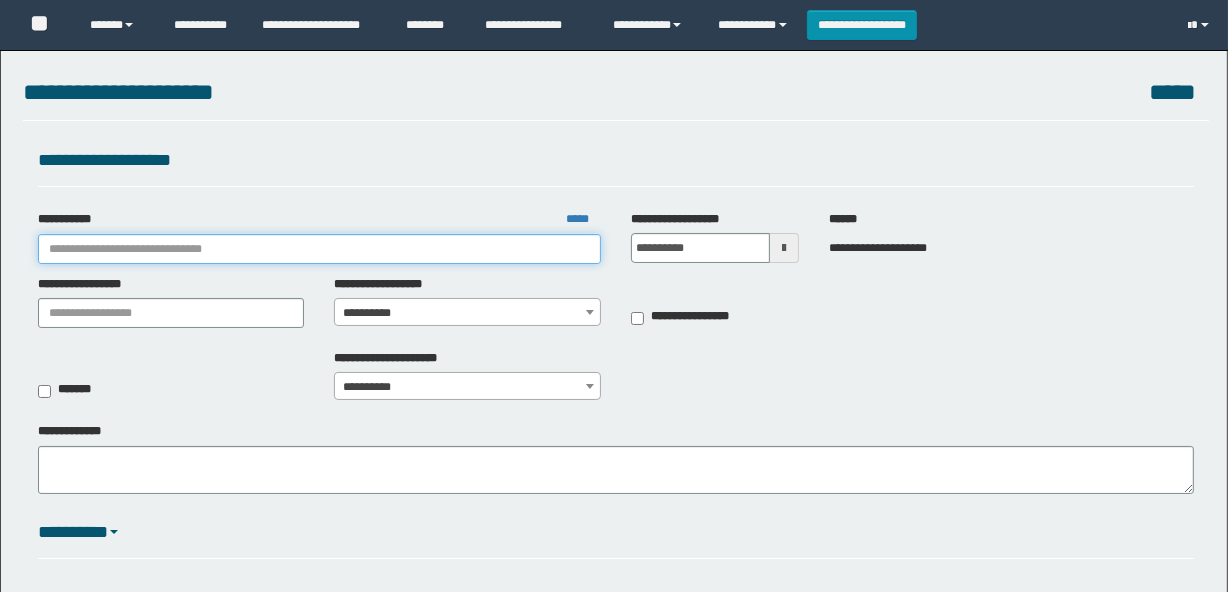 click on "**********" at bounding box center [319, 249] 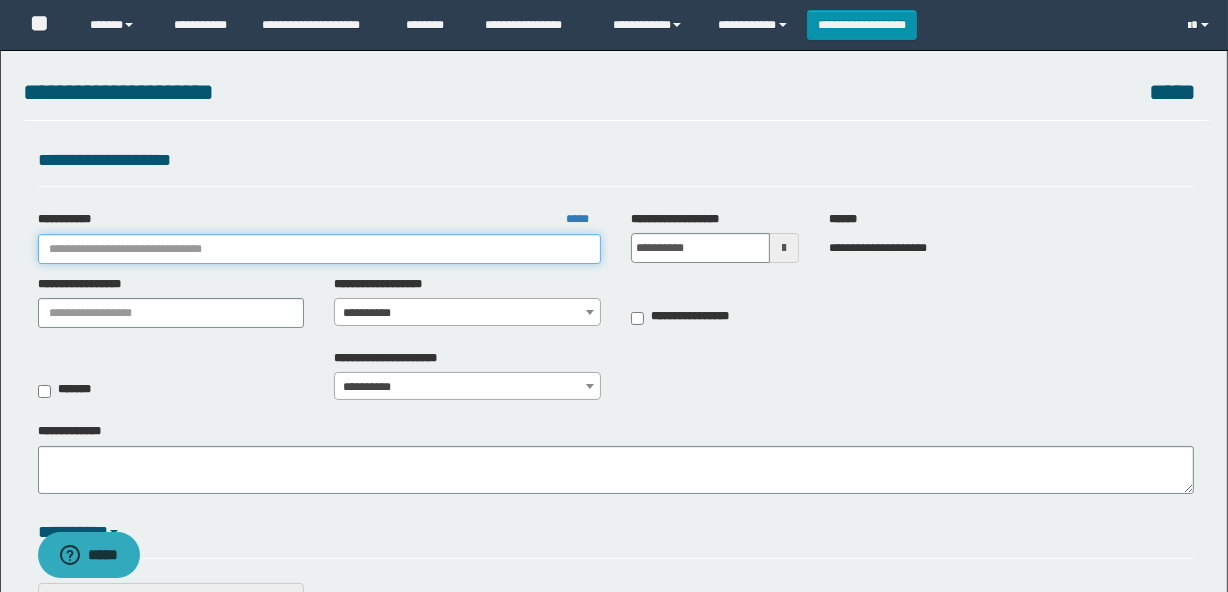 scroll, scrollTop: 0, scrollLeft: 0, axis: both 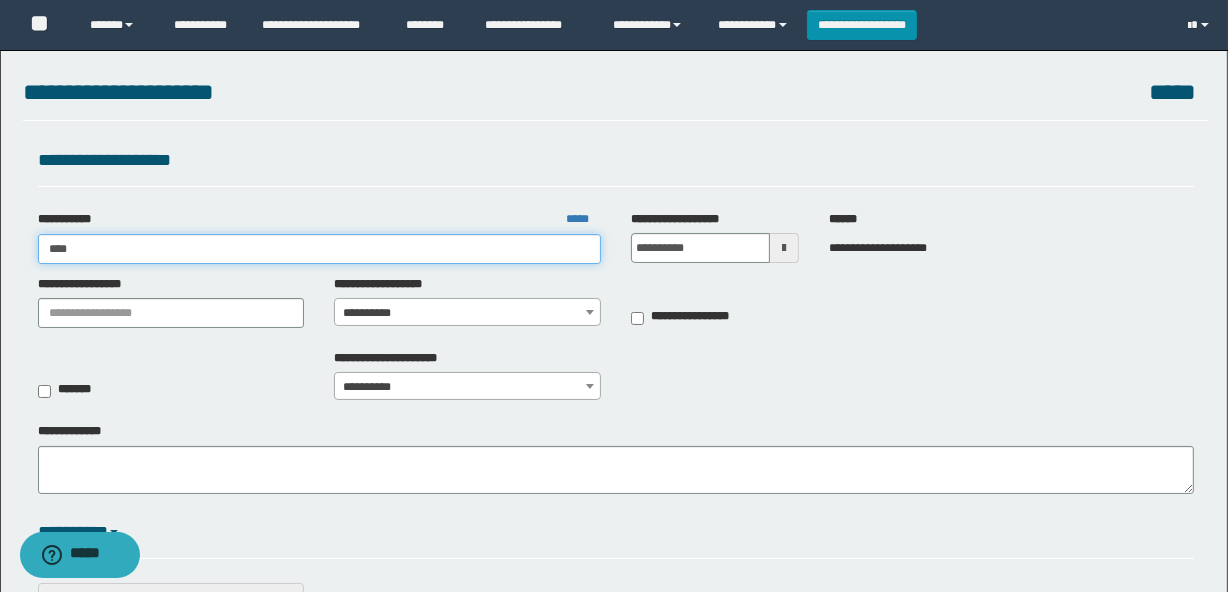 type on "*****" 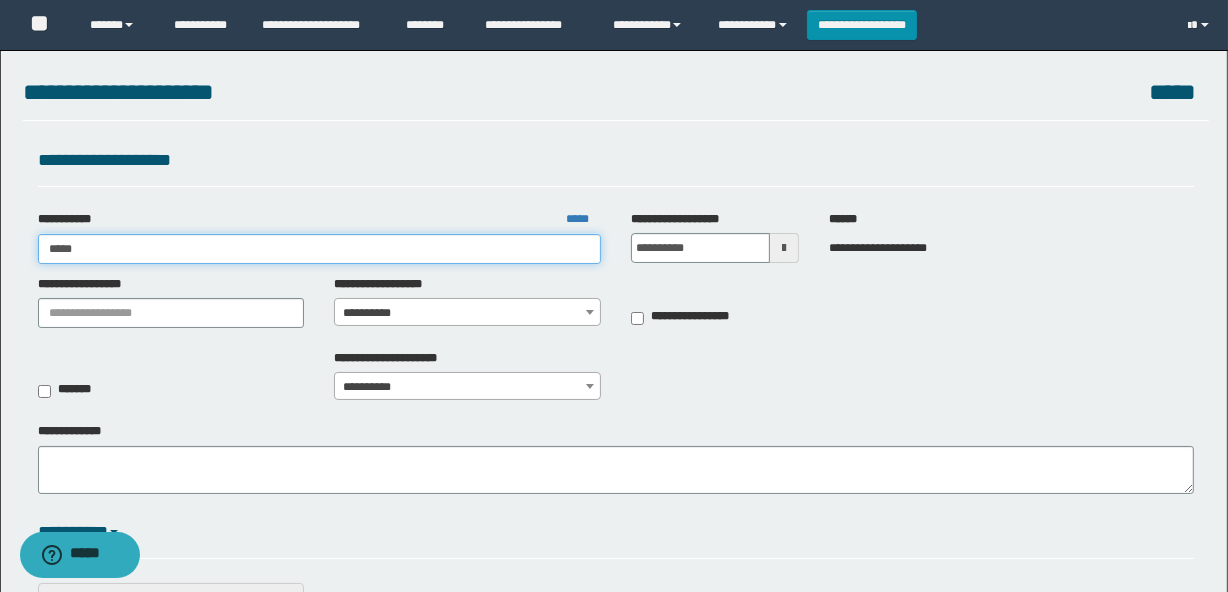 type on "*****" 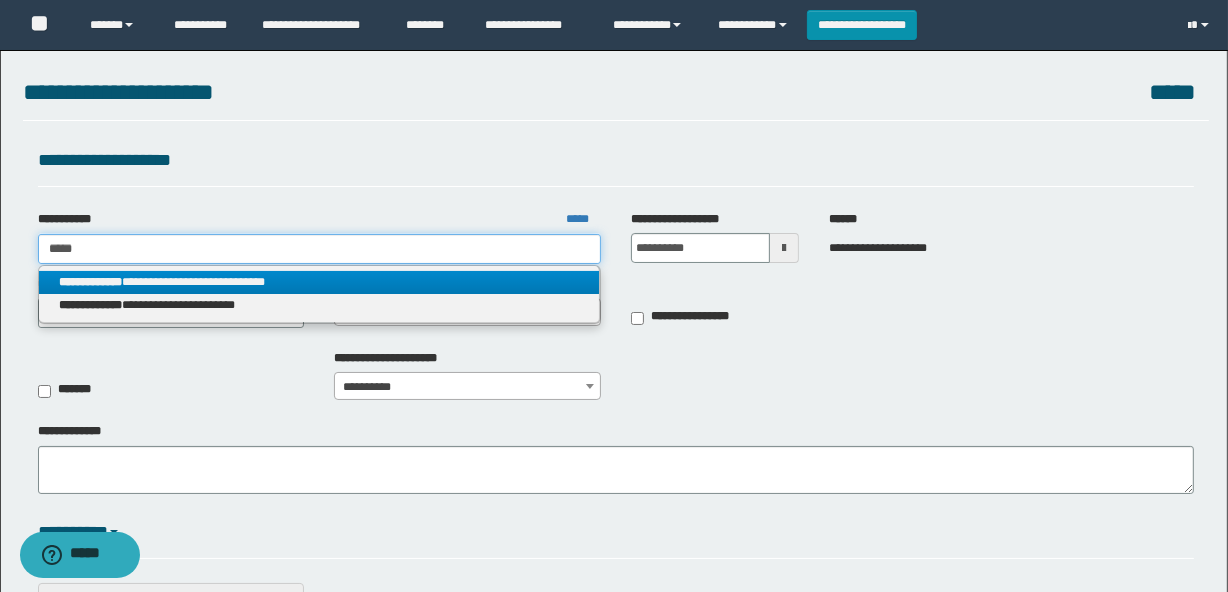 type on "*****" 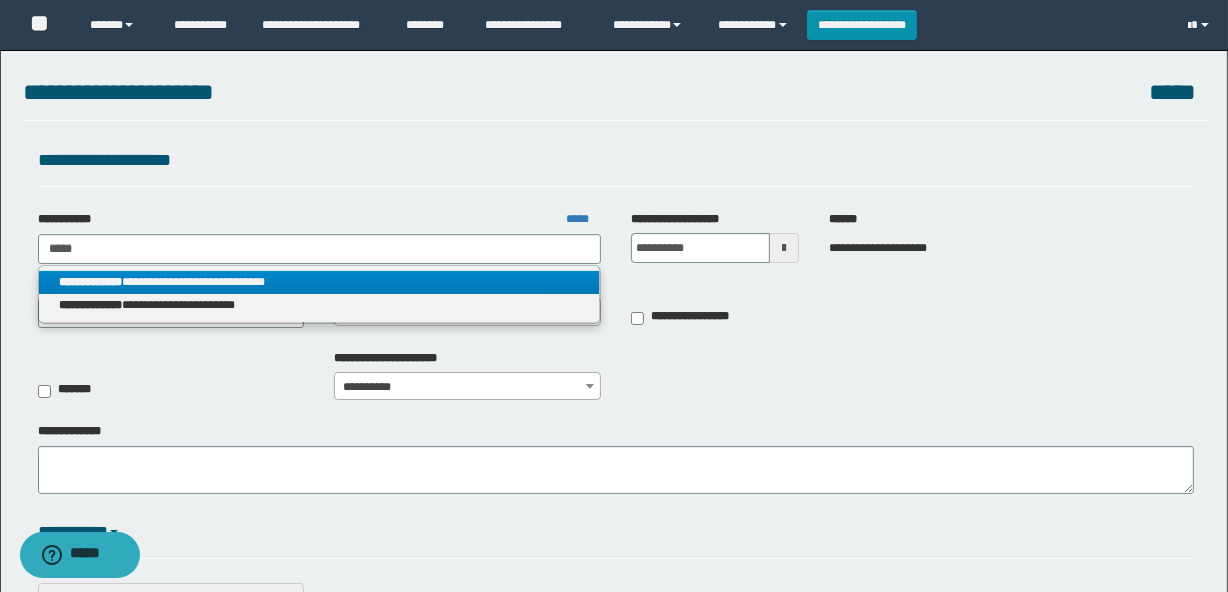 click on "**********" at bounding box center (319, 282) 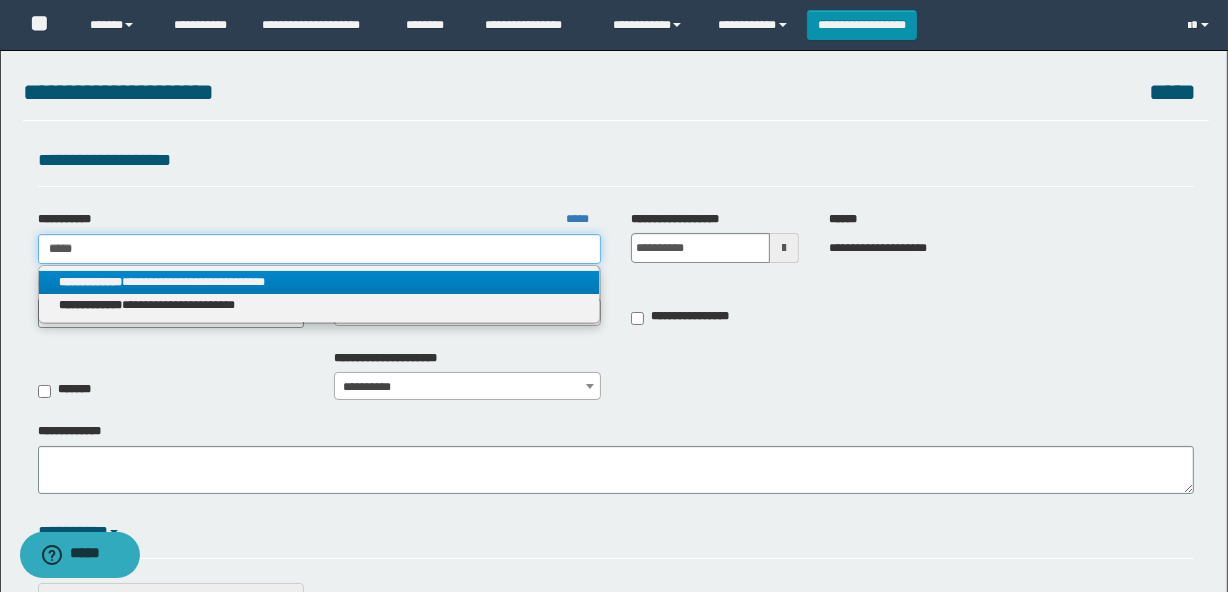 type 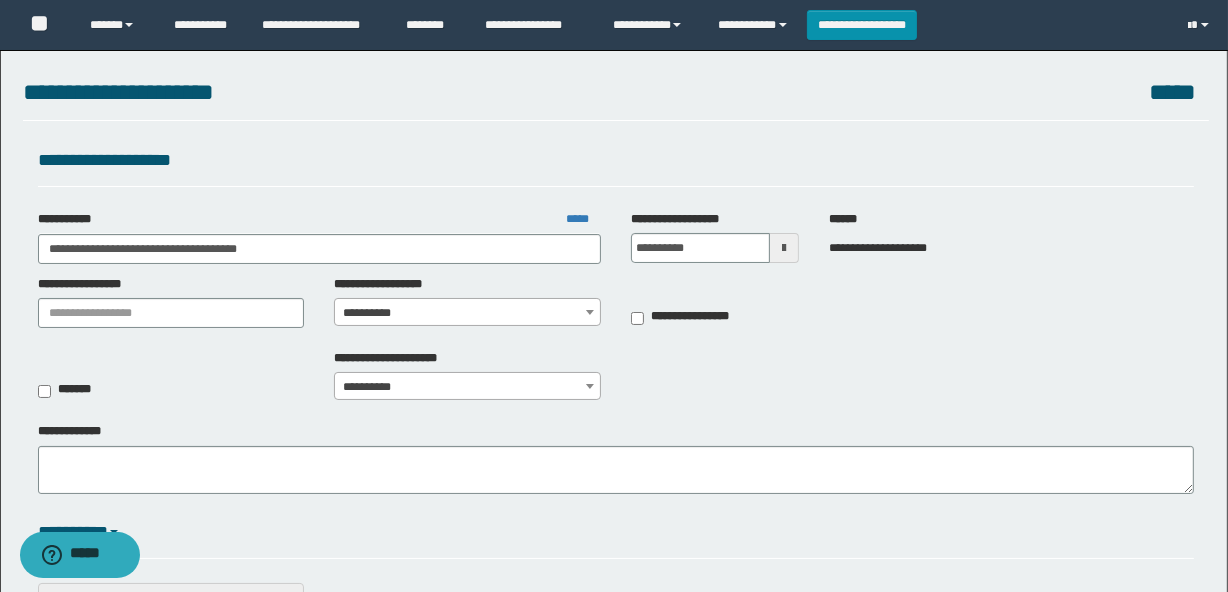 click on "**********" at bounding box center [467, 313] 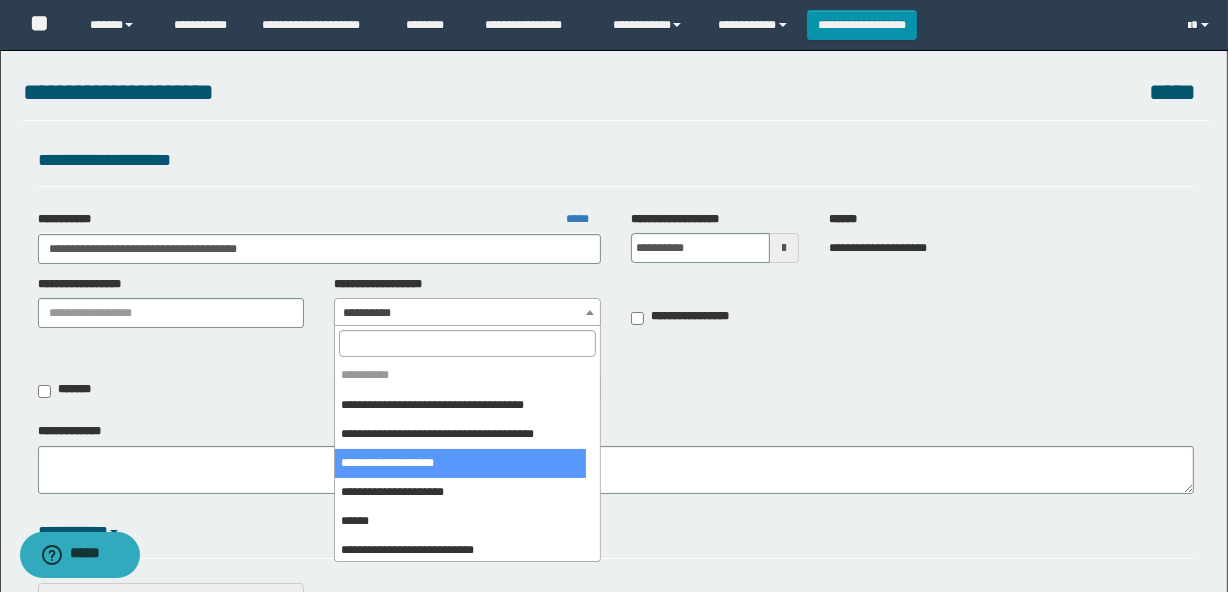 scroll, scrollTop: 90, scrollLeft: 0, axis: vertical 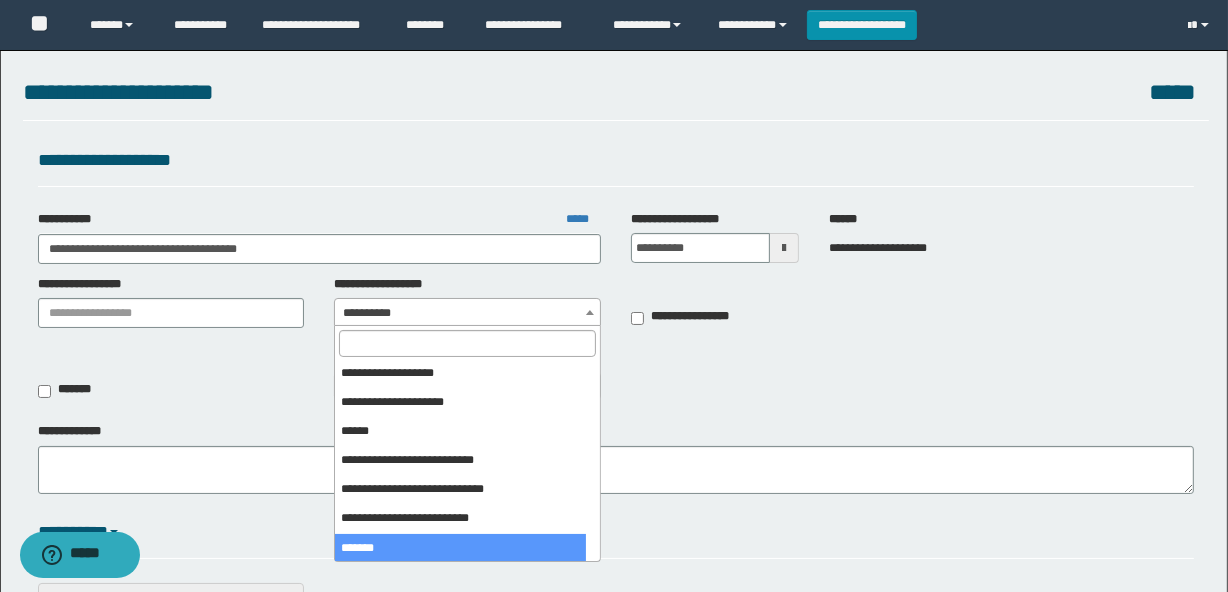 select on "***" 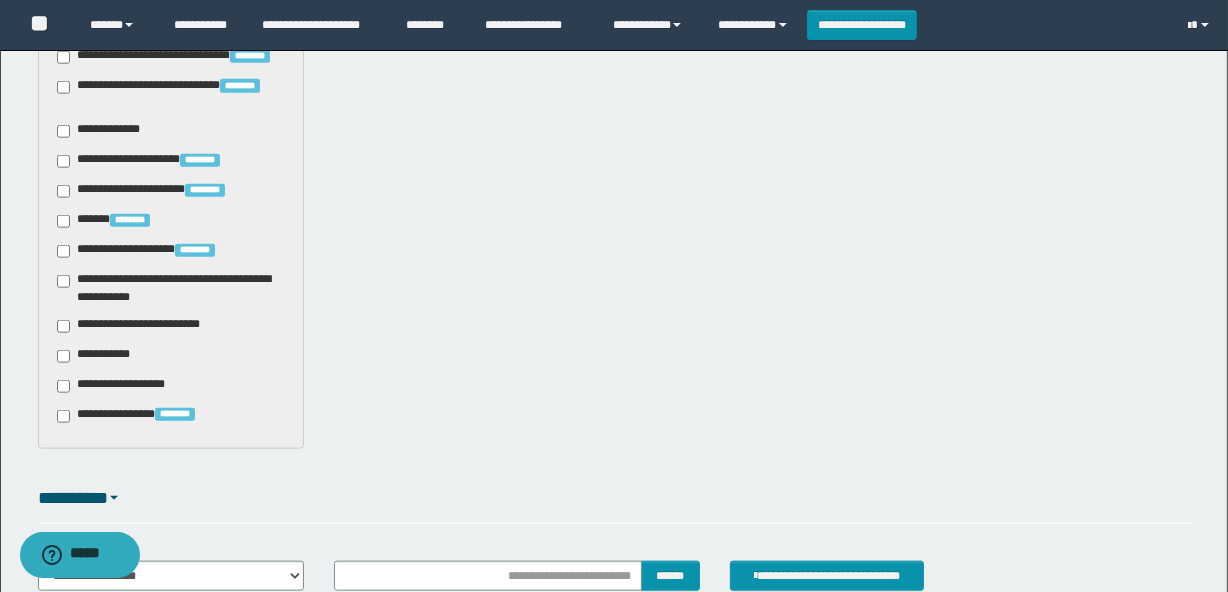 scroll, scrollTop: 2000, scrollLeft: 0, axis: vertical 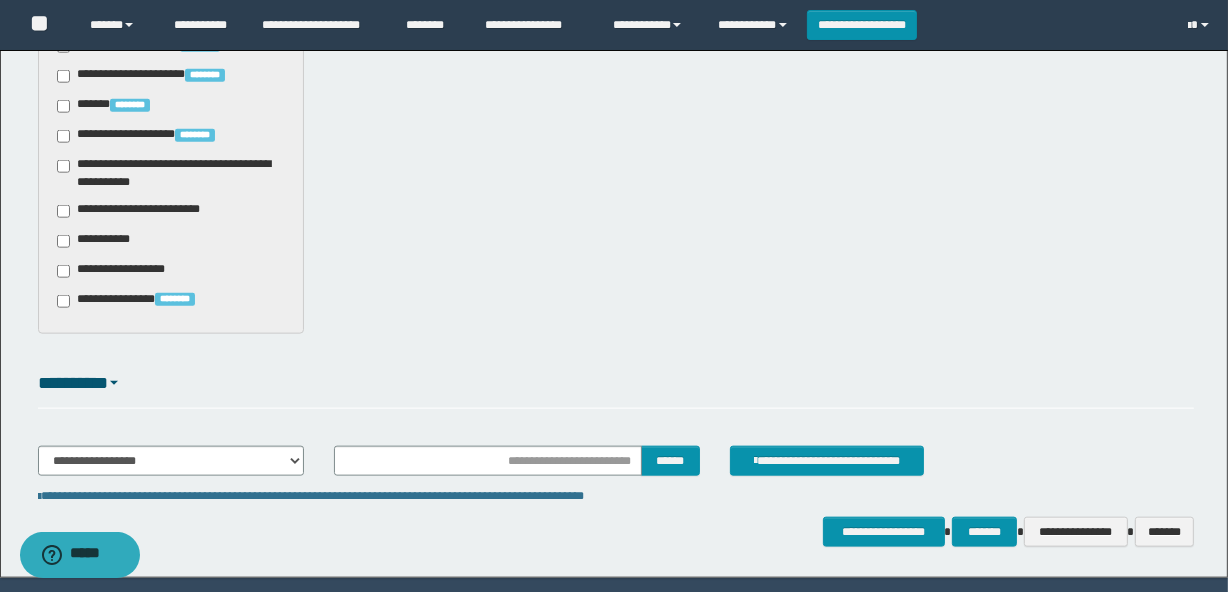 click on "**********" at bounding box center [143, 211] 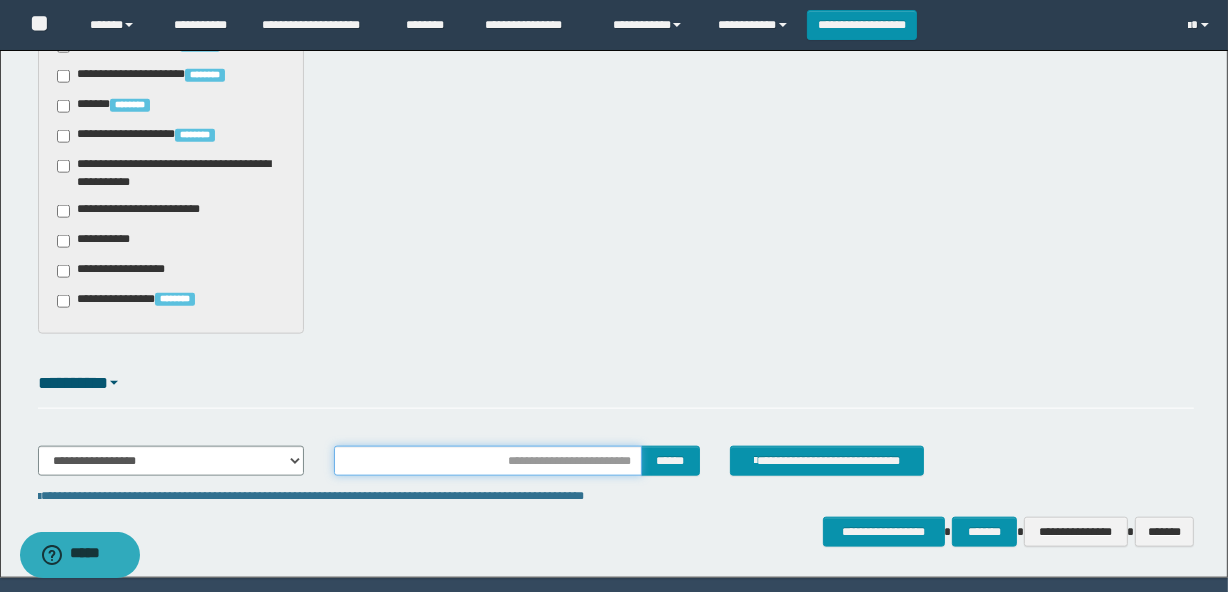 click at bounding box center (487, 461) 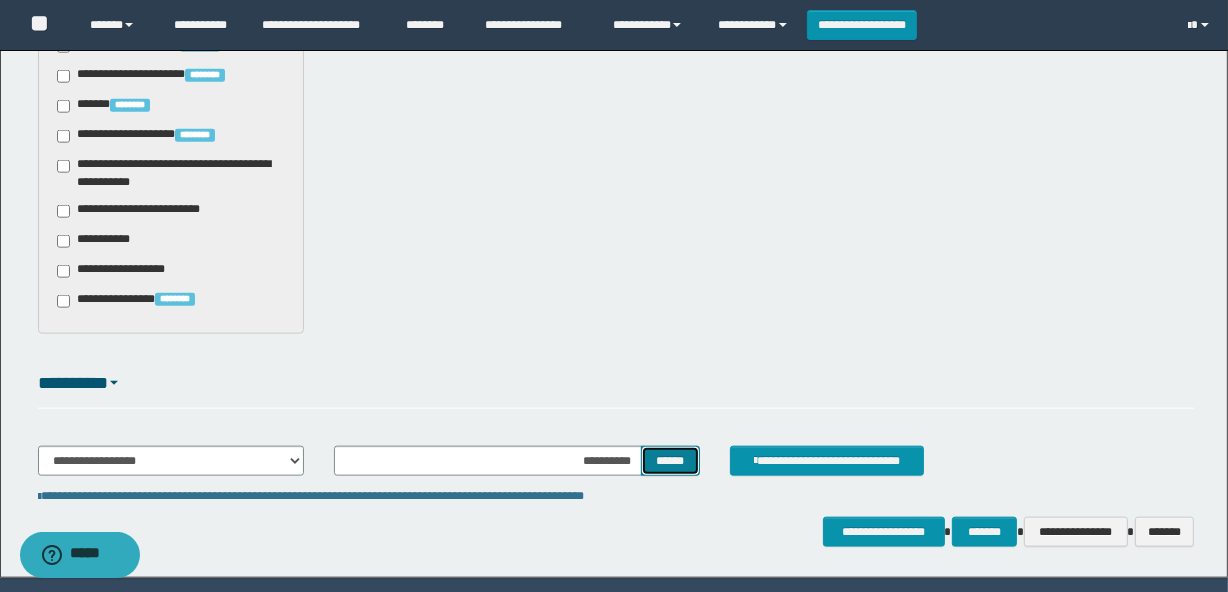 click on "******" at bounding box center [670, 461] 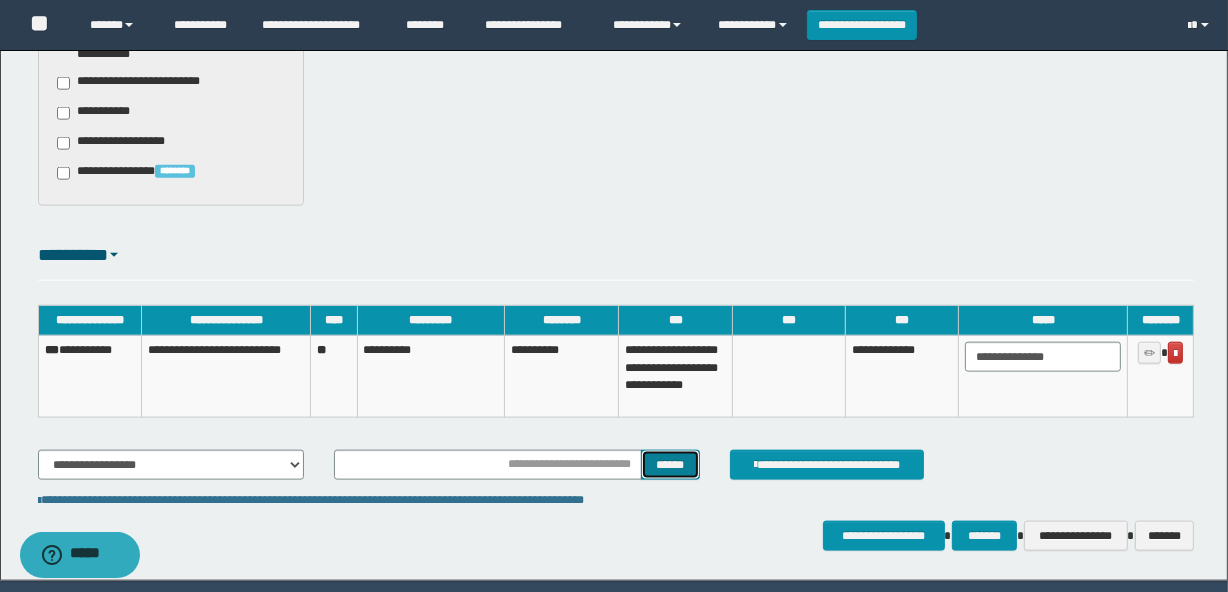 scroll, scrollTop: 2191, scrollLeft: 0, axis: vertical 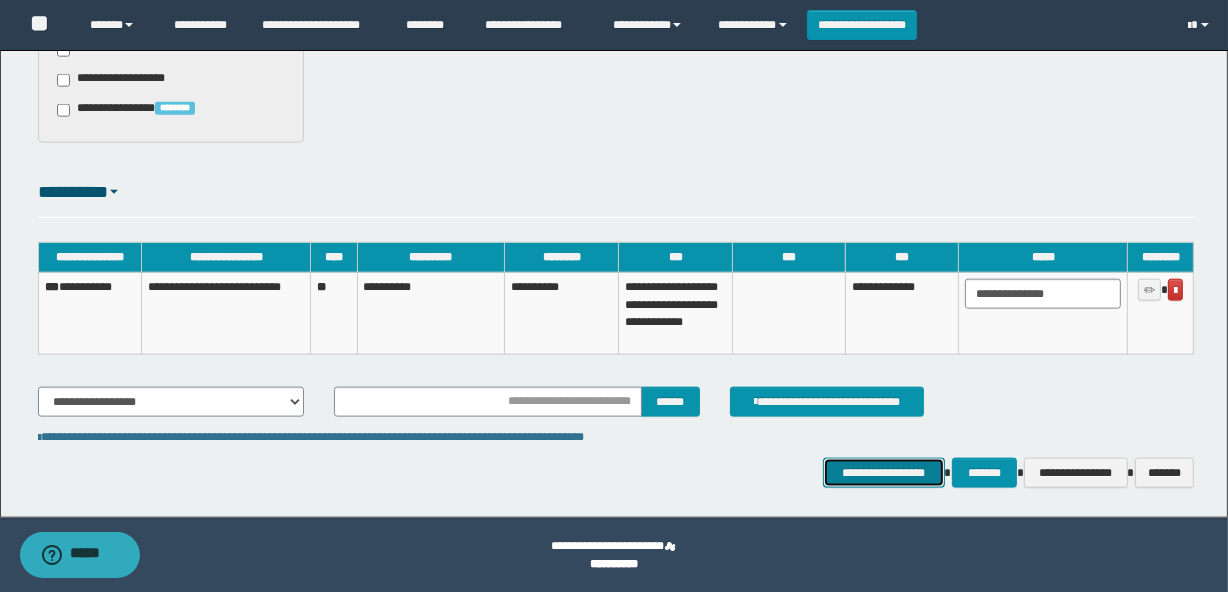 click on "**********" at bounding box center [884, 473] 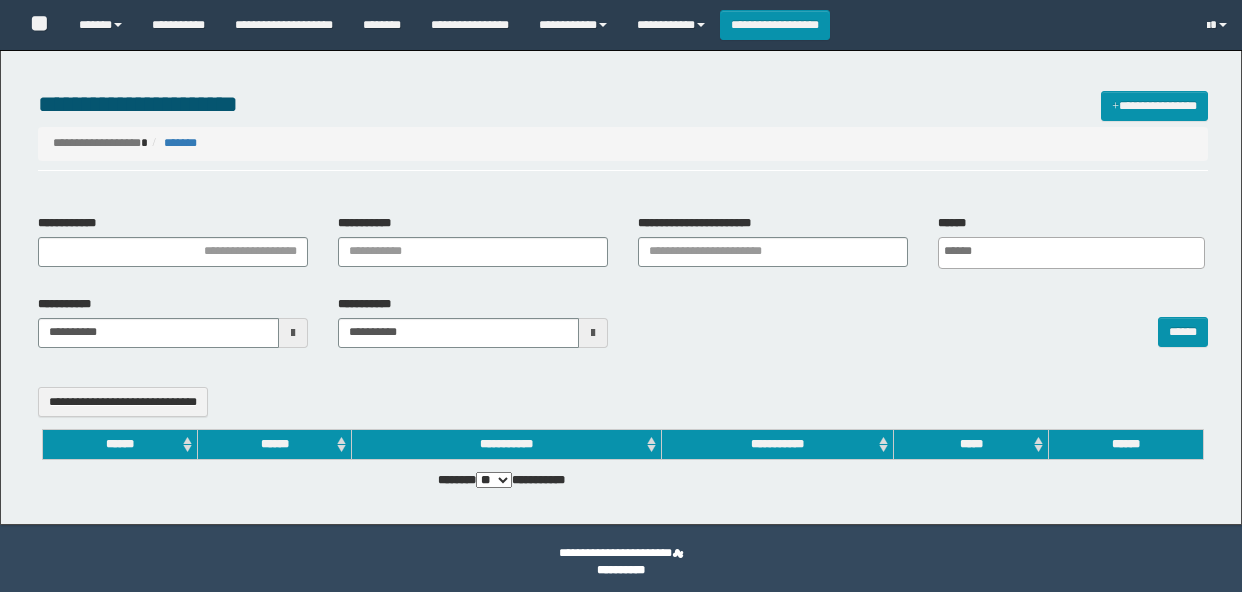 select 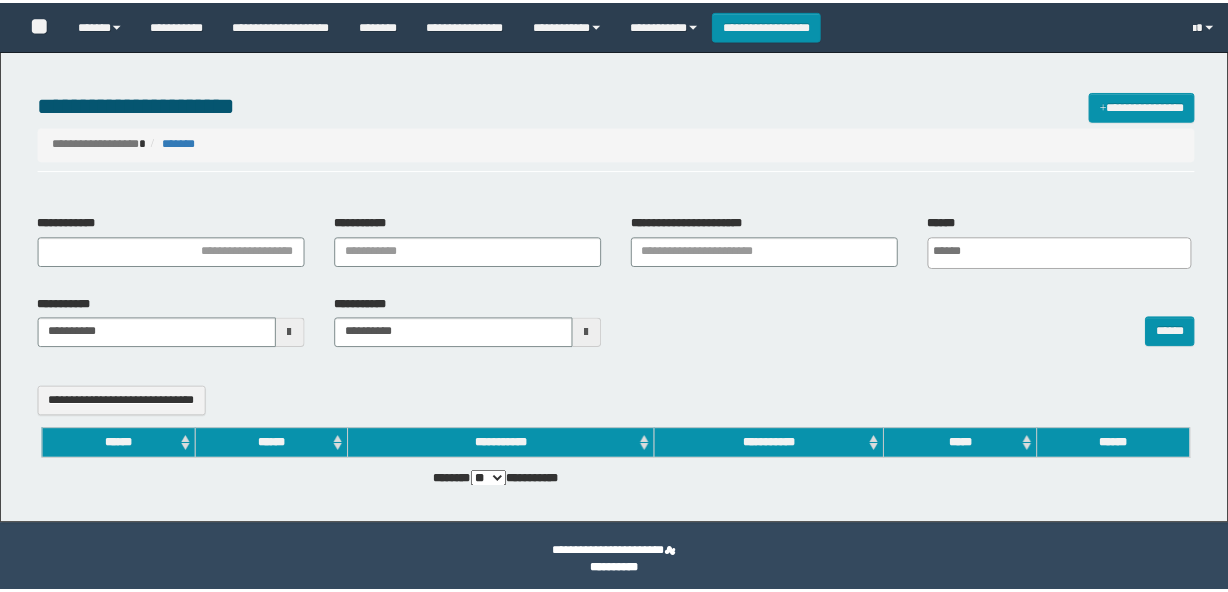 scroll, scrollTop: 0, scrollLeft: 0, axis: both 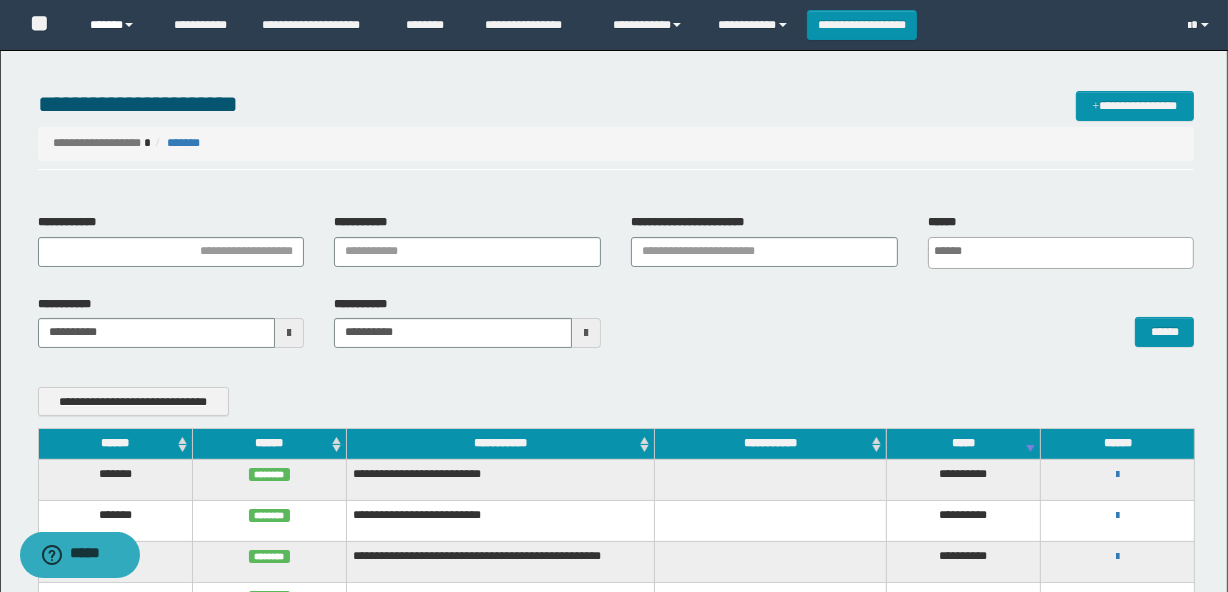 click on "******" at bounding box center (117, 25) 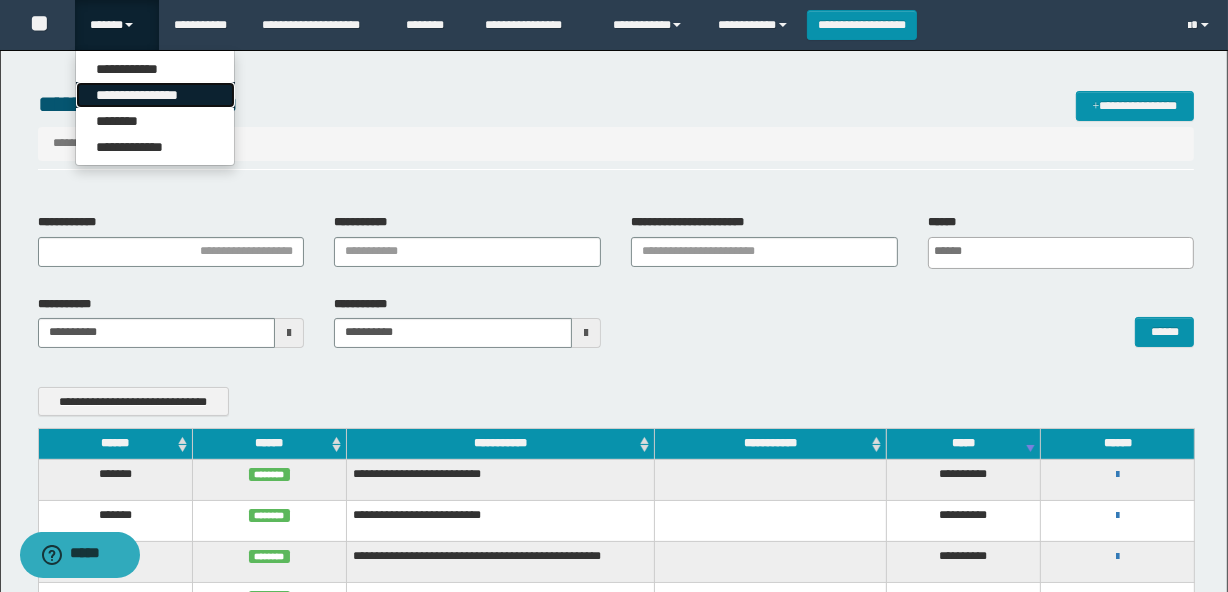 click on "**********" at bounding box center (155, 95) 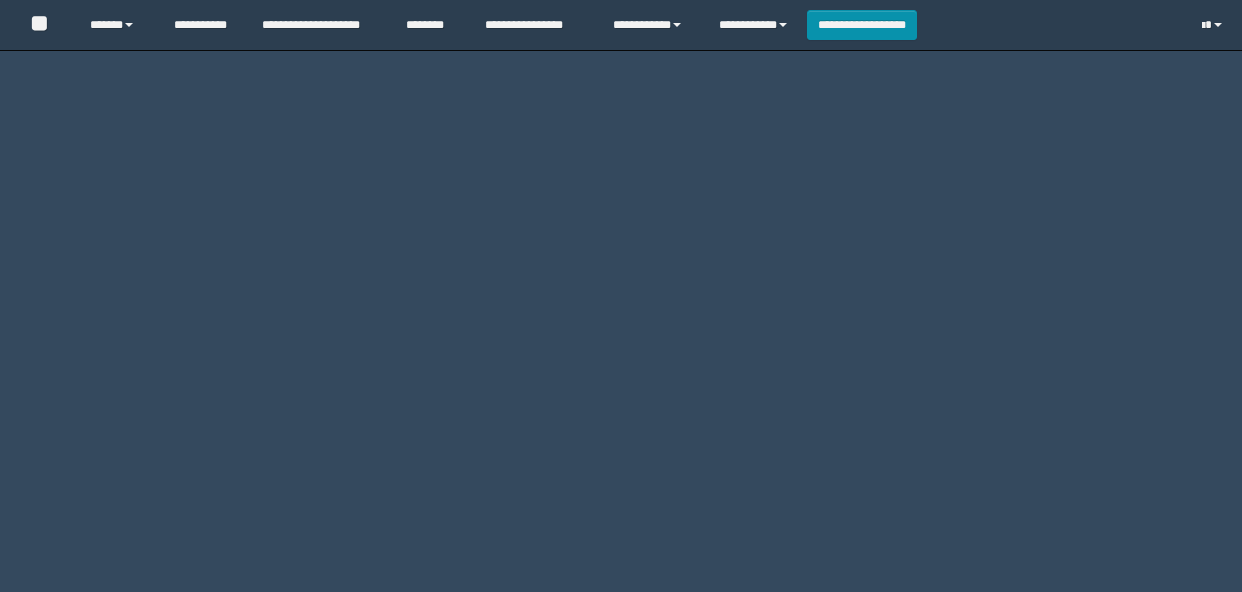 scroll, scrollTop: 0, scrollLeft: 0, axis: both 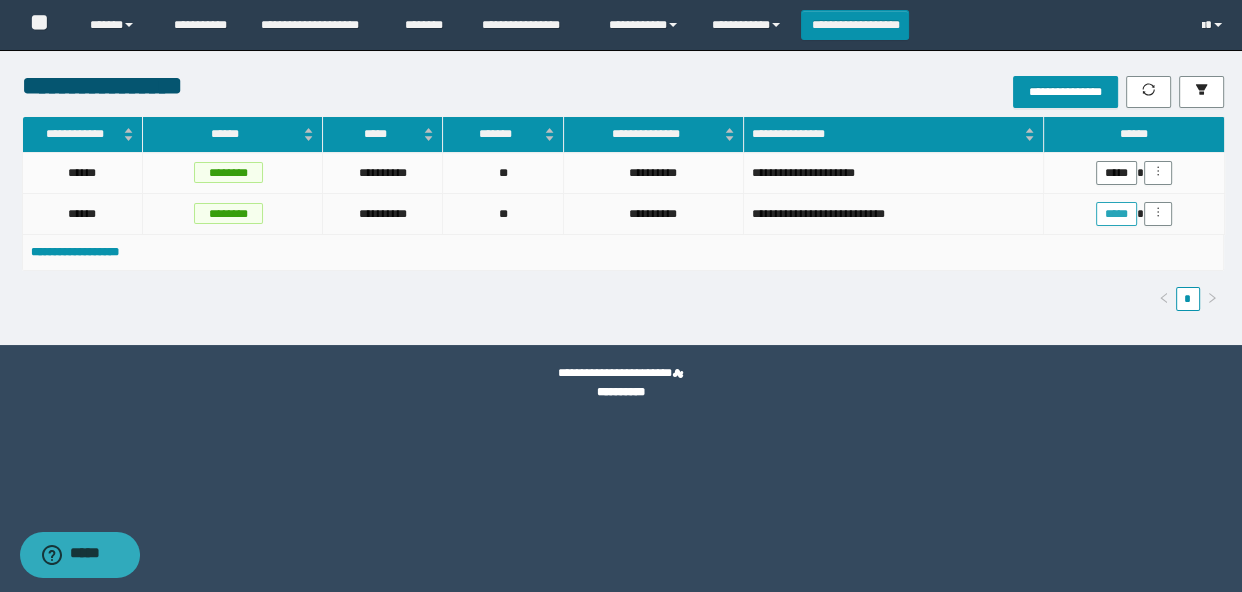 click on "*****" at bounding box center [1116, 214] 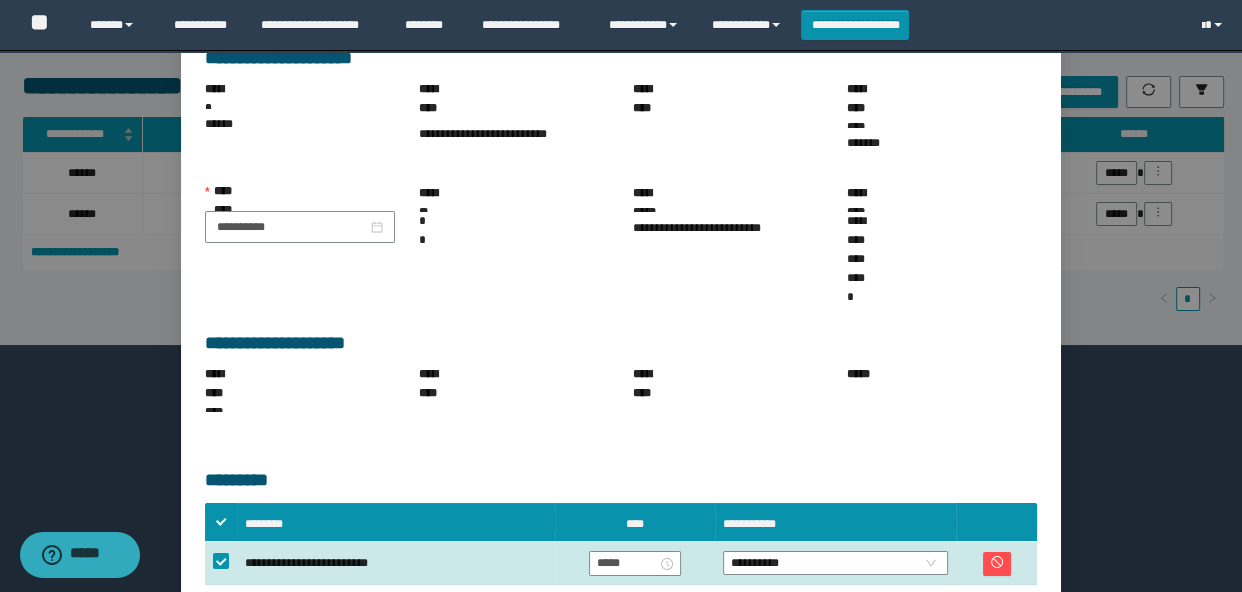 scroll, scrollTop: 187, scrollLeft: 0, axis: vertical 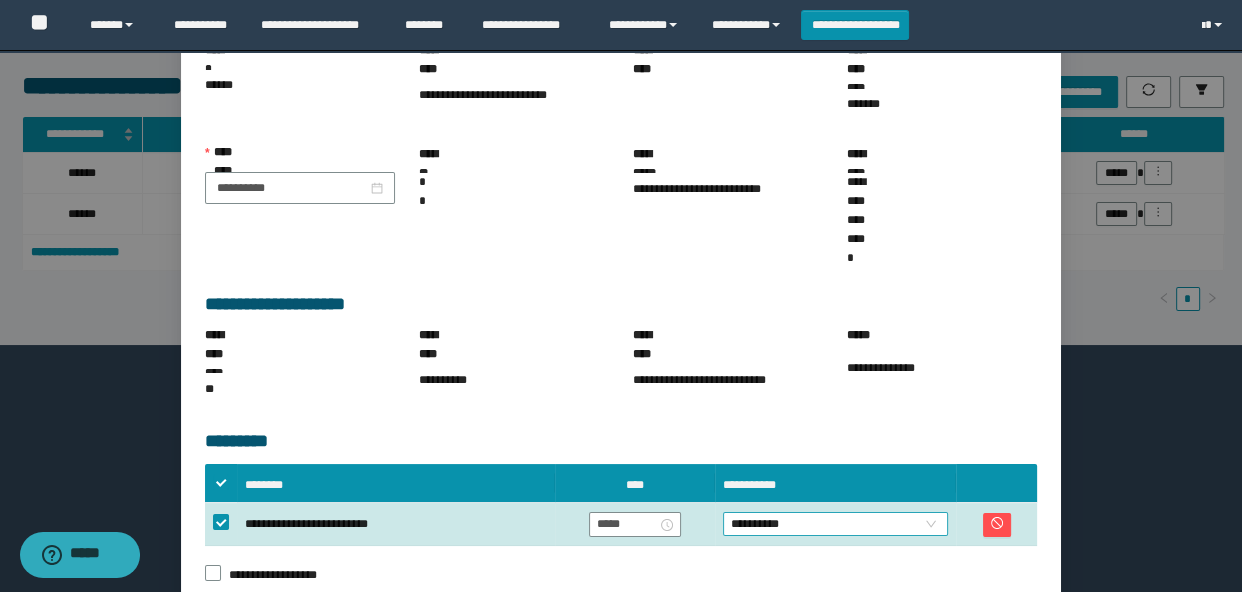 click on "**********" at bounding box center (836, 524) 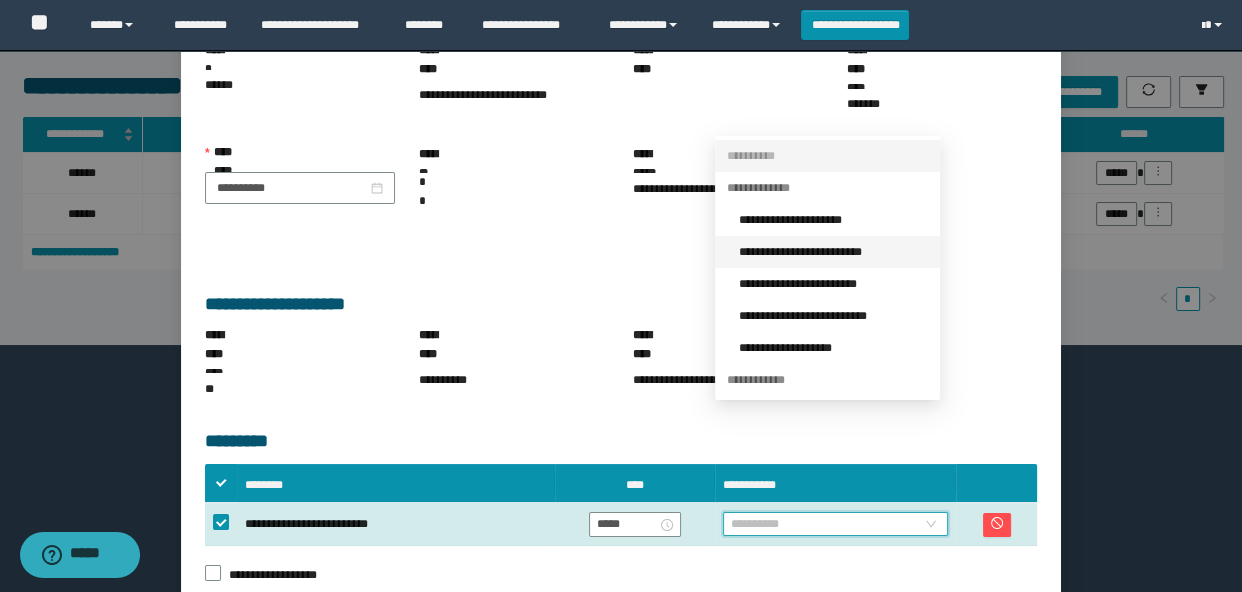 click on "**********" at bounding box center [833, 252] 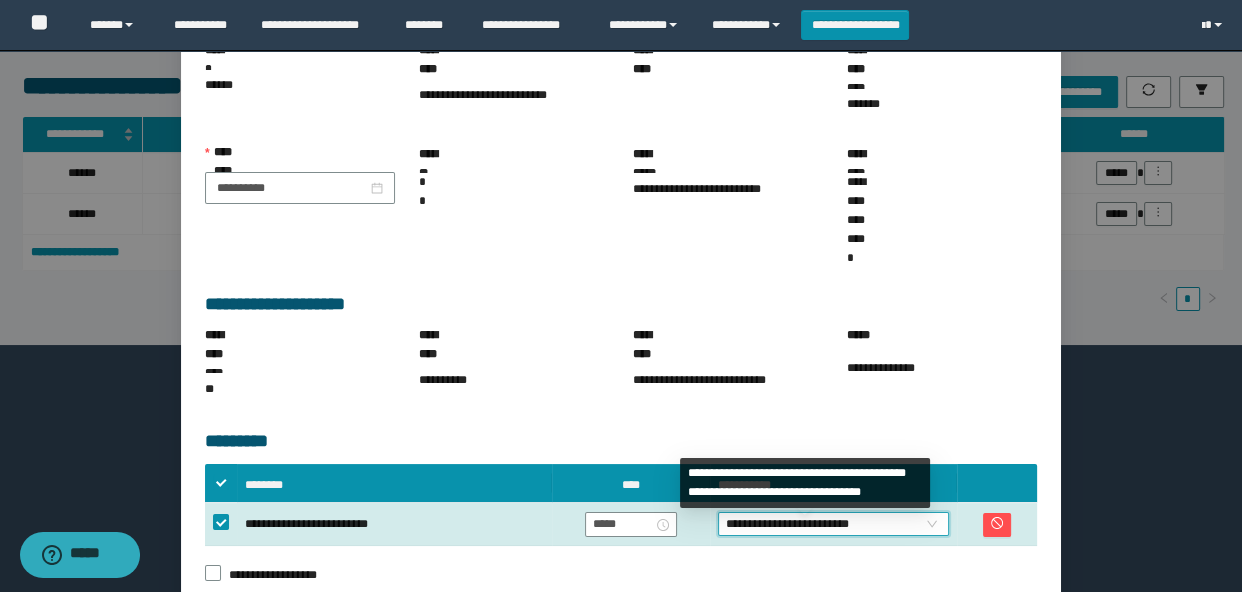 click on "**********" at bounding box center [821, 651] 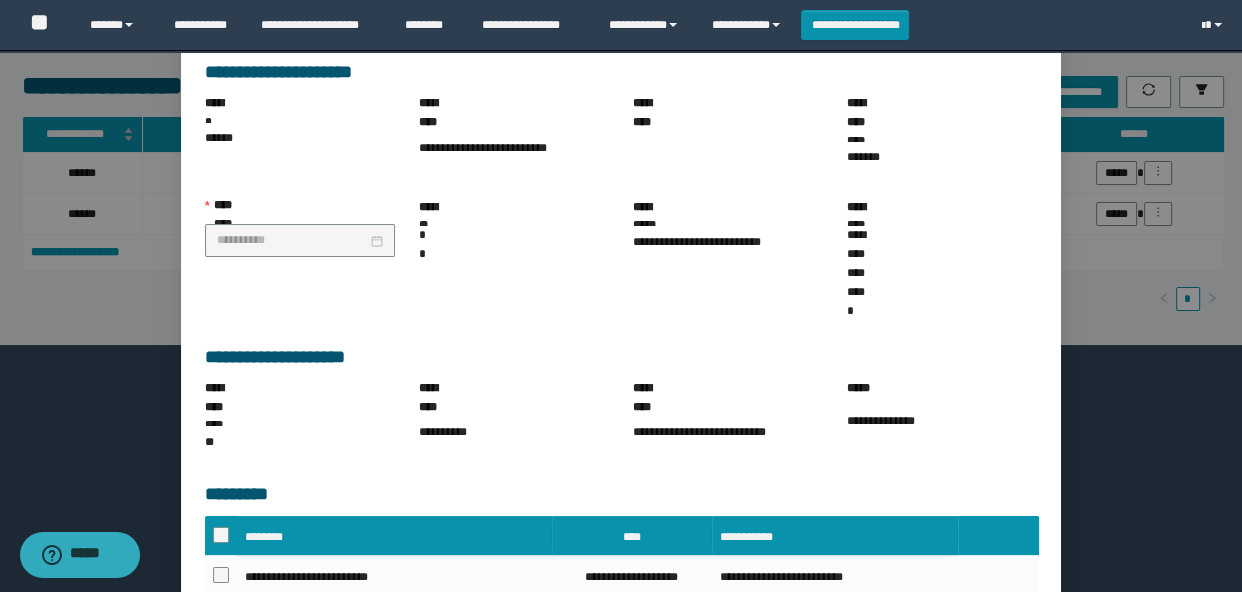 scroll, scrollTop: 182, scrollLeft: 0, axis: vertical 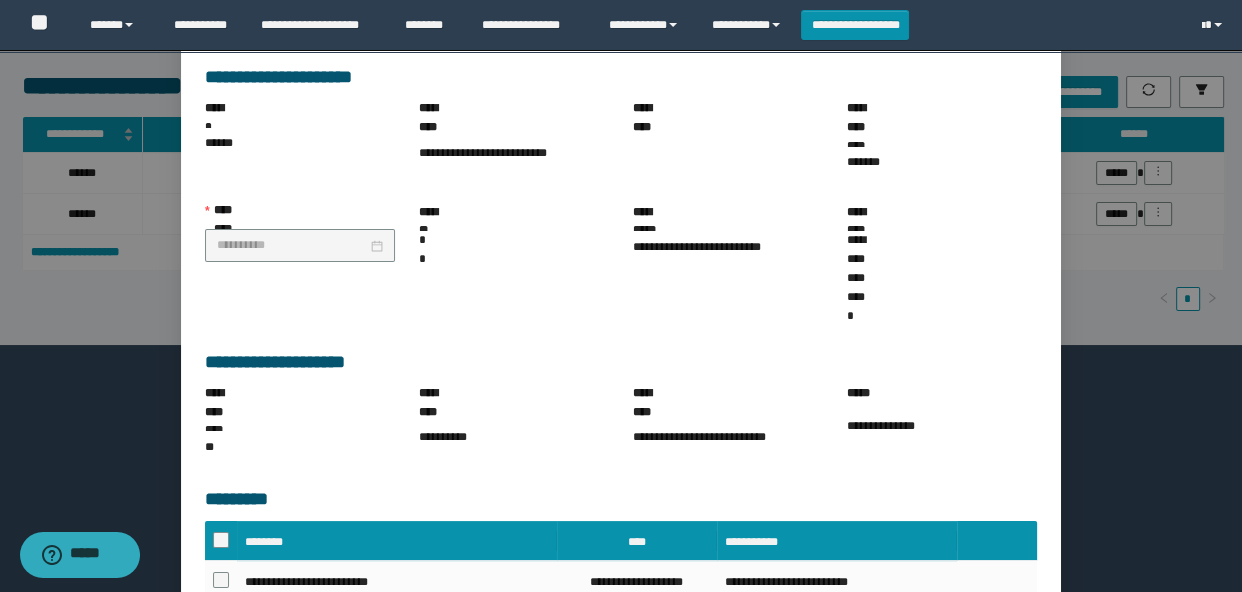 click on "******" at bounding box center (1014, 651) 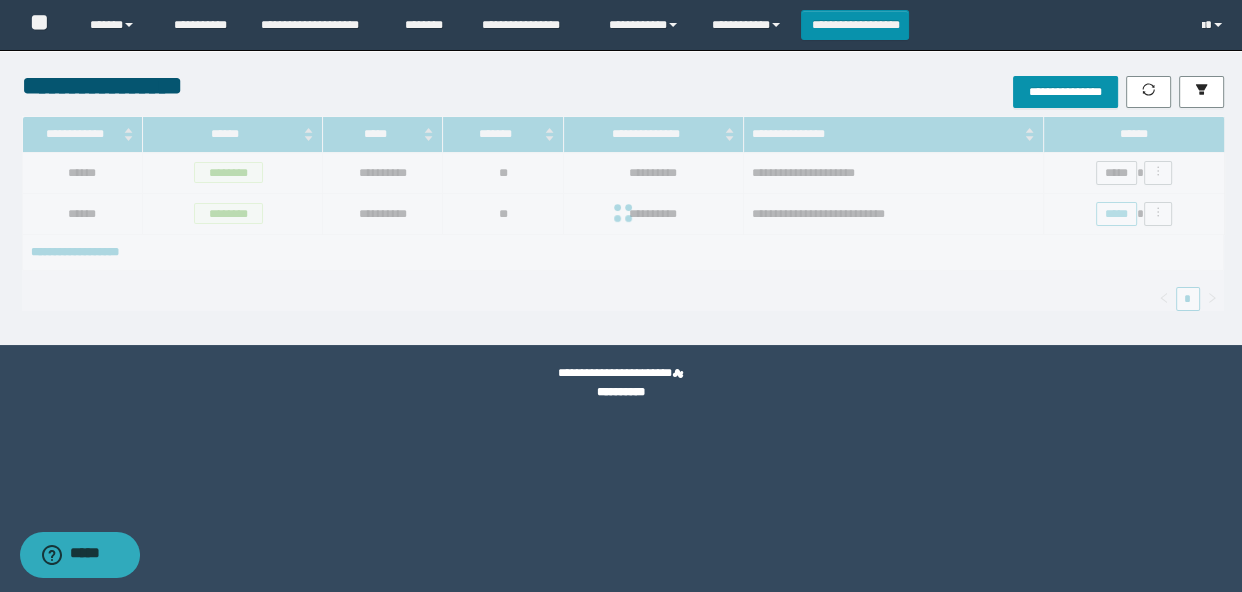 scroll, scrollTop: 0, scrollLeft: 0, axis: both 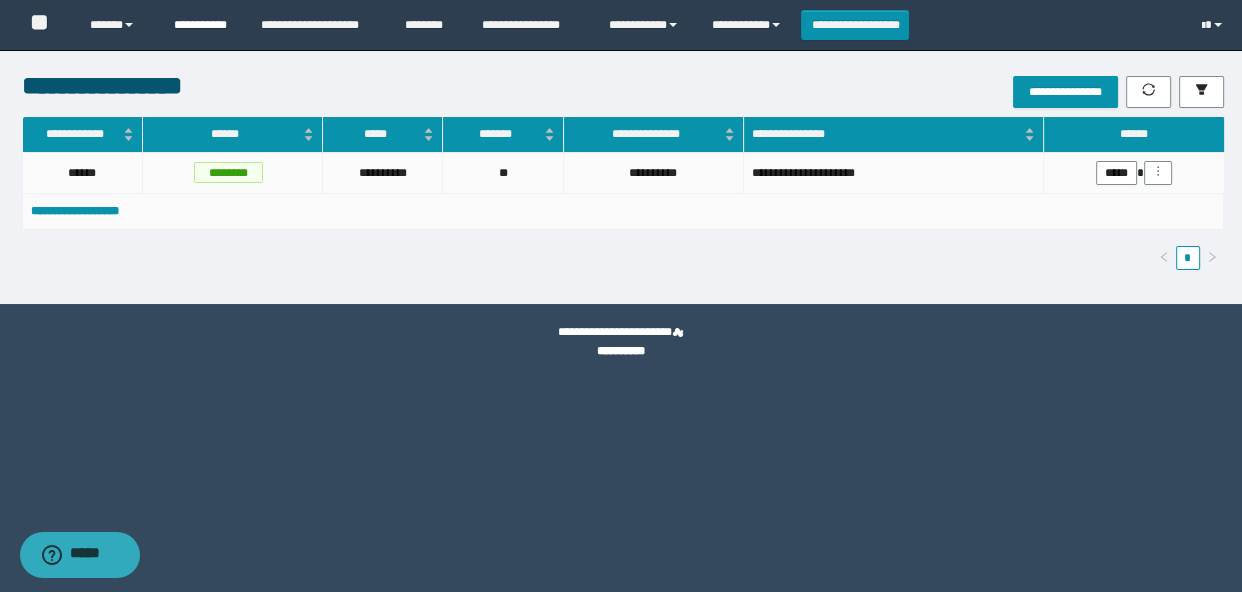 click on "**********" at bounding box center (202, 25) 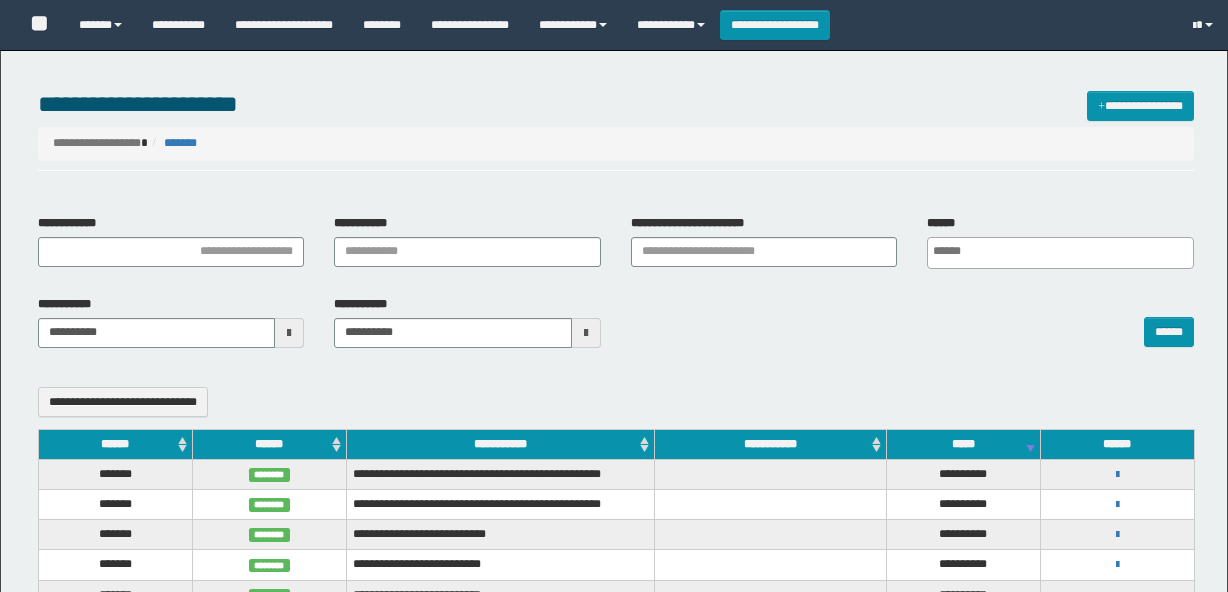 select 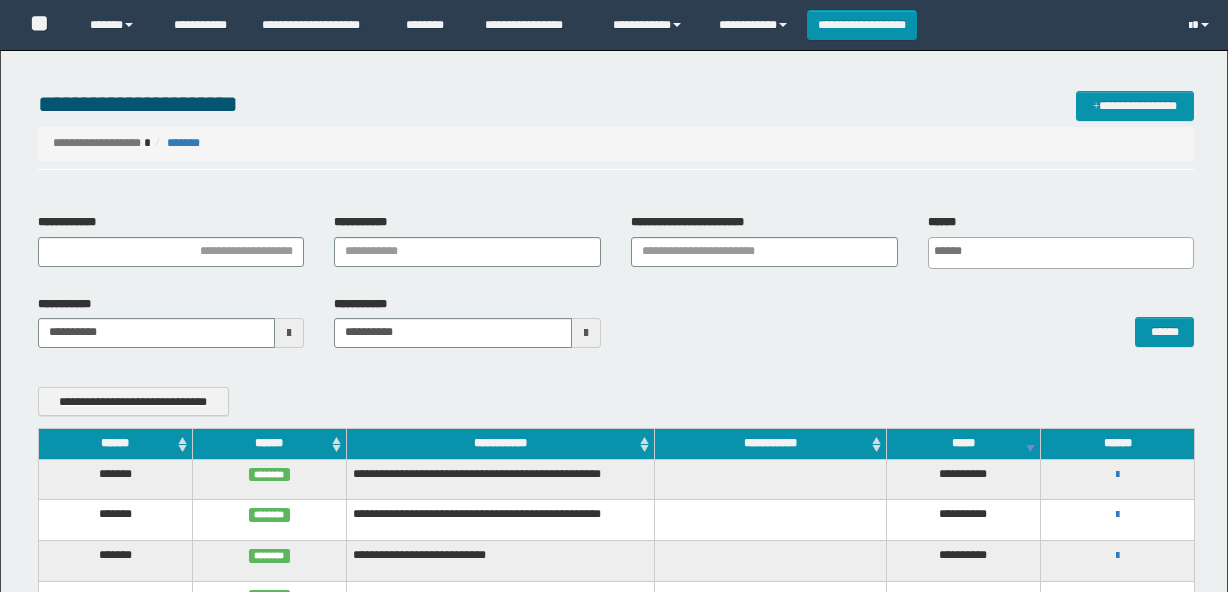 scroll, scrollTop: 0, scrollLeft: 0, axis: both 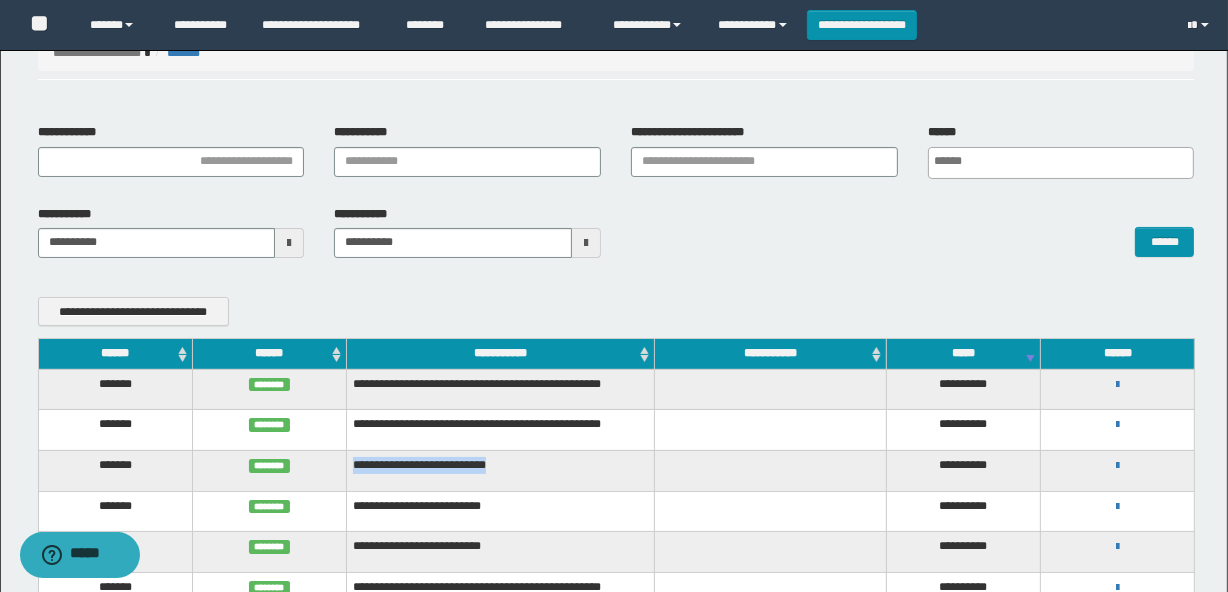 drag, startPoint x: 350, startPoint y: 469, endPoint x: 550, endPoint y: 482, distance: 200.42206 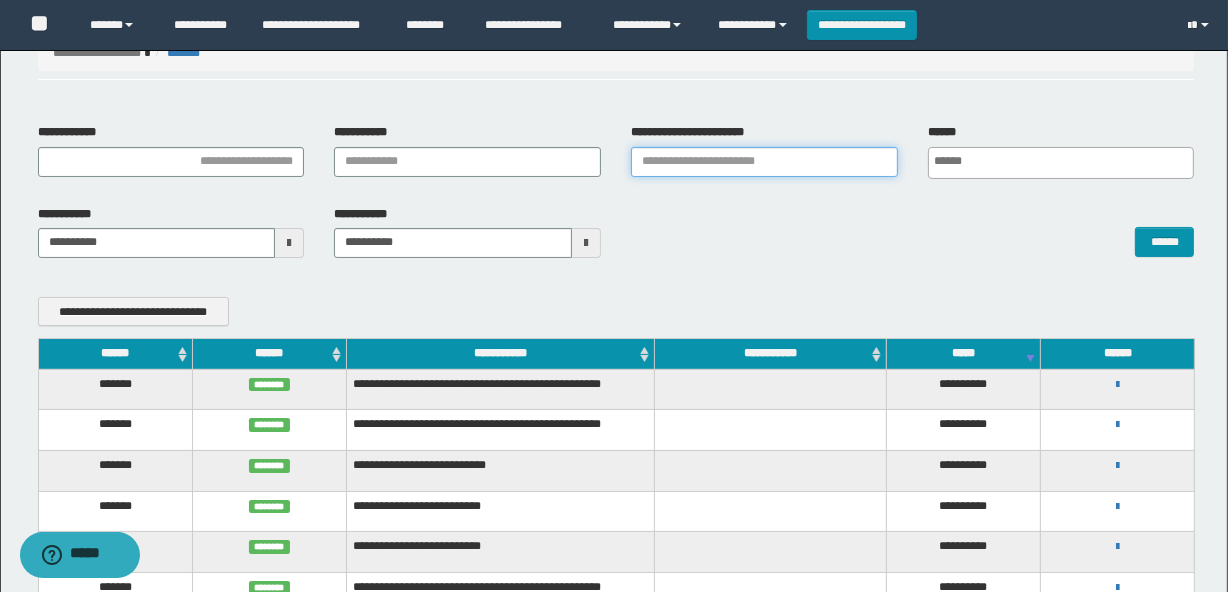 click on "**********" at bounding box center [764, 162] 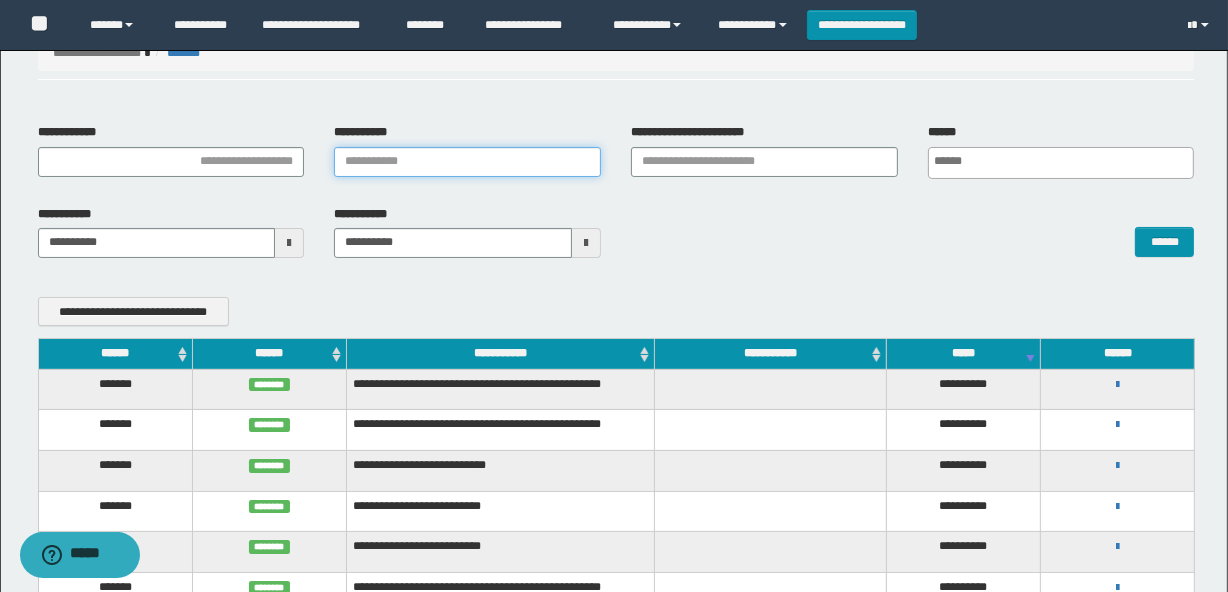 click on "**********" at bounding box center (467, 162) 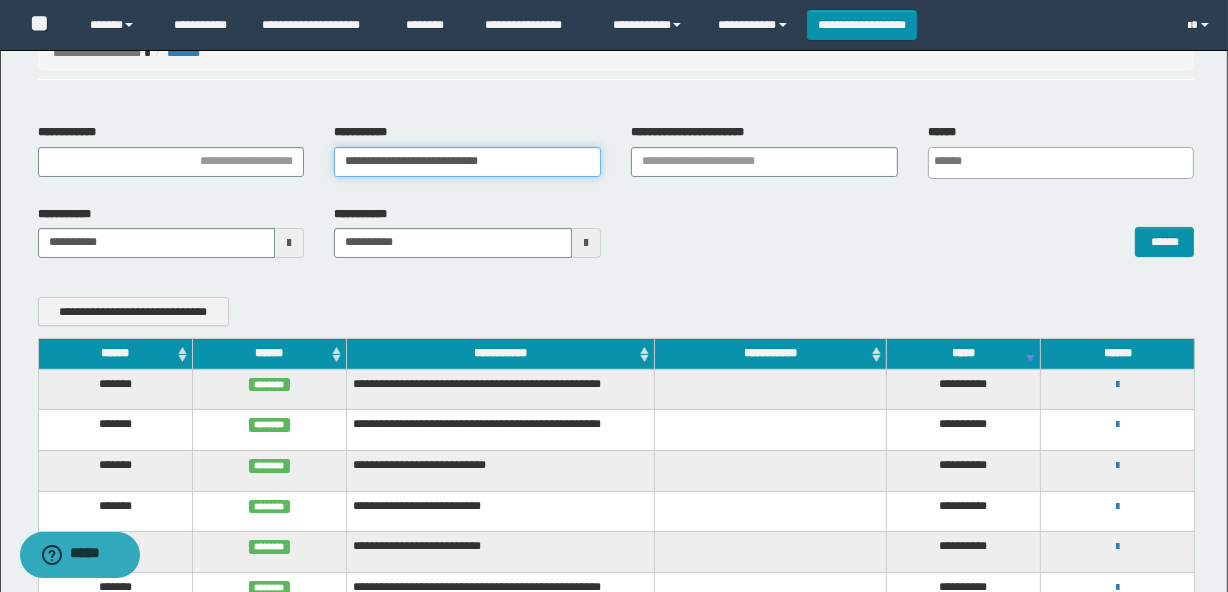 type on "**********" 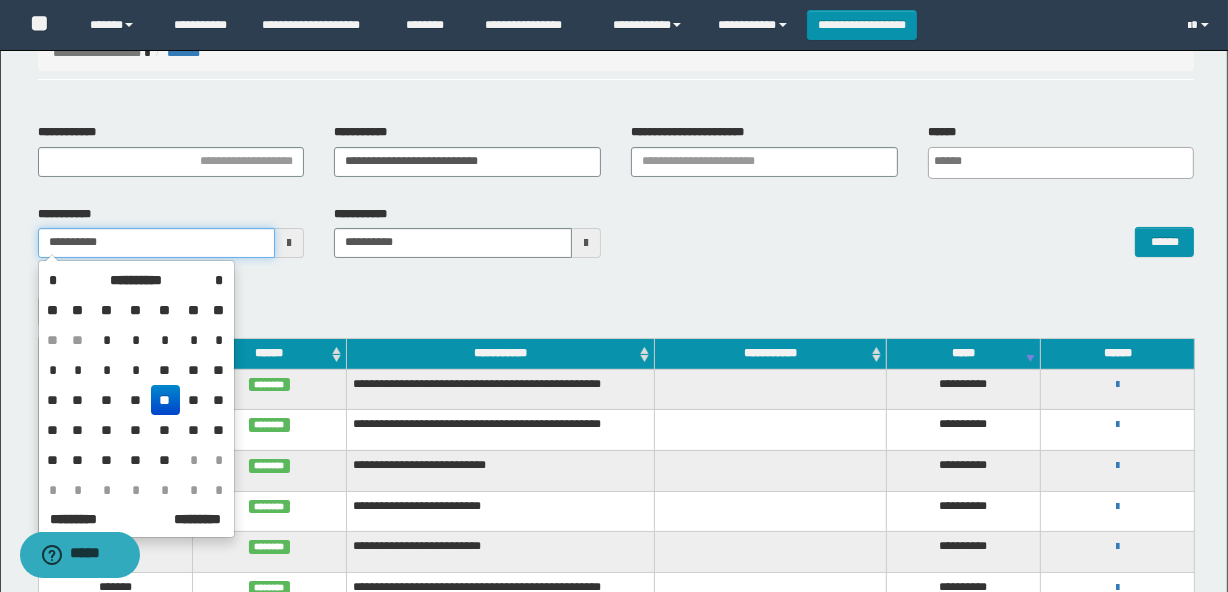 click on "**********" at bounding box center [157, 243] 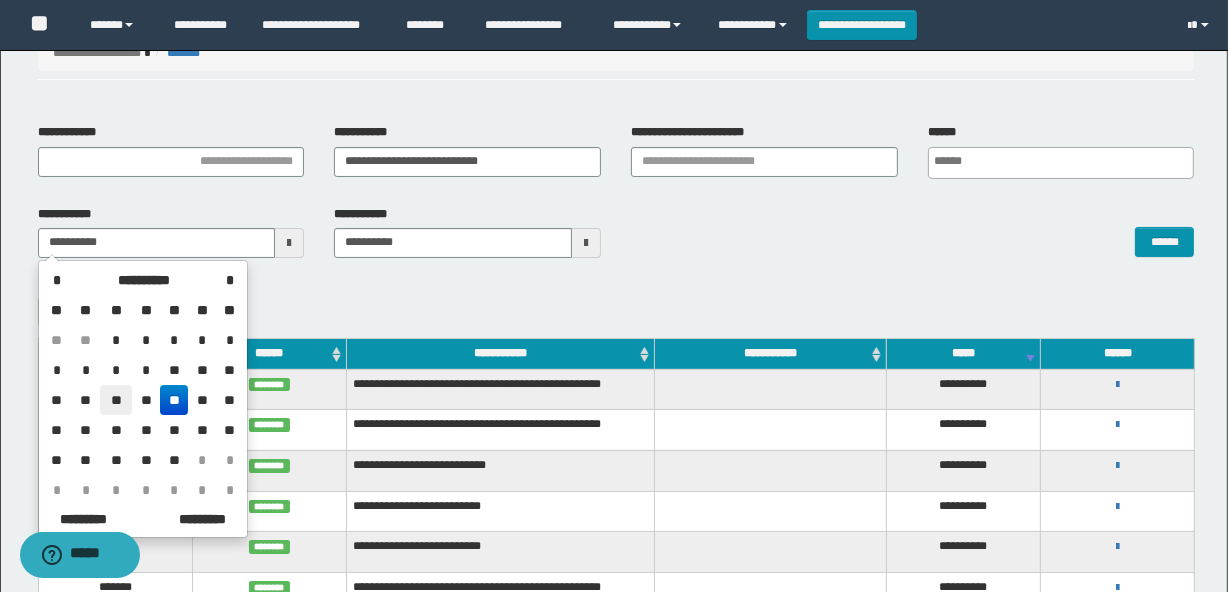 click on "**" at bounding box center (116, 400) 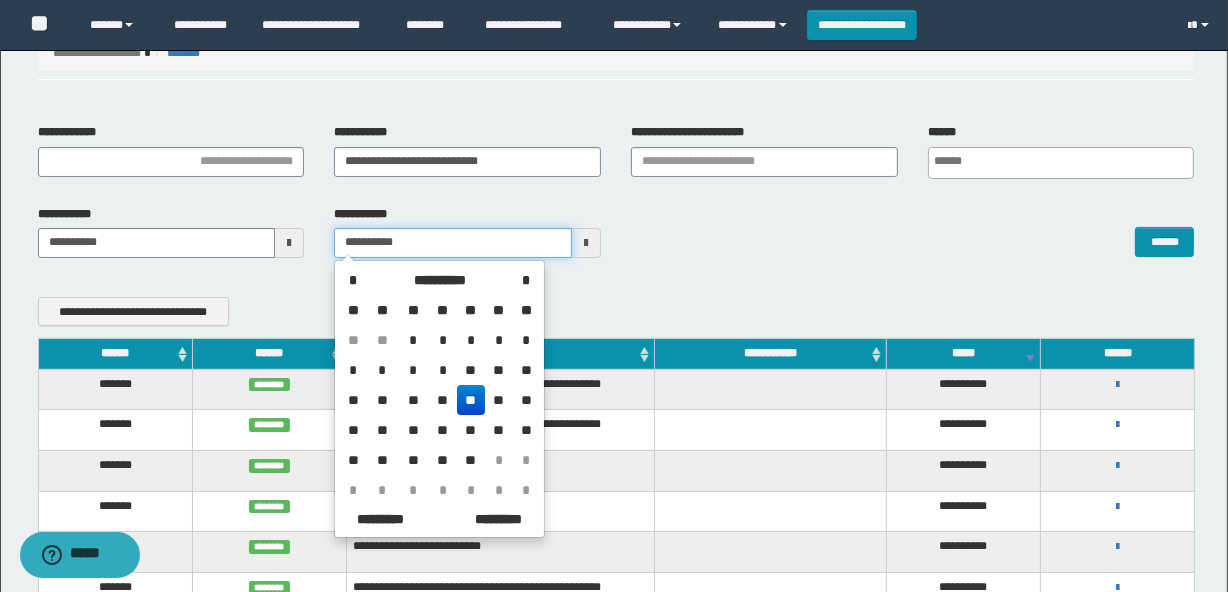 click on "**********" at bounding box center [453, 243] 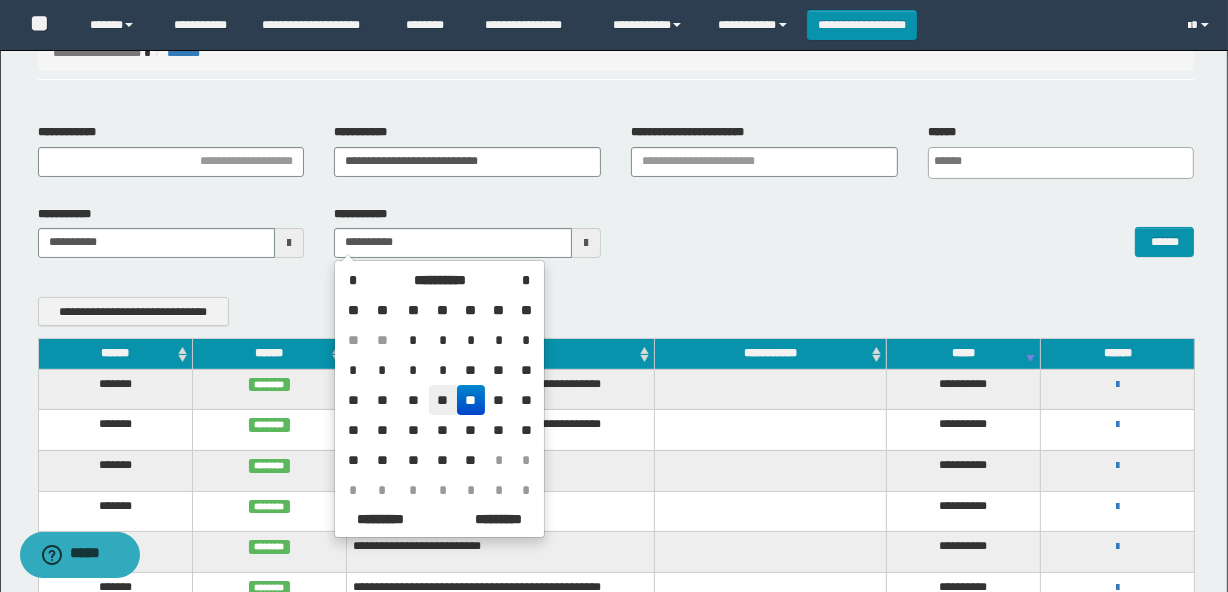 click on "**" at bounding box center (443, 400) 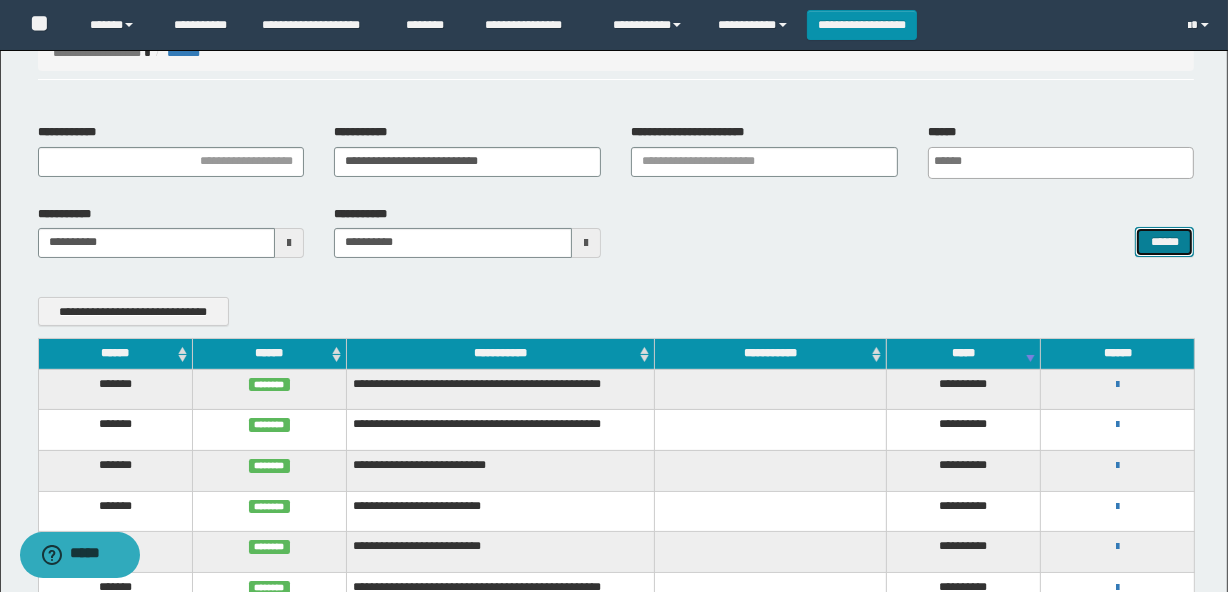 click on "******" at bounding box center (1164, 242) 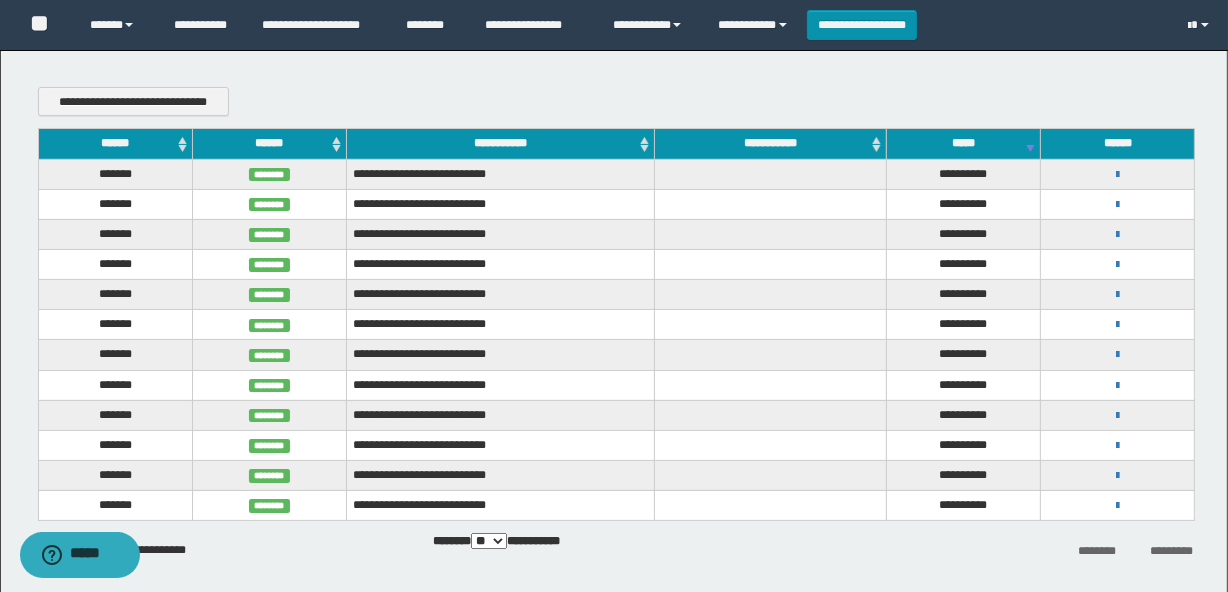 scroll, scrollTop: 106, scrollLeft: 0, axis: vertical 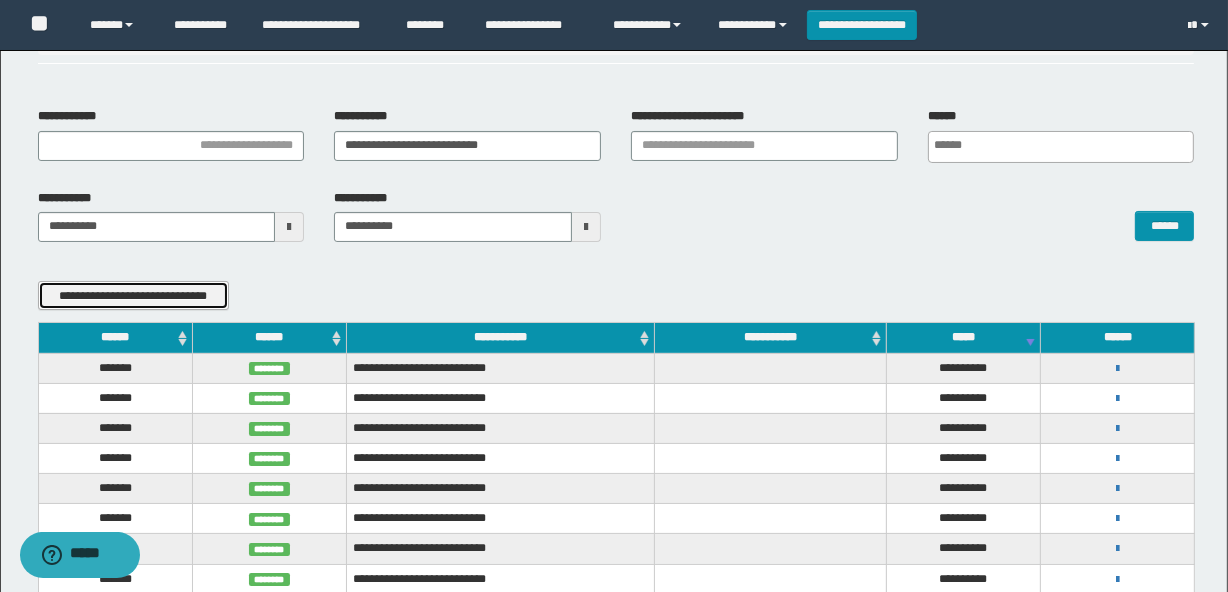 click on "**********" at bounding box center [133, 296] 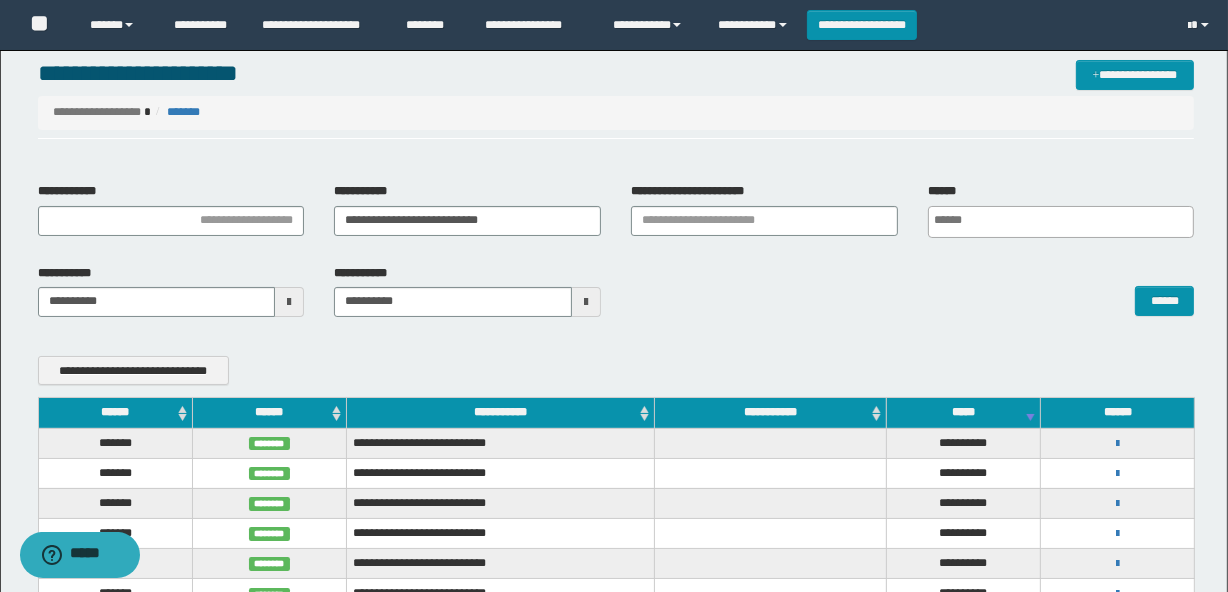 scroll, scrollTop: 0, scrollLeft: 0, axis: both 